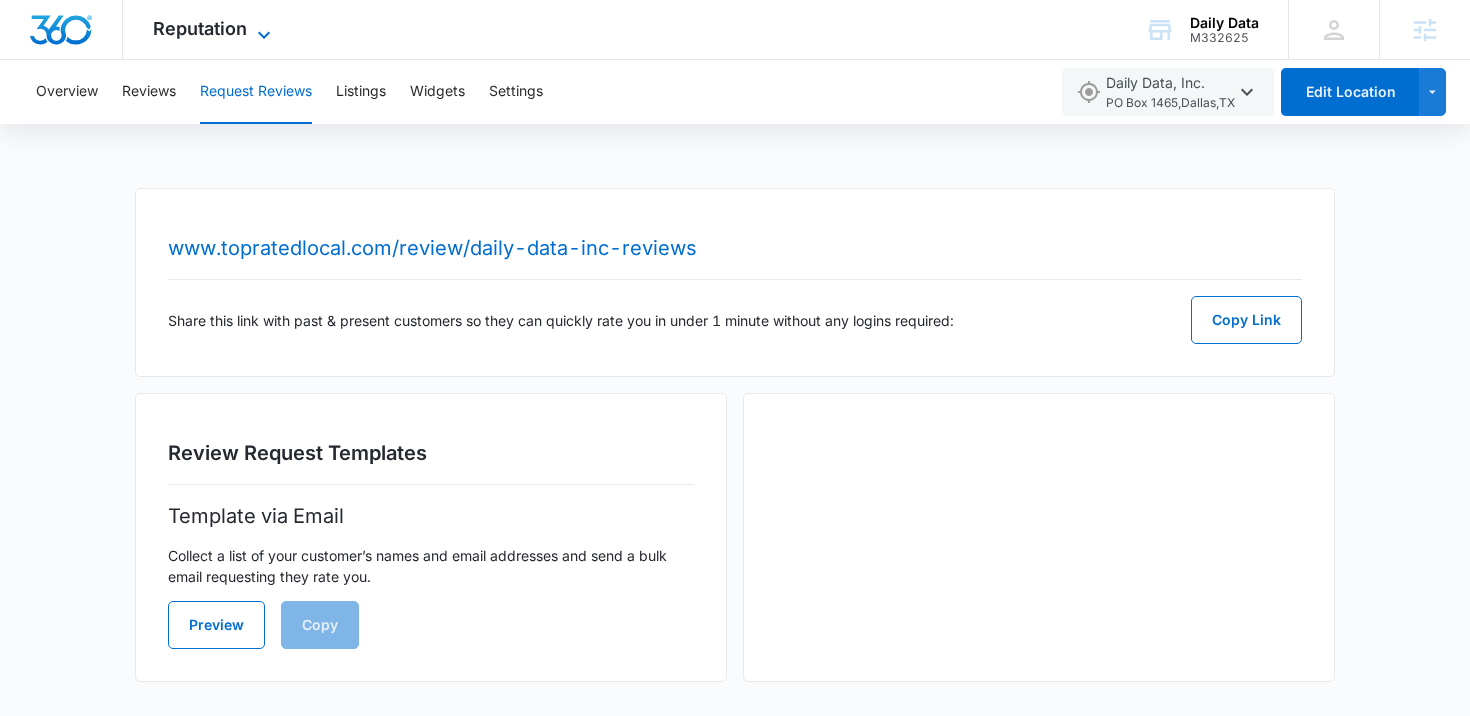 scroll, scrollTop: 0, scrollLeft: 0, axis: both 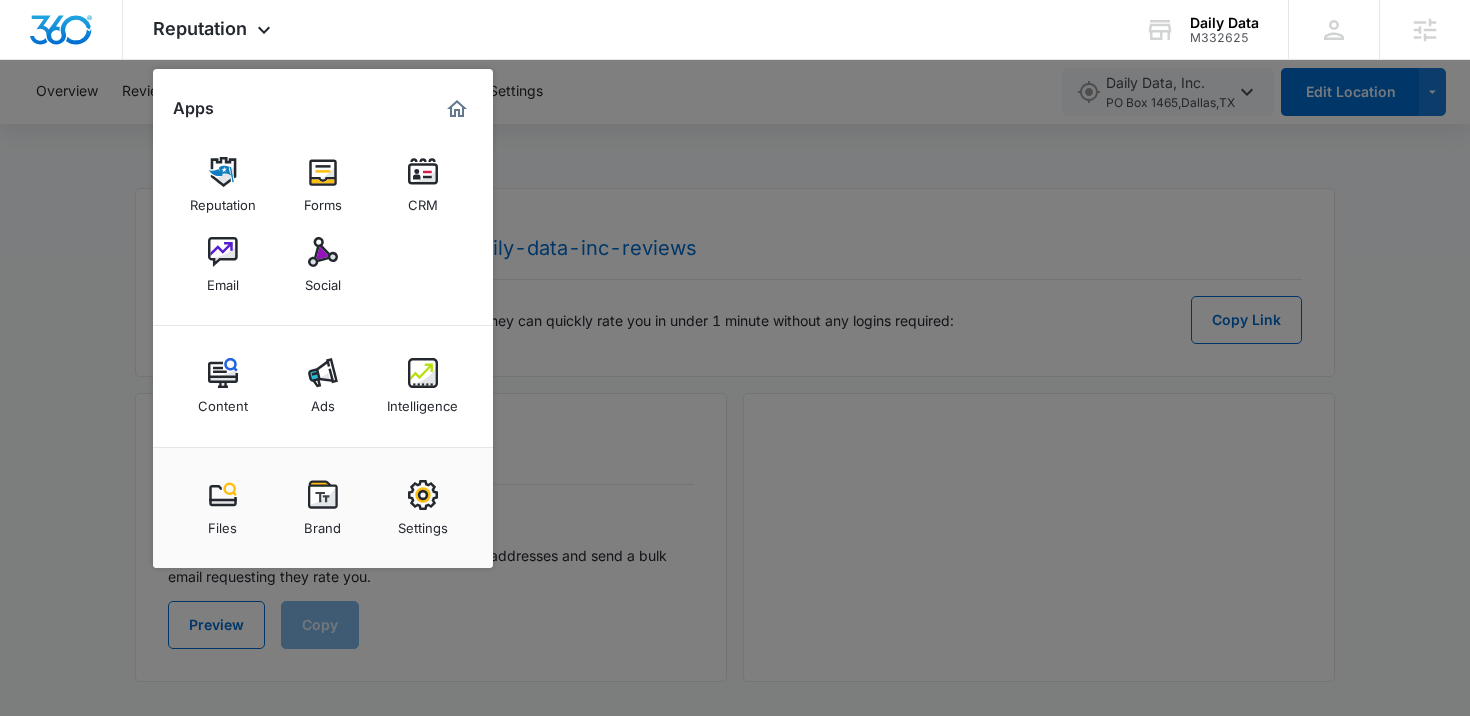 click on "Forms" at bounding box center (323, 200) 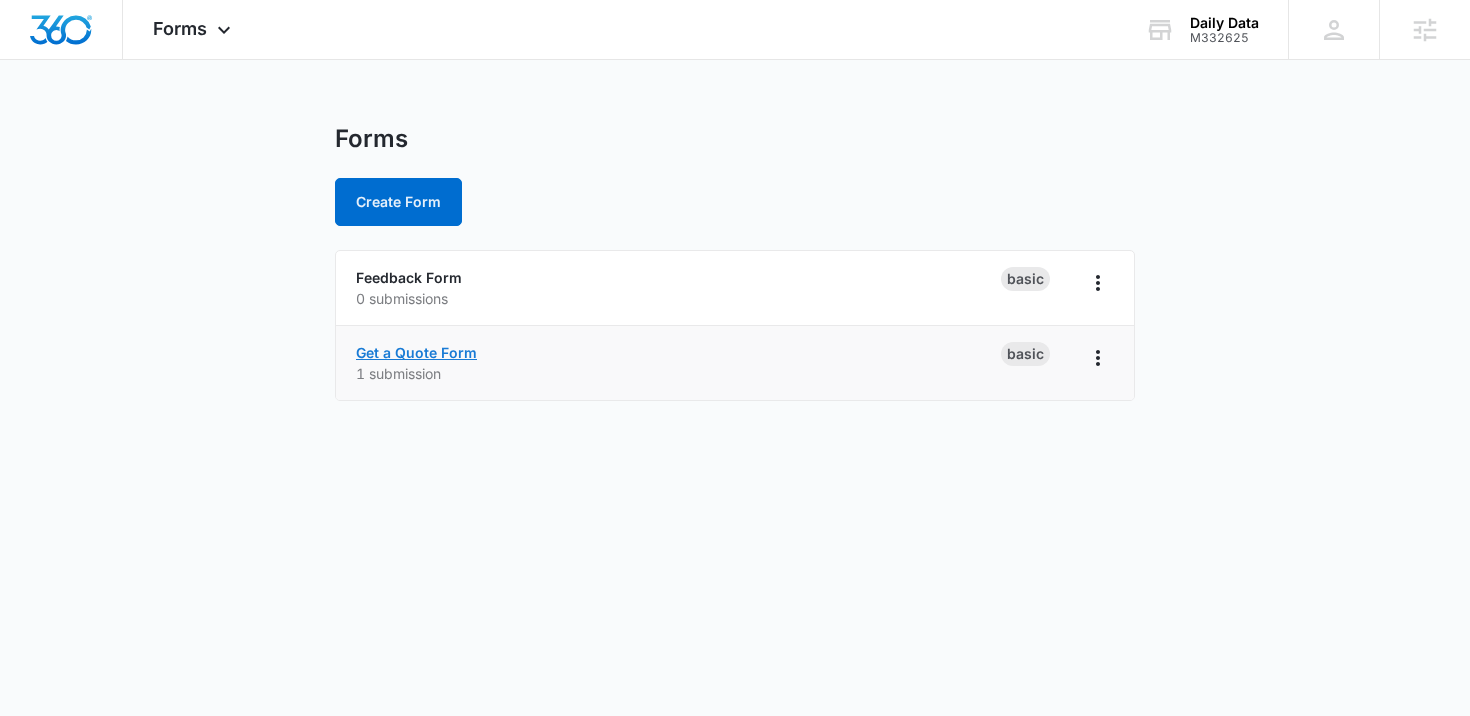 click on "Get a Quote Form" at bounding box center (416, 352) 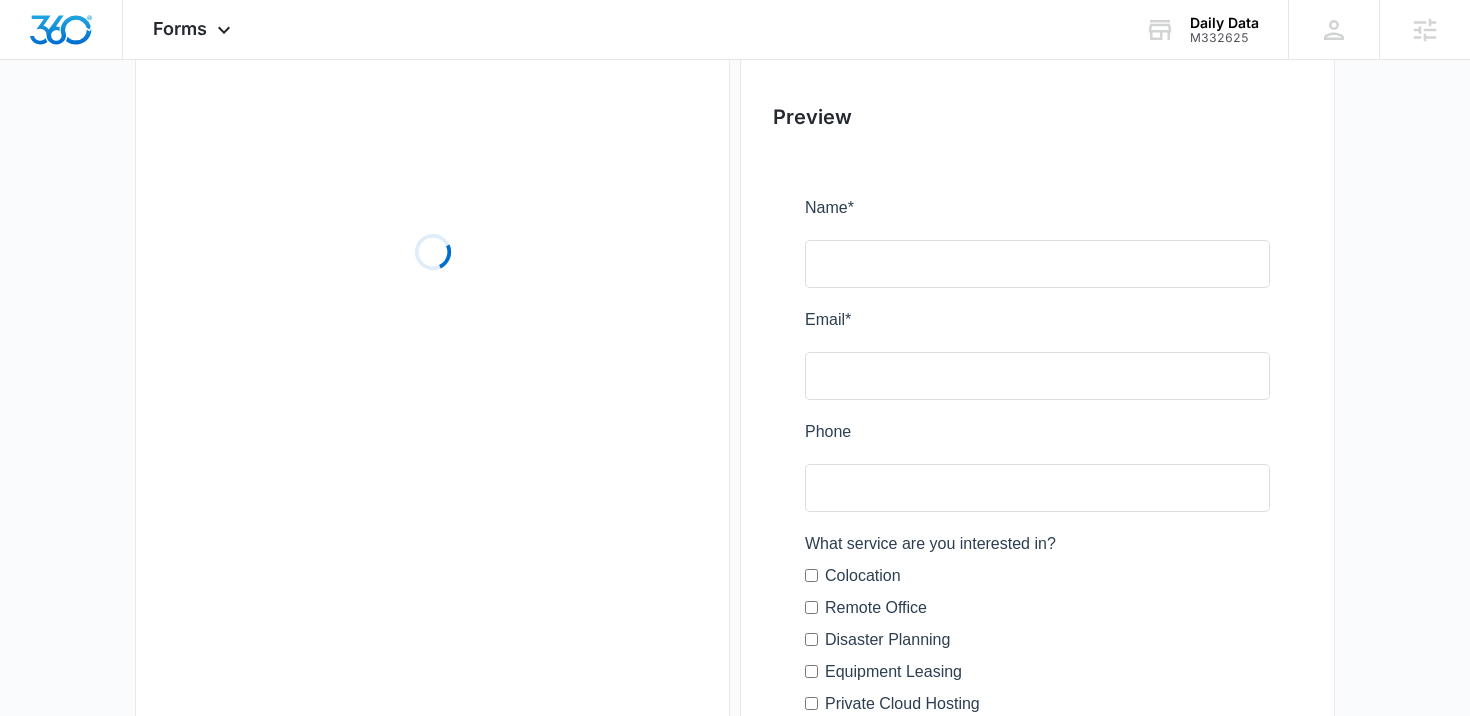 scroll, scrollTop: 238, scrollLeft: 0, axis: vertical 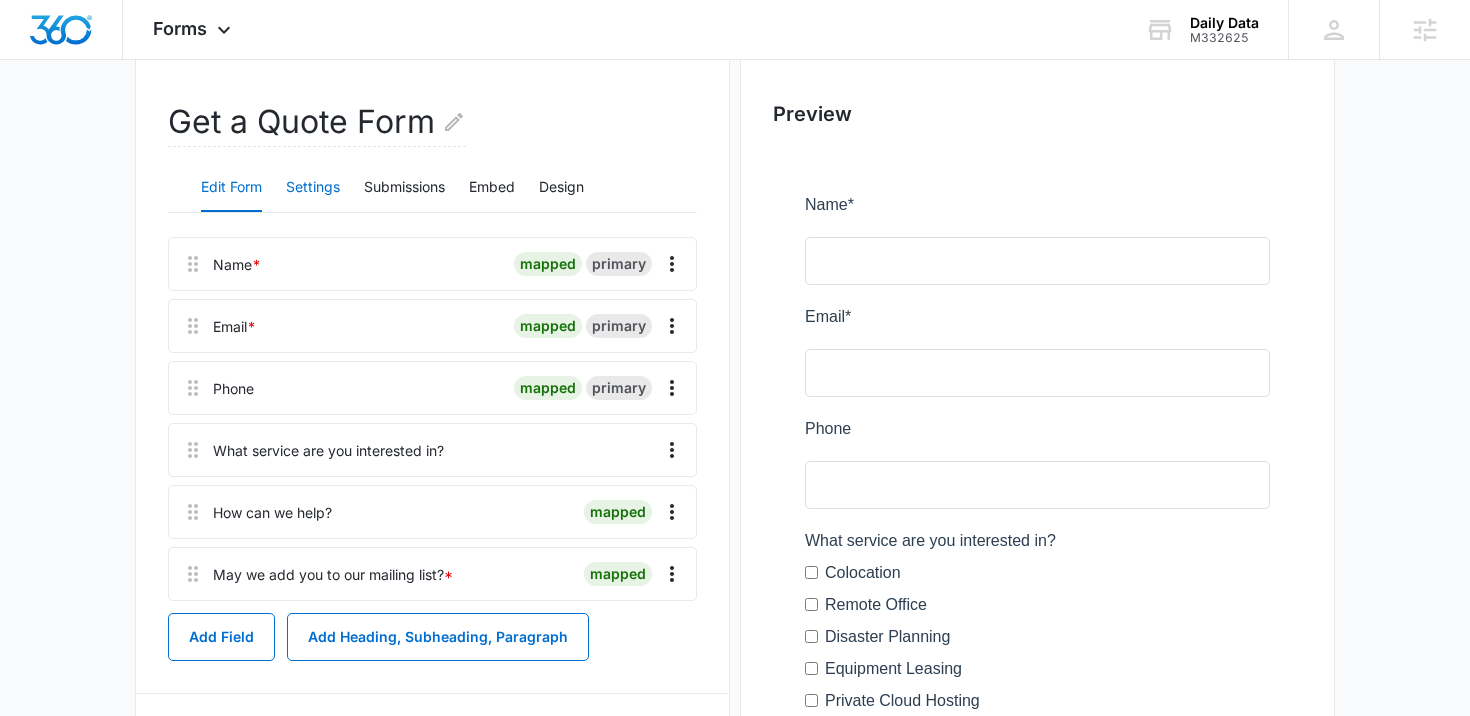 click on "Settings" at bounding box center [313, 188] 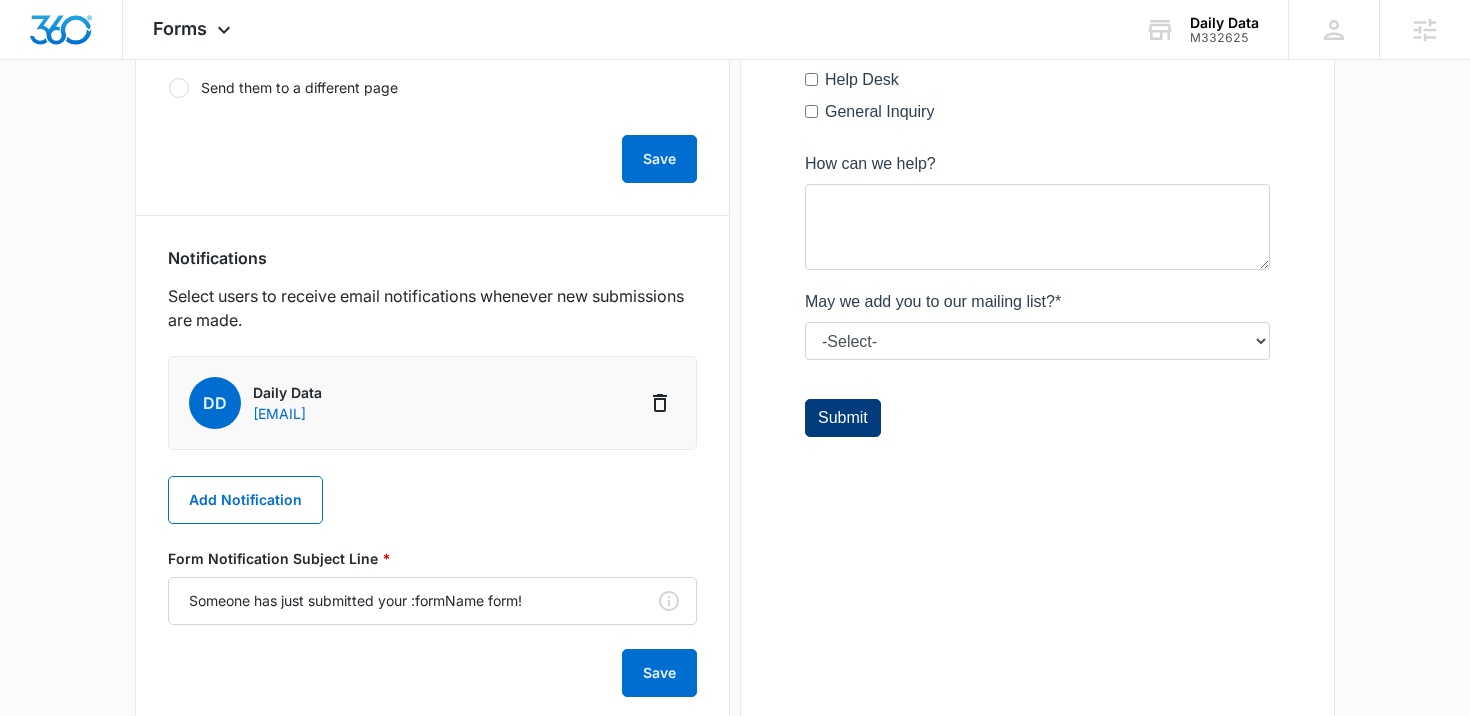 scroll, scrollTop: 928, scrollLeft: 0, axis: vertical 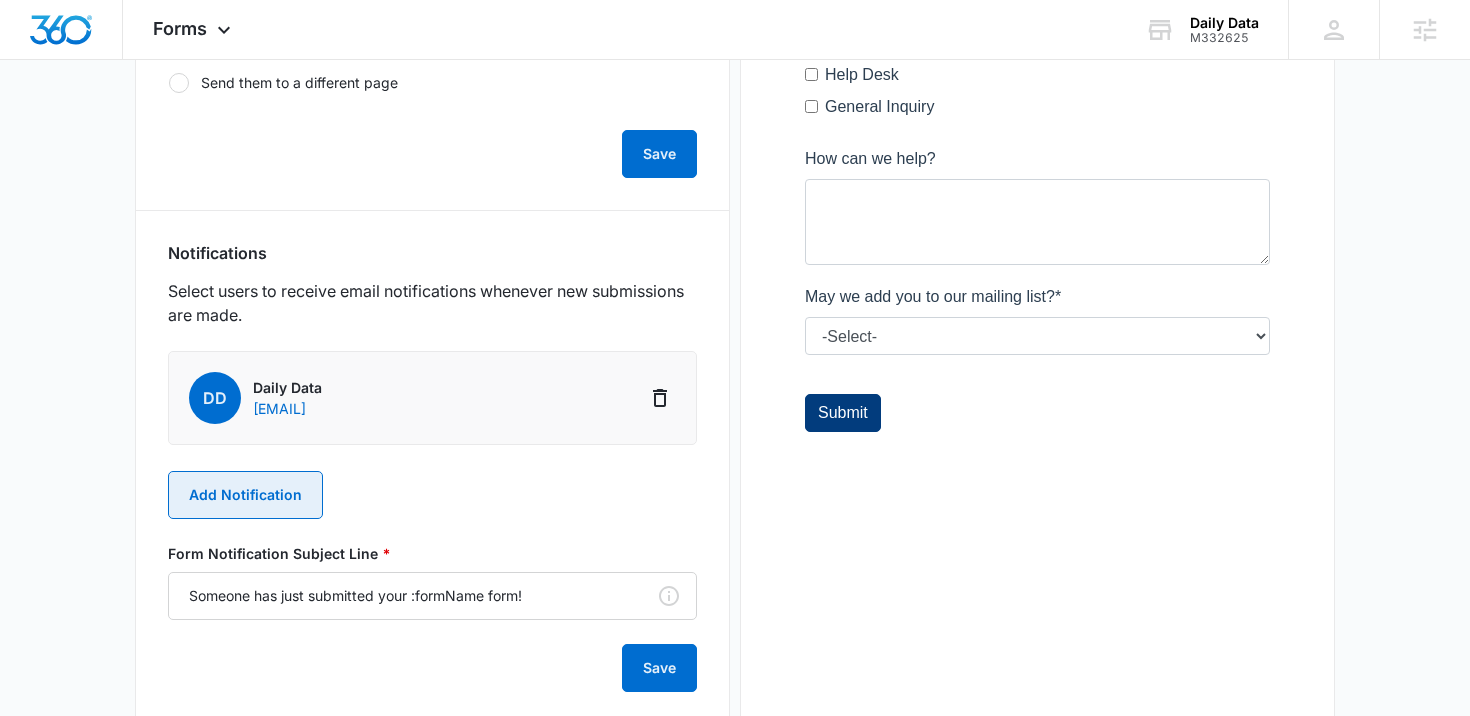 click on "Add Notification" at bounding box center [245, 495] 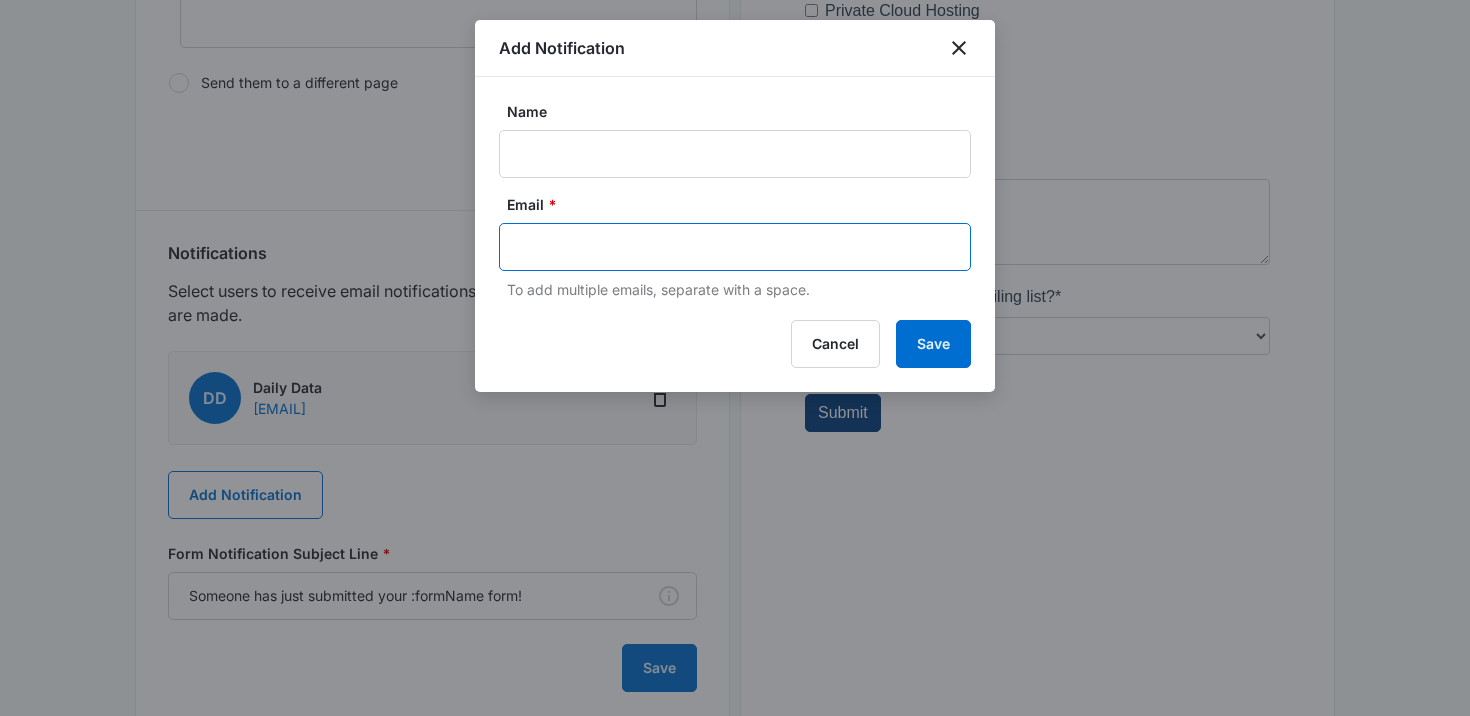 click at bounding box center [737, 247] 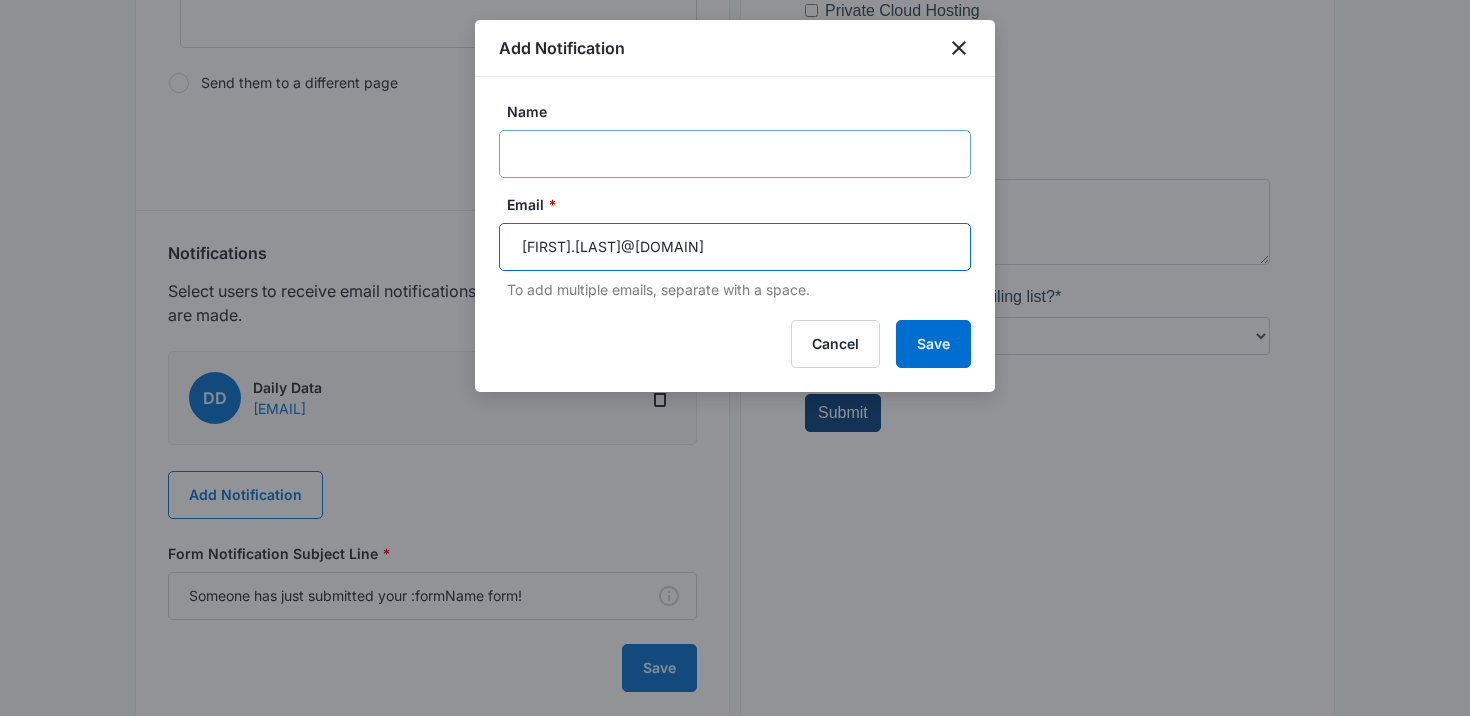 type on "mckenna.mueller@madwire.com" 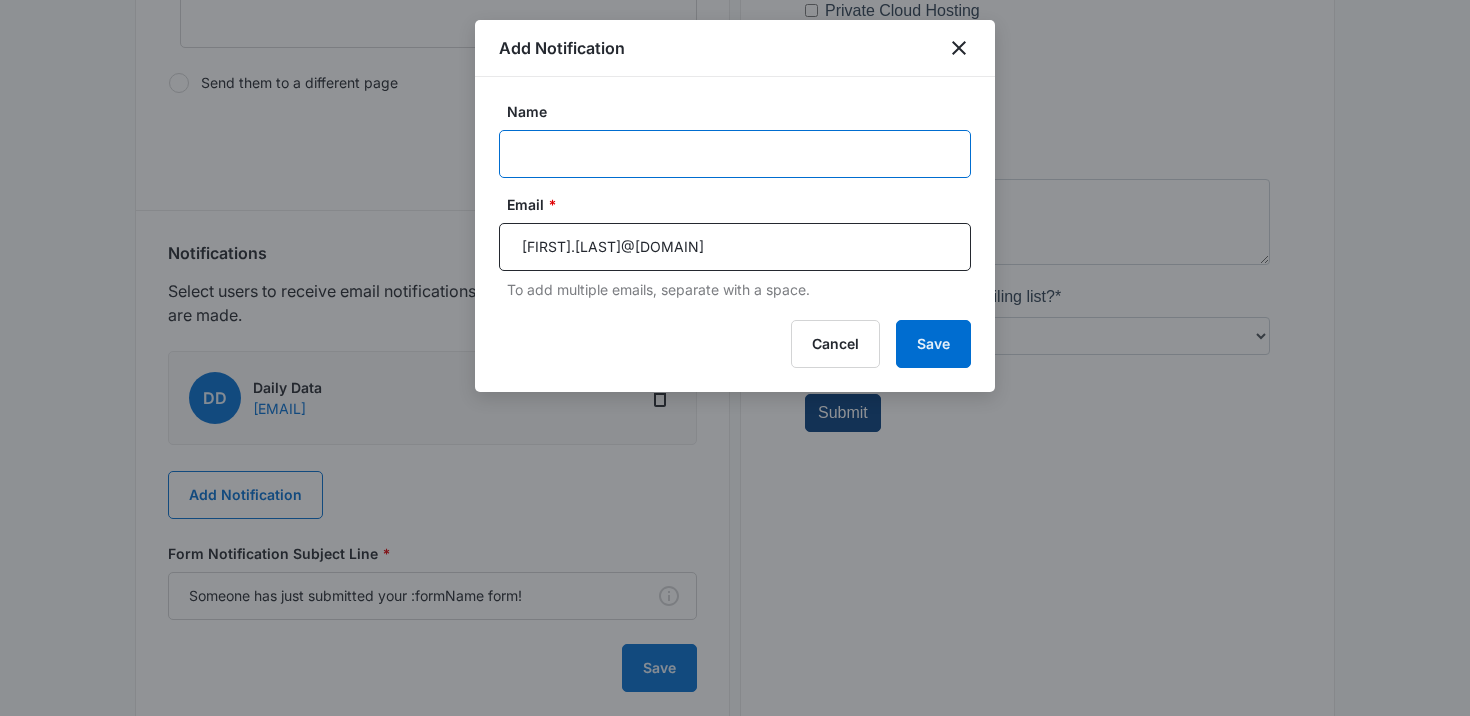 click on "Name" at bounding box center [735, 154] 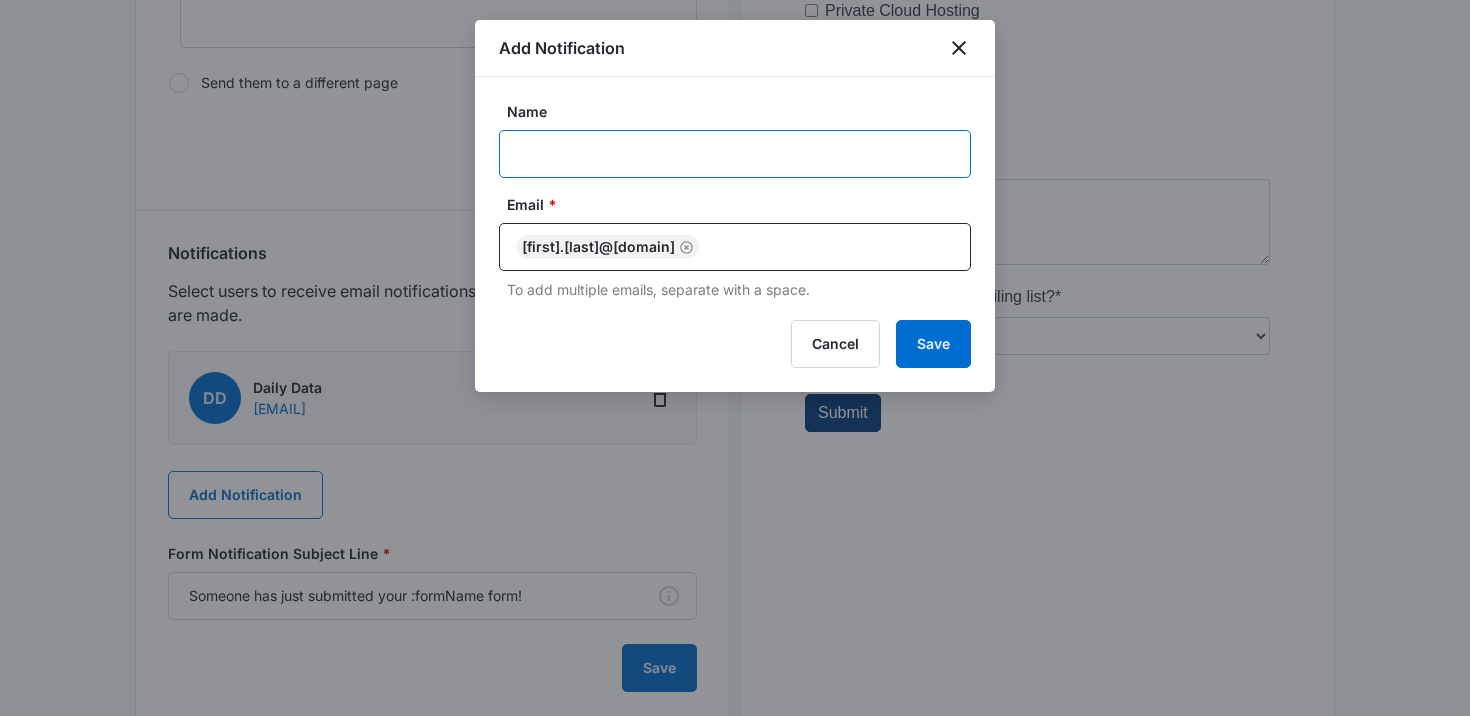 paste on "M332625" 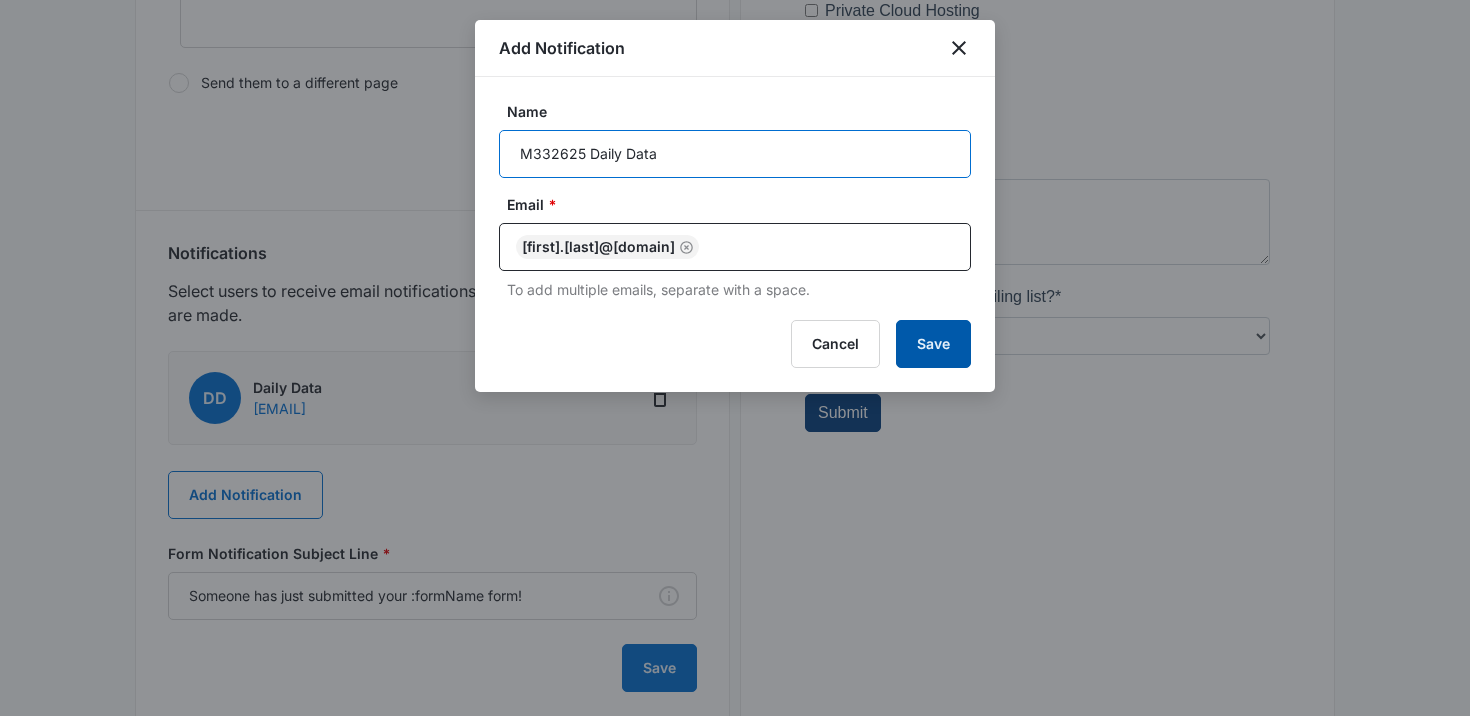 type on "M332625 Daily Data" 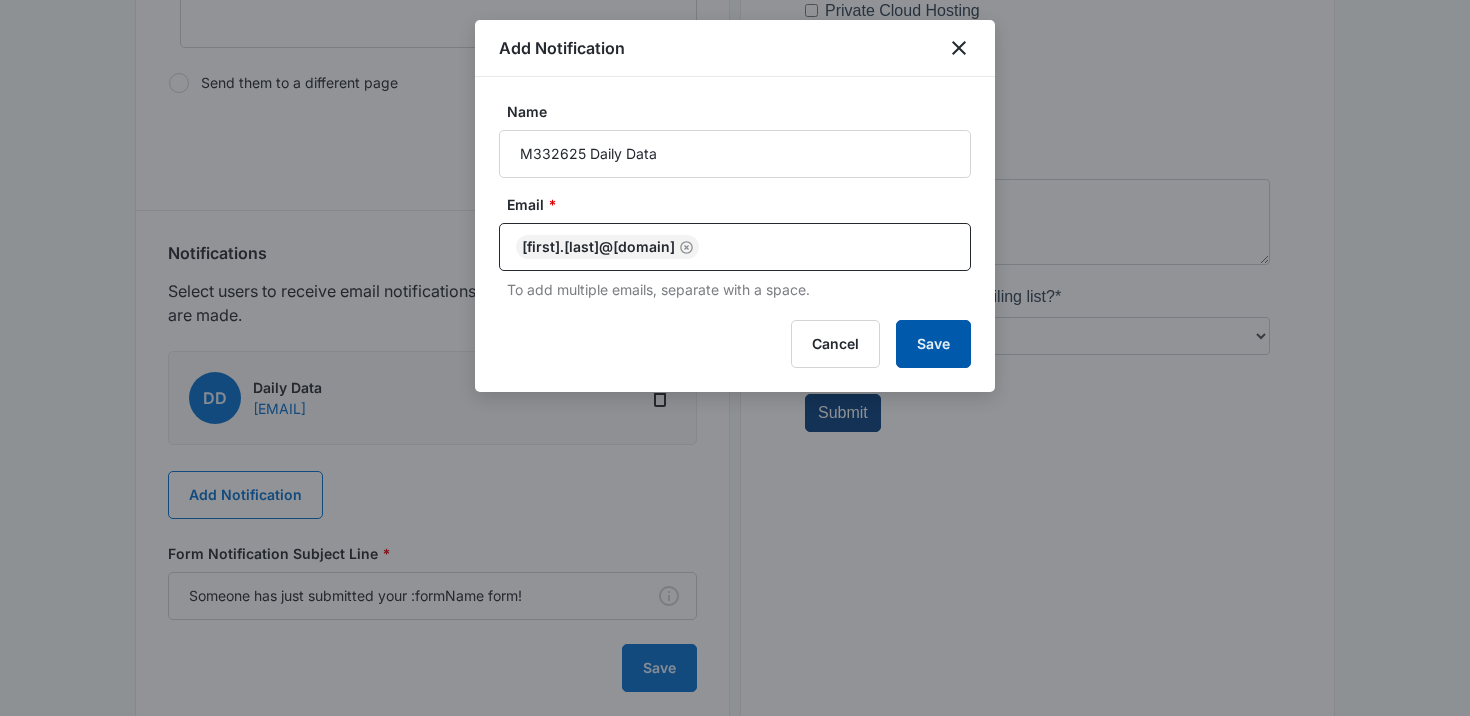 click on "Save" at bounding box center (933, 344) 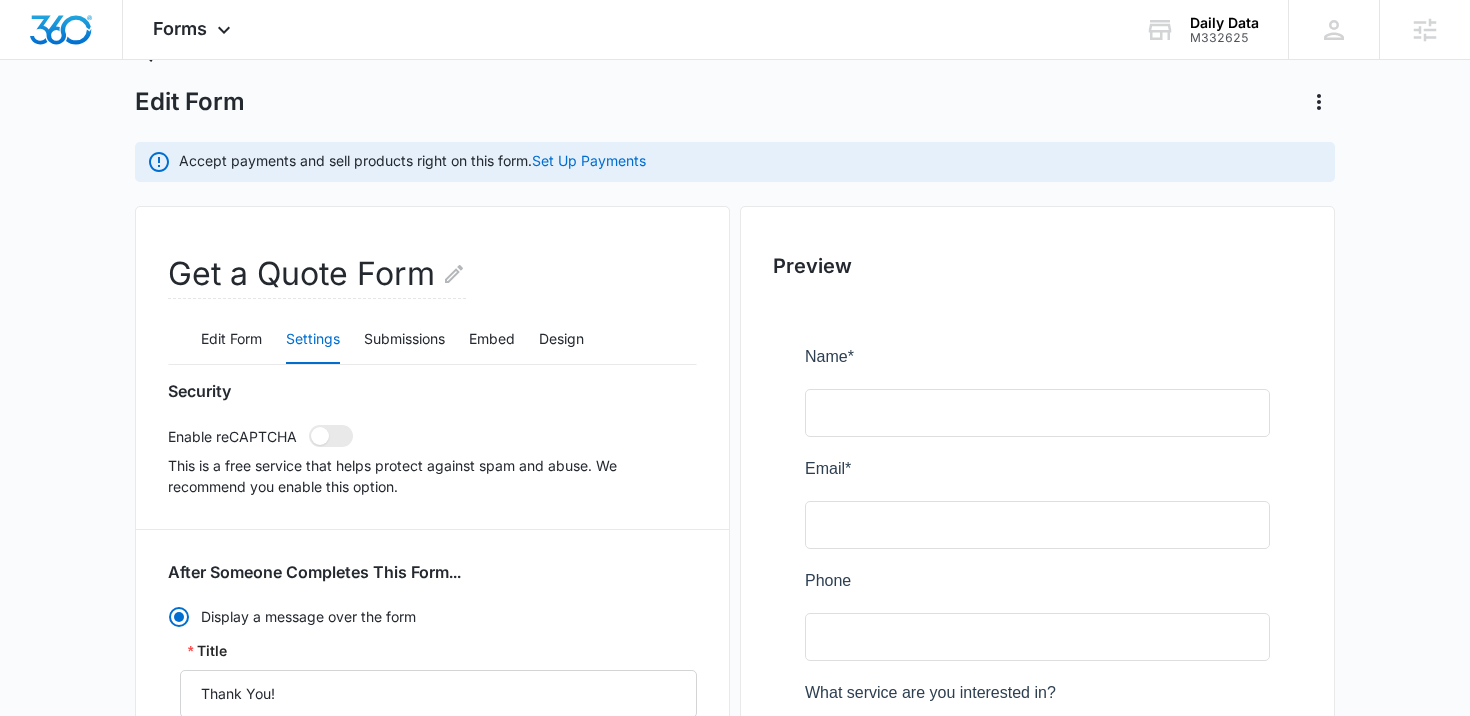 scroll, scrollTop: 0, scrollLeft: 0, axis: both 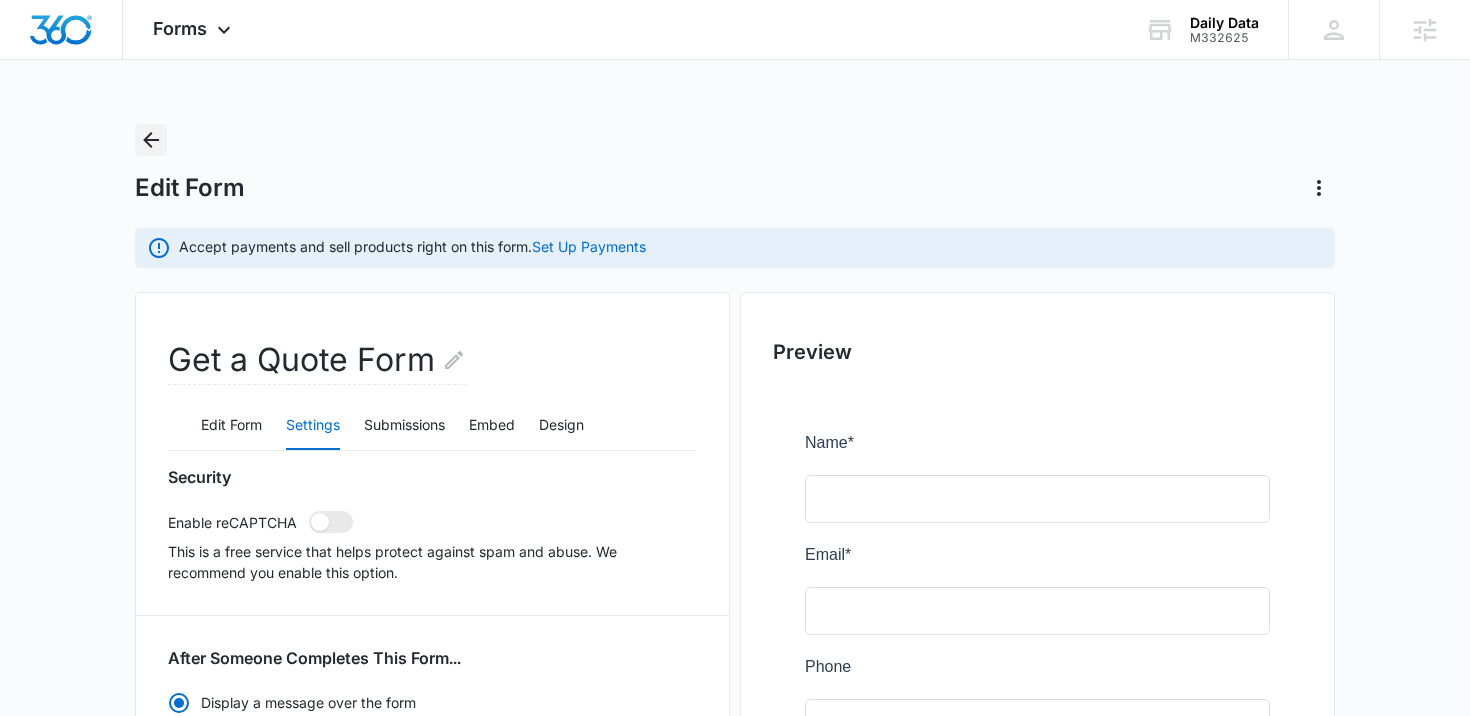 click 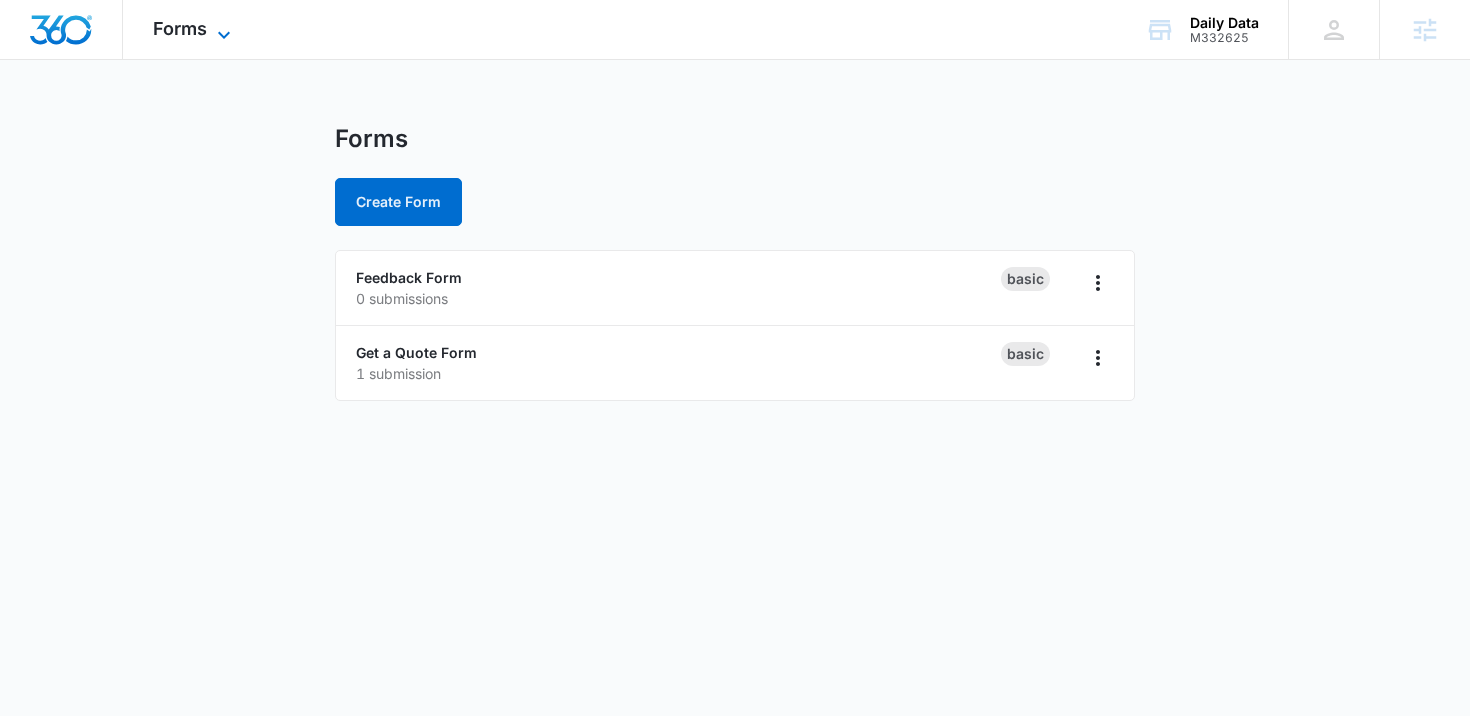 click on "Forms" at bounding box center [180, 28] 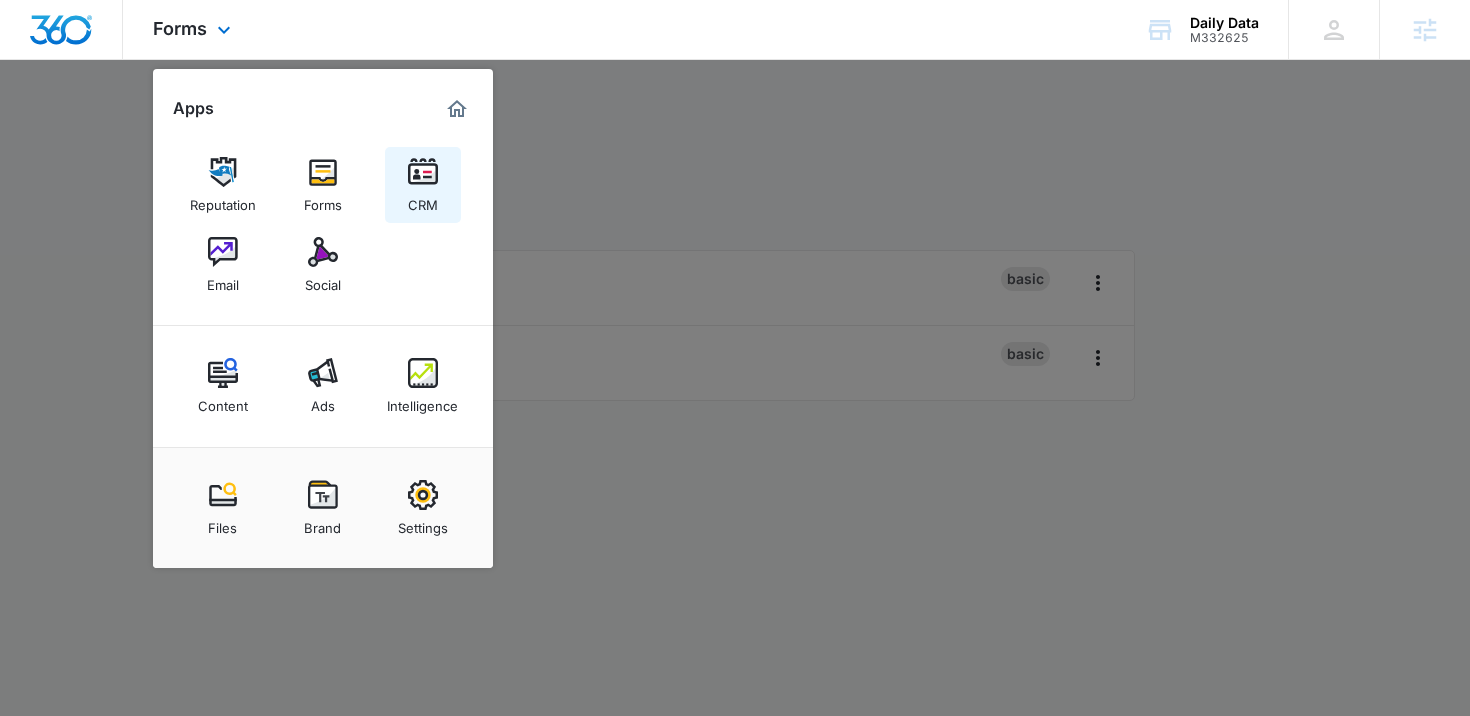 click on "CRM" at bounding box center [423, 185] 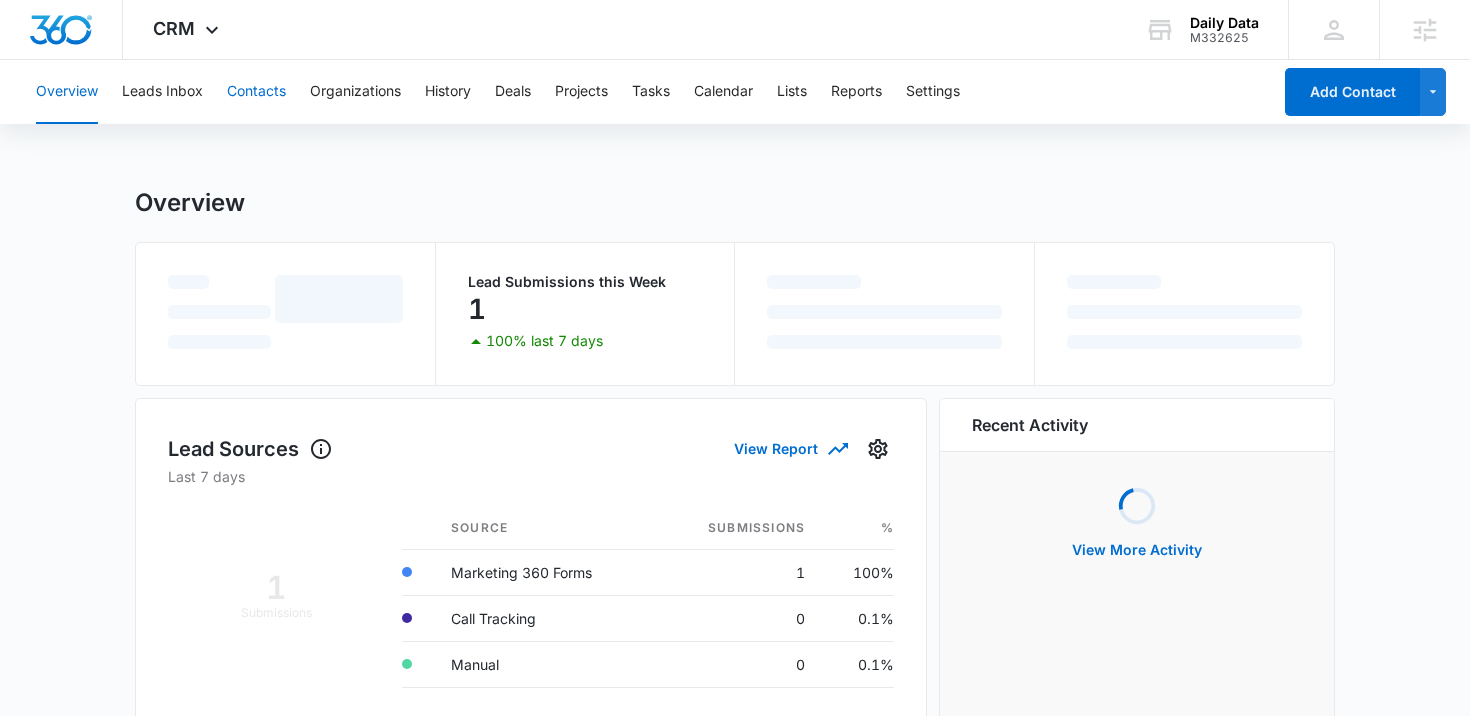 click on "Contacts" at bounding box center (256, 92) 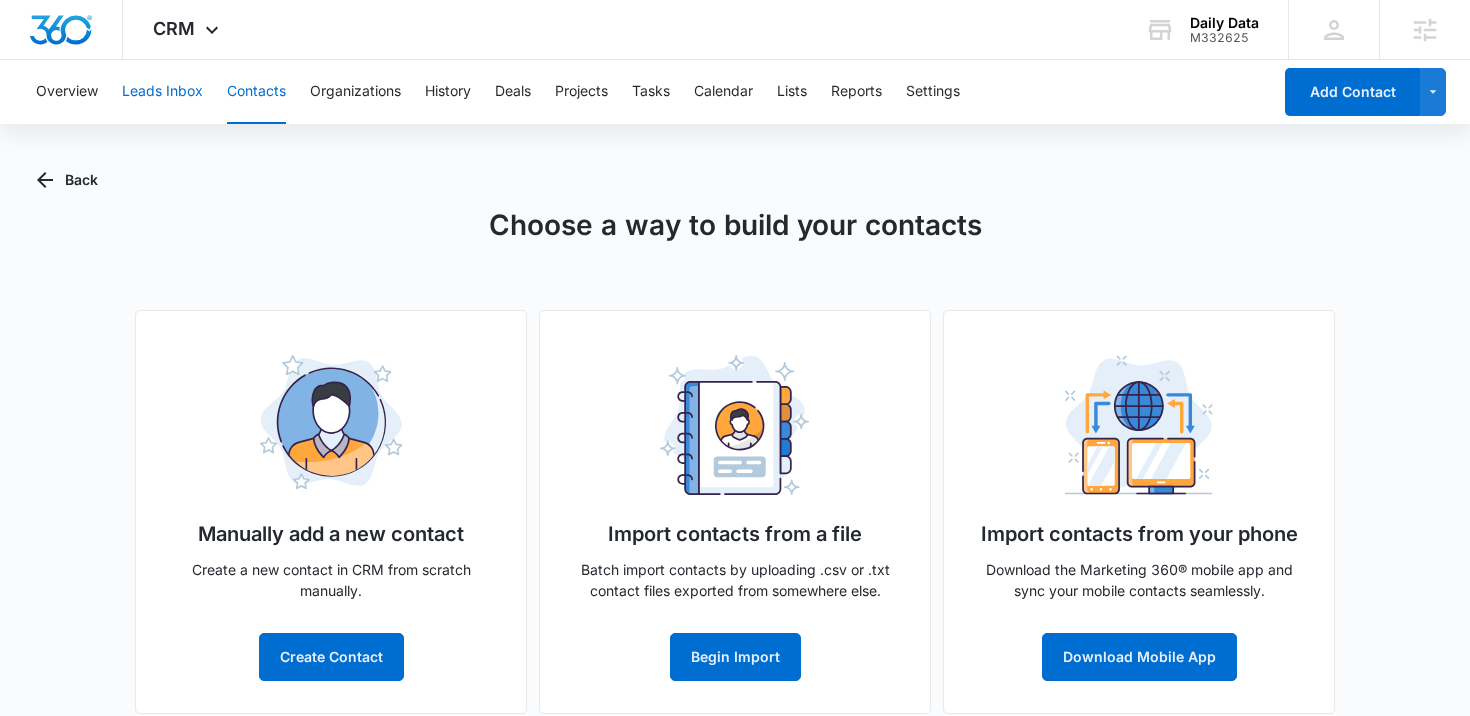 click on "Leads Inbox" at bounding box center (162, 92) 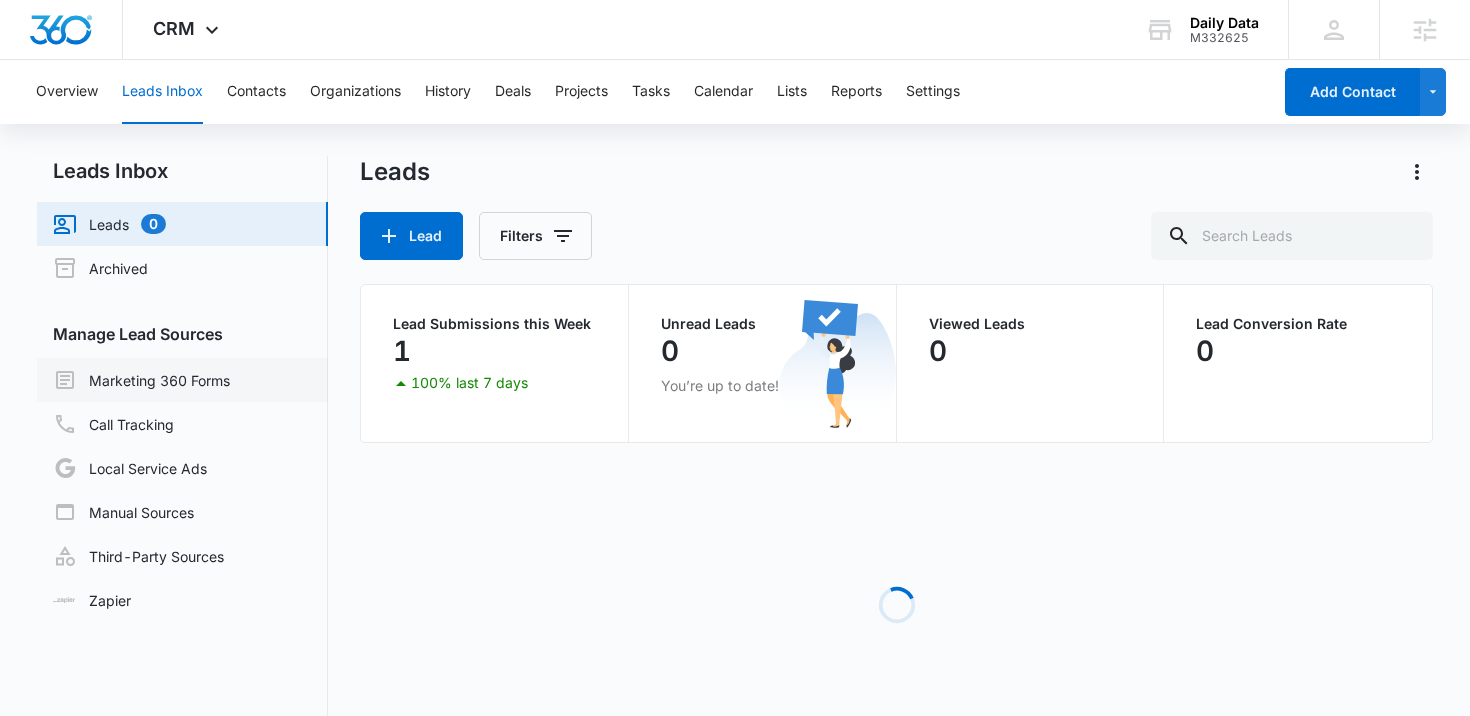 click on "Marketing 360 Forms" at bounding box center (141, 380) 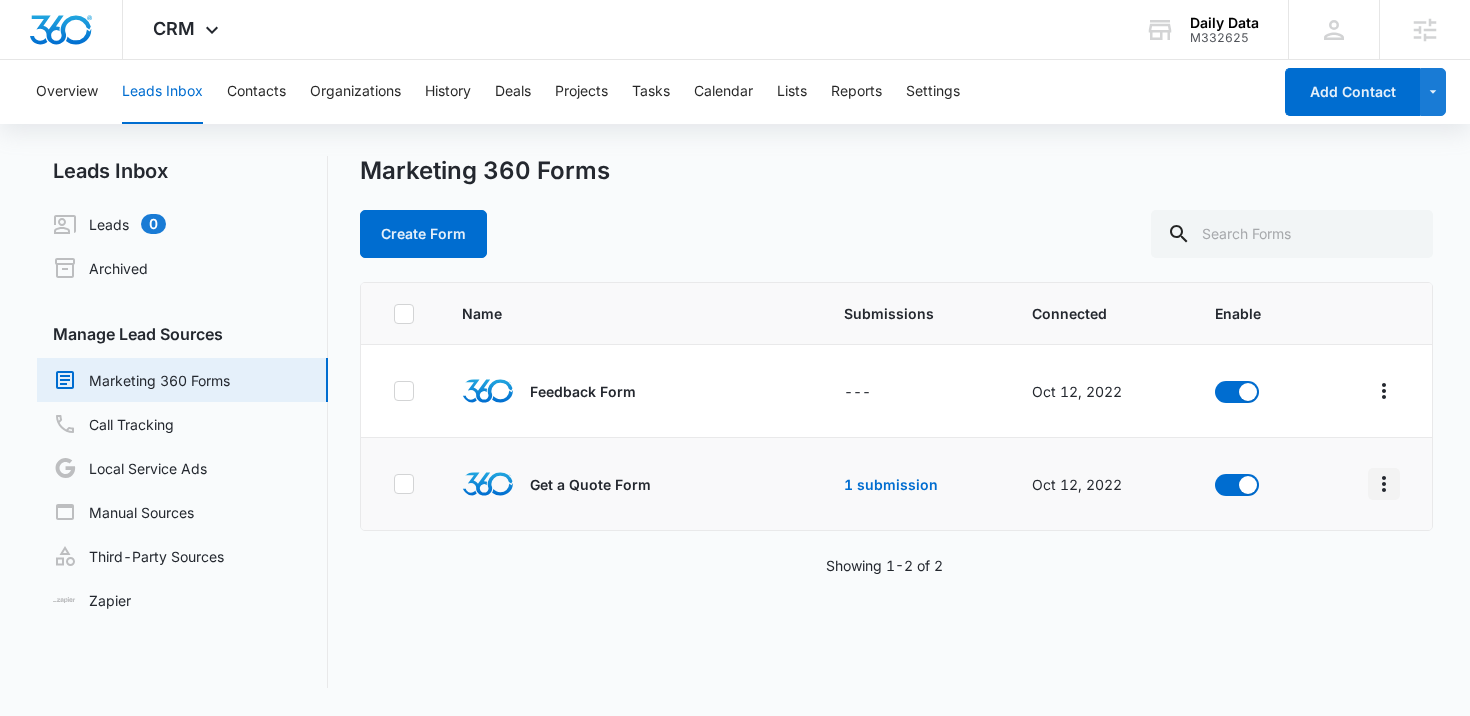 click 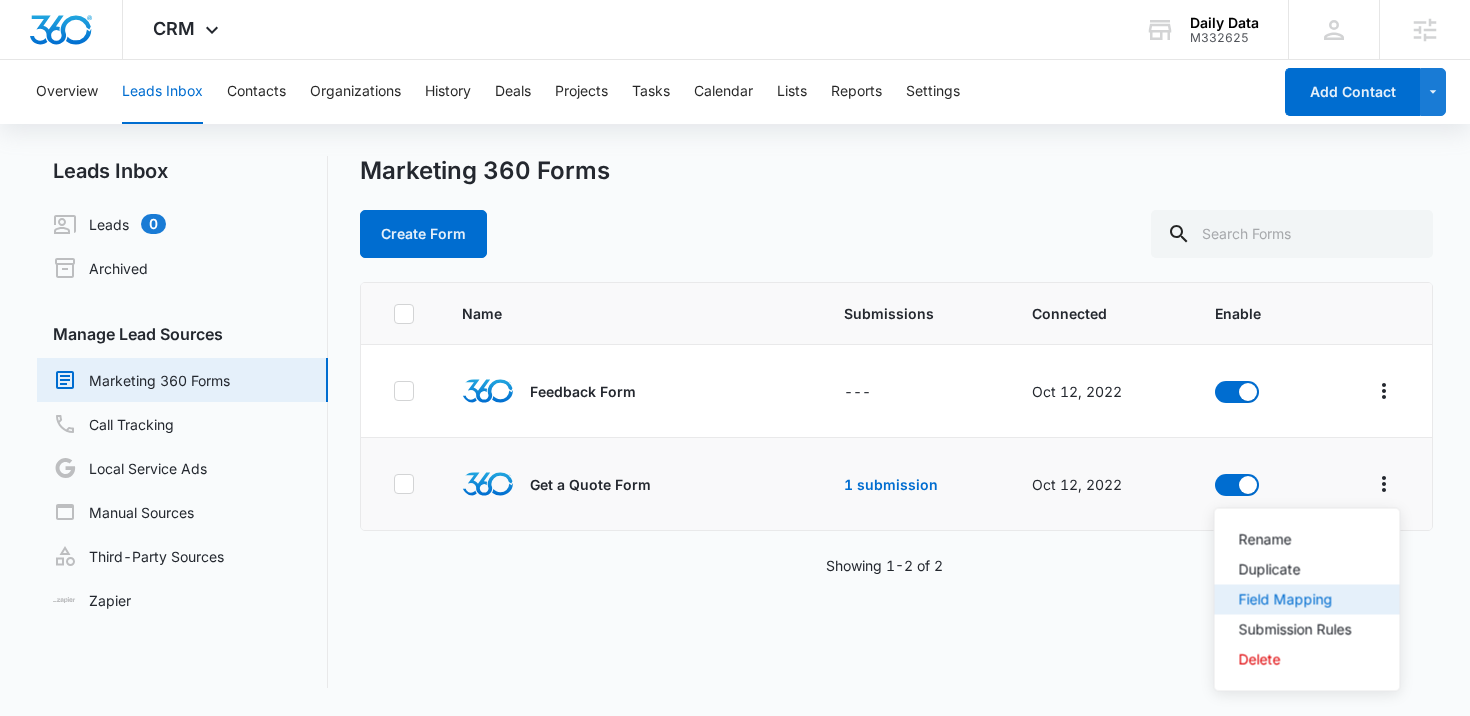 click on "Field Mapping" at bounding box center [1307, 600] 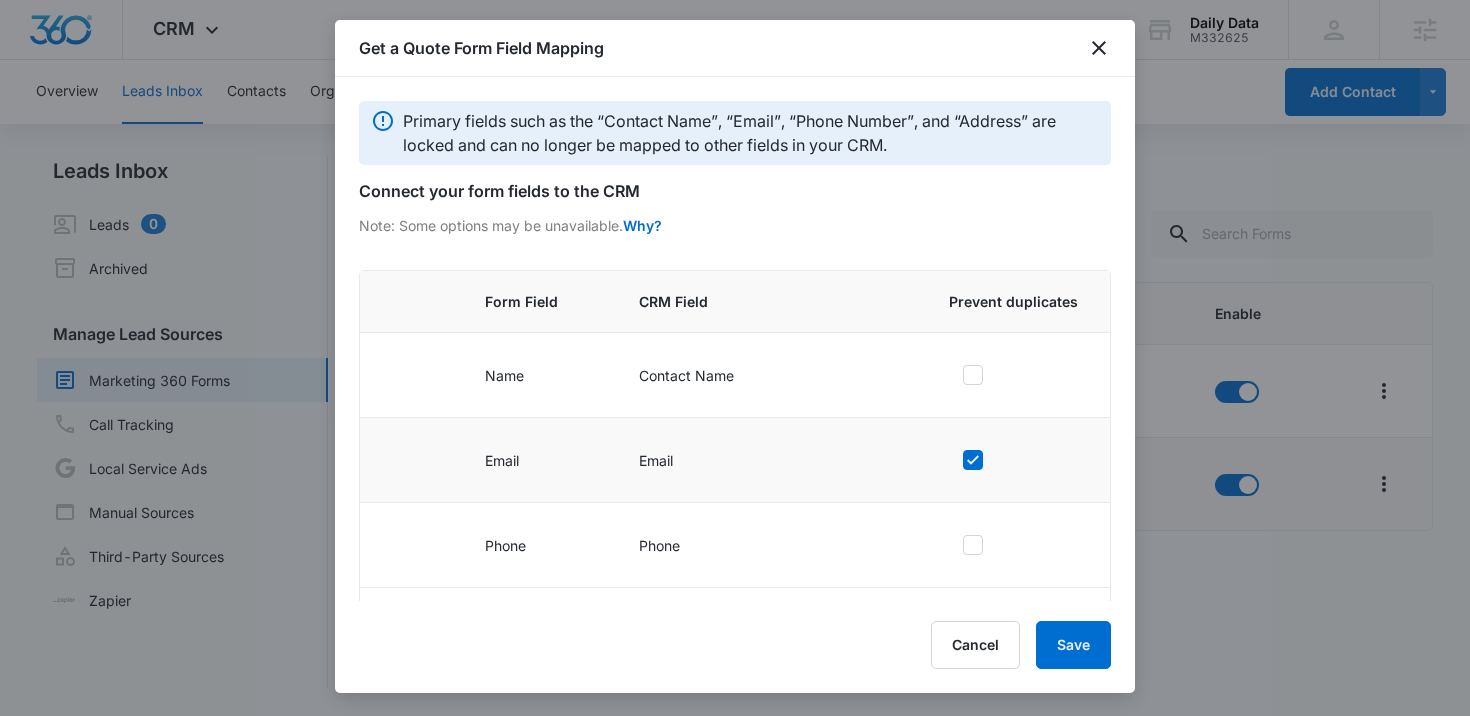 scroll, scrollTop: 286, scrollLeft: 0, axis: vertical 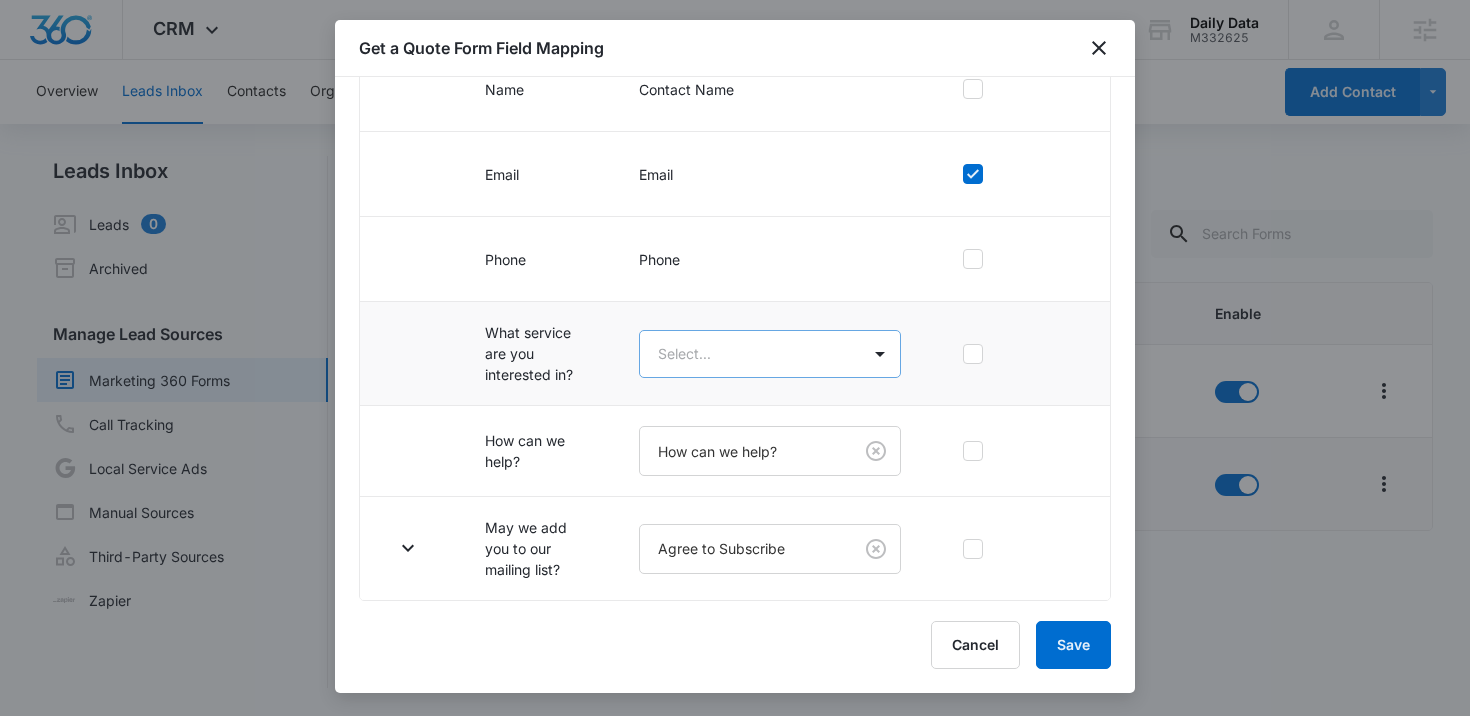 click on "CRM Apps Reputation Forms CRM Email Social Content Ads Intelligence Files Brand Settings Daily Data M332625 Your Accounts View All Courtney Coy Courtney.Coy@madwire.com My Profile Notifications Support Logout Terms & Conditions   •   Privacy Policy Agencies Overview Leads Inbox Contacts Organizations History Deals Projects Tasks Calendar Lists Reports Settings Add Contact Leads Inbox Leads 0 Archived Manage Lead Sources Marketing 360 Forms Call Tracking Local Service Ads Manual Sources Third-Party Sources Zapier Marketing 360 Forms Create Form Name   Submissions Connected Enable   Feedback Form --- Oct 12, 2022 Get a Quote Form 1 submission Oct 12, 2022 Showing   1-2   of   2 Daily Data - CRM Manage Marketing 360 Forms - Marketing 360®
Get a Quote Form Field Mapping Primary fields such as the “Contact Name”, “Email”, “Phone Number”, and “Address” are locked and can no longer be mapped to other fields in your CRM. Connect your form fields to the CRM Why?   Form Field CRM Field" at bounding box center (735, 358) 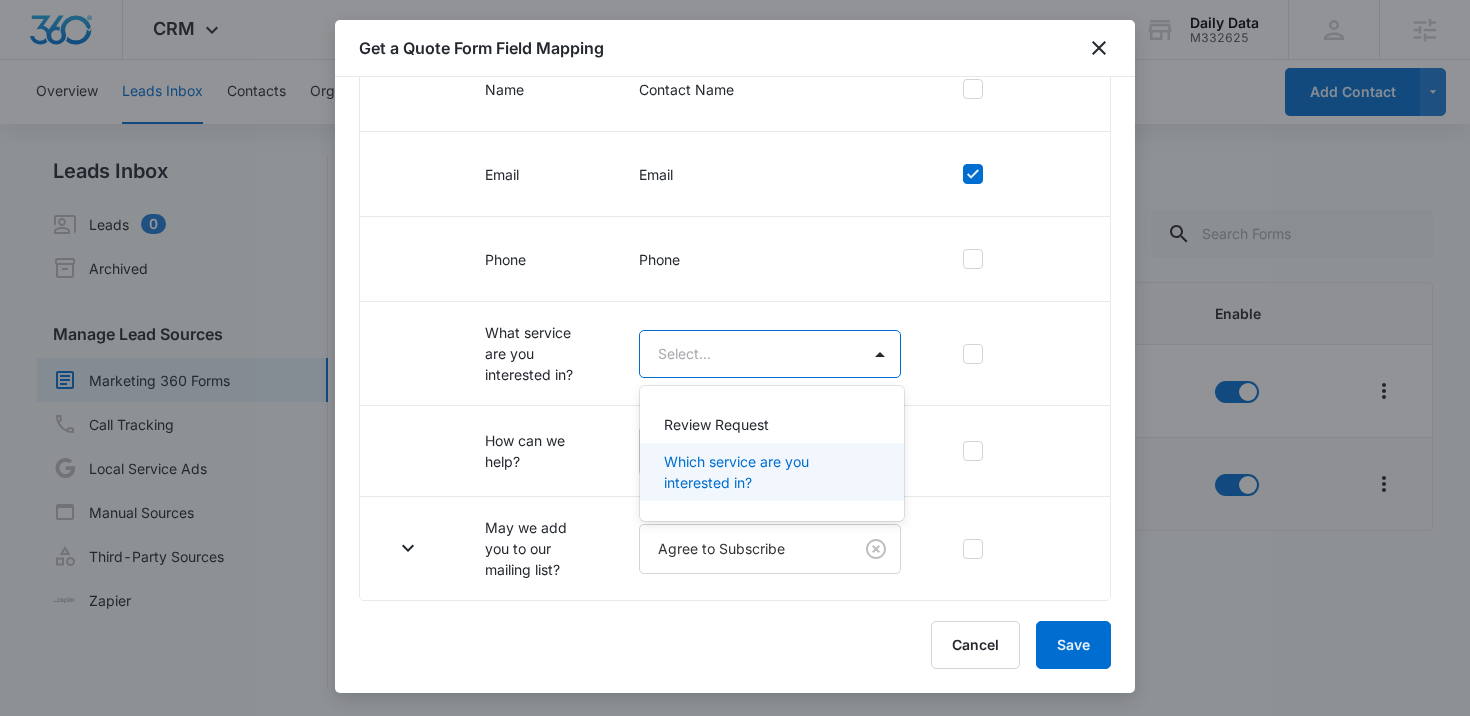 click on "Which service are you interested in?" at bounding box center (770, 472) 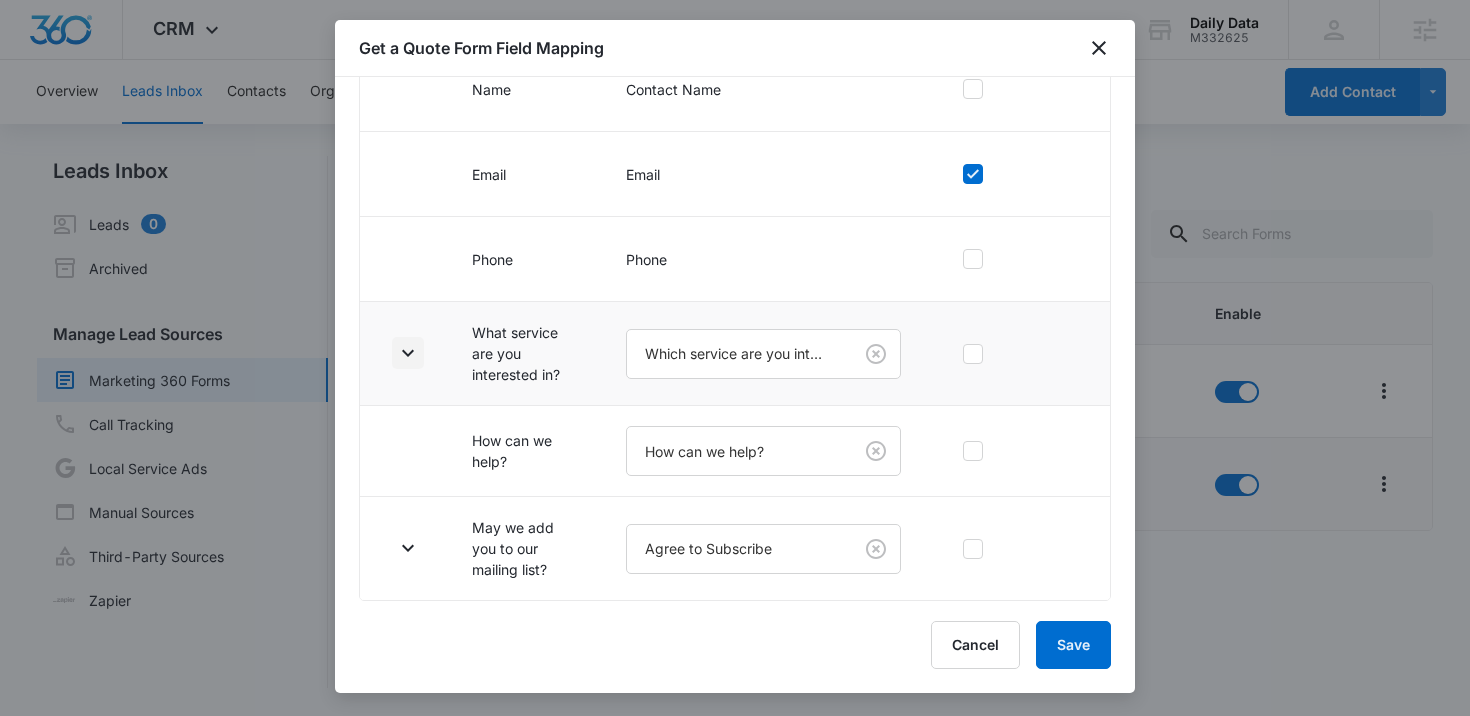 click at bounding box center (408, 353) 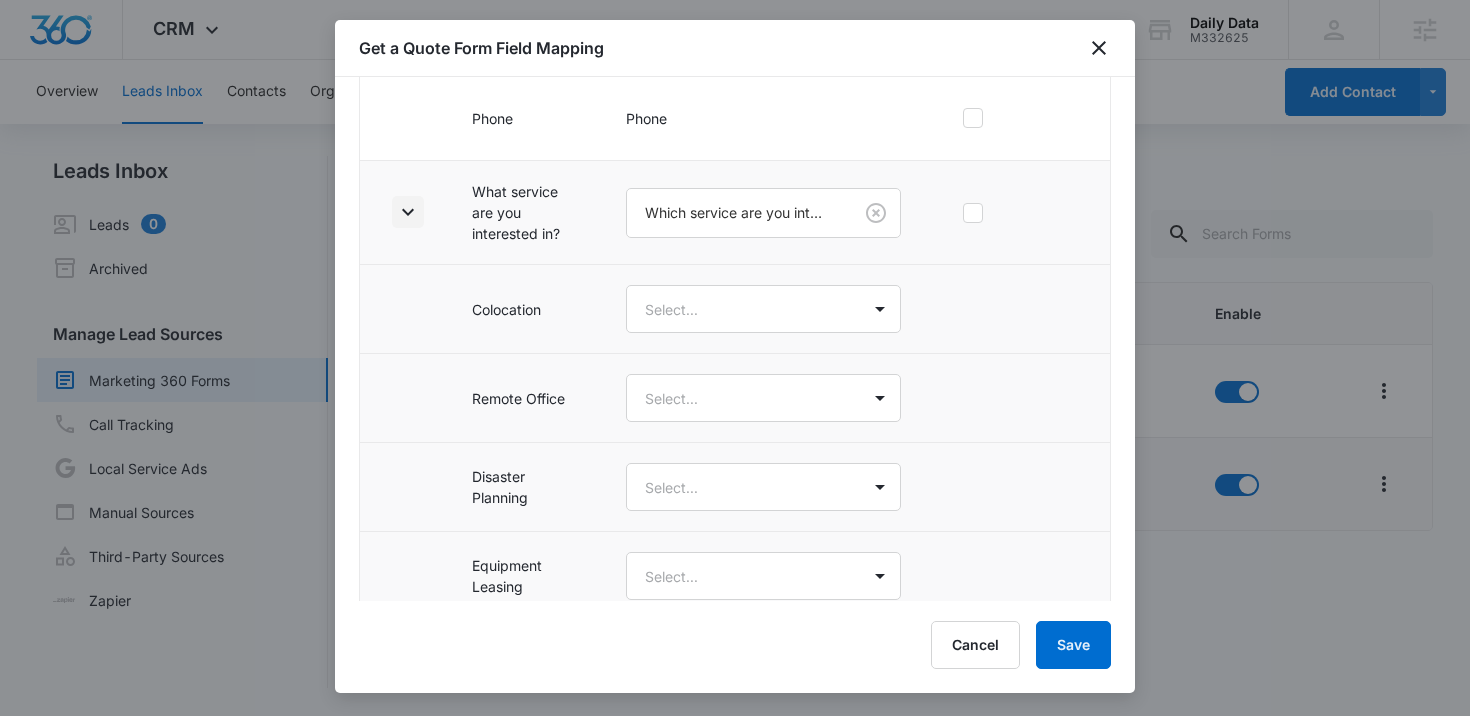 scroll, scrollTop: 466, scrollLeft: 0, axis: vertical 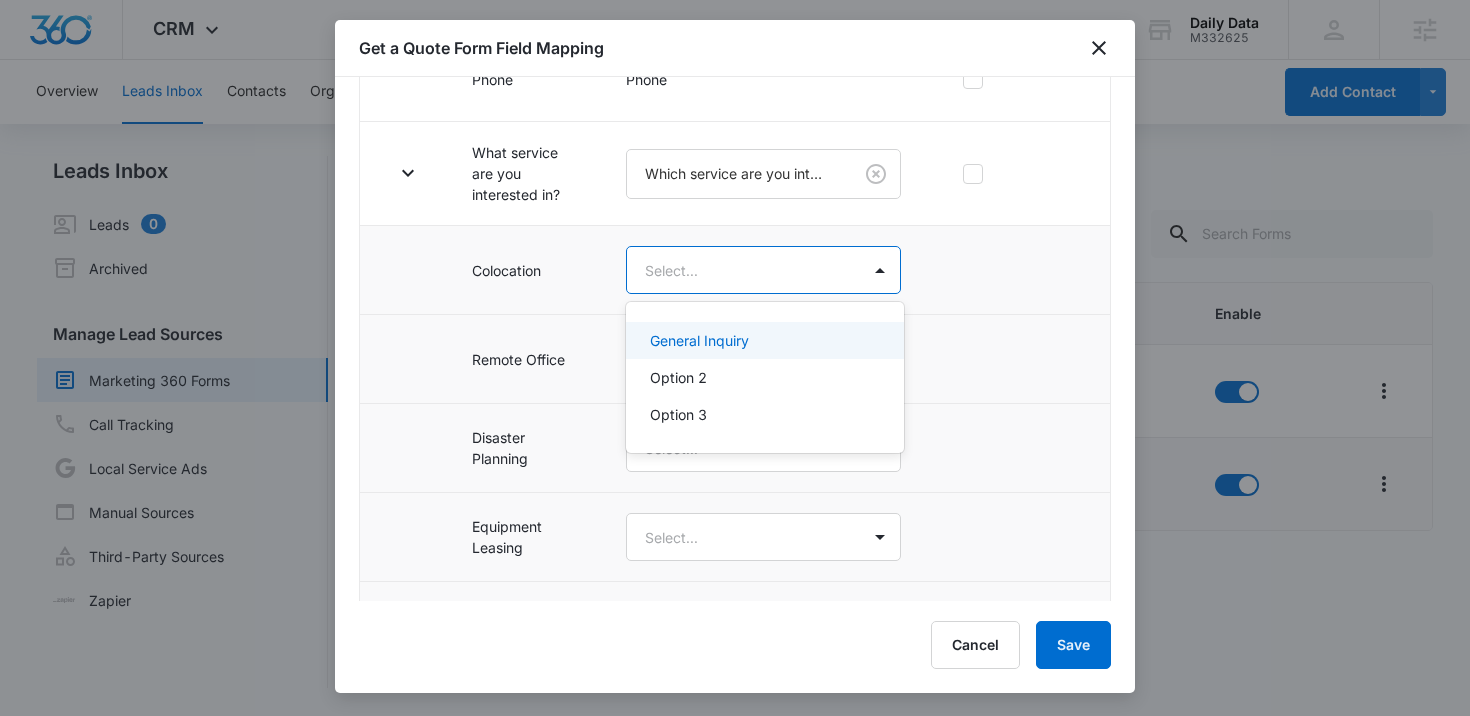 click on "CRM Apps Reputation Forms CRM Email Social Content Ads Intelligence Files Brand Settings Daily Data M332625 Your Accounts View All Courtney Coy Courtney.Coy@madwire.com My Profile Notifications Support Logout Terms & Conditions   •   Privacy Policy Agencies Overview Leads Inbox Contacts Organizations History Deals Projects Tasks Calendar Lists Reports Settings Add Contact Leads Inbox Leads 0 Archived Manage Lead Sources Marketing 360 Forms Call Tracking Local Service Ads Manual Sources Third-Party Sources Zapier Marketing 360 Forms Create Form Name   Submissions Connected Enable   Feedback Form --- Oct 12, 2022 Get a Quote Form 1 submission Oct 12, 2022 Showing   1-2   of   2 Daily Data - CRM Manage Marketing 360 Forms - Marketing 360®
Get a Quote Form Field Mapping Primary fields such as the “Contact Name”, “Email”, “Phone Number”, and “Address” are locked and can no longer be mapped to other fields in your CRM. Connect your form fields to the CRM Why?   Form Field CRM Field" at bounding box center (735, 358) 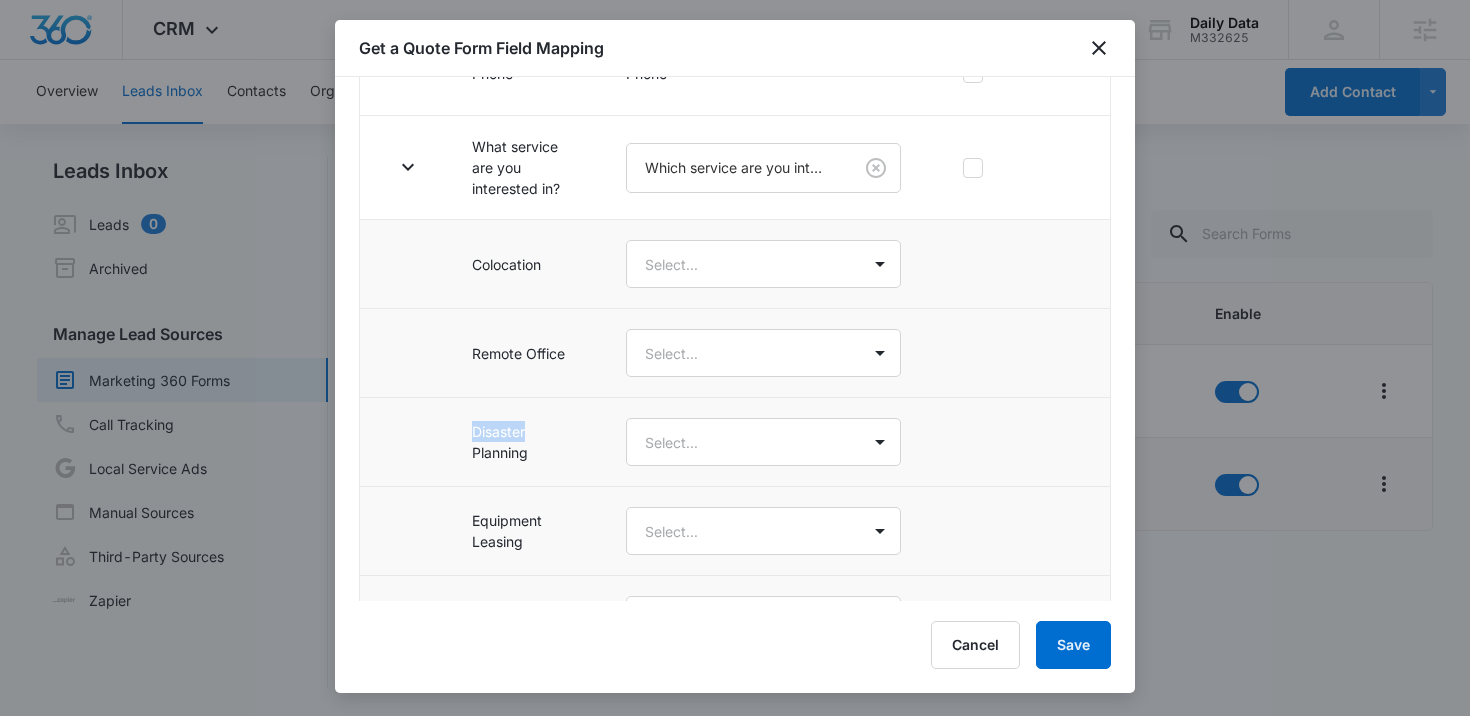 scroll, scrollTop: 428, scrollLeft: 0, axis: vertical 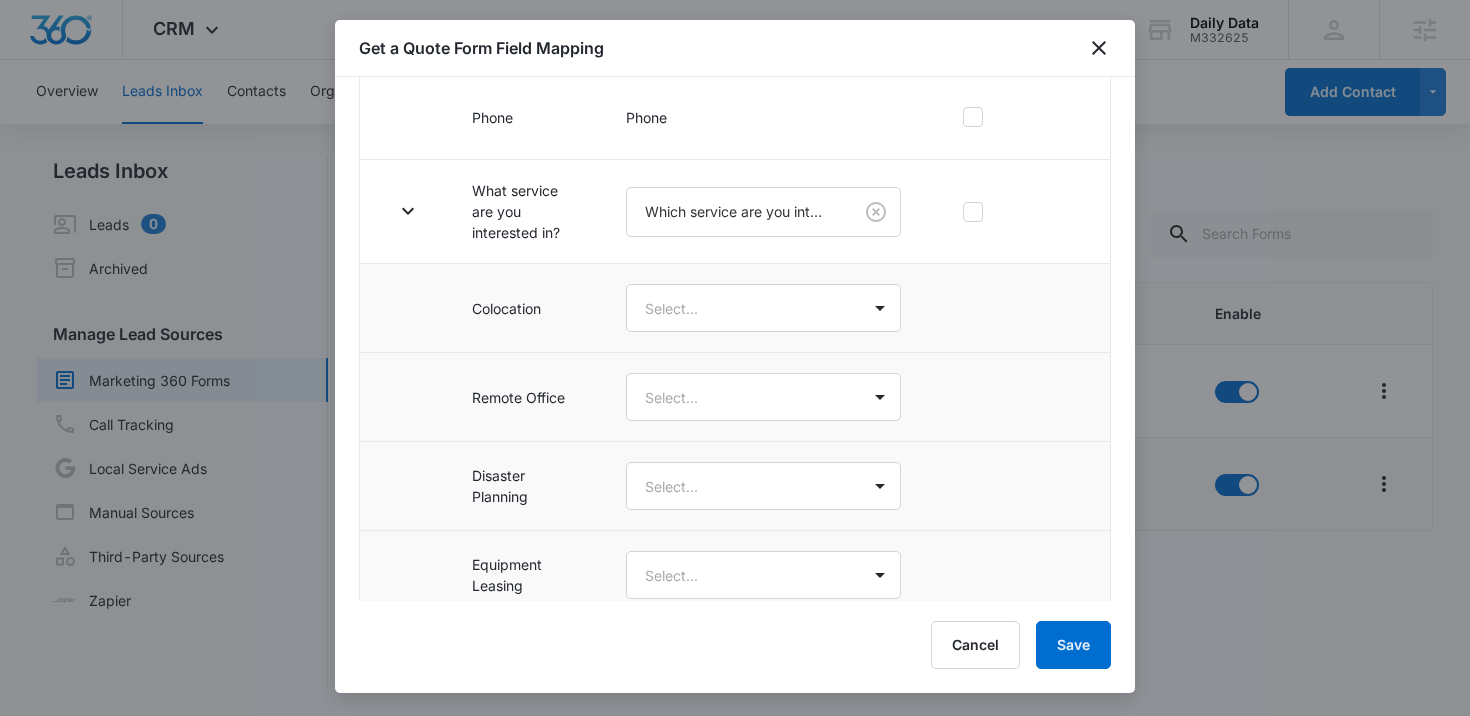 click on "Colocation" at bounding box center (525, 308) 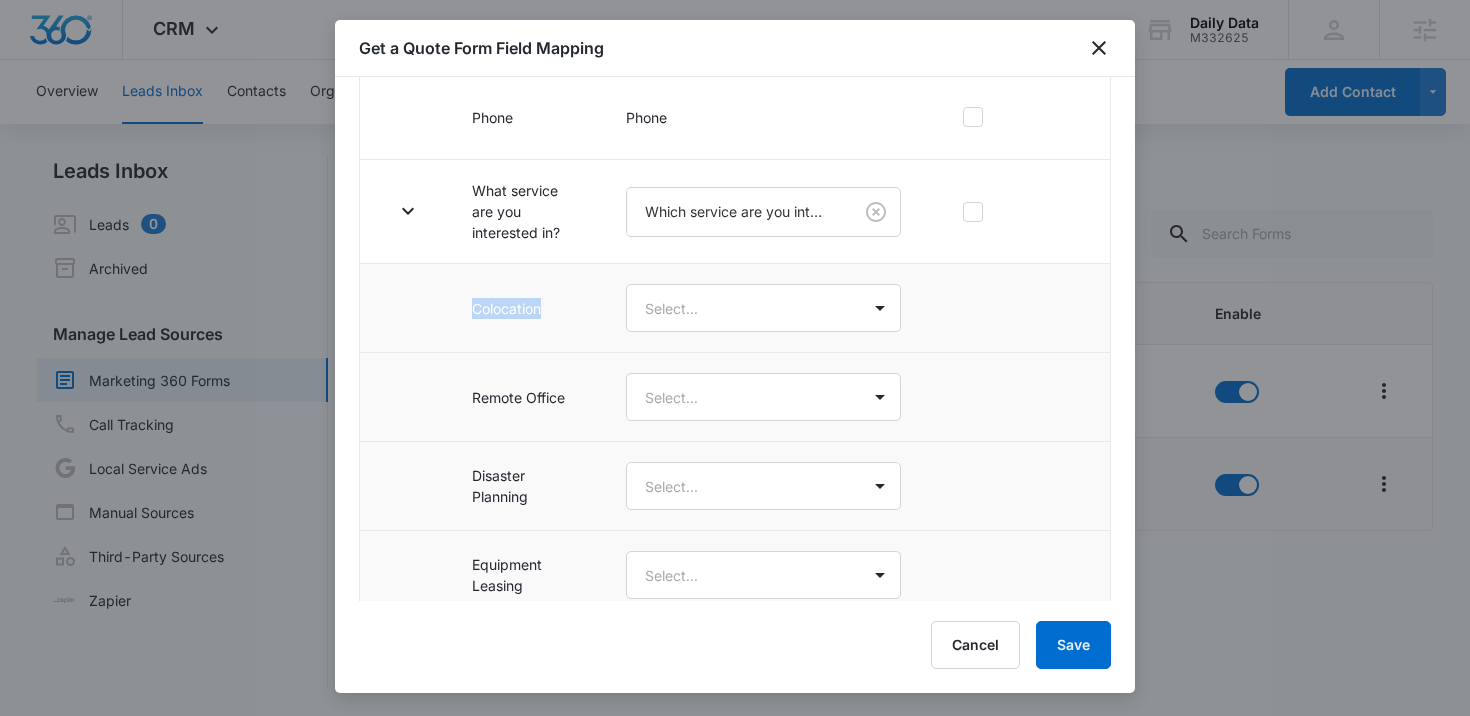 drag, startPoint x: 553, startPoint y: 315, endPoint x: 460, endPoint y: 315, distance: 93 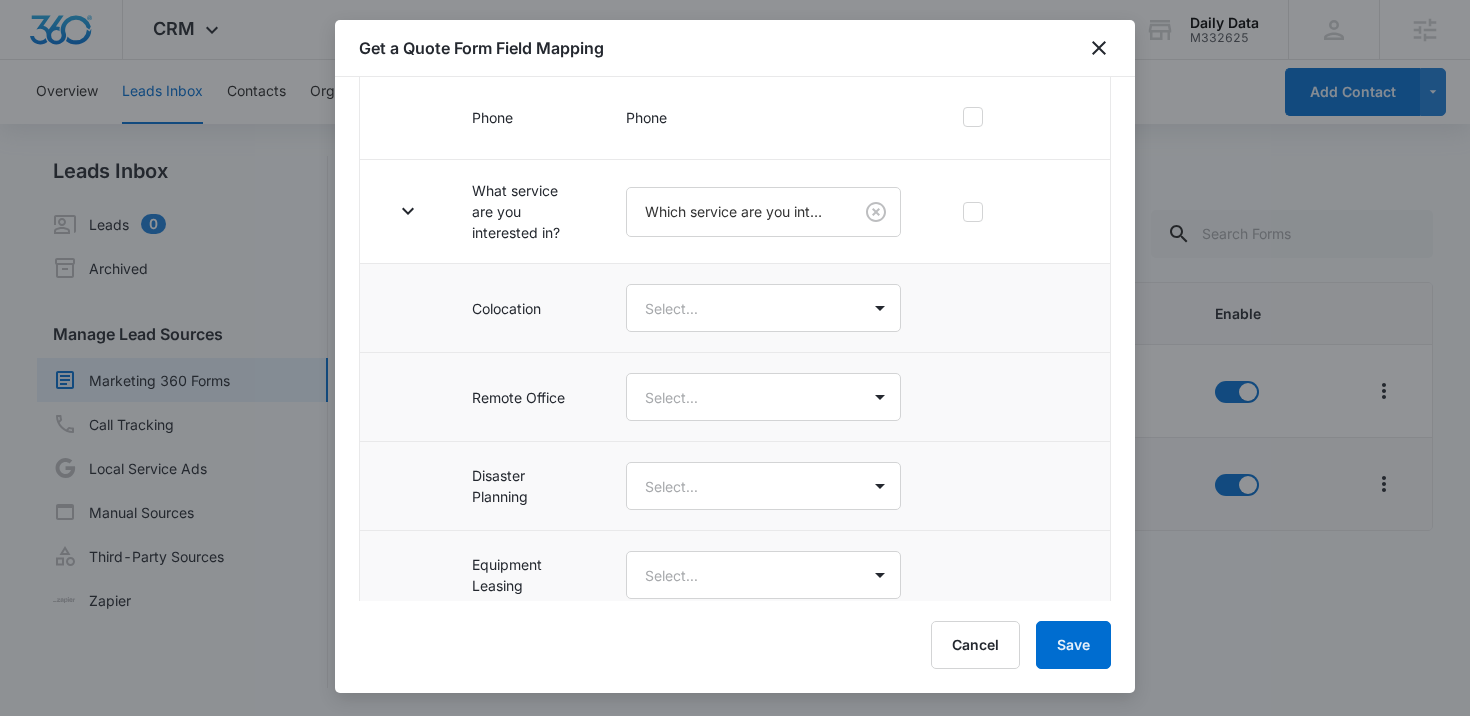 click on "Remote Office" at bounding box center (525, 397) 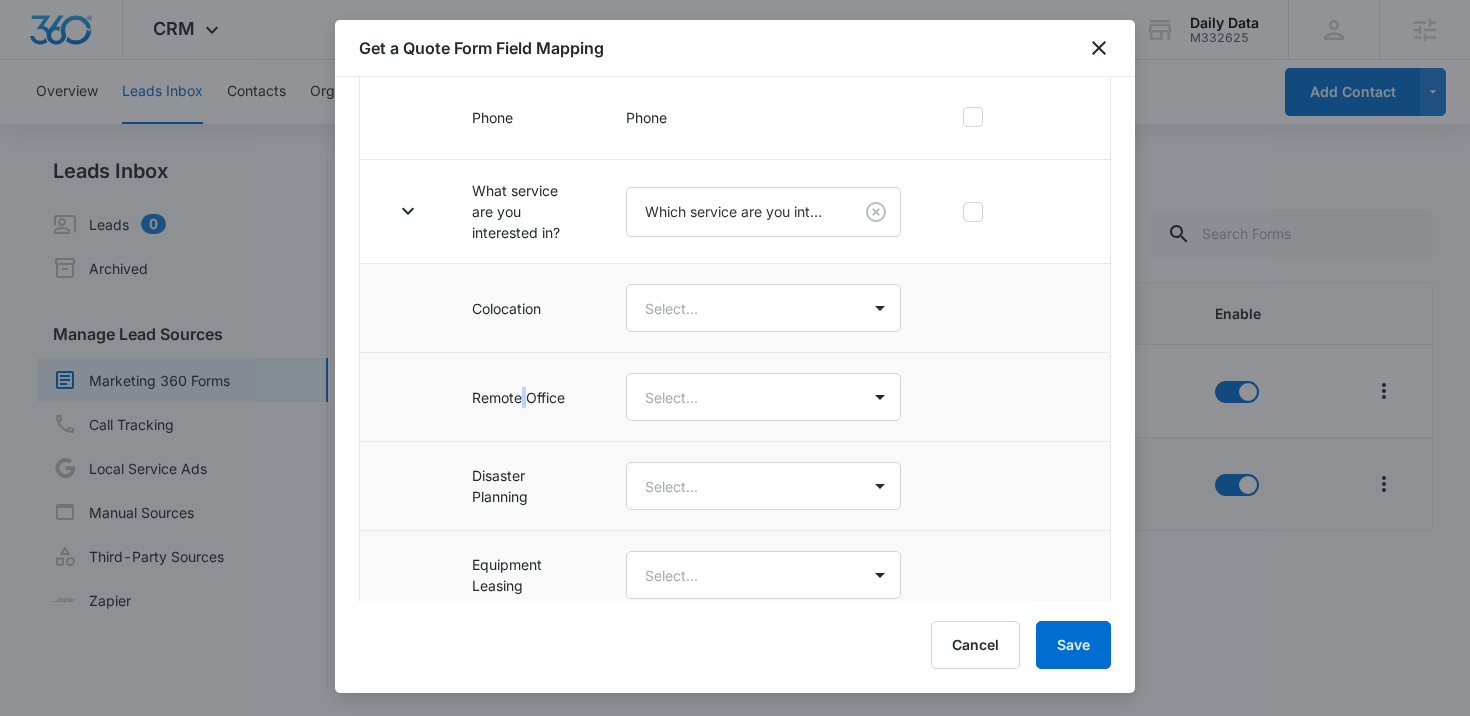 click on "Remote Office" at bounding box center [525, 397] 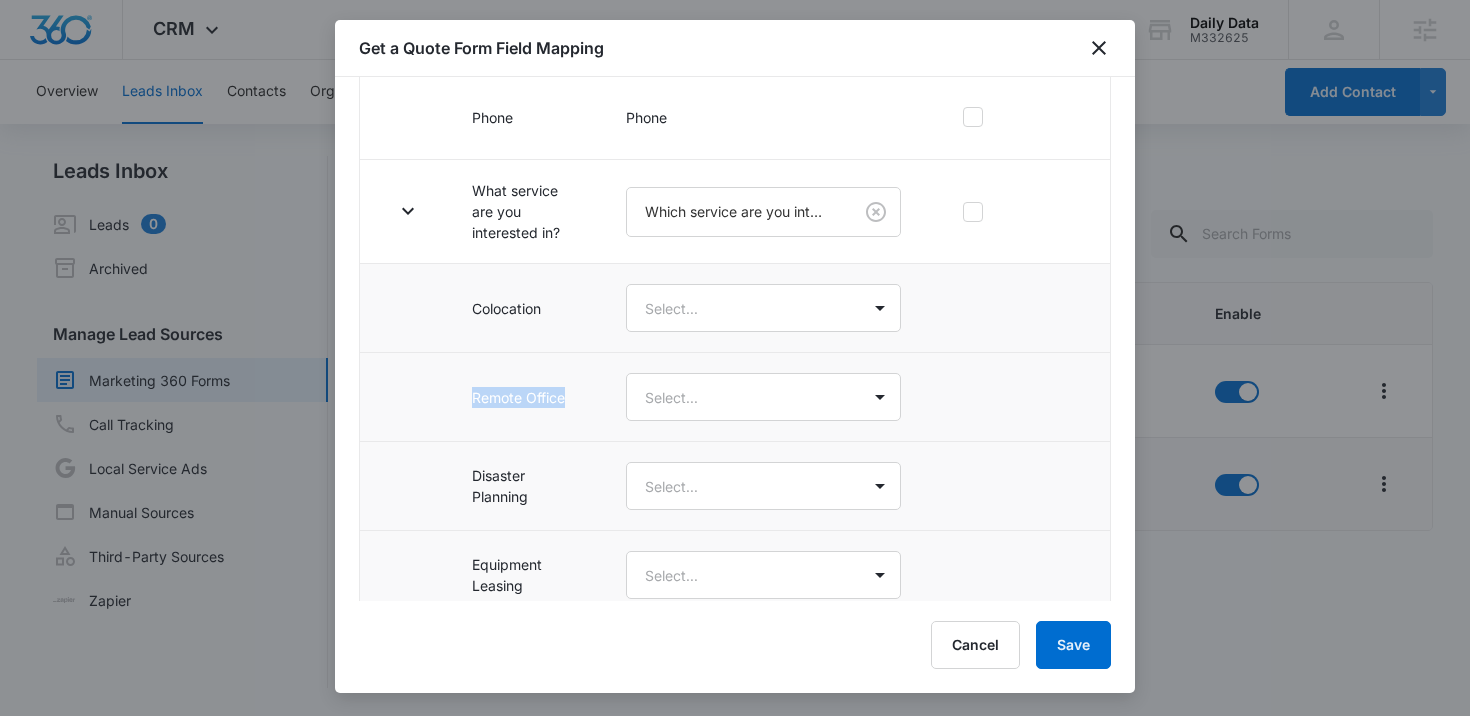 click on "Remote Office" at bounding box center (525, 397) 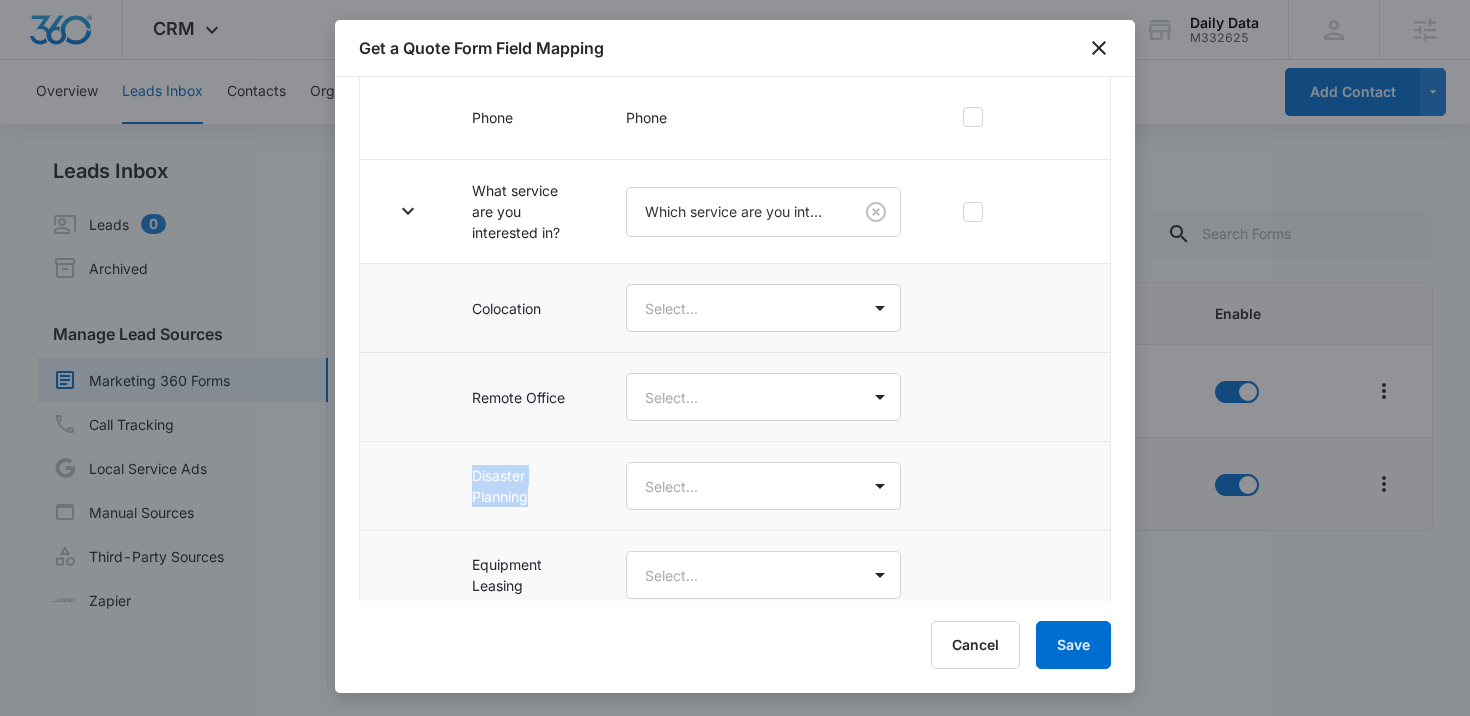 drag, startPoint x: 521, startPoint y: 500, endPoint x: 460, endPoint y: 474, distance: 66.309875 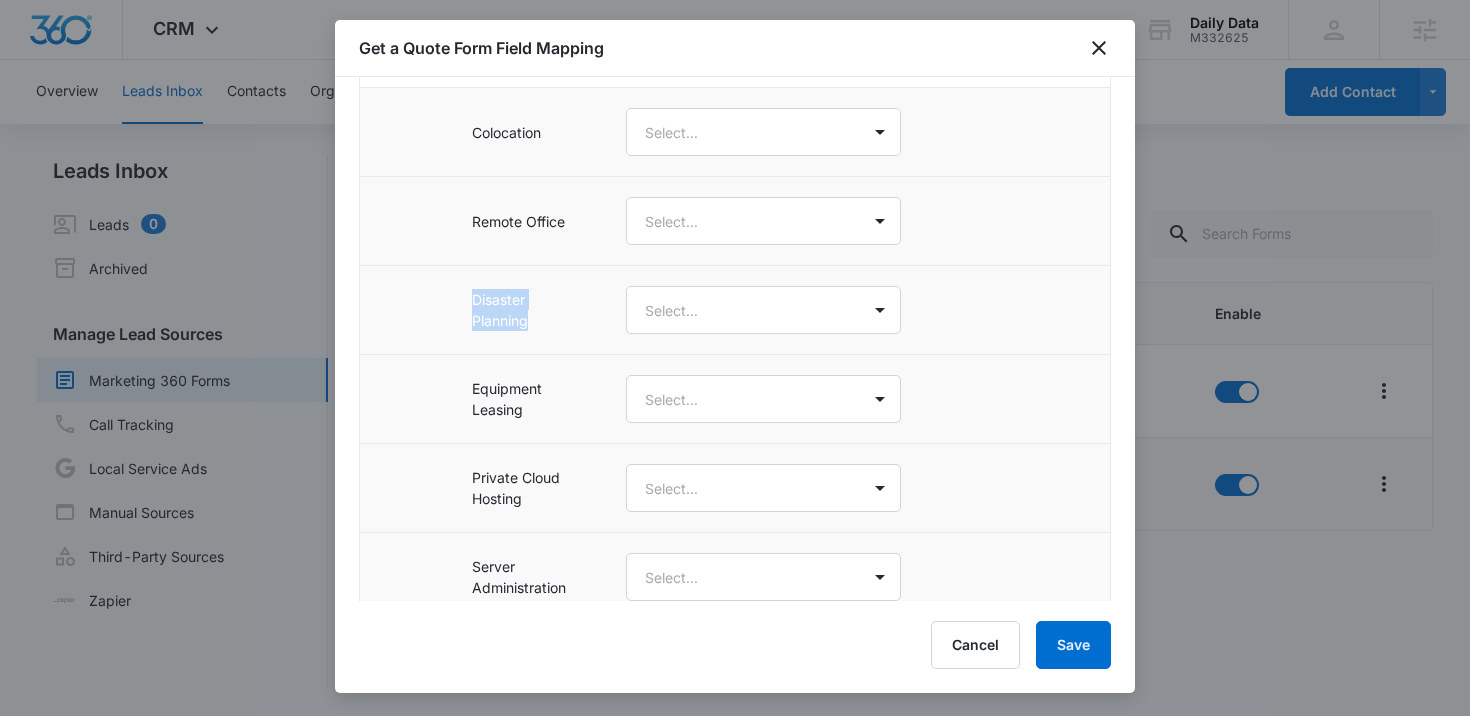 scroll, scrollTop: 639, scrollLeft: 0, axis: vertical 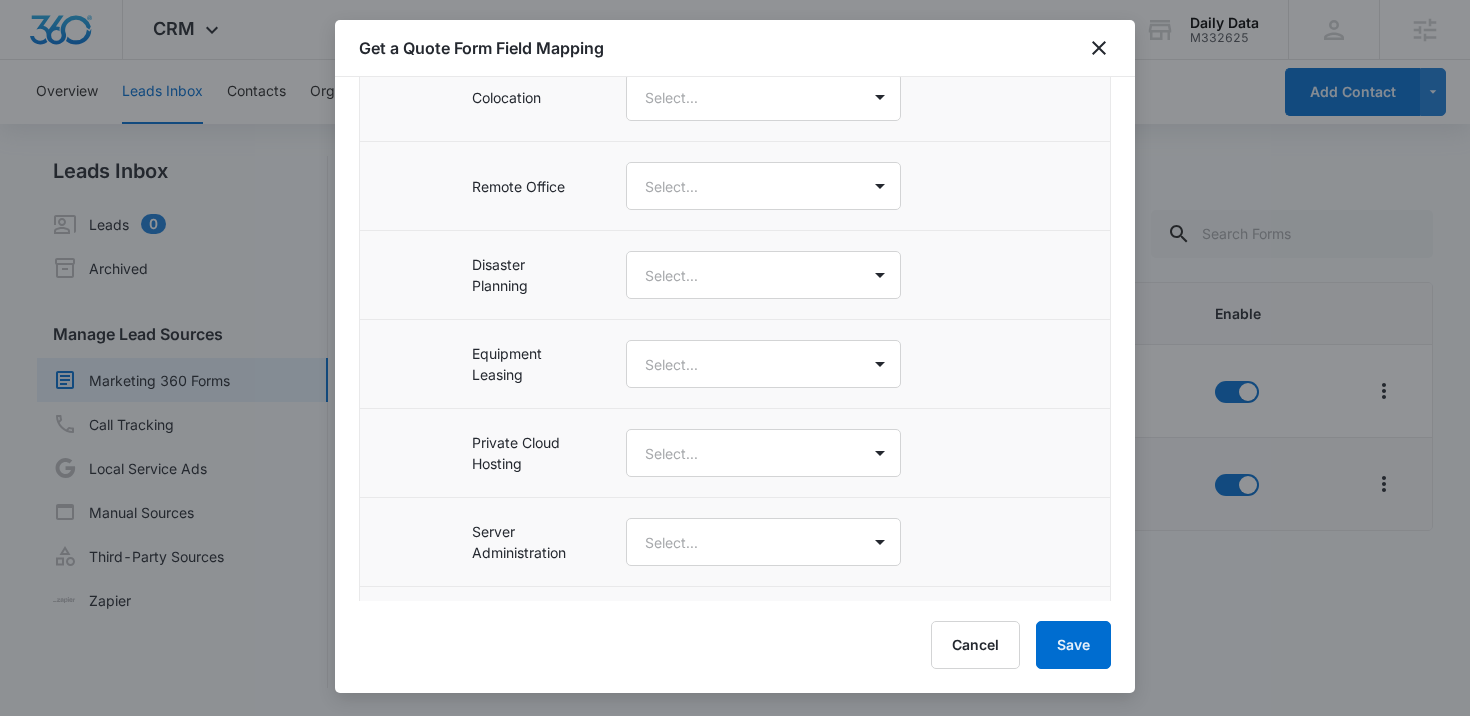 click on "Equipment Leasing" at bounding box center (525, 364) 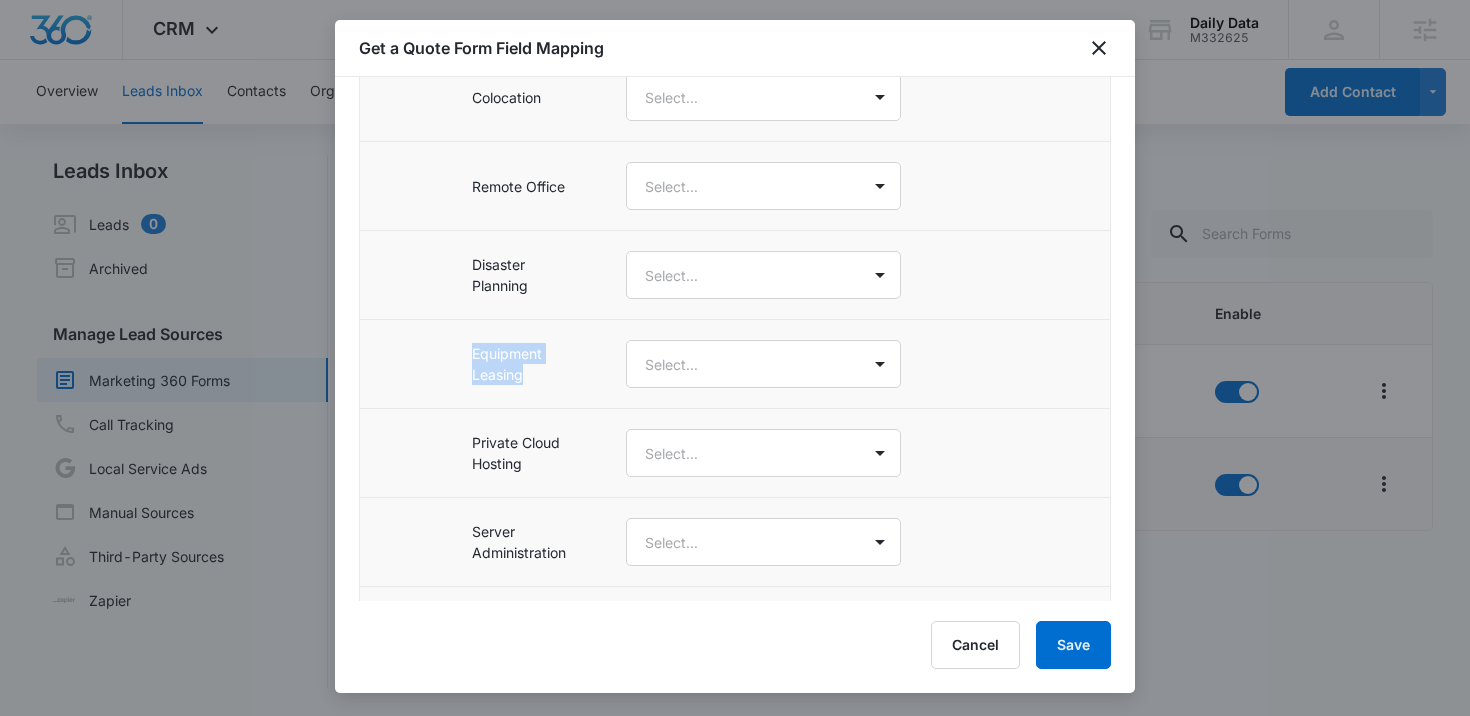 drag, startPoint x: 525, startPoint y: 373, endPoint x: 460, endPoint y: 362, distance: 65.9242 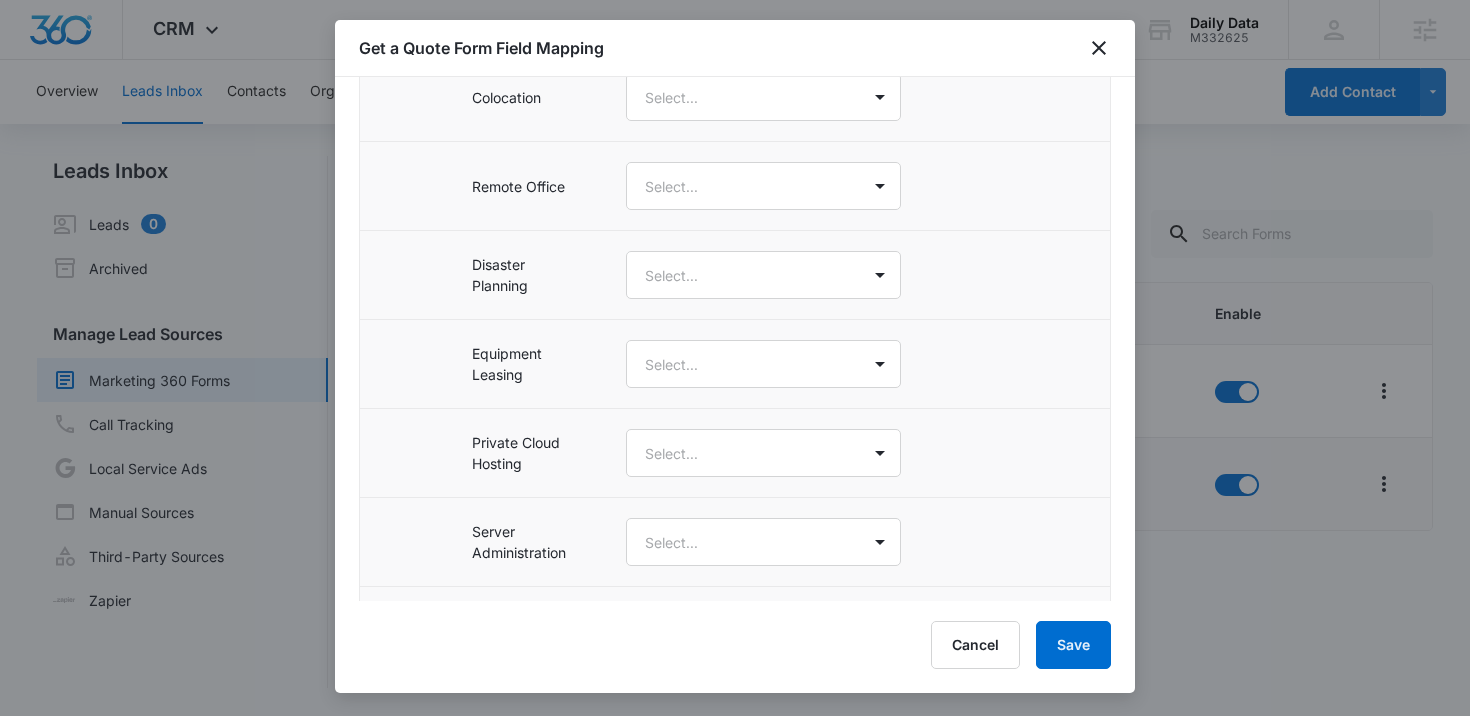click on "Private Cloud Hosting" at bounding box center (525, 453) 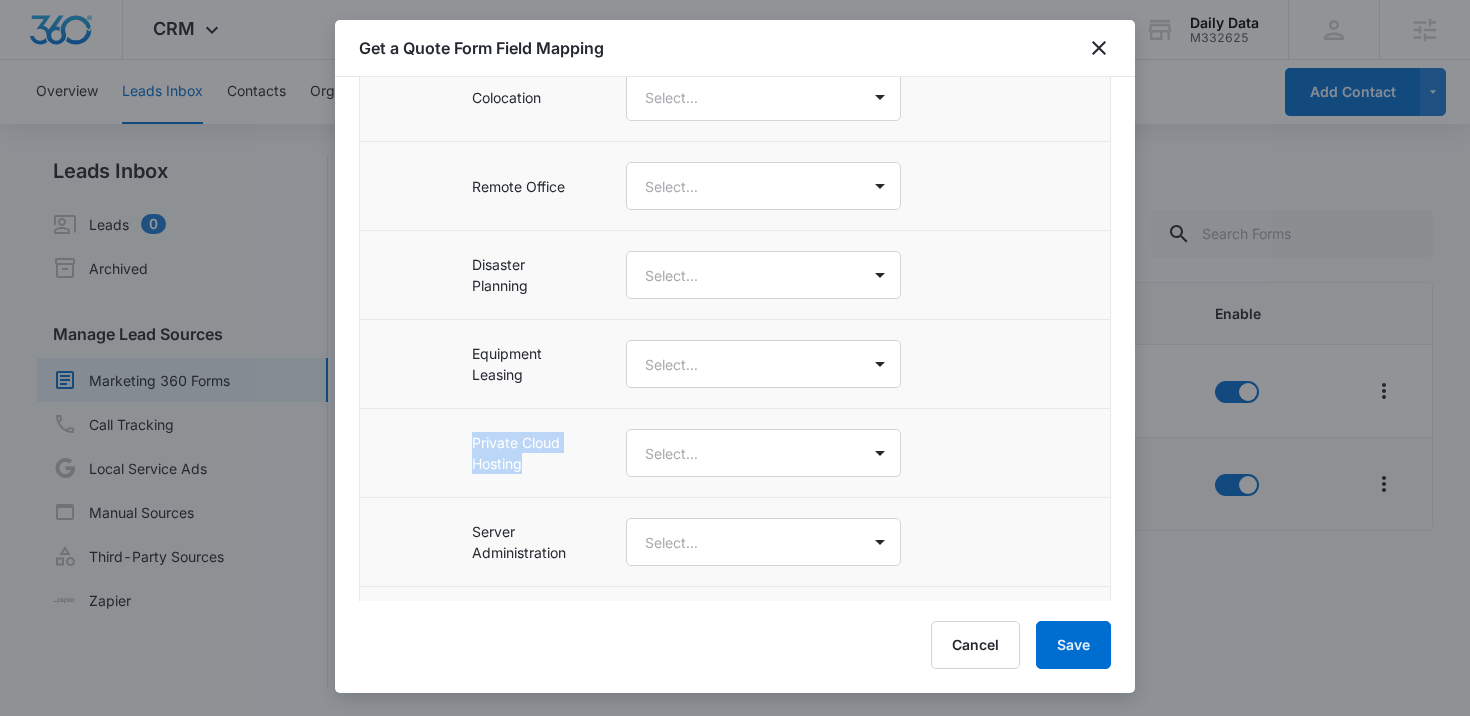 drag, startPoint x: 526, startPoint y: 467, endPoint x: 457, endPoint y: 439, distance: 74.46476 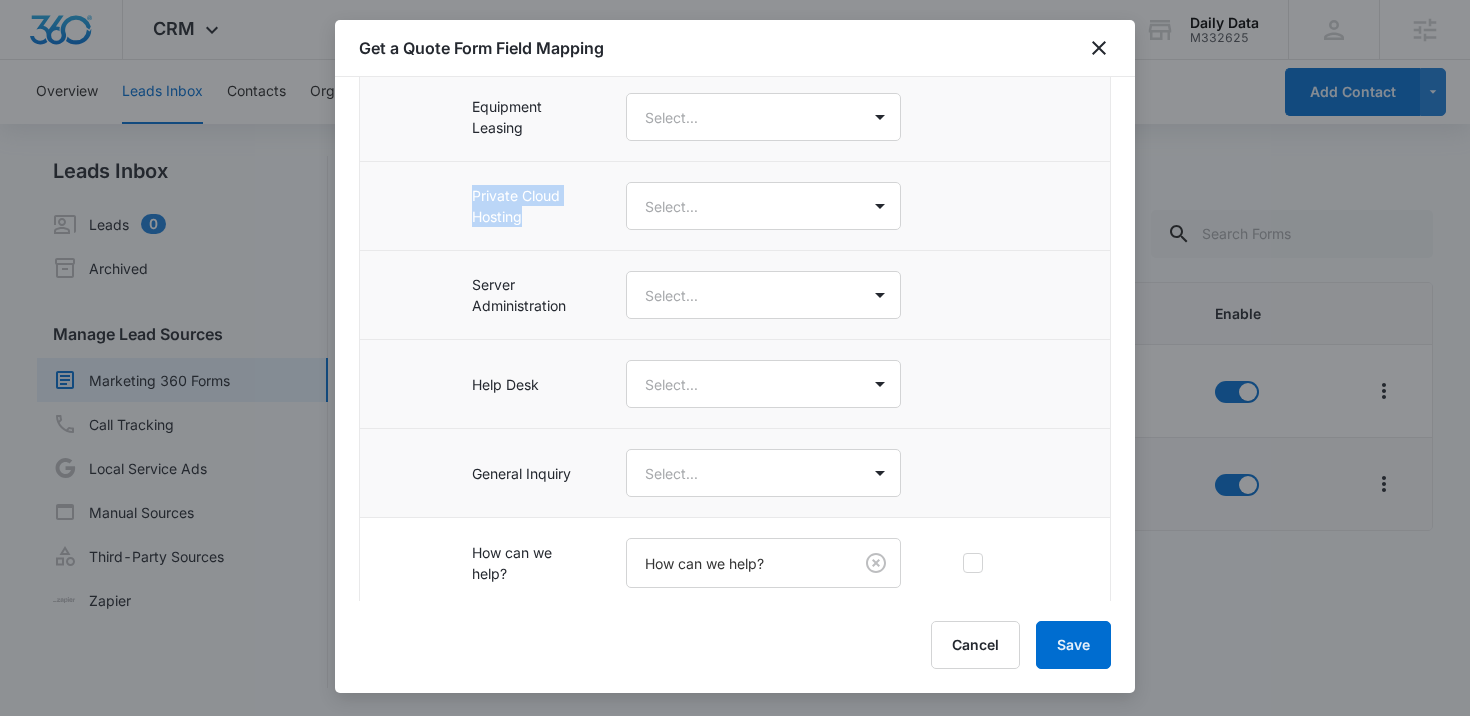 scroll, scrollTop: 895, scrollLeft: 0, axis: vertical 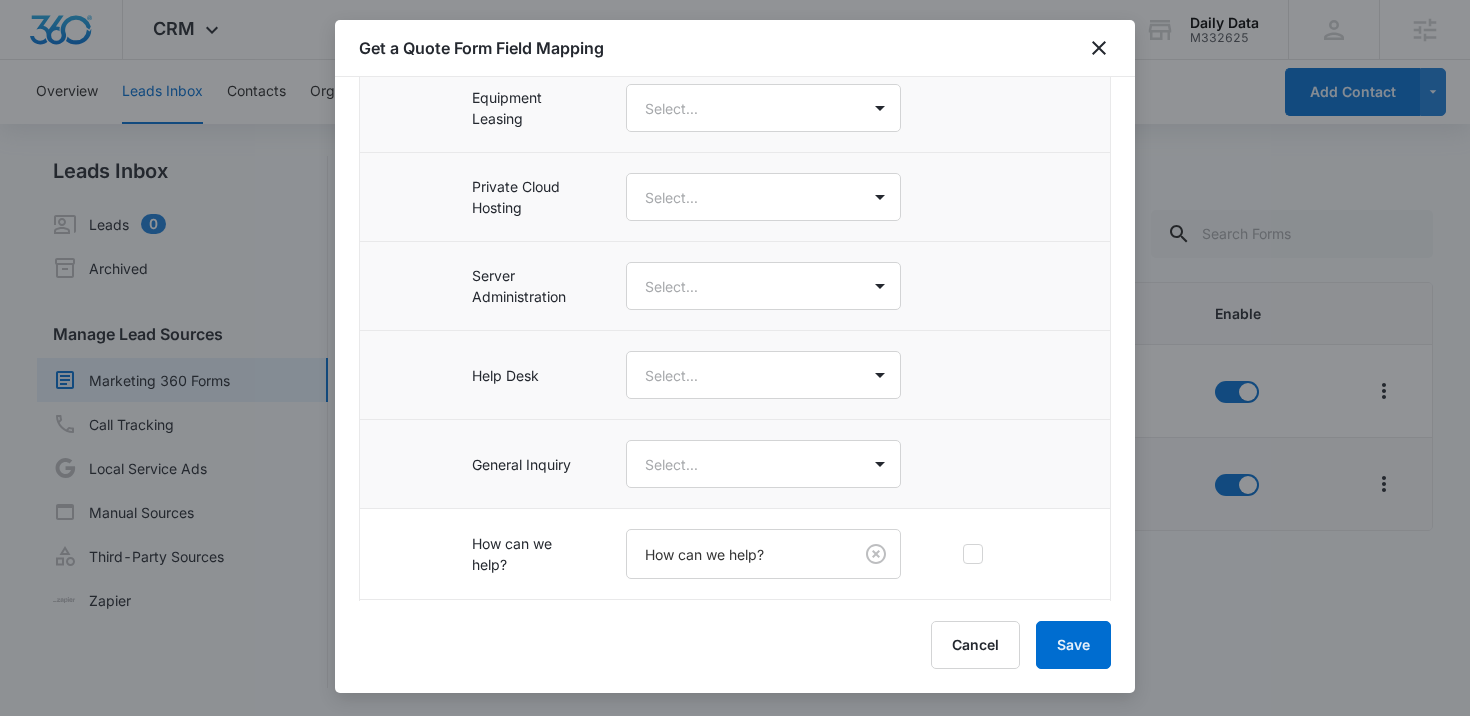 click on "Server Administration" at bounding box center [525, 286] 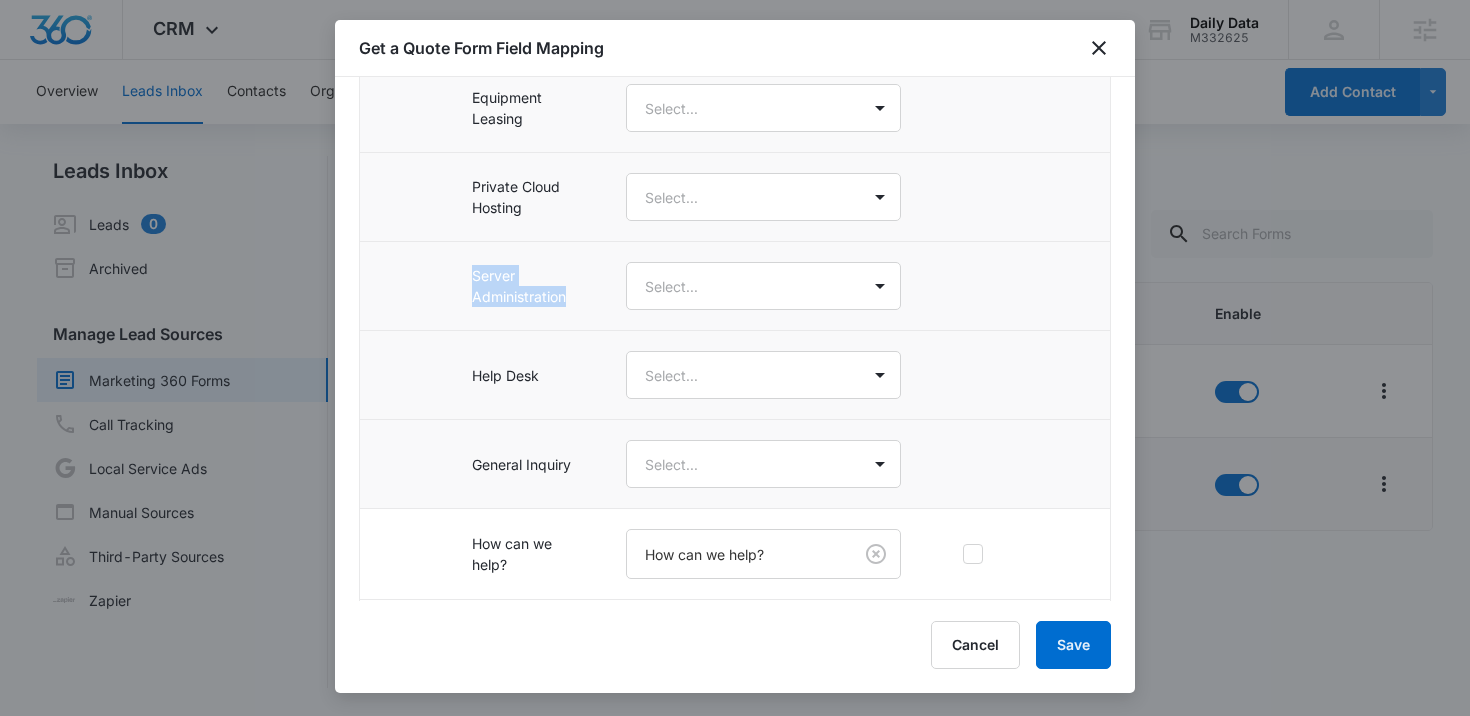 drag, startPoint x: 572, startPoint y: 298, endPoint x: 416, endPoint y: 279, distance: 157.15279 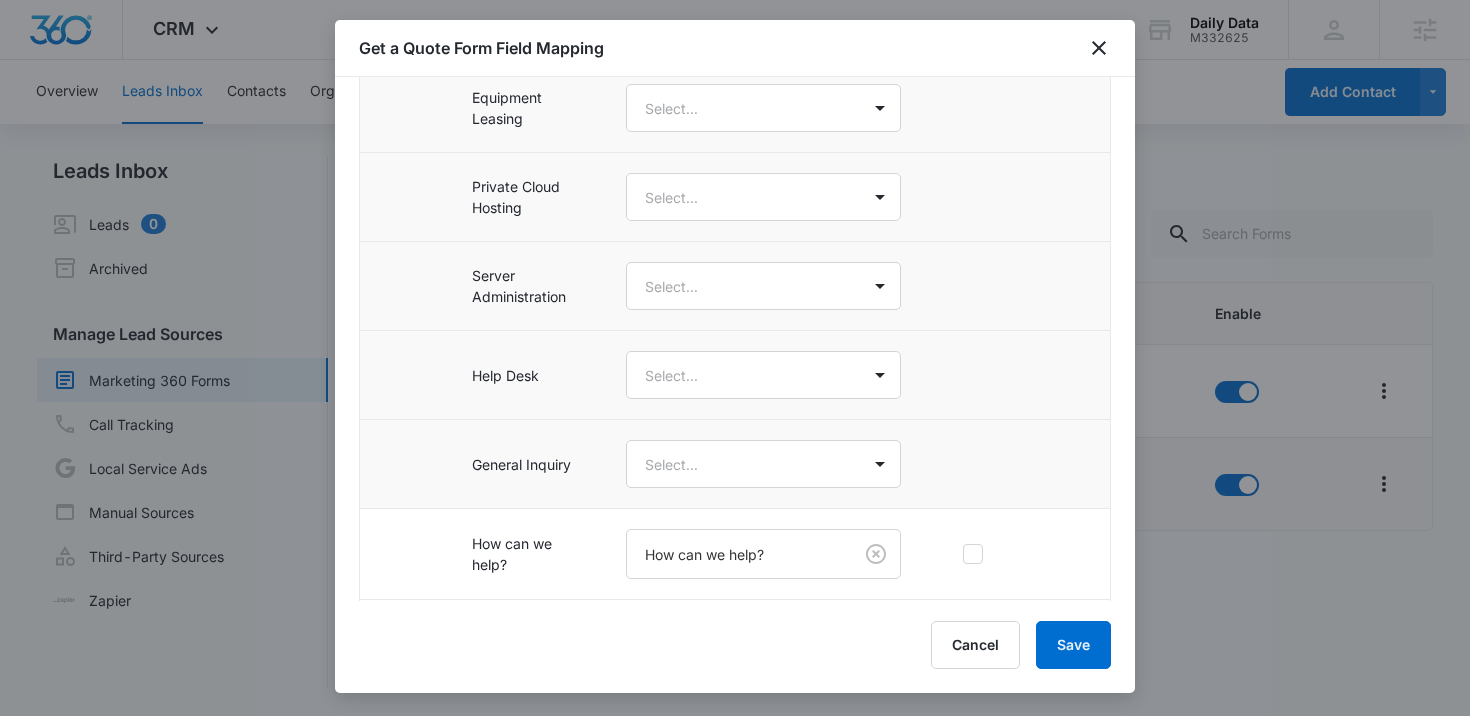 click on "Help Desk" at bounding box center (525, 375) 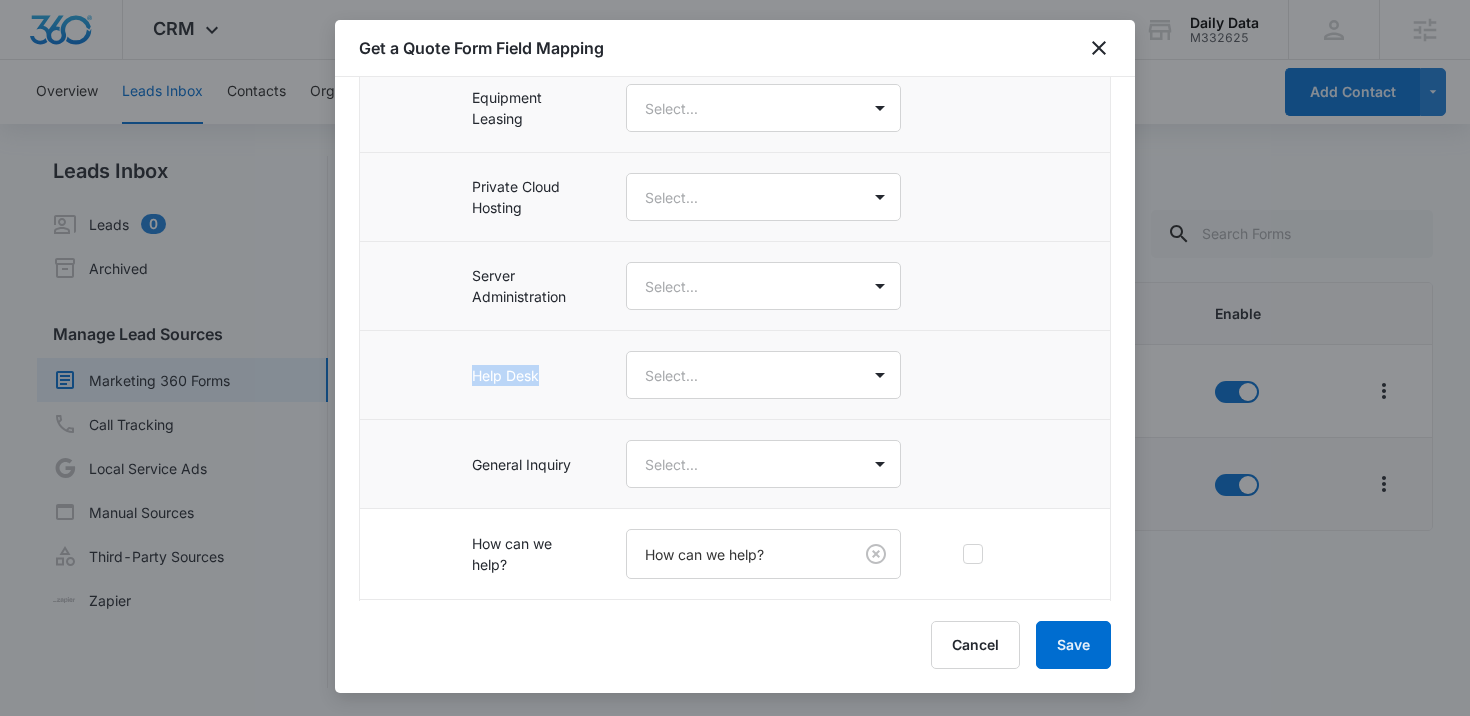 drag, startPoint x: 544, startPoint y: 376, endPoint x: 429, endPoint y: 372, distance: 115.06954 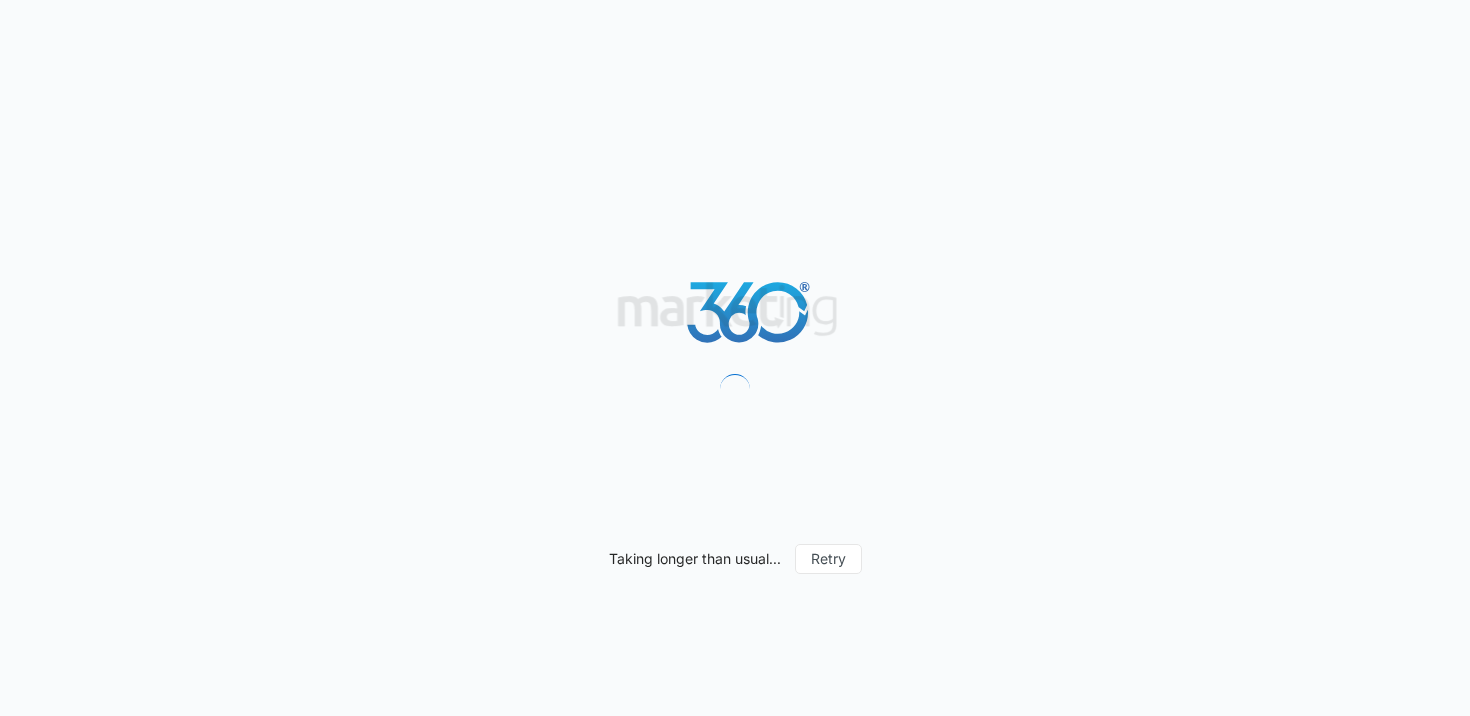 scroll, scrollTop: 0, scrollLeft: 0, axis: both 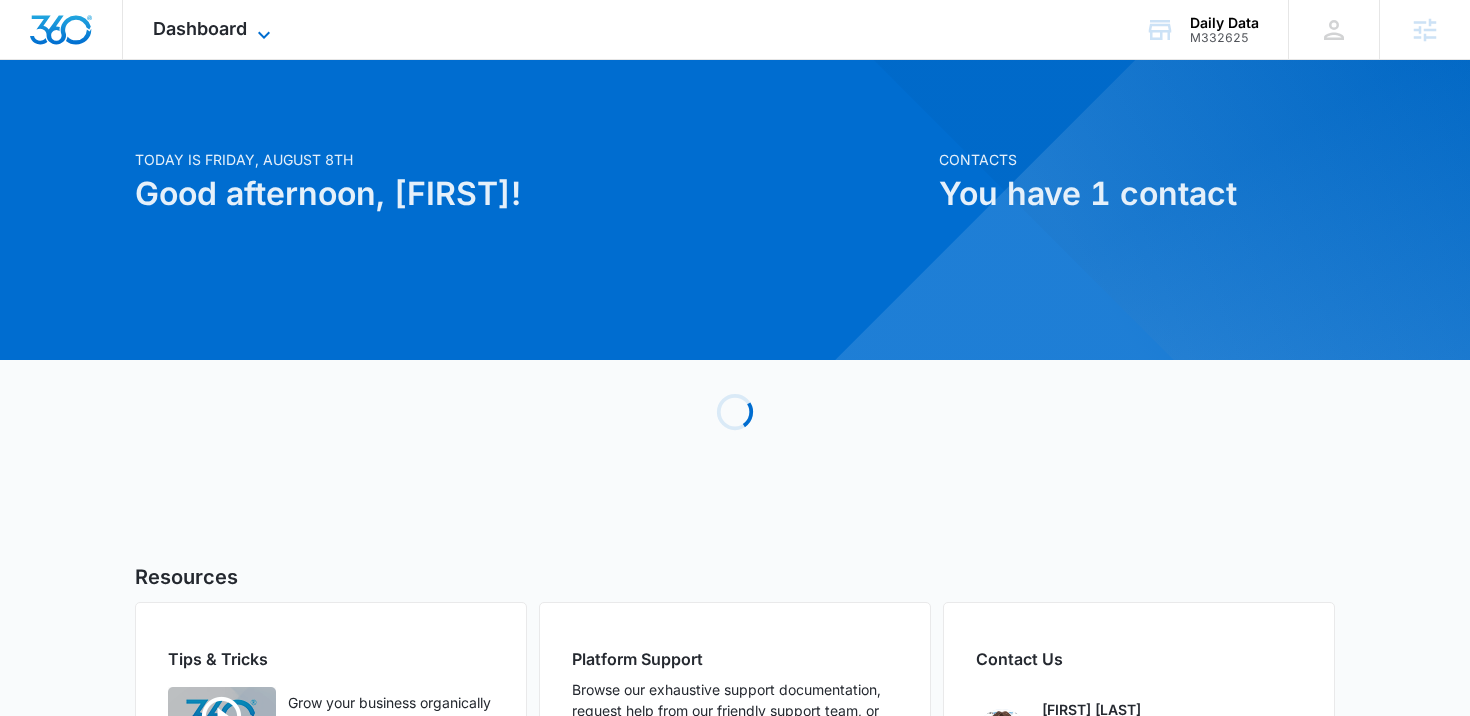 click on "Dashboard" at bounding box center [200, 28] 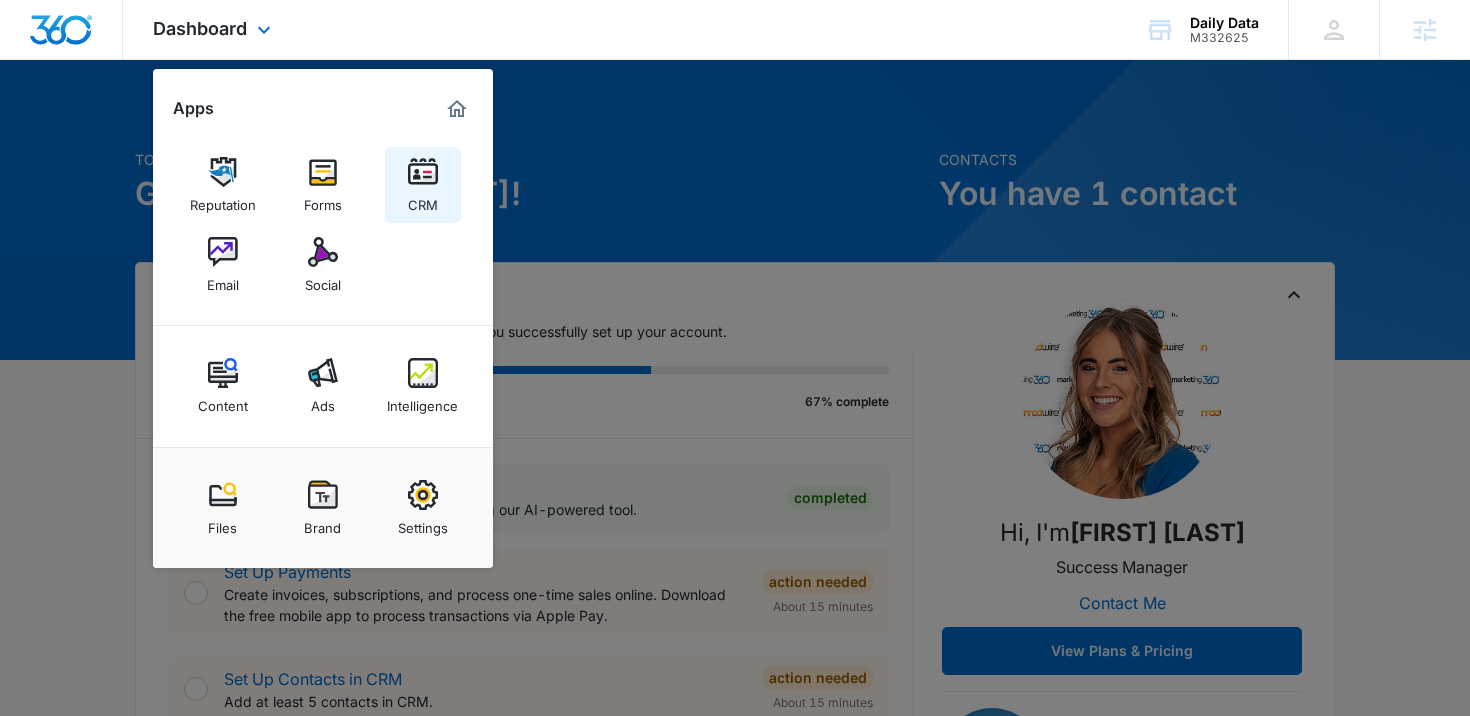click at bounding box center (423, 172) 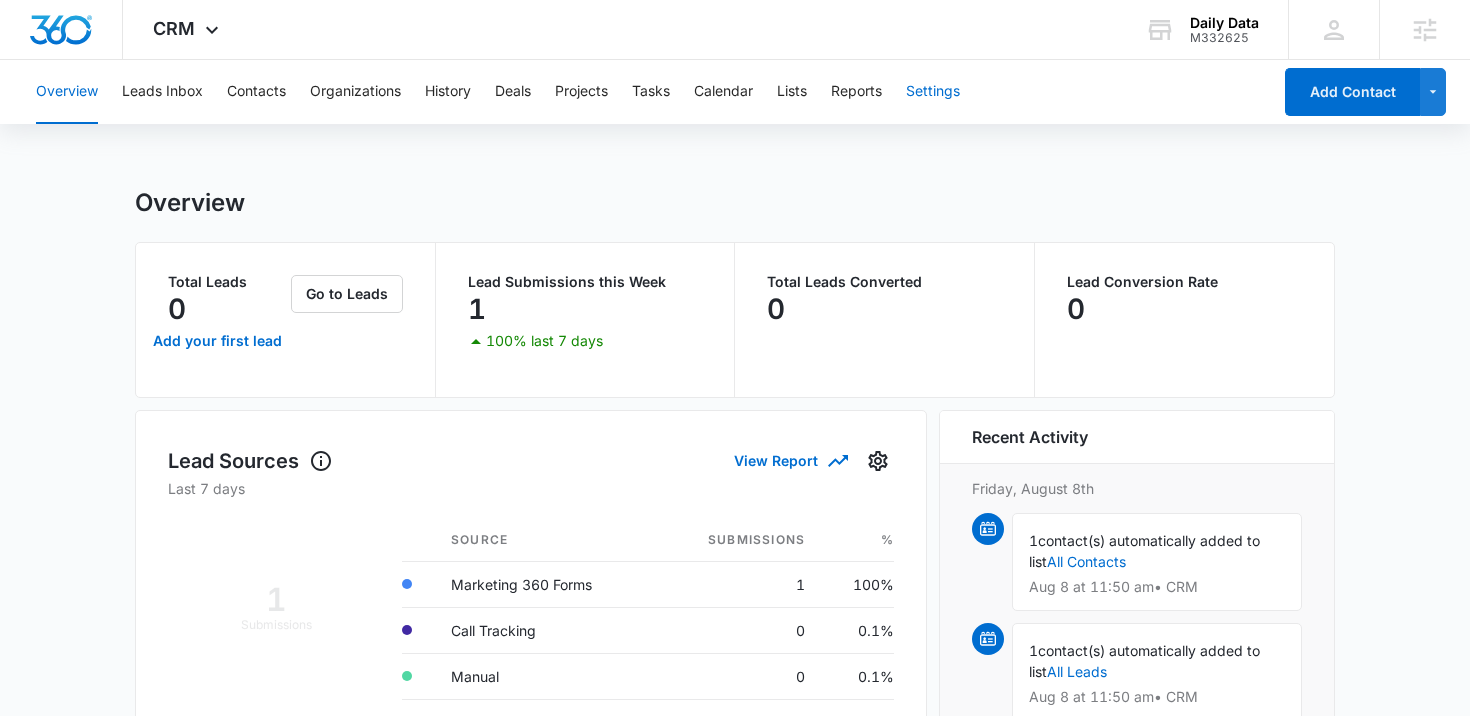 click on "Settings" at bounding box center [933, 92] 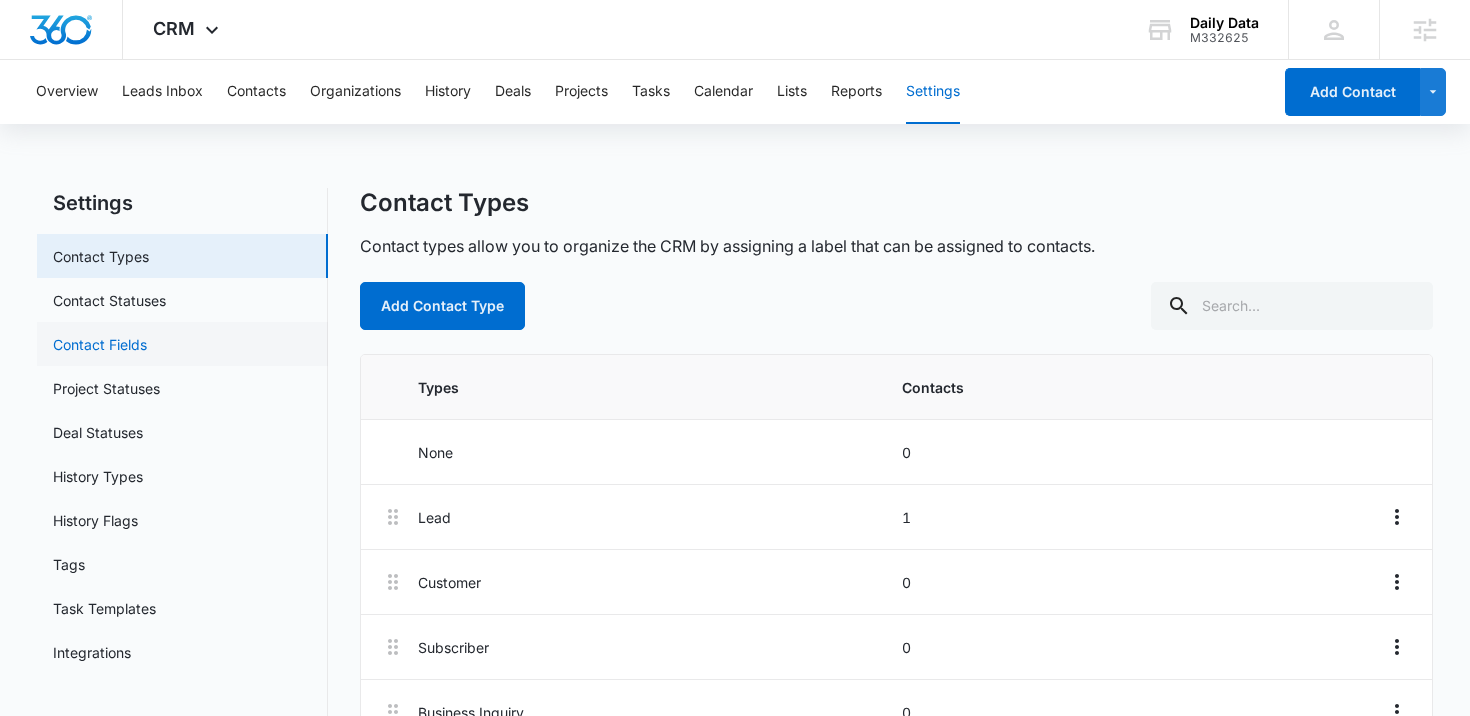click on "Contact Fields" at bounding box center (100, 344) 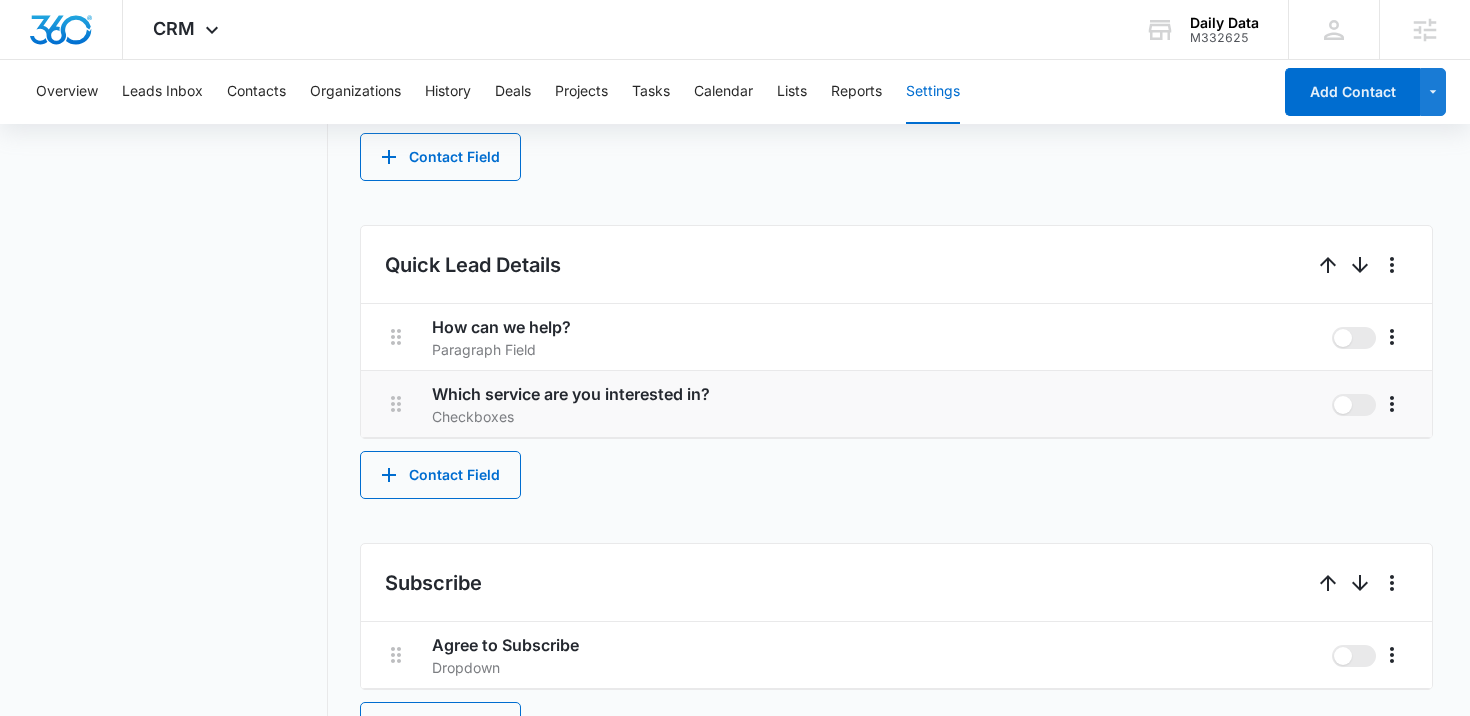 scroll, scrollTop: 1112, scrollLeft: 0, axis: vertical 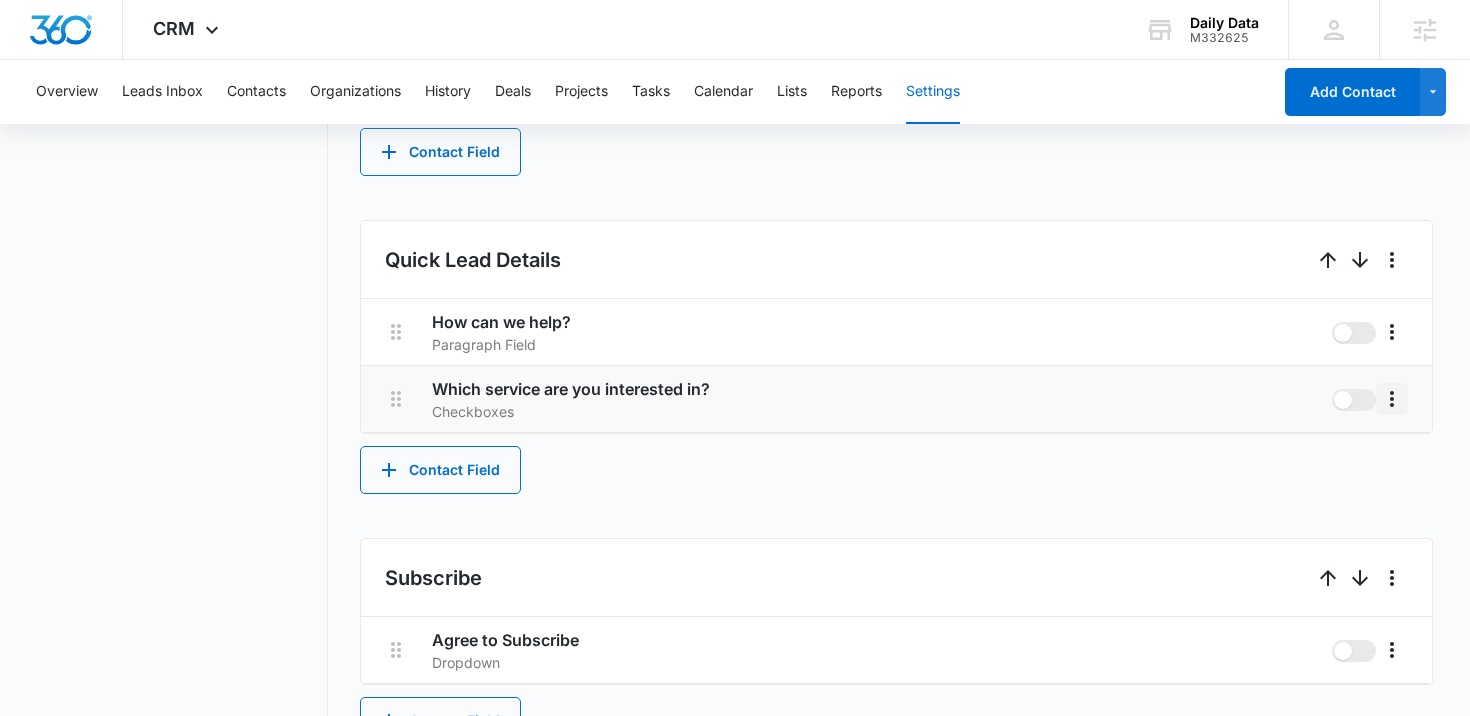 click 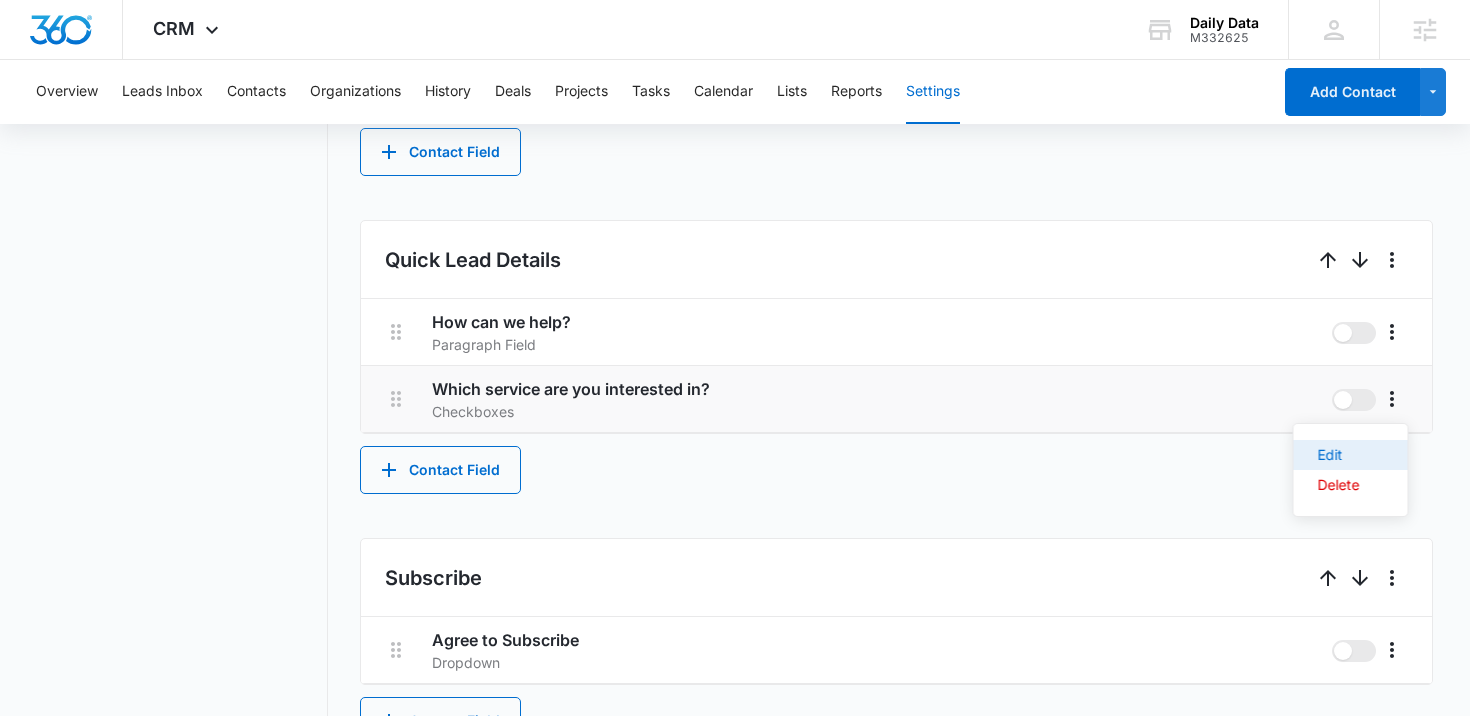 click on "Edit" at bounding box center [1351, 455] 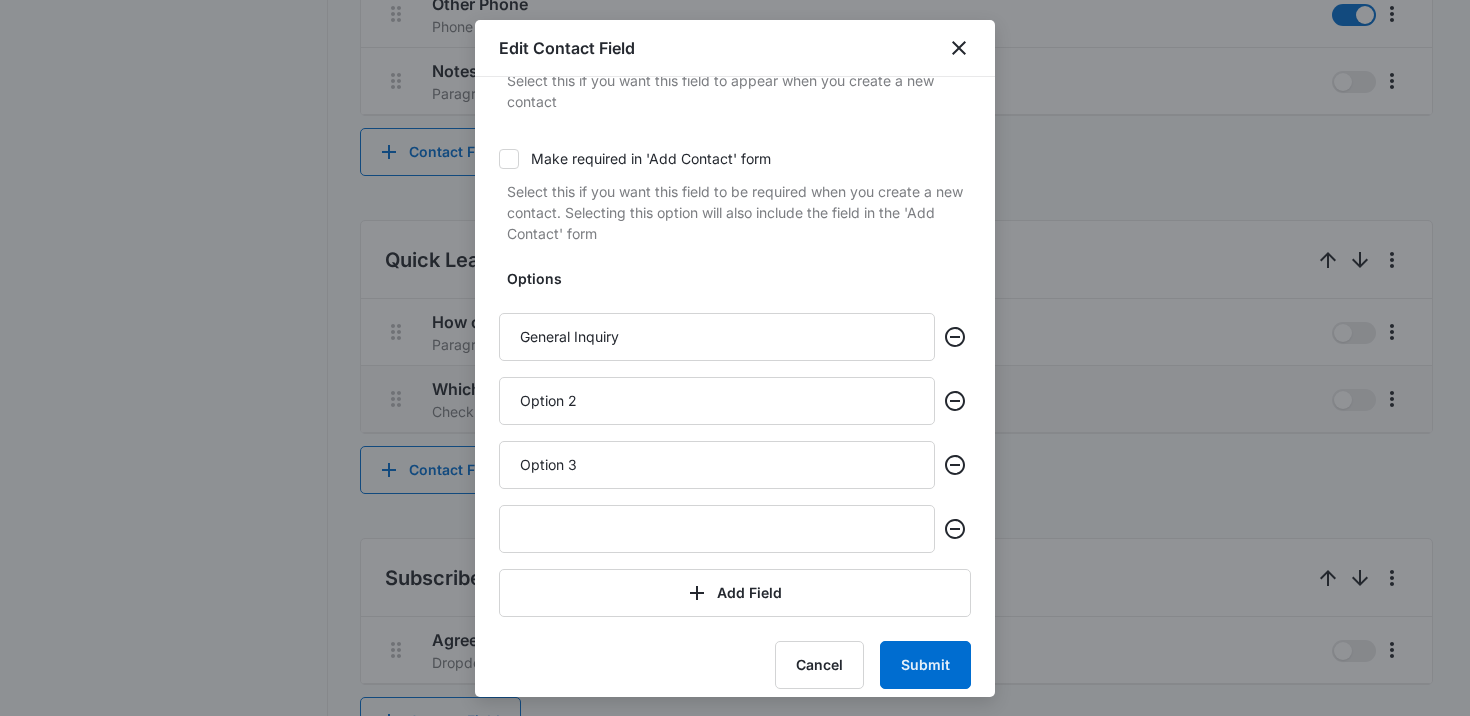 scroll, scrollTop: 296, scrollLeft: 0, axis: vertical 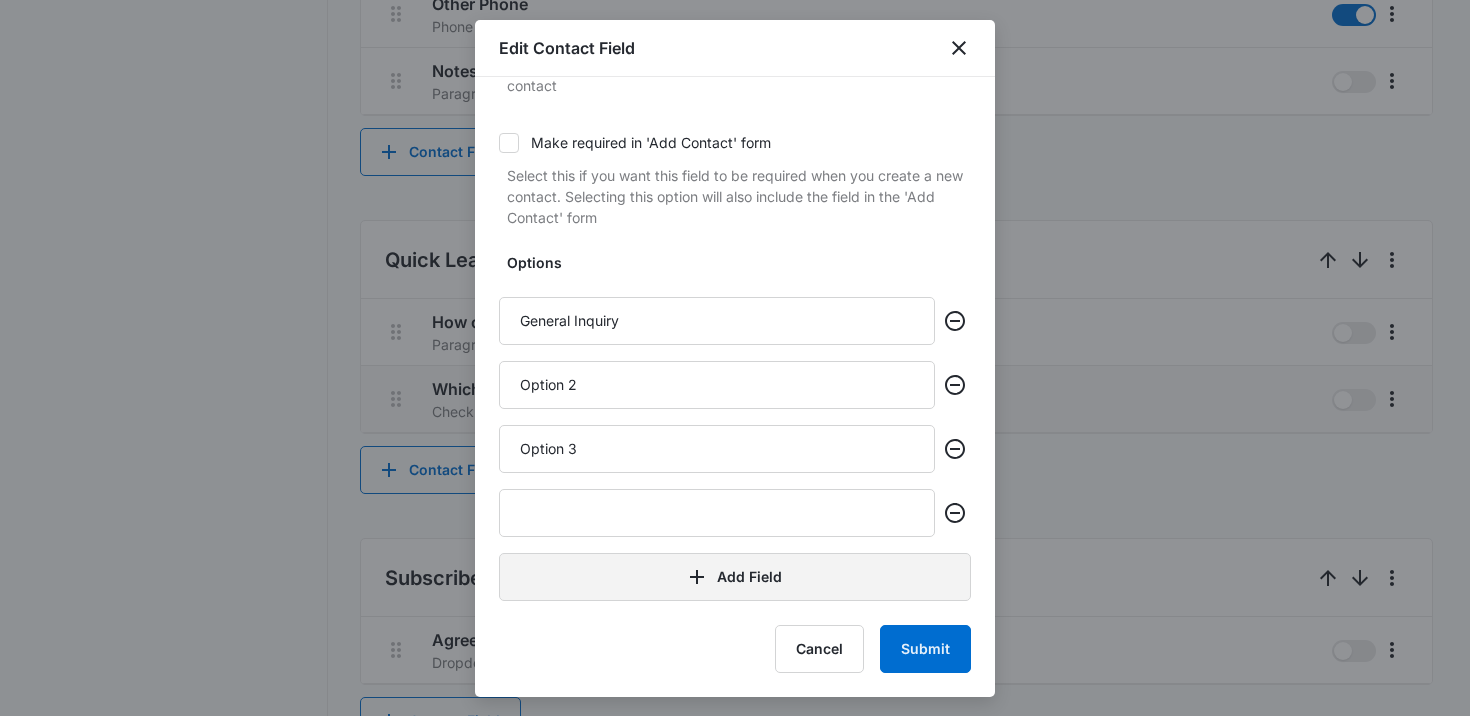 click 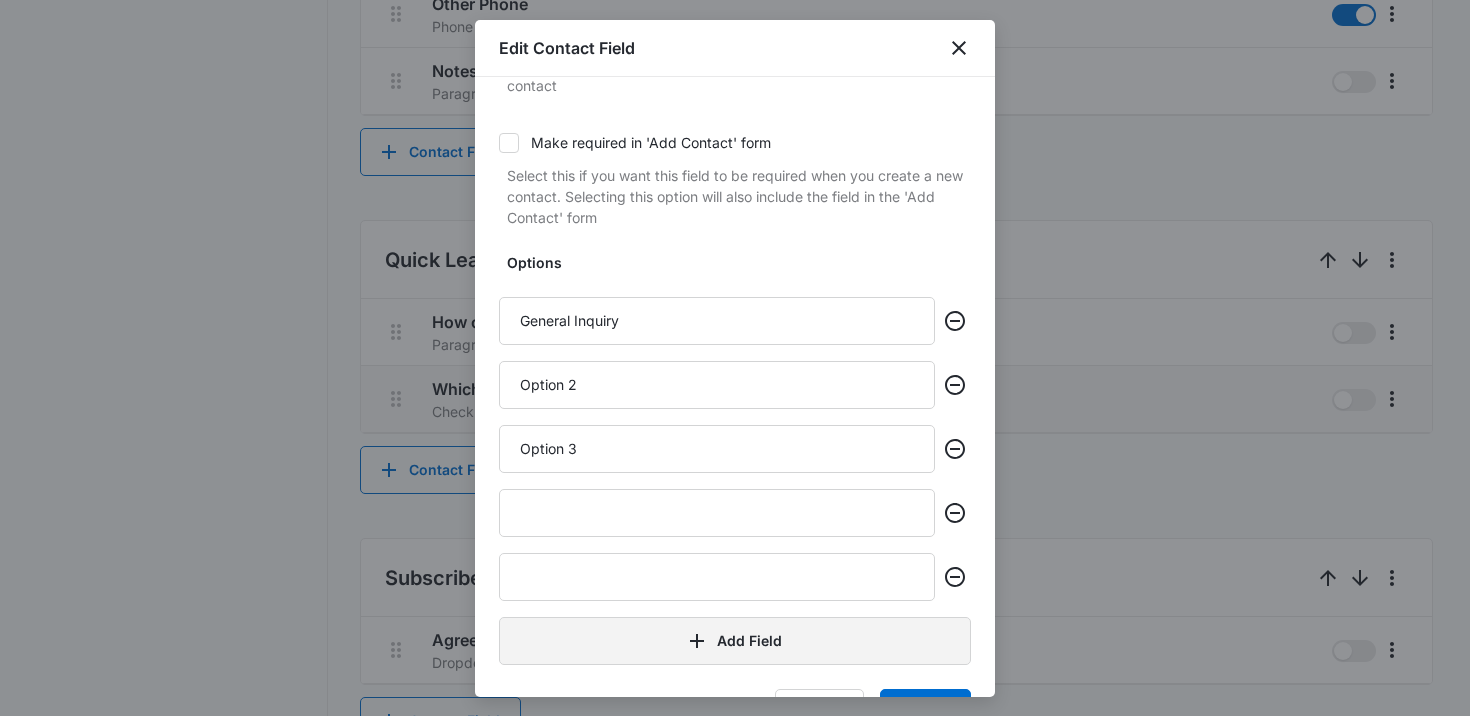 scroll, scrollTop: 360, scrollLeft: 0, axis: vertical 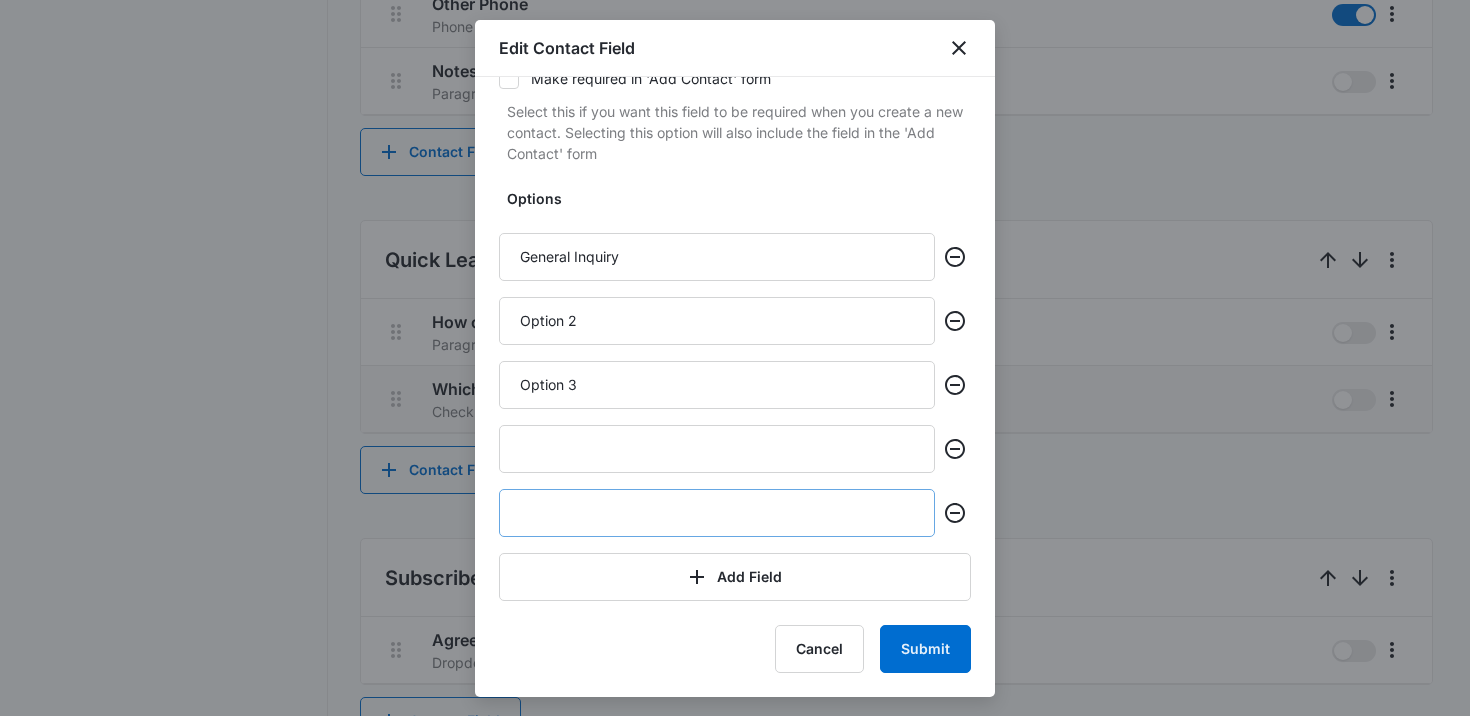 click at bounding box center (717, 513) 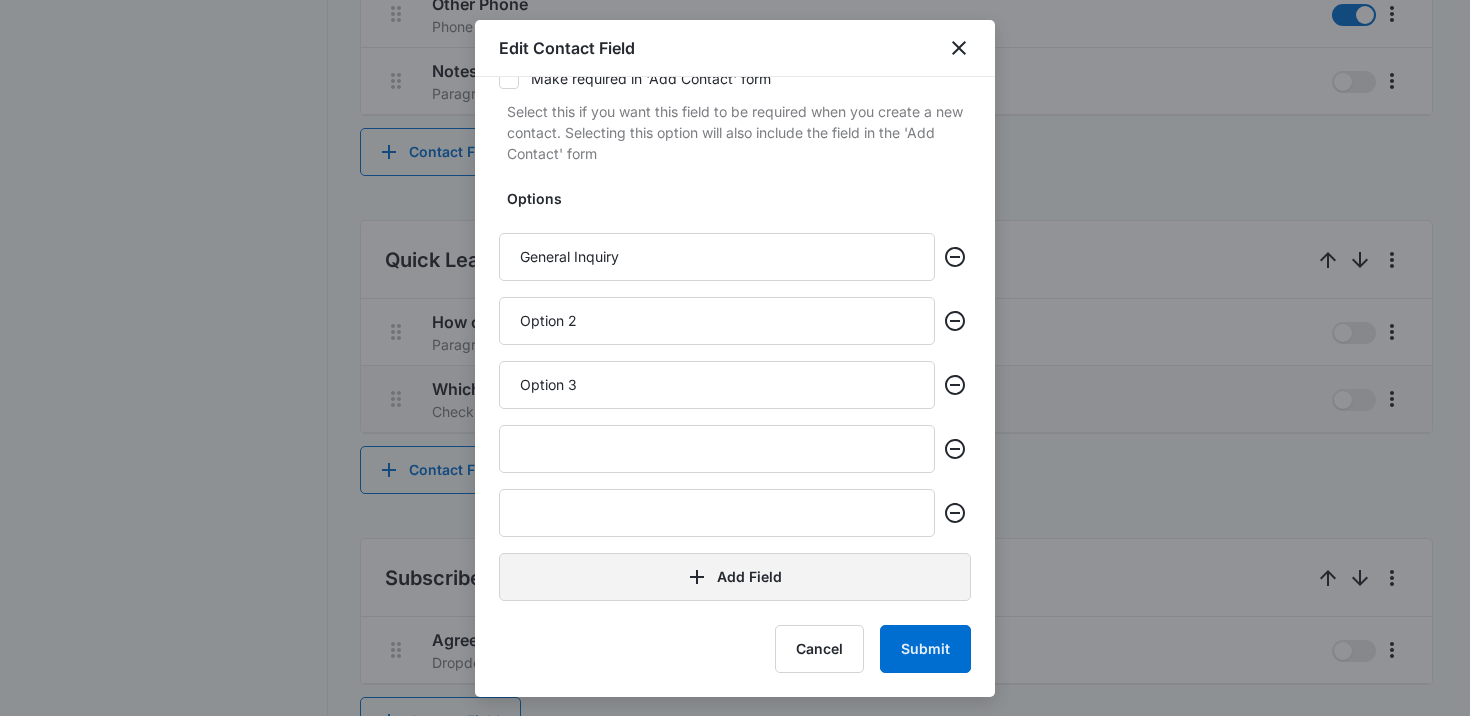 click on "Add Field" at bounding box center [735, 577] 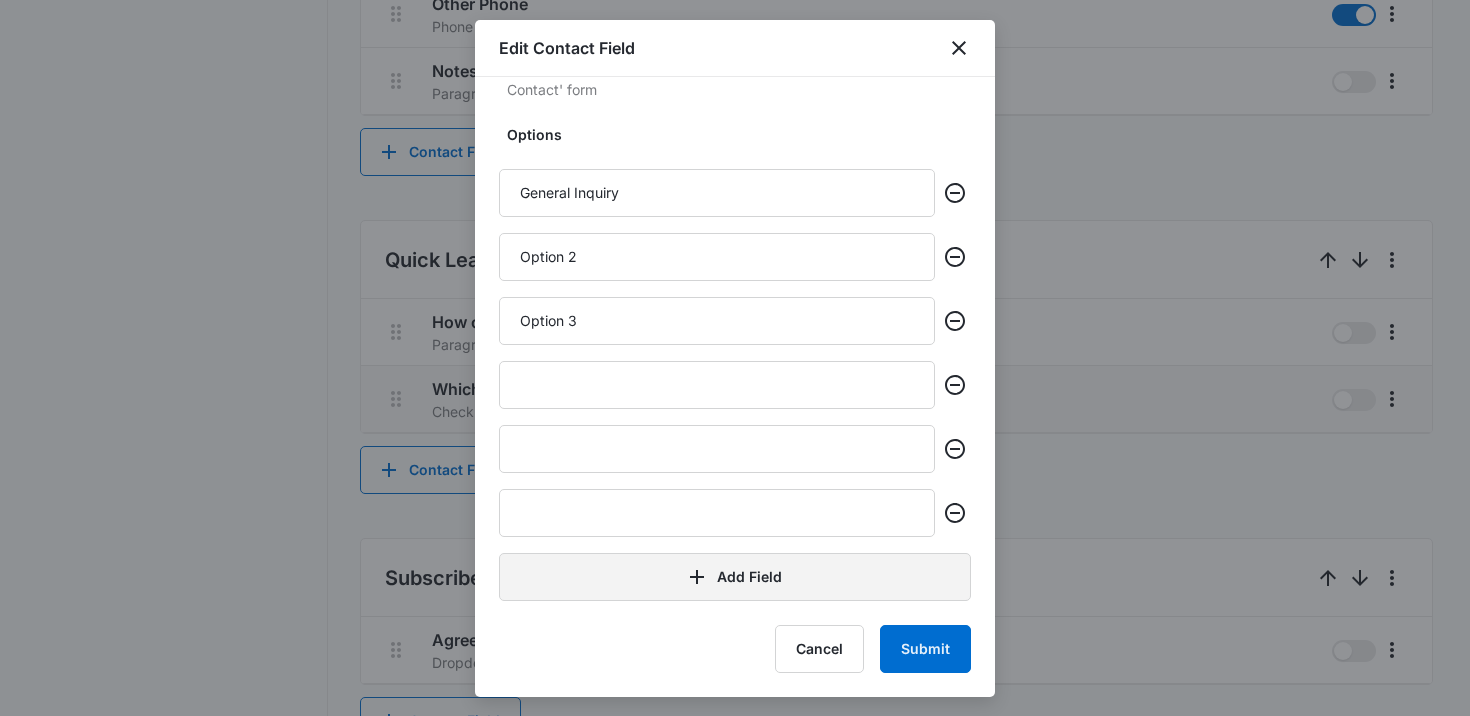 click 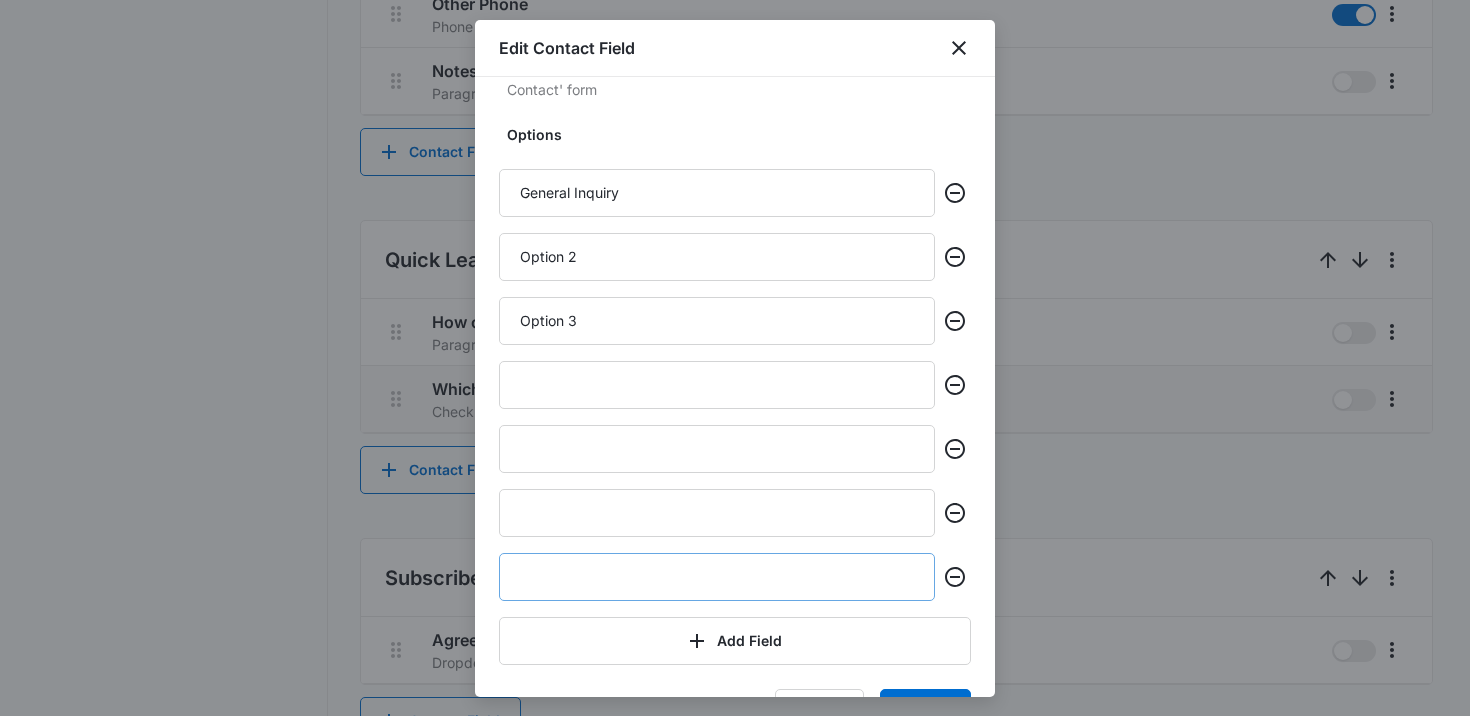 scroll, scrollTop: 488, scrollLeft: 0, axis: vertical 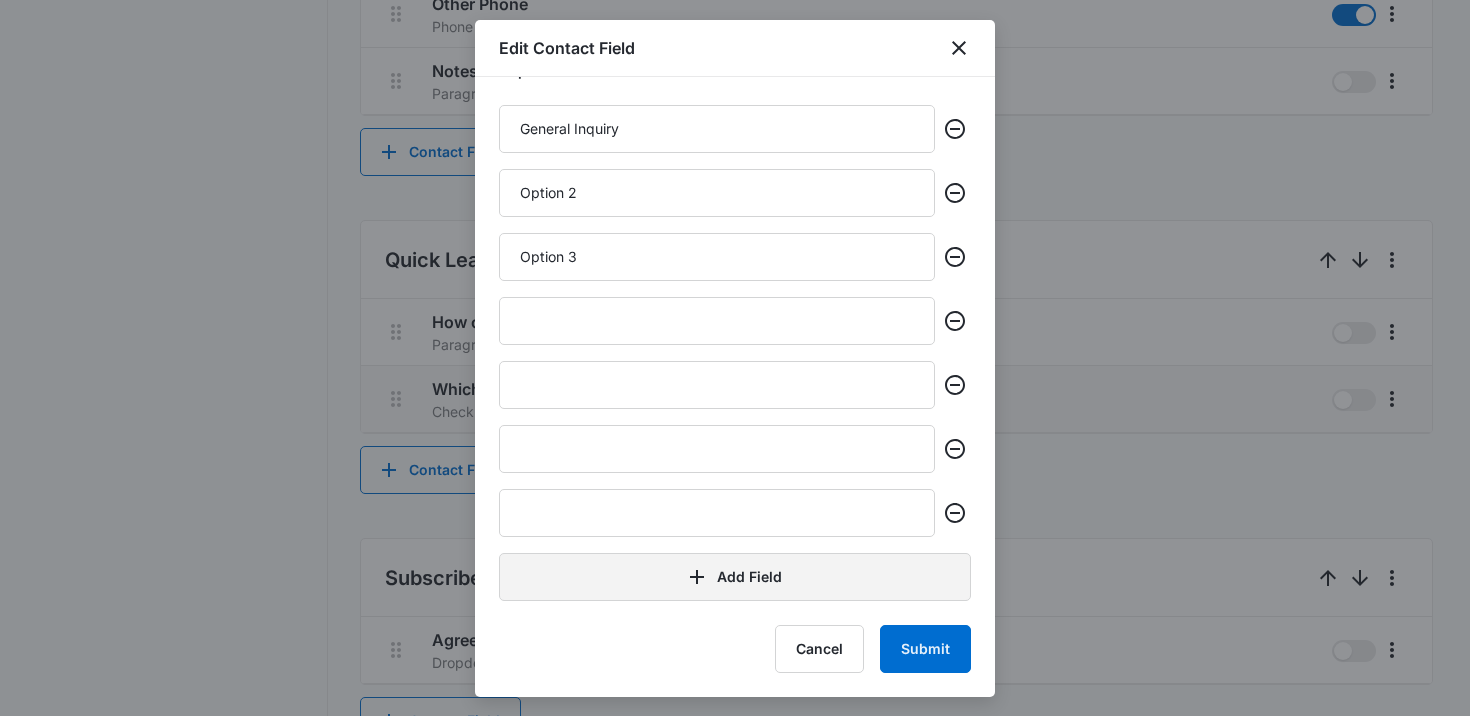 click 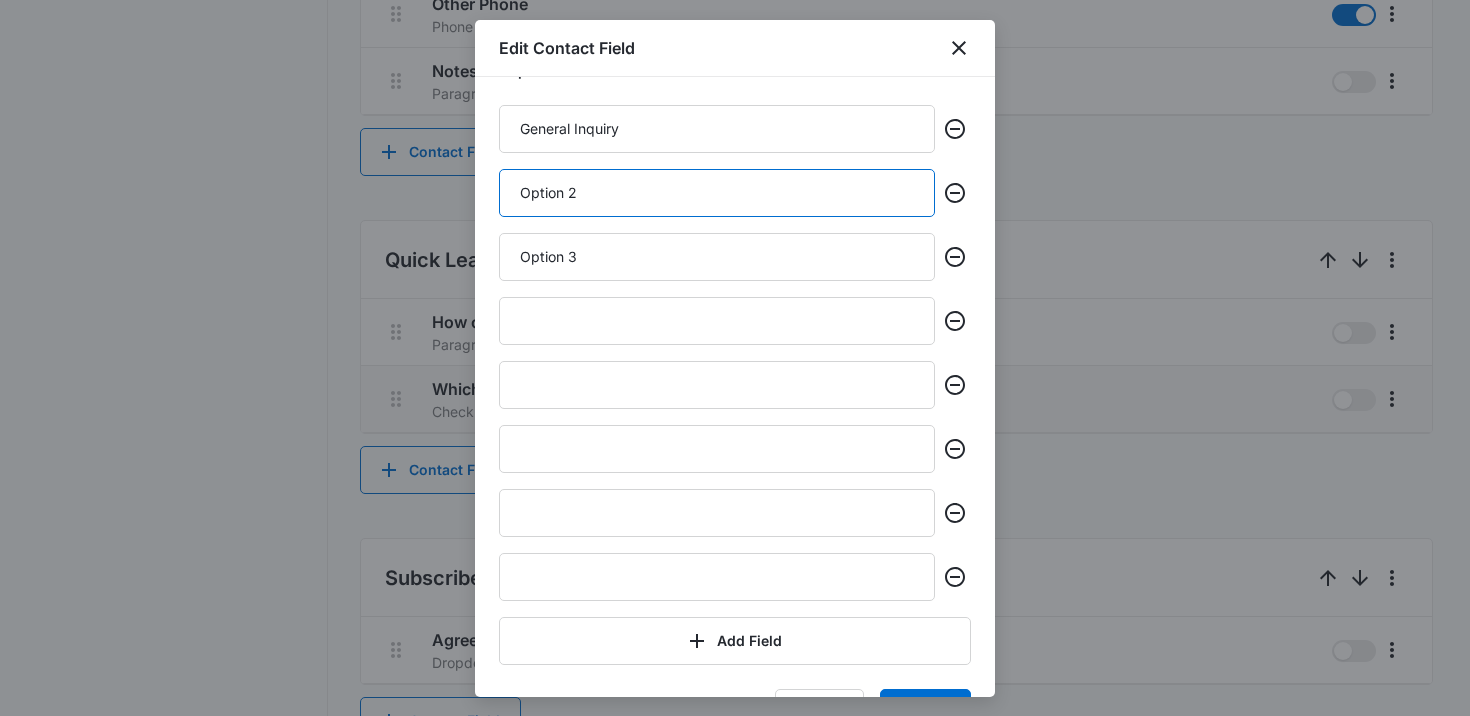 click on "Option 2" at bounding box center [717, 193] 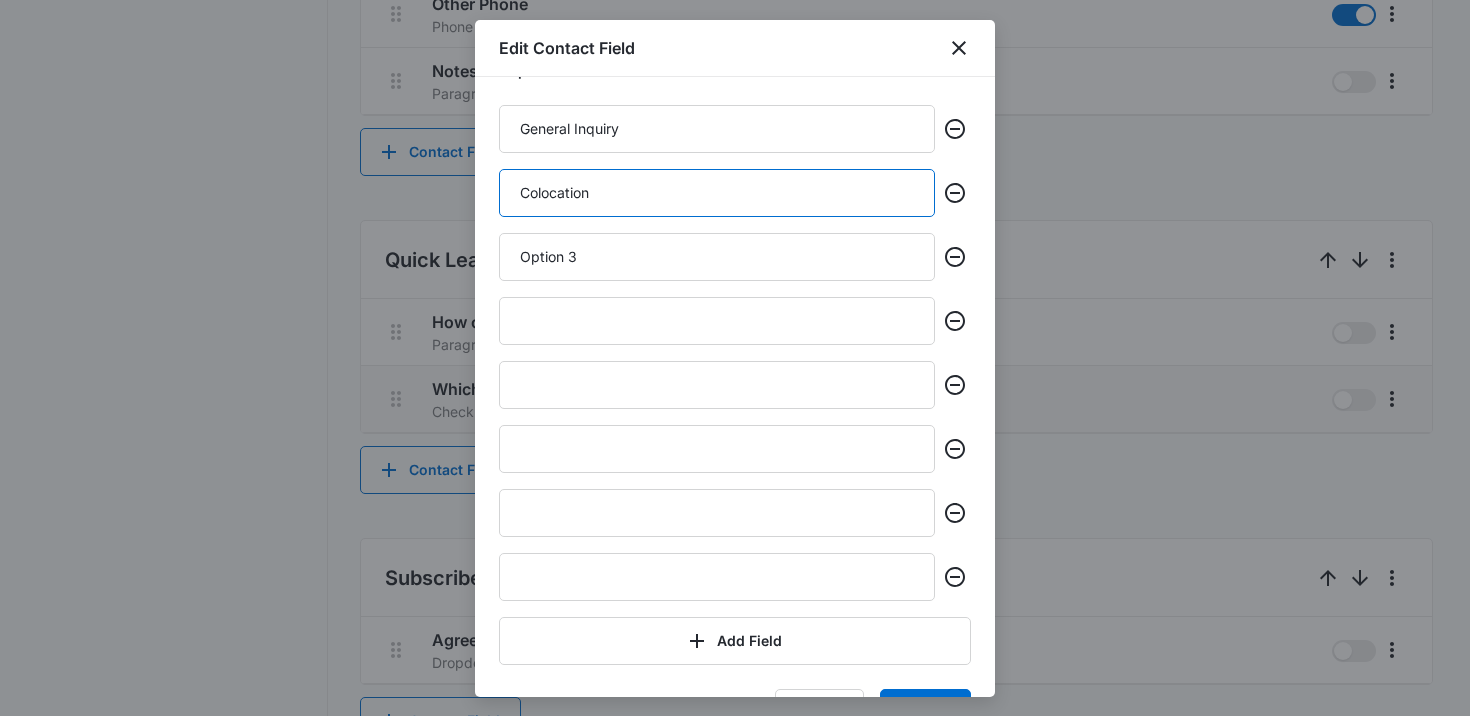 type on "Colocation" 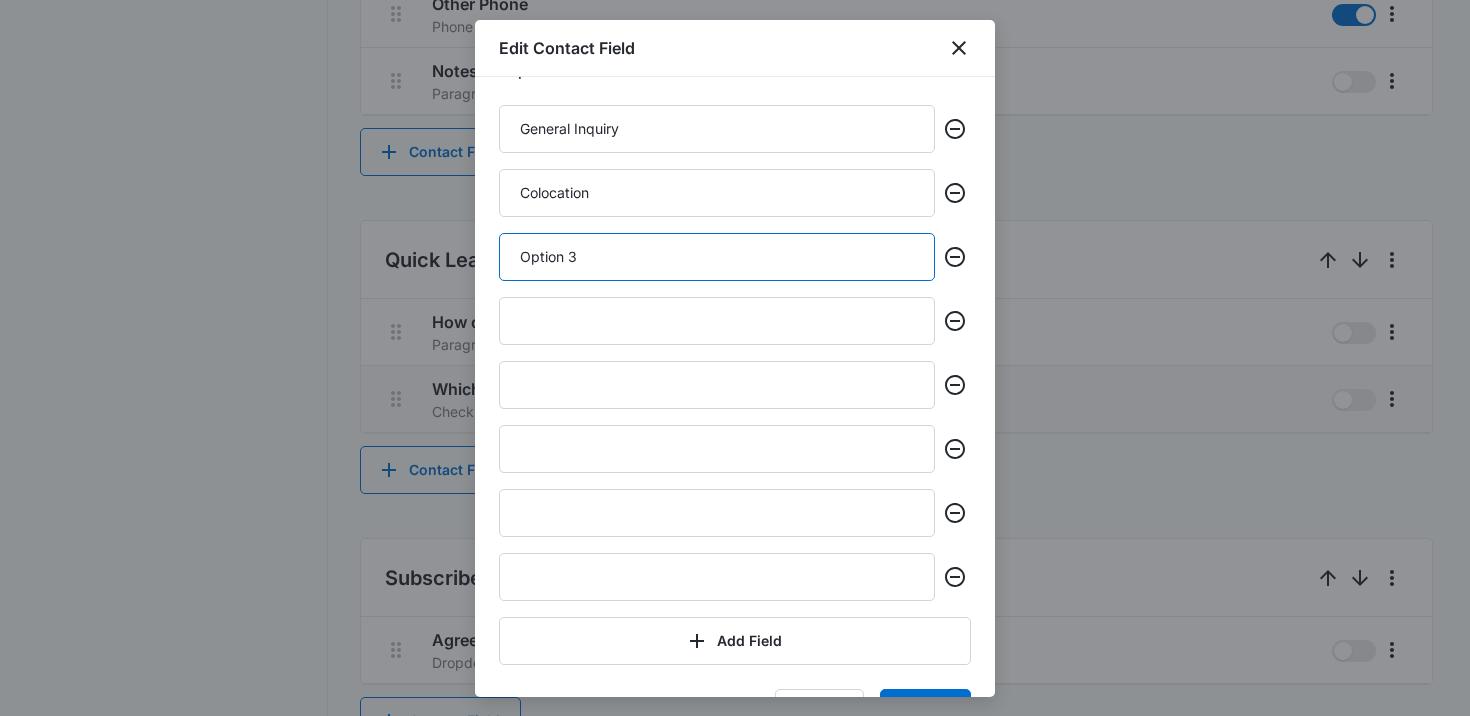 click on "Option 3" at bounding box center (717, 257) 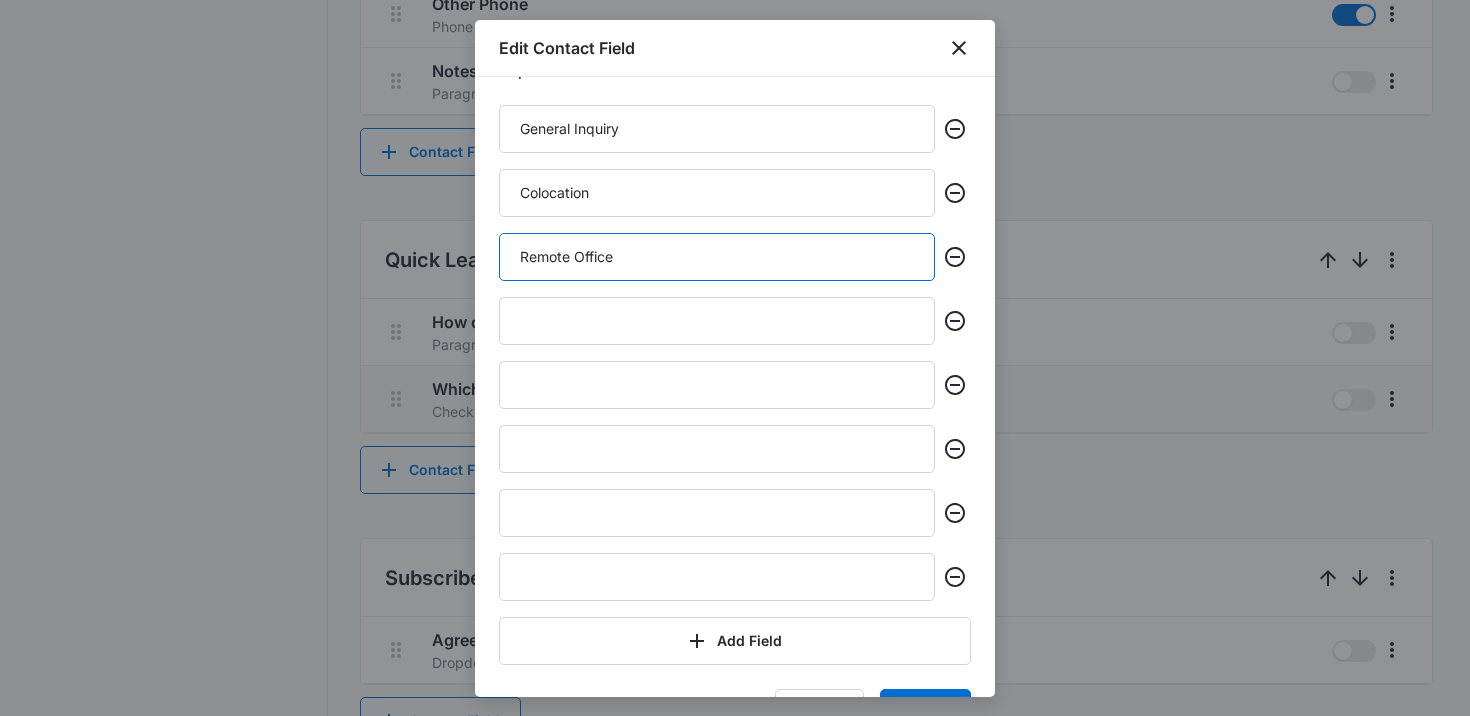 type on "Remote Office" 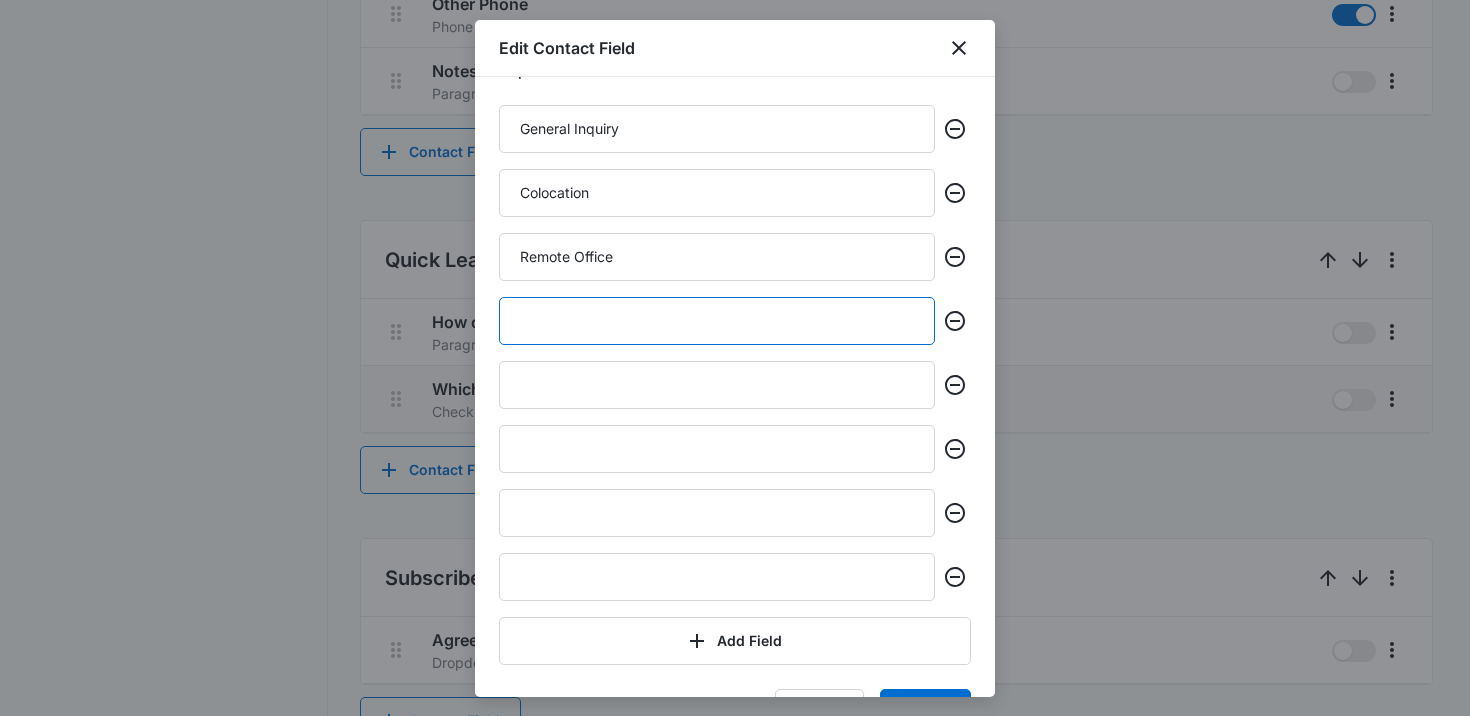 click at bounding box center [717, 321] 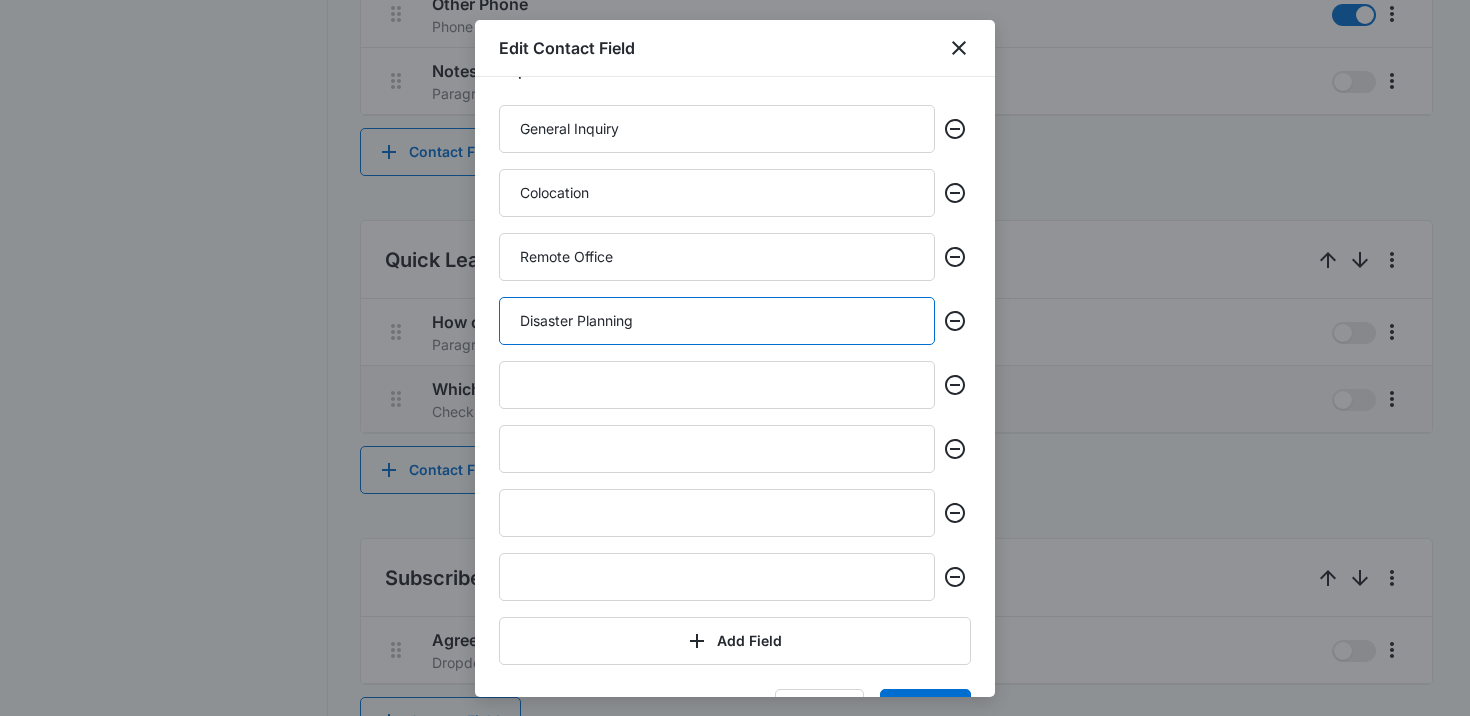 type on "Disaster Planning" 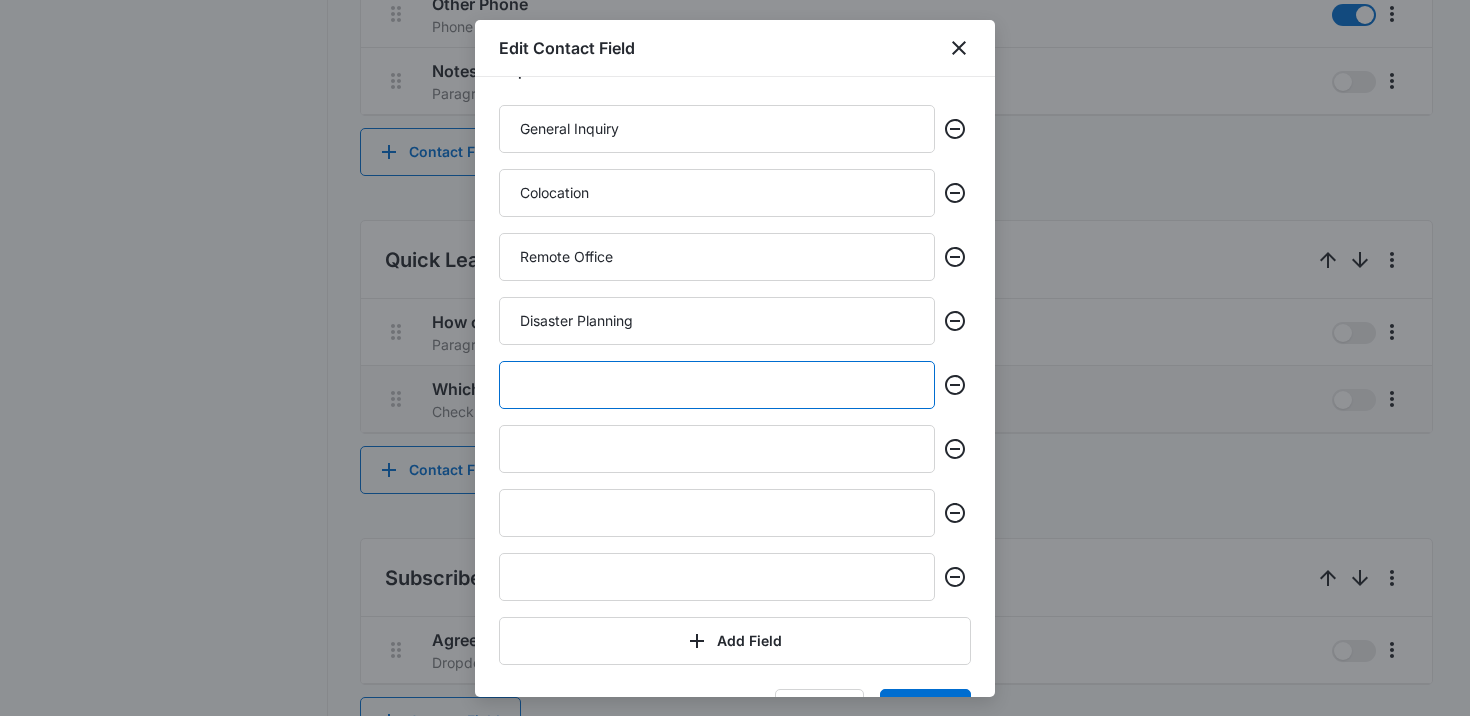 click at bounding box center (717, 385) 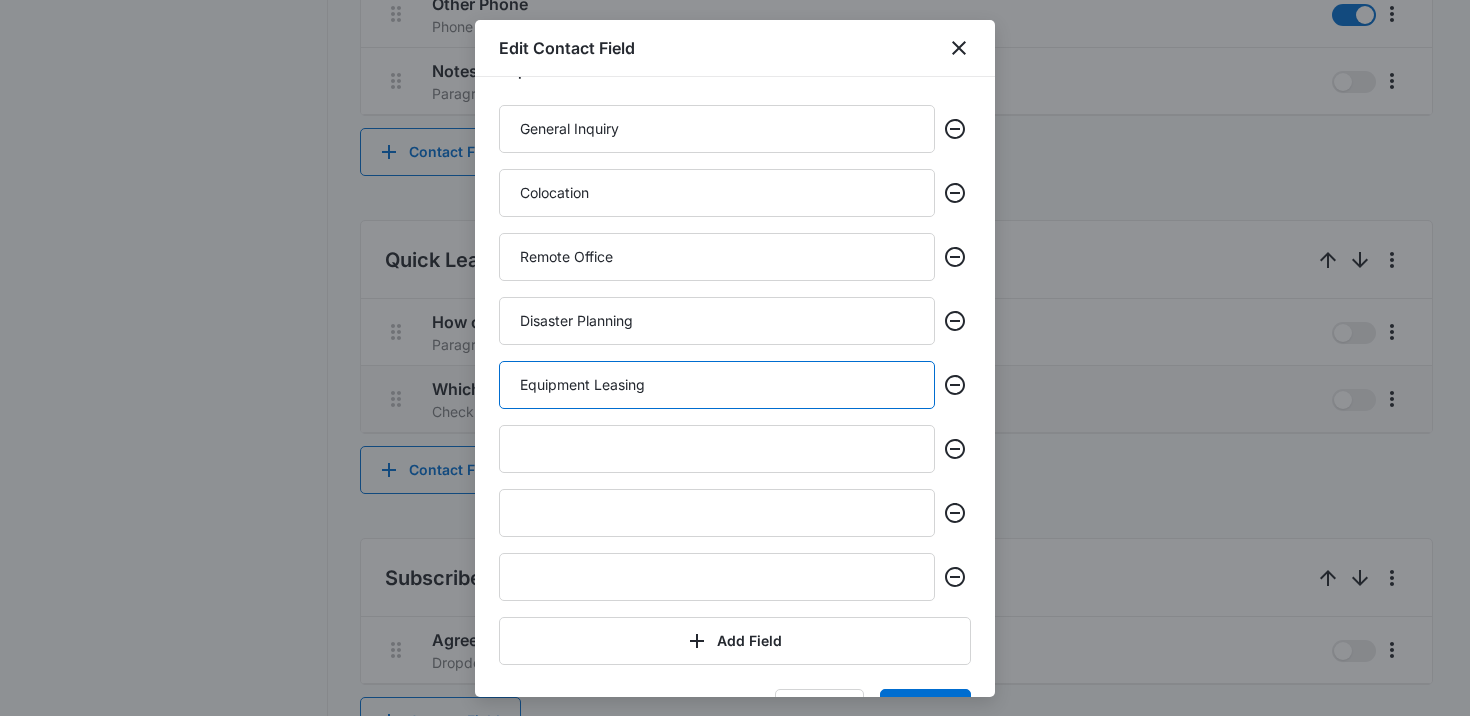 type on "Equipment Leasing" 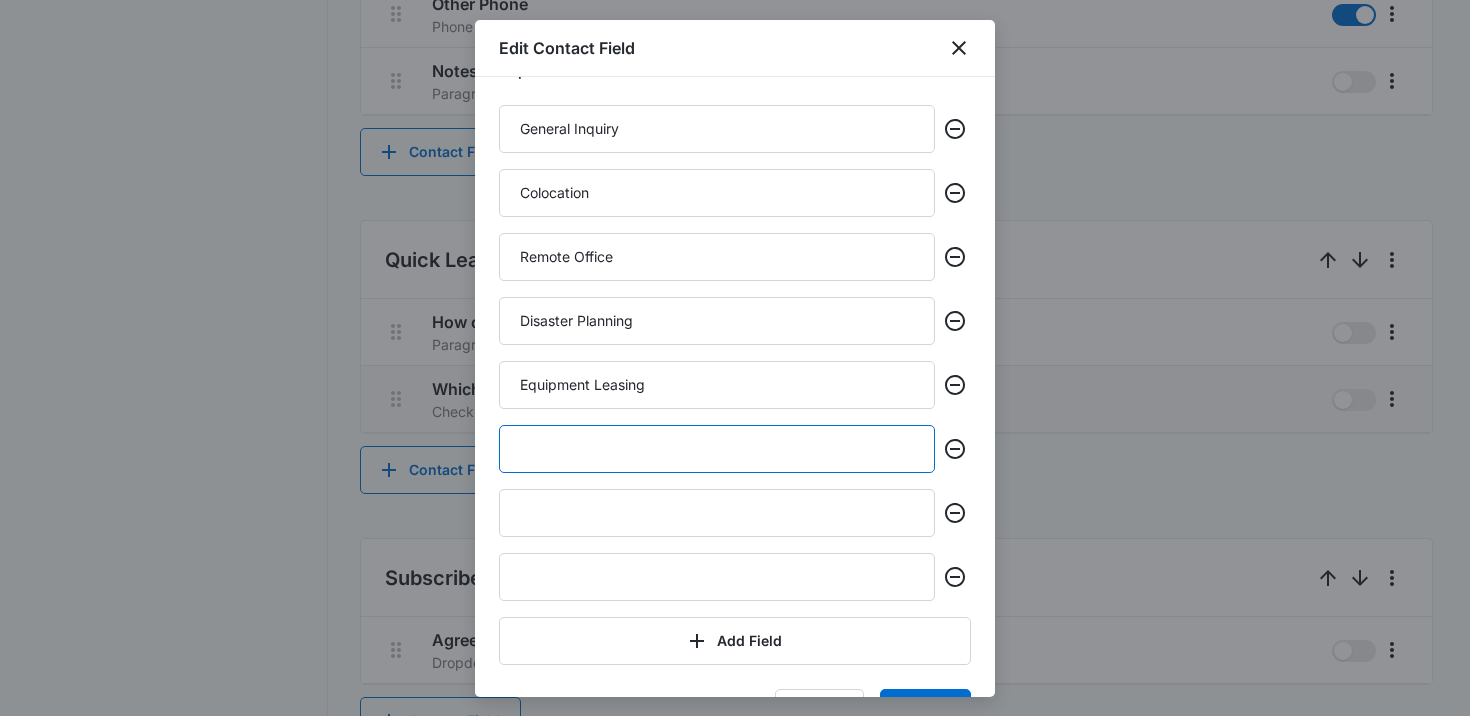 click at bounding box center [717, 449] 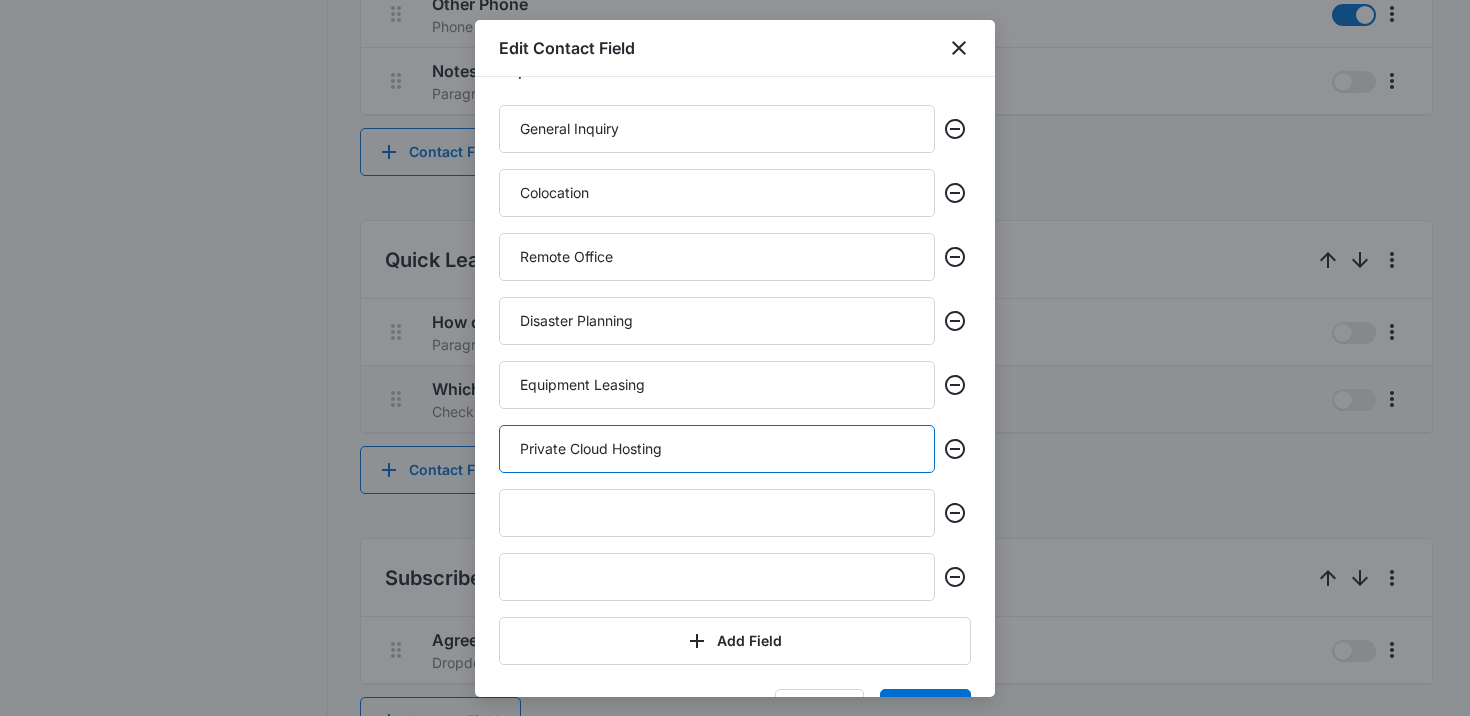 type on "Private Cloud Hosting" 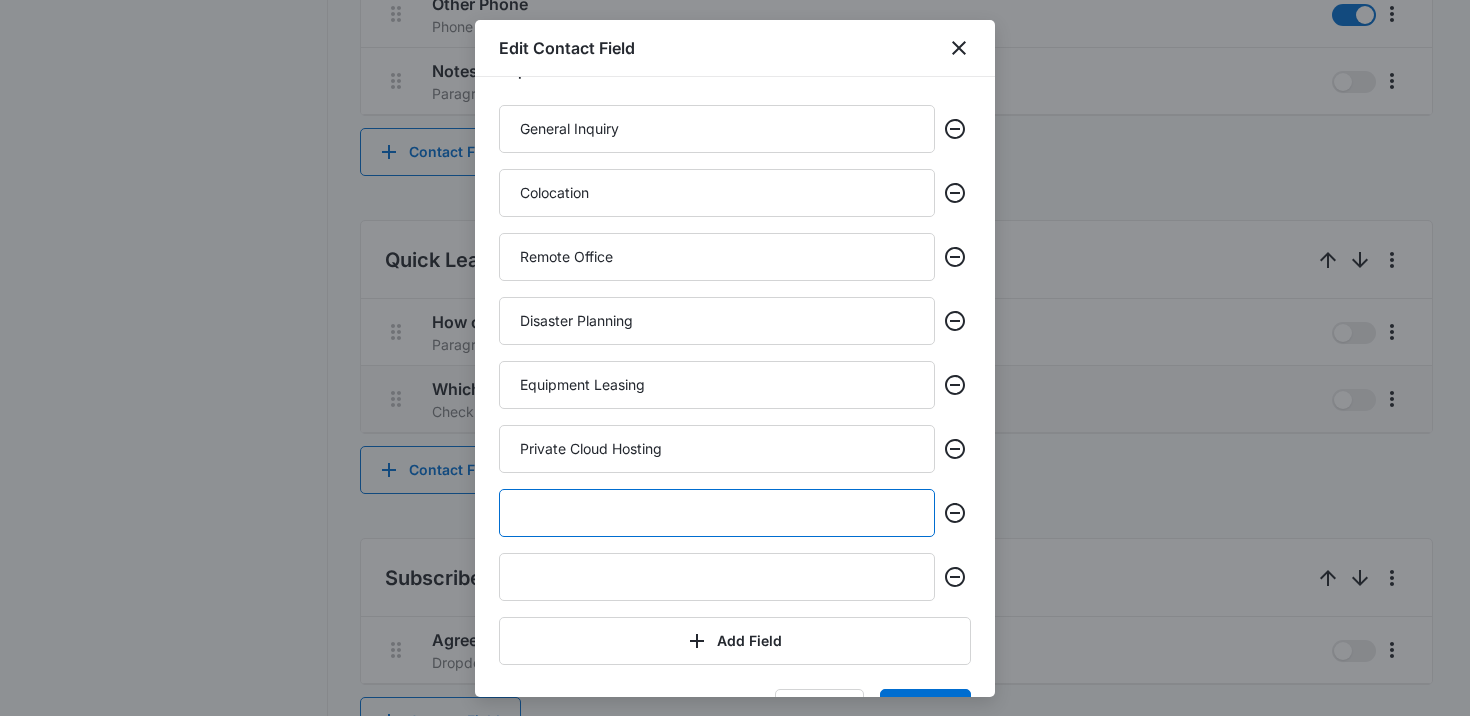 click at bounding box center (717, 513) 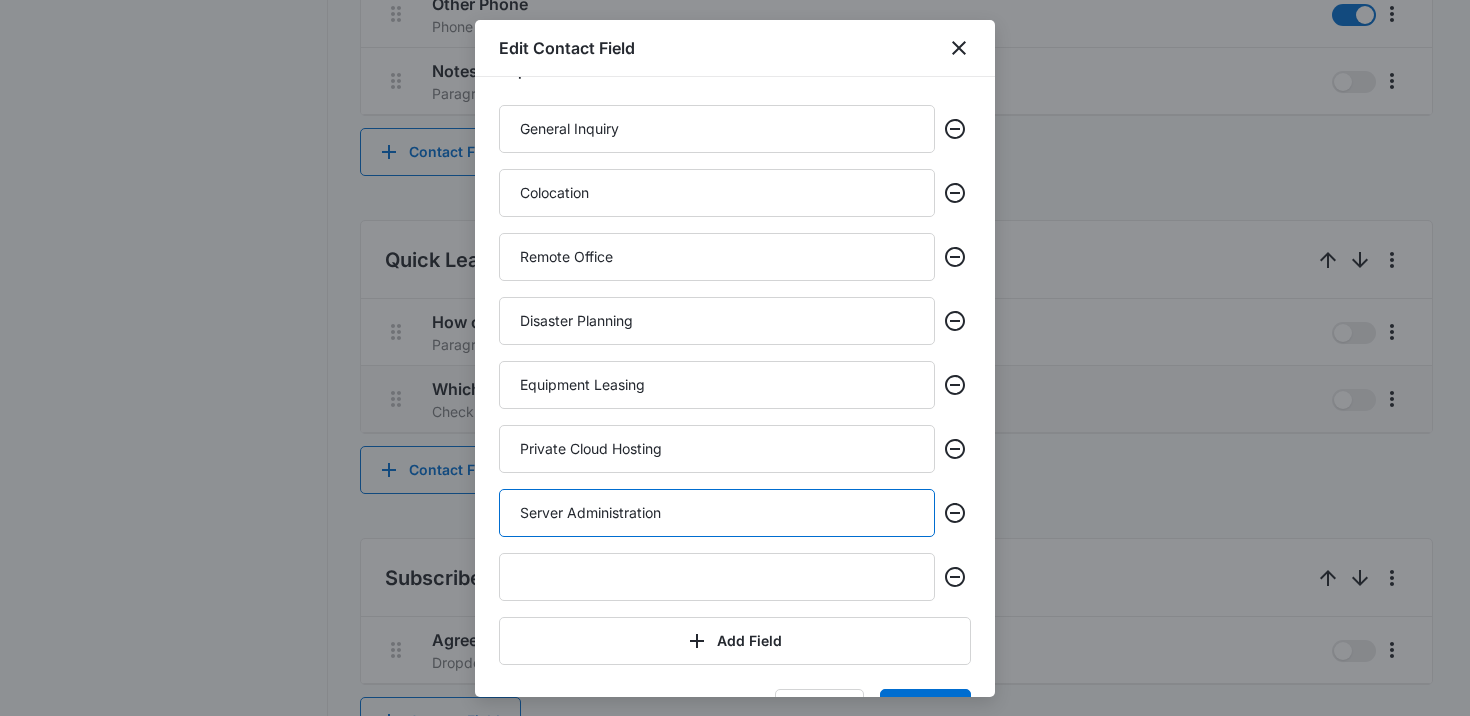 drag, startPoint x: 553, startPoint y: 515, endPoint x: 449, endPoint y: 510, distance: 104.120125 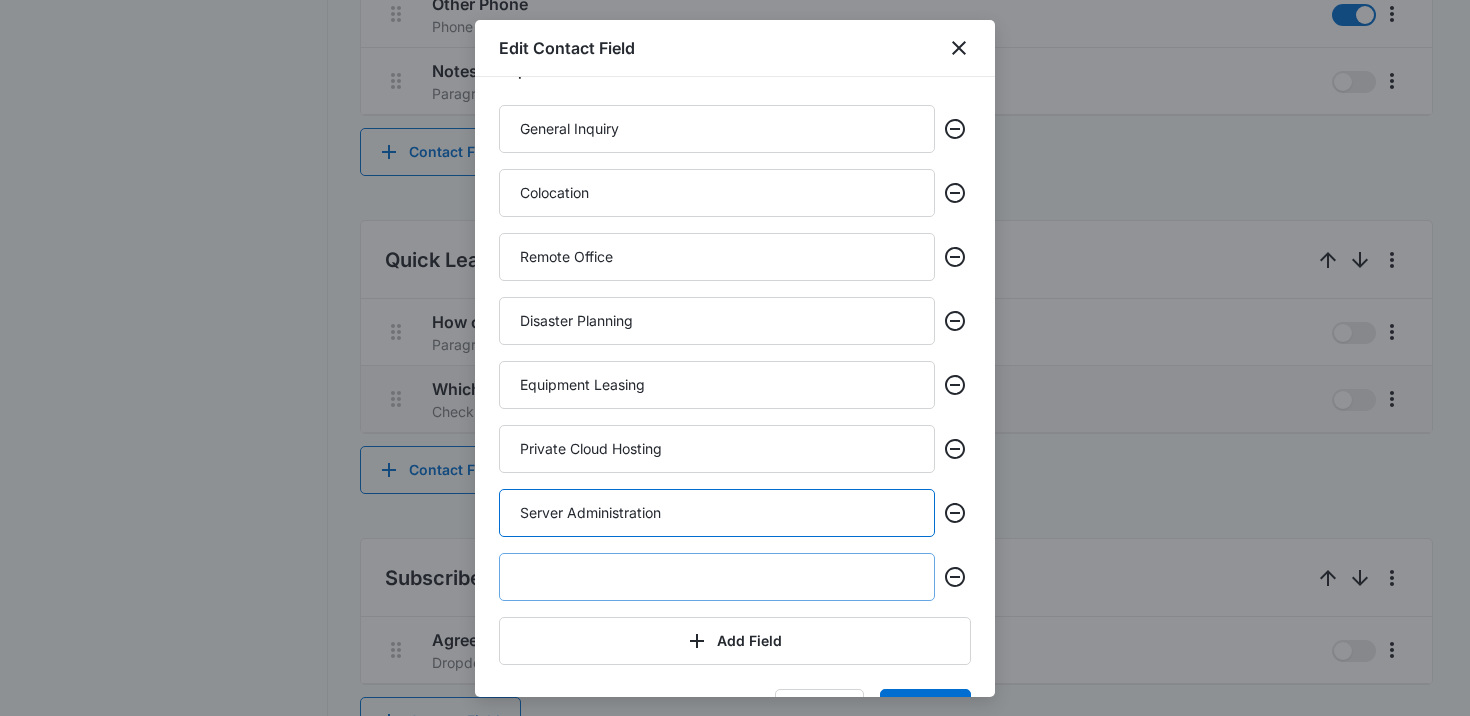 type on "Server Administration" 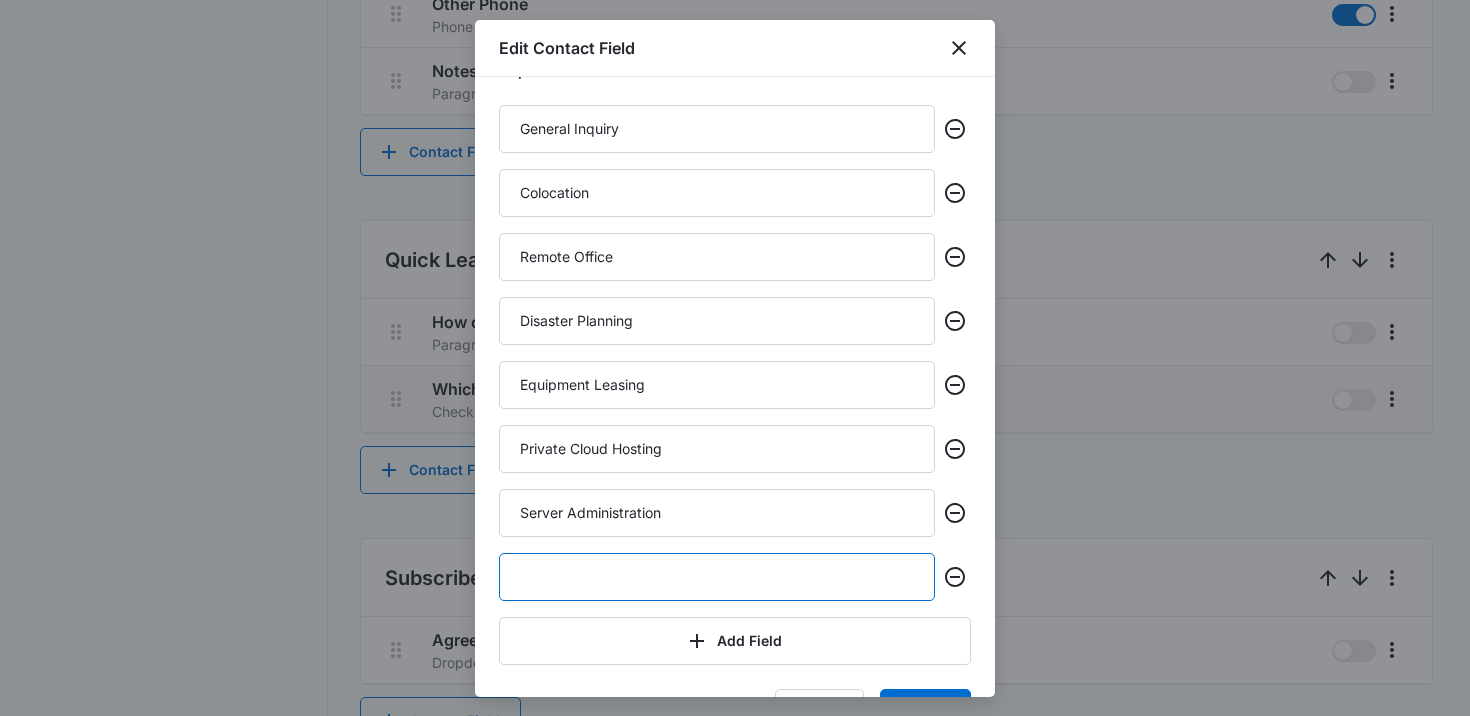 click at bounding box center (717, 577) 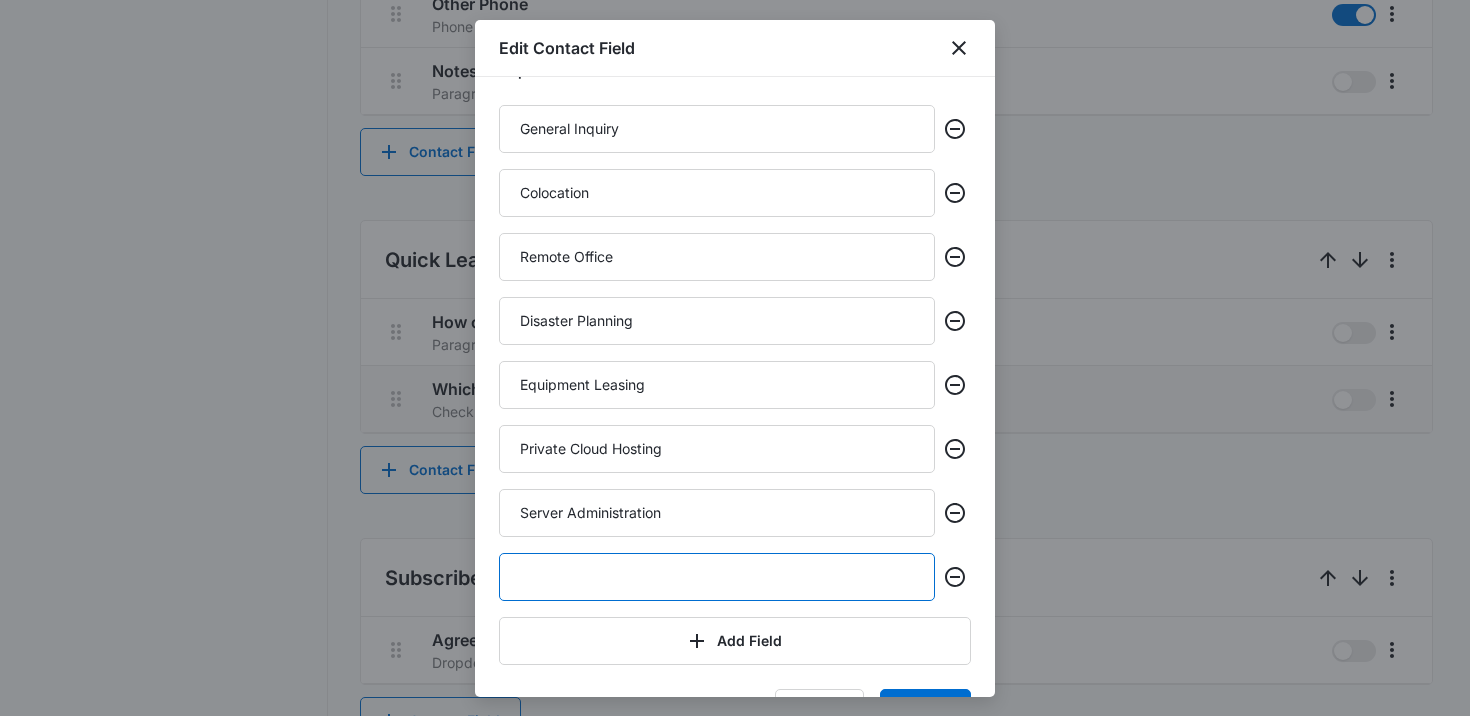 click at bounding box center [717, 577] 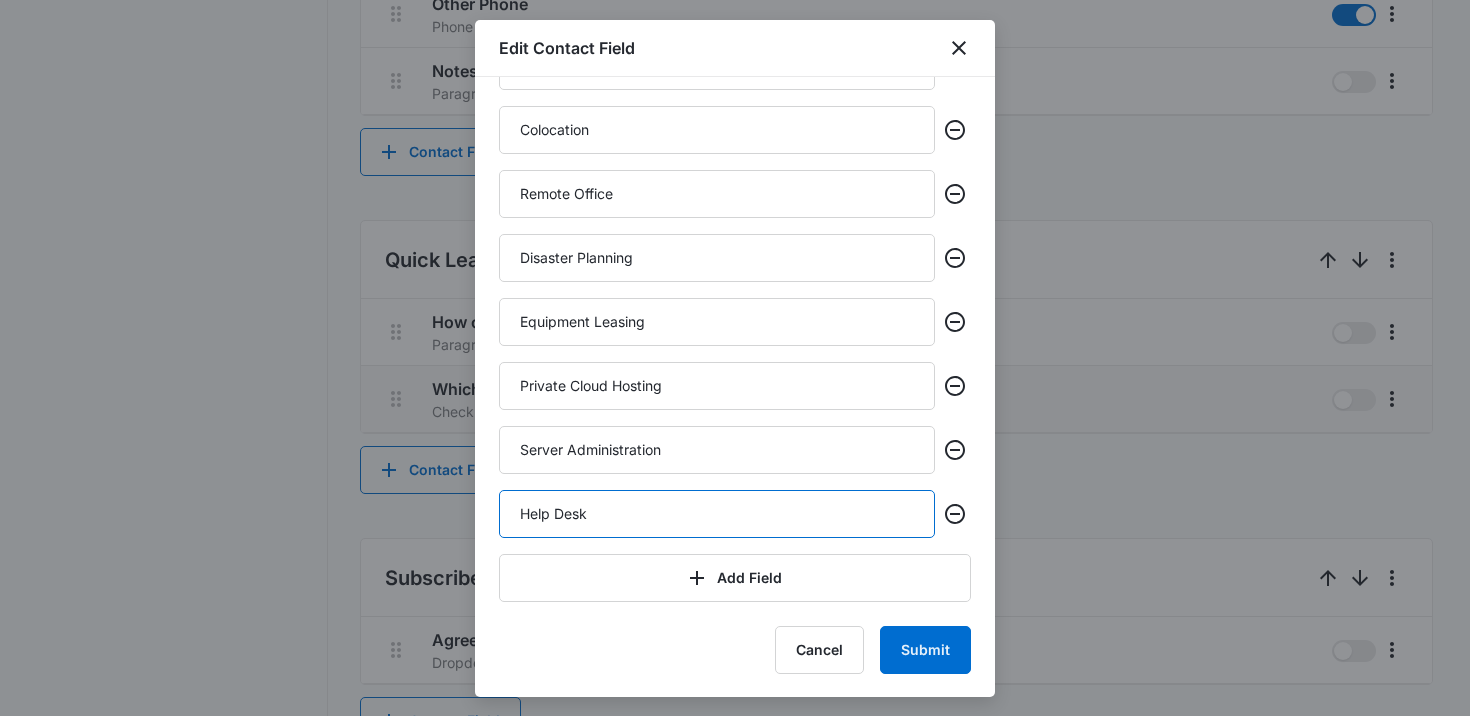 scroll, scrollTop: 550, scrollLeft: 0, axis: vertical 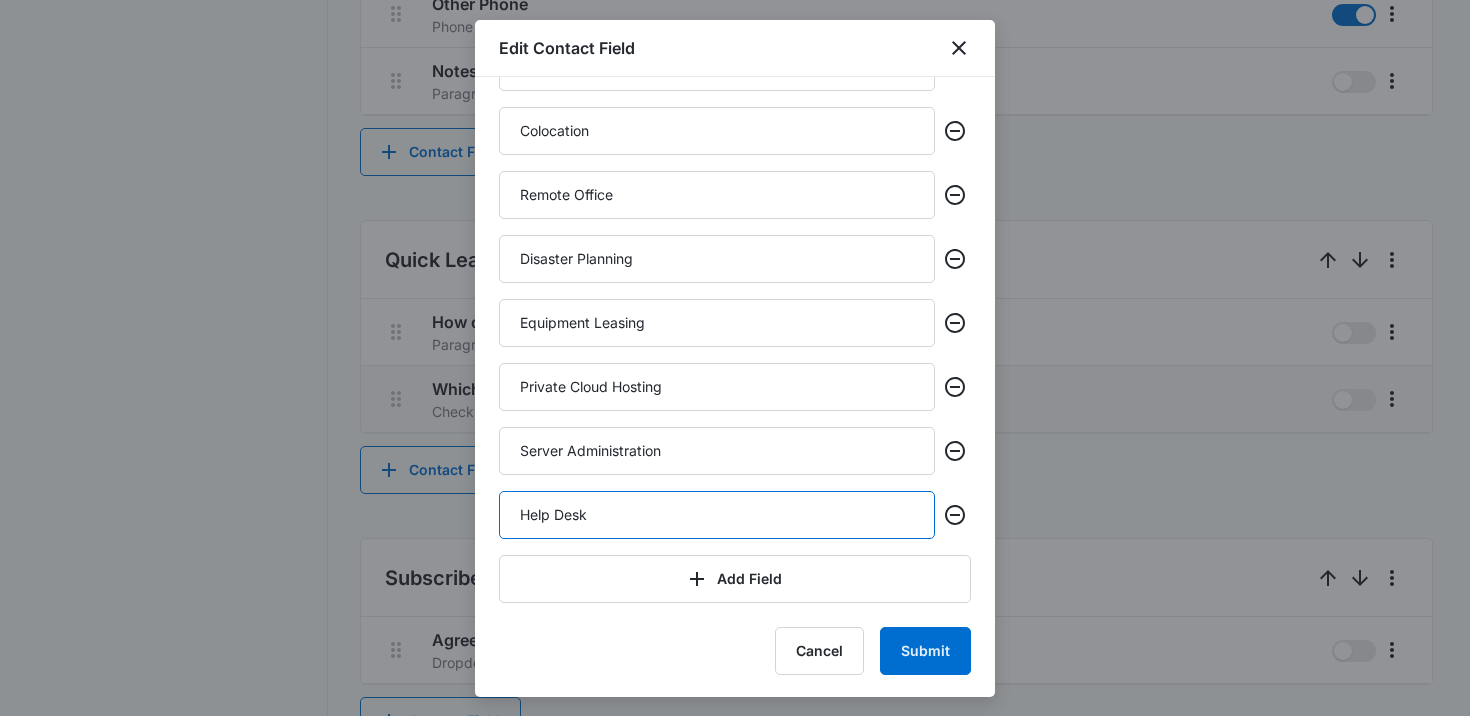 drag, startPoint x: 552, startPoint y: 516, endPoint x: 442, endPoint y: 514, distance: 110.01818 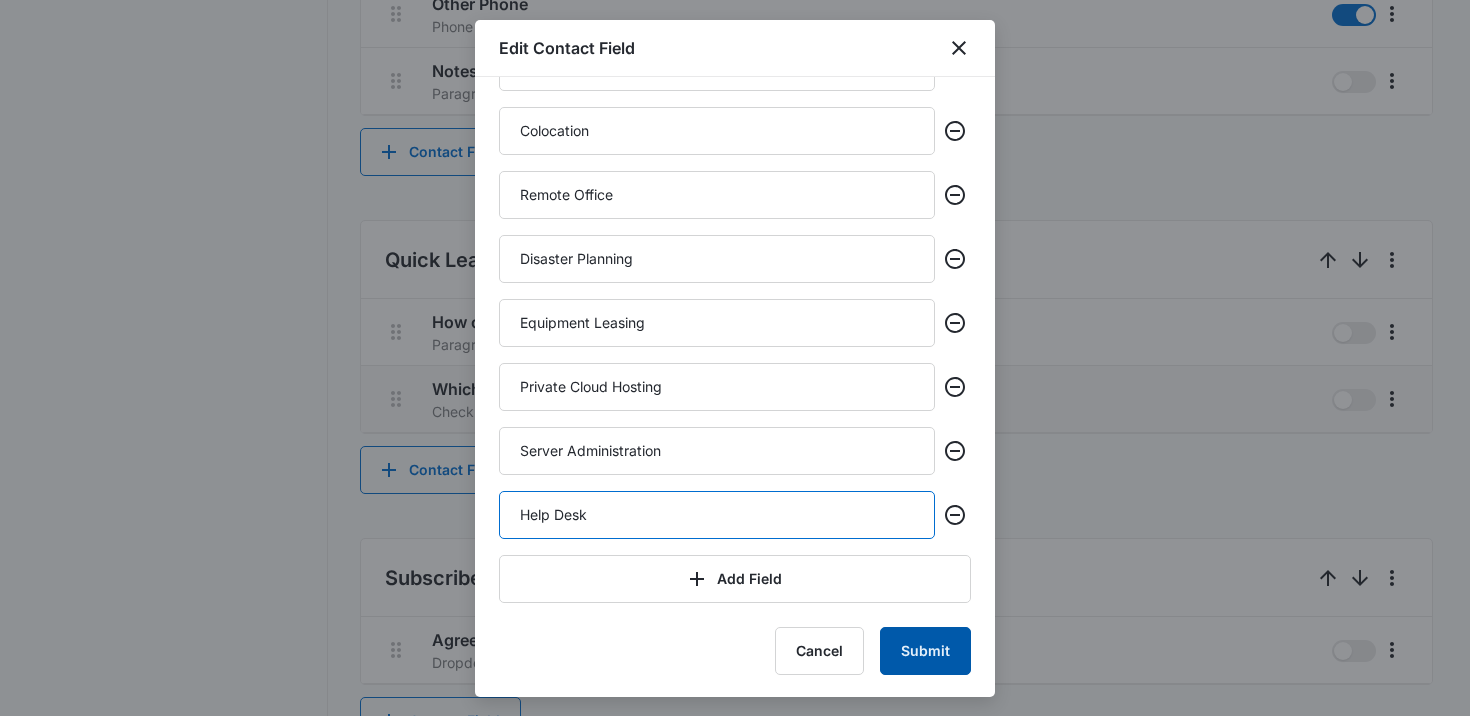 type on "Help Desk" 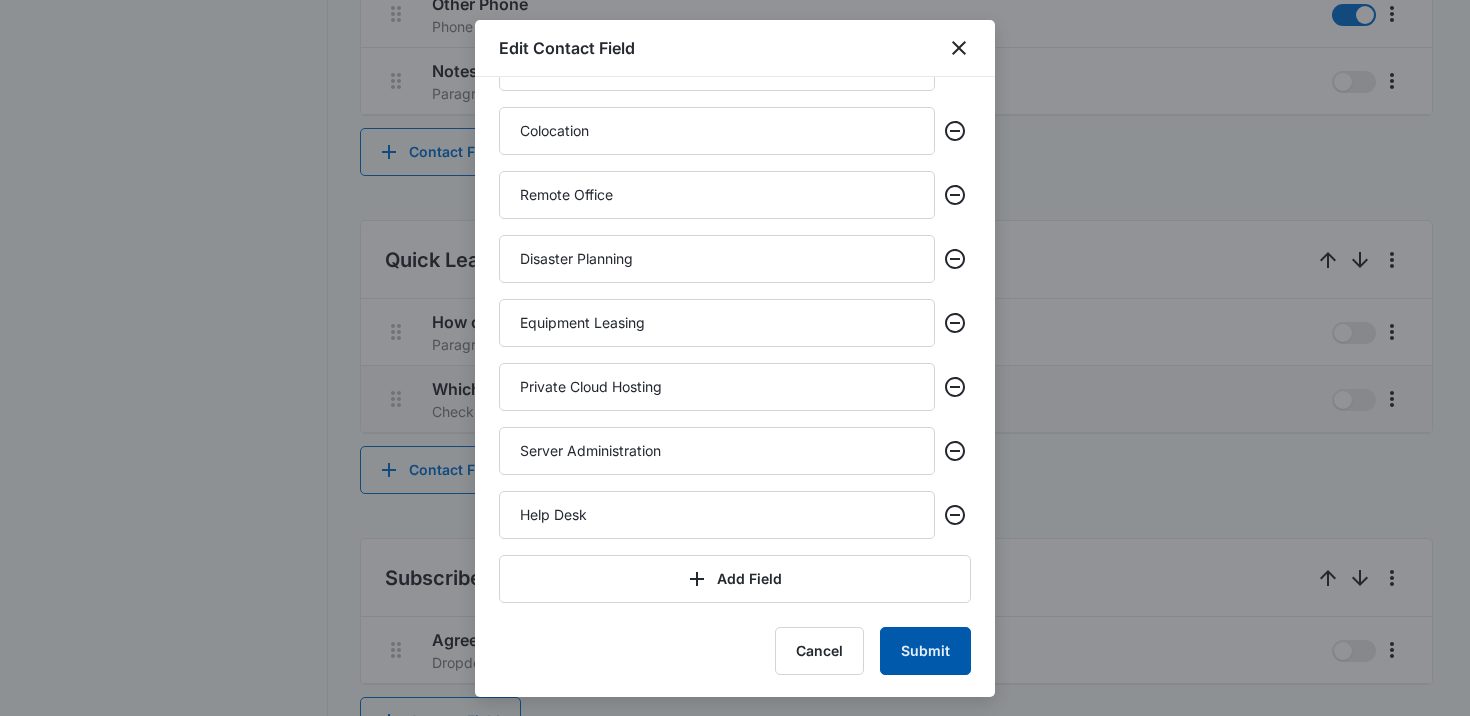 click on "Submit" at bounding box center (925, 651) 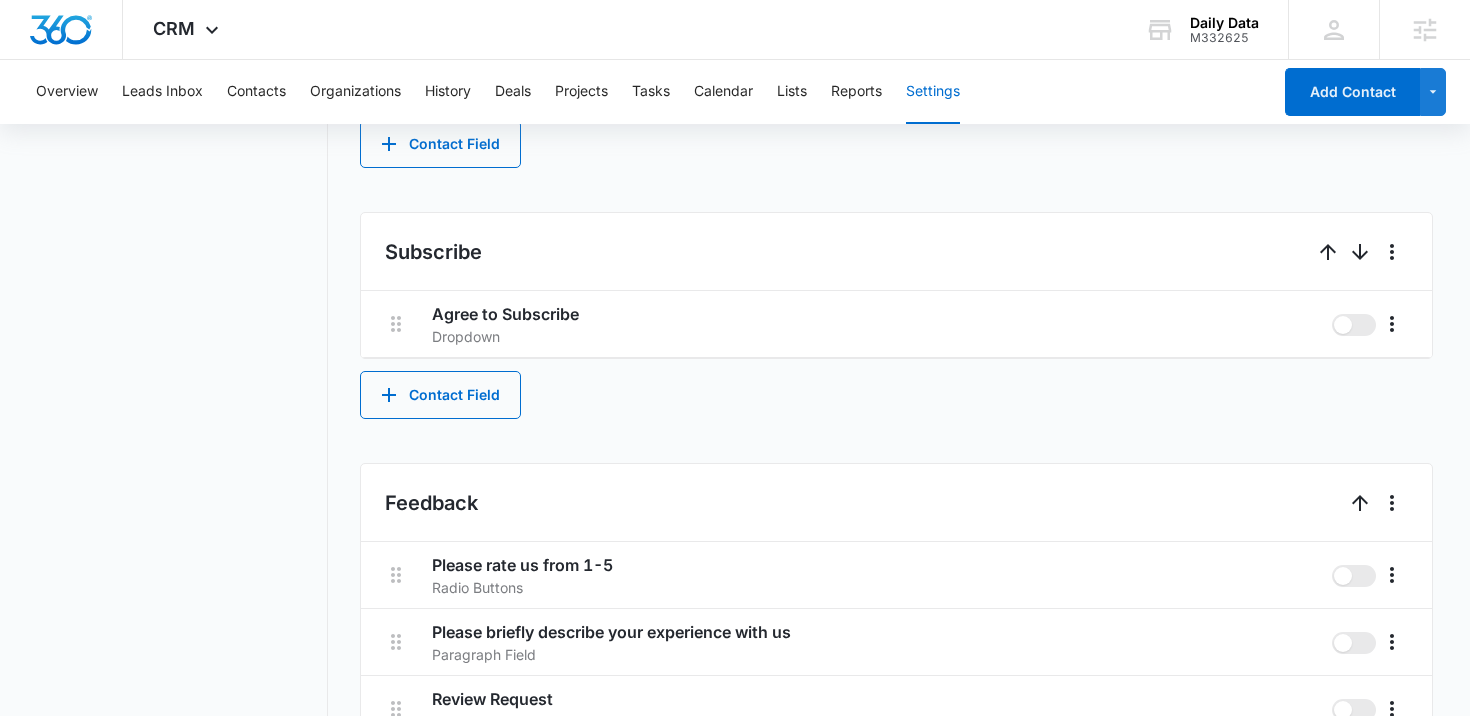 scroll, scrollTop: 1550, scrollLeft: 0, axis: vertical 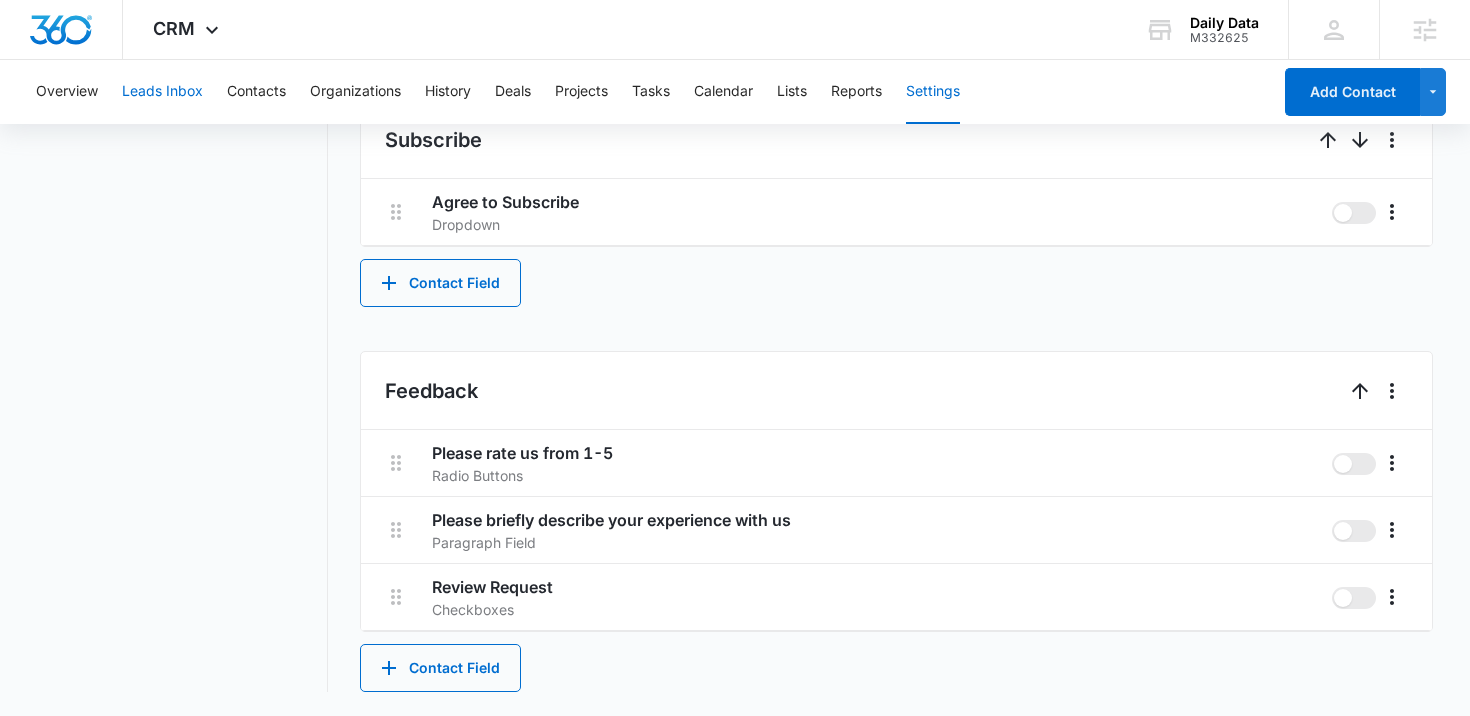 click on "Leads Inbox" at bounding box center (162, 92) 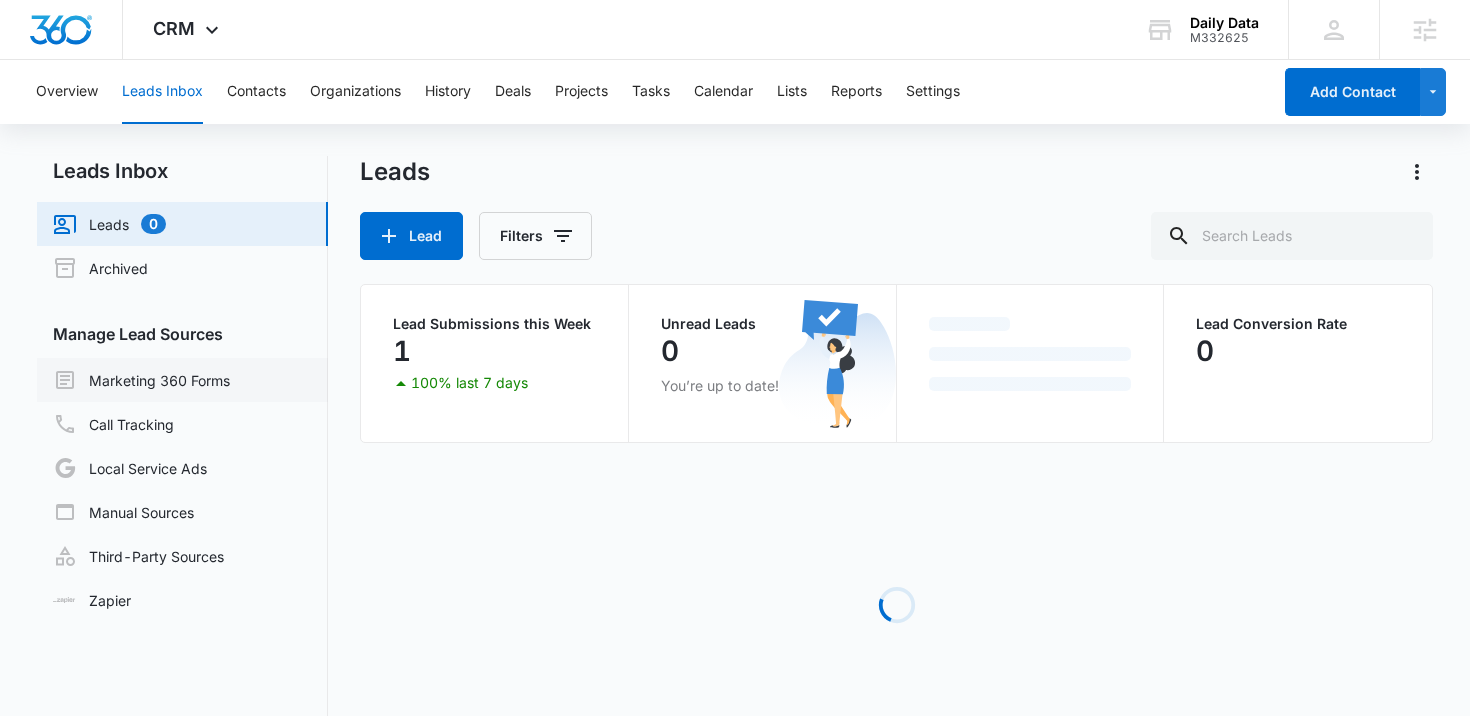 click on "Marketing 360 Forms" at bounding box center [141, 380] 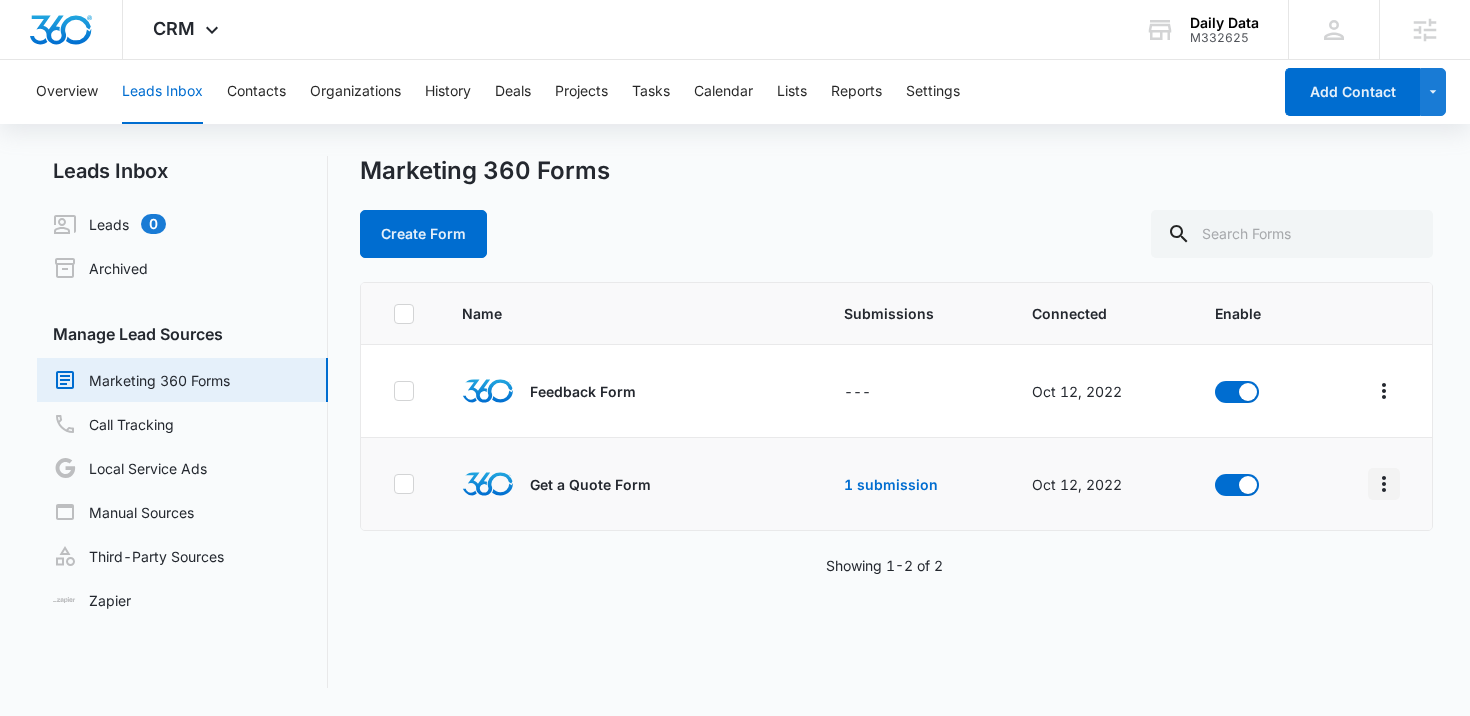 click 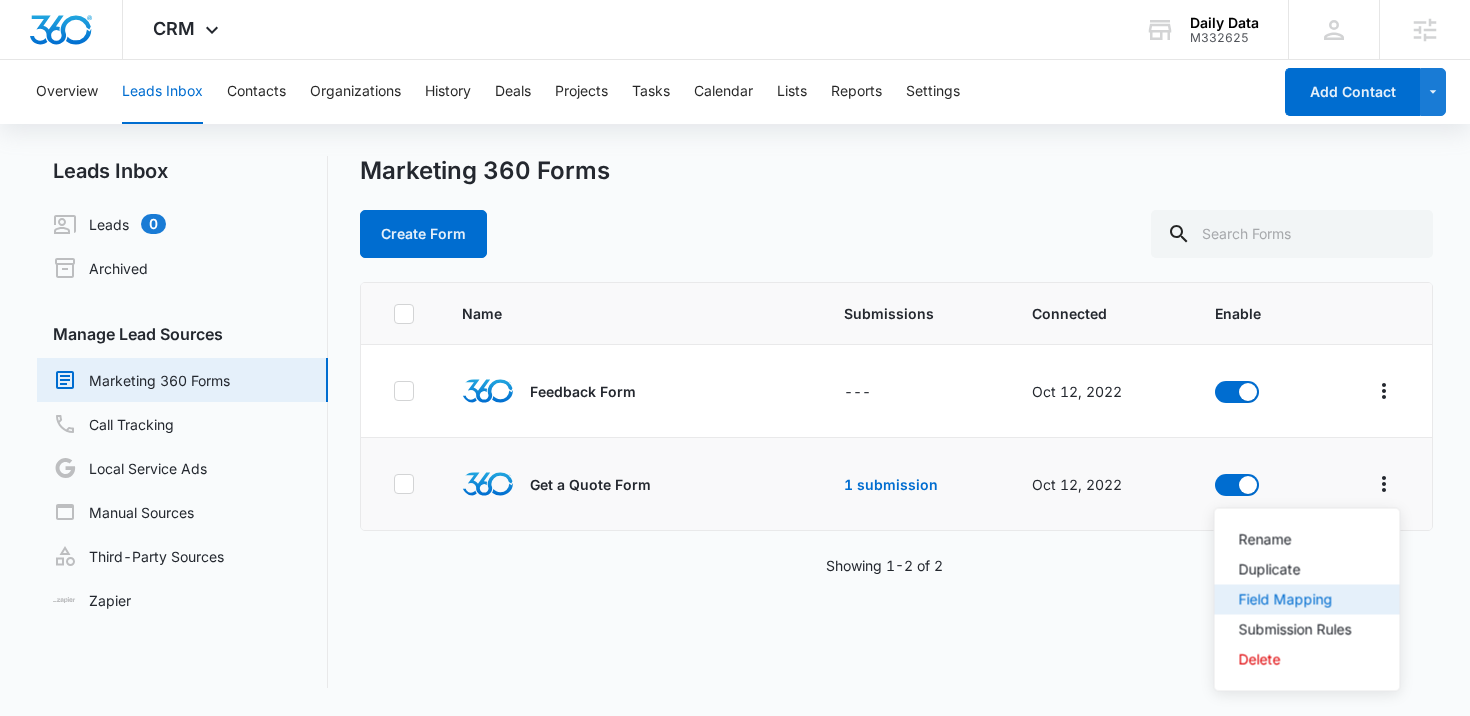 click on "Field Mapping" at bounding box center (1307, 600) 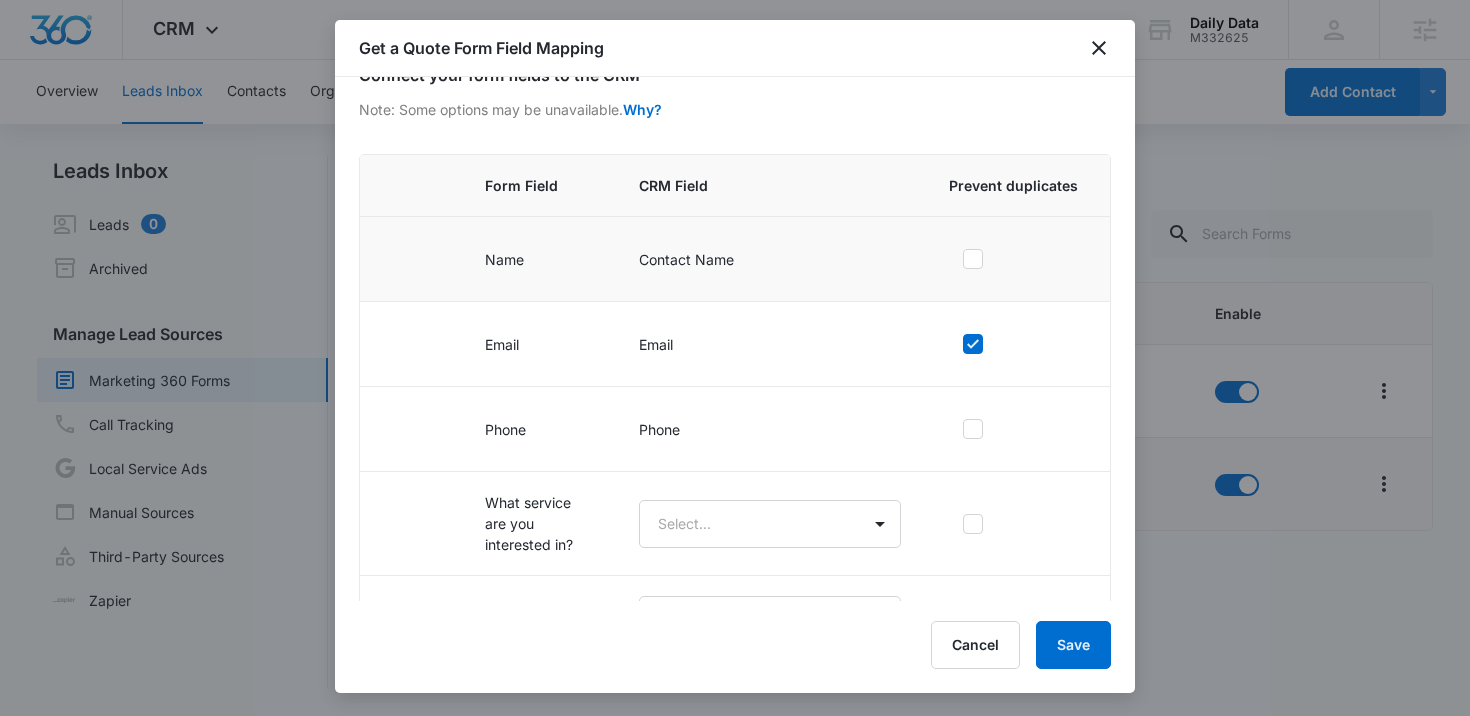 scroll, scrollTop: 286, scrollLeft: 0, axis: vertical 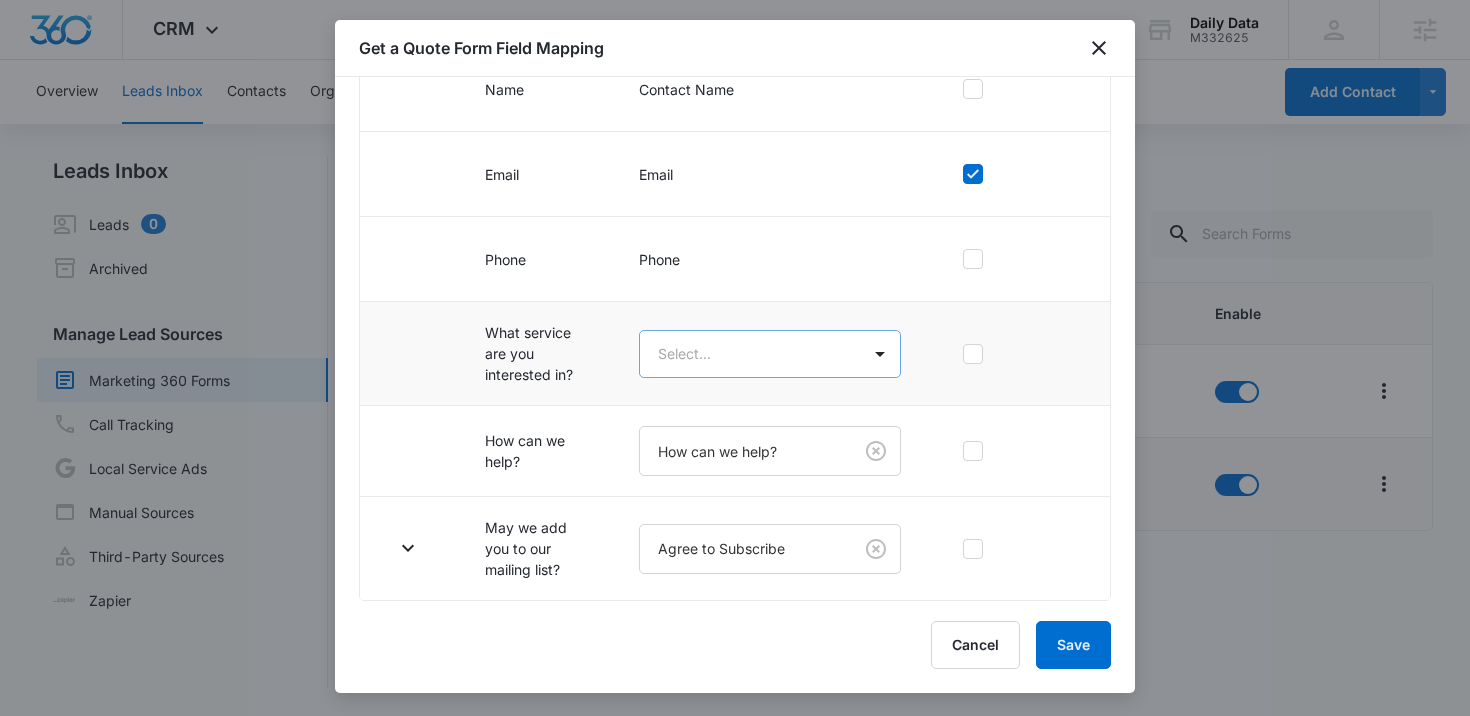 click on "CRM Apps Reputation Forms CRM Email Social Content Ads Intelligence Files Brand Settings Daily Data M332625 Your Accounts View All Courtney Coy Courtney.Coy@madwire.com My Profile Notifications Support Logout Terms & Conditions   •   Privacy Policy Agencies Overview Leads Inbox Contacts Organizations History Deals Projects Tasks Calendar Lists Reports Settings Add Contact Leads Inbox Leads 0 Archived Manage Lead Sources Marketing 360 Forms Call Tracking Local Service Ads Manual Sources Third-Party Sources Zapier Marketing 360 Forms Create Form Name   Submissions Connected Enable   Feedback Form --- Oct 12, 2022 Get a Quote Form 1 submission Oct 12, 2022 Showing   1-2   of   2 Daily Data - CRM Manage Marketing 360 Forms - Marketing 360®
Get a Quote Form Field Mapping Primary fields such as the “Contact Name”, “Email”, “Phone Number”, and “Address” are locked and can no longer be mapped to other fields in your CRM. Connect your form fields to the CRM Why?   Form Field CRM Field" at bounding box center (735, 358) 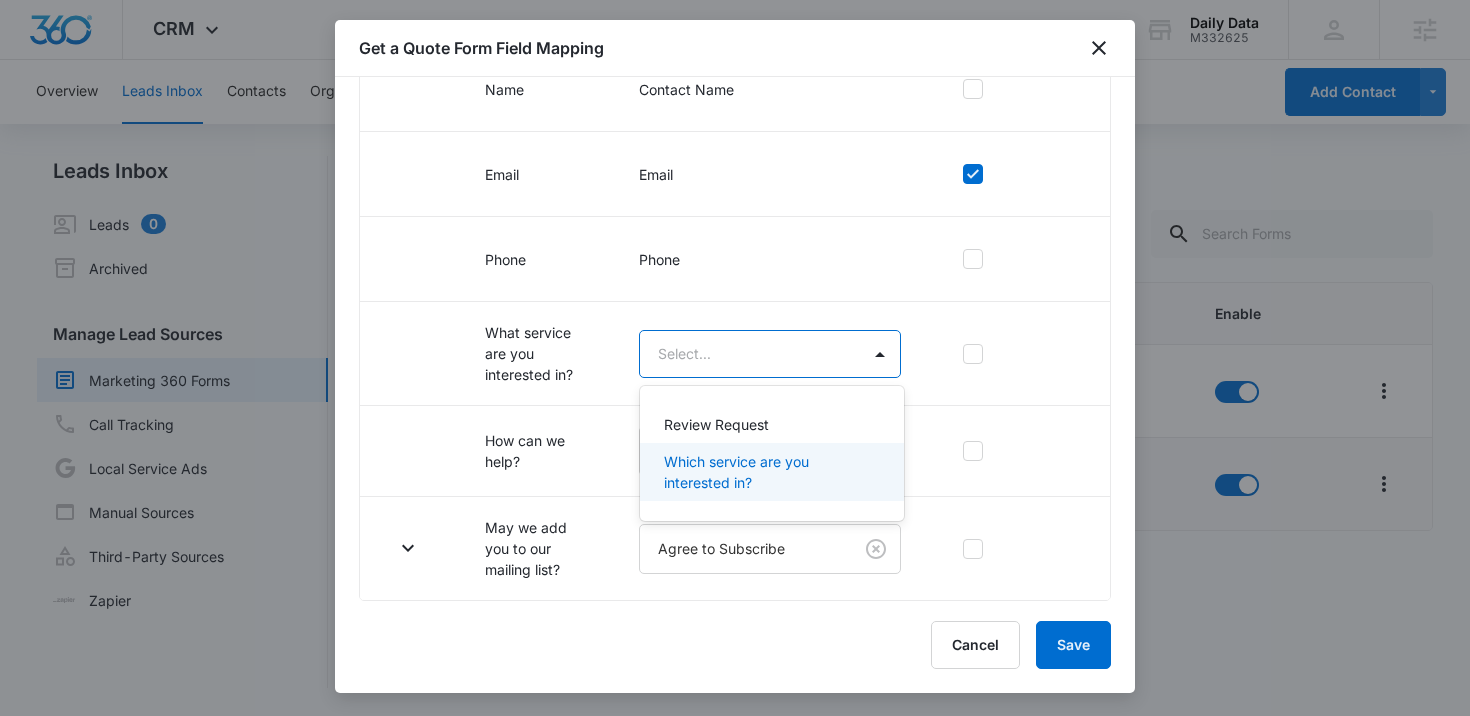 click on "Which service are you interested in?" at bounding box center [770, 472] 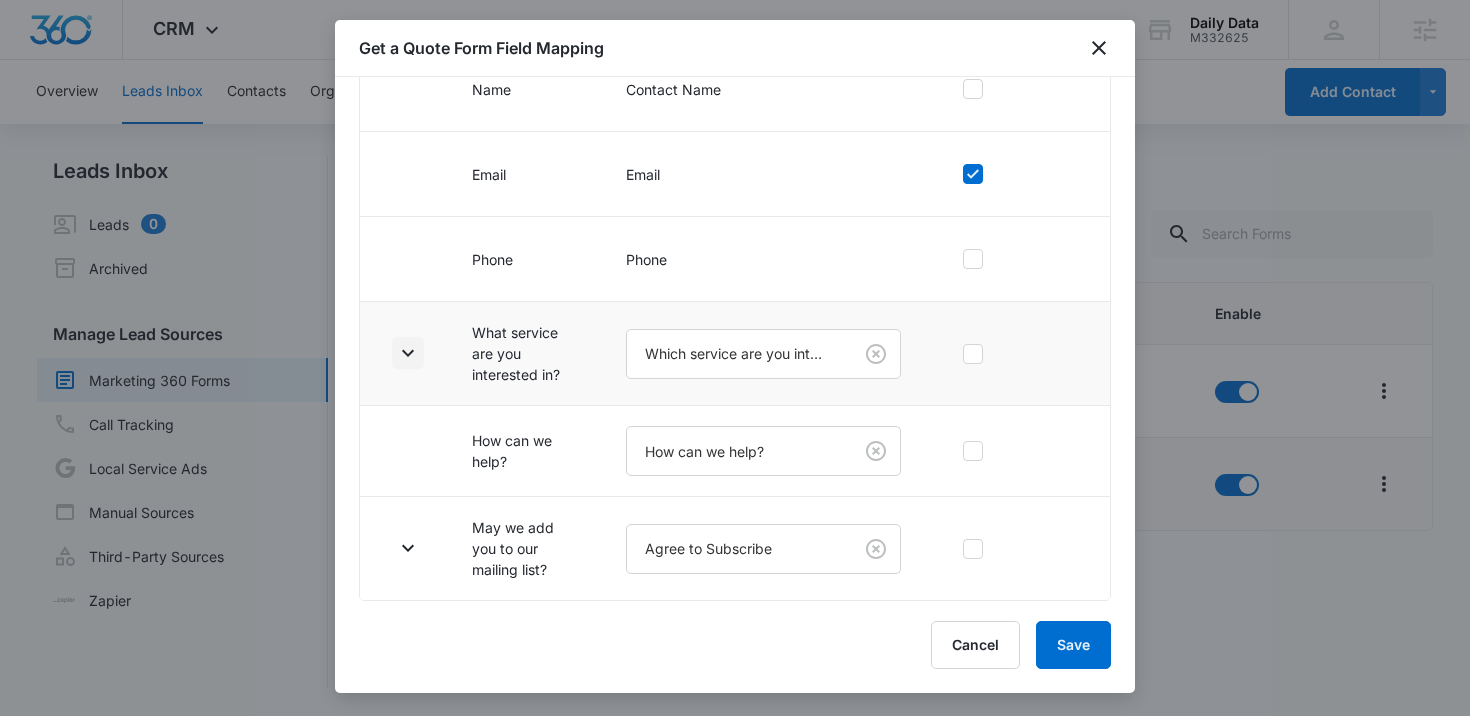 click 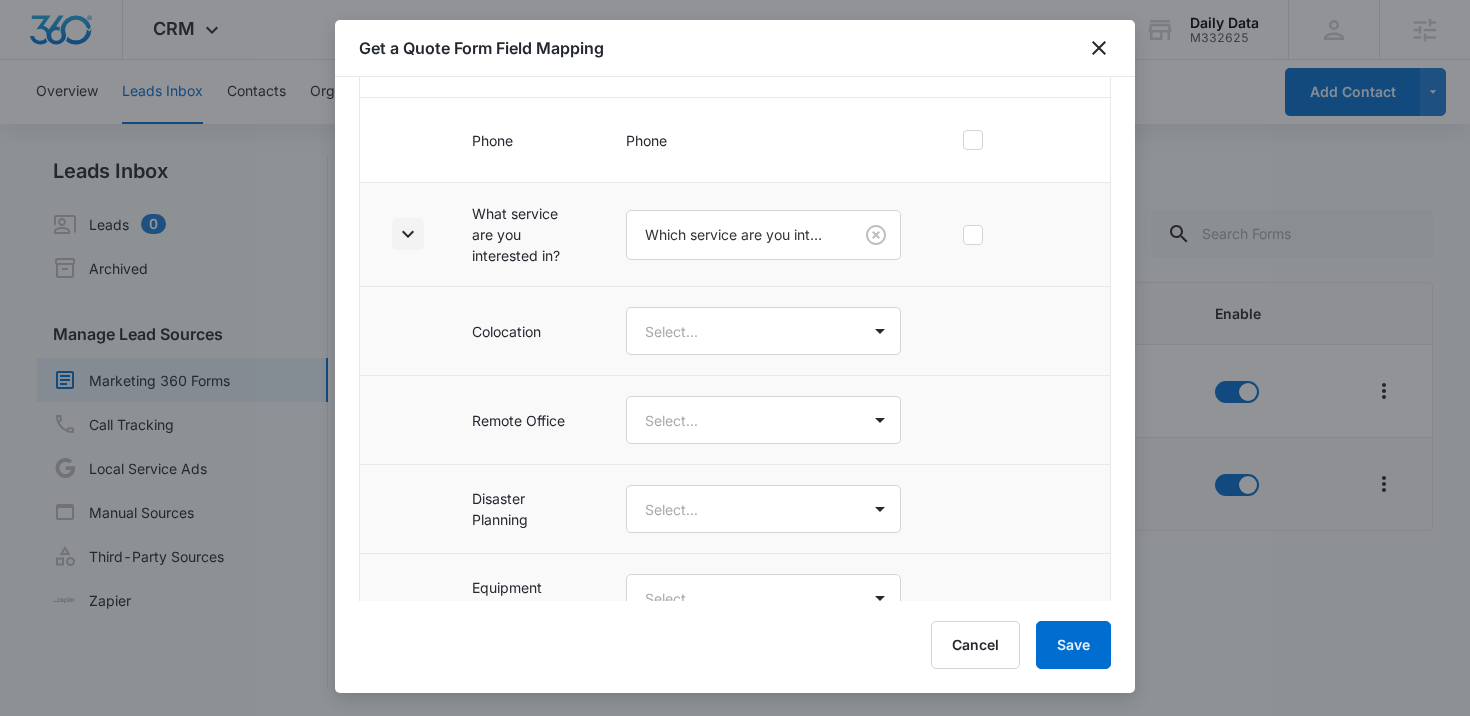 scroll, scrollTop: 418, scrollLeft: 0, axis: vertical 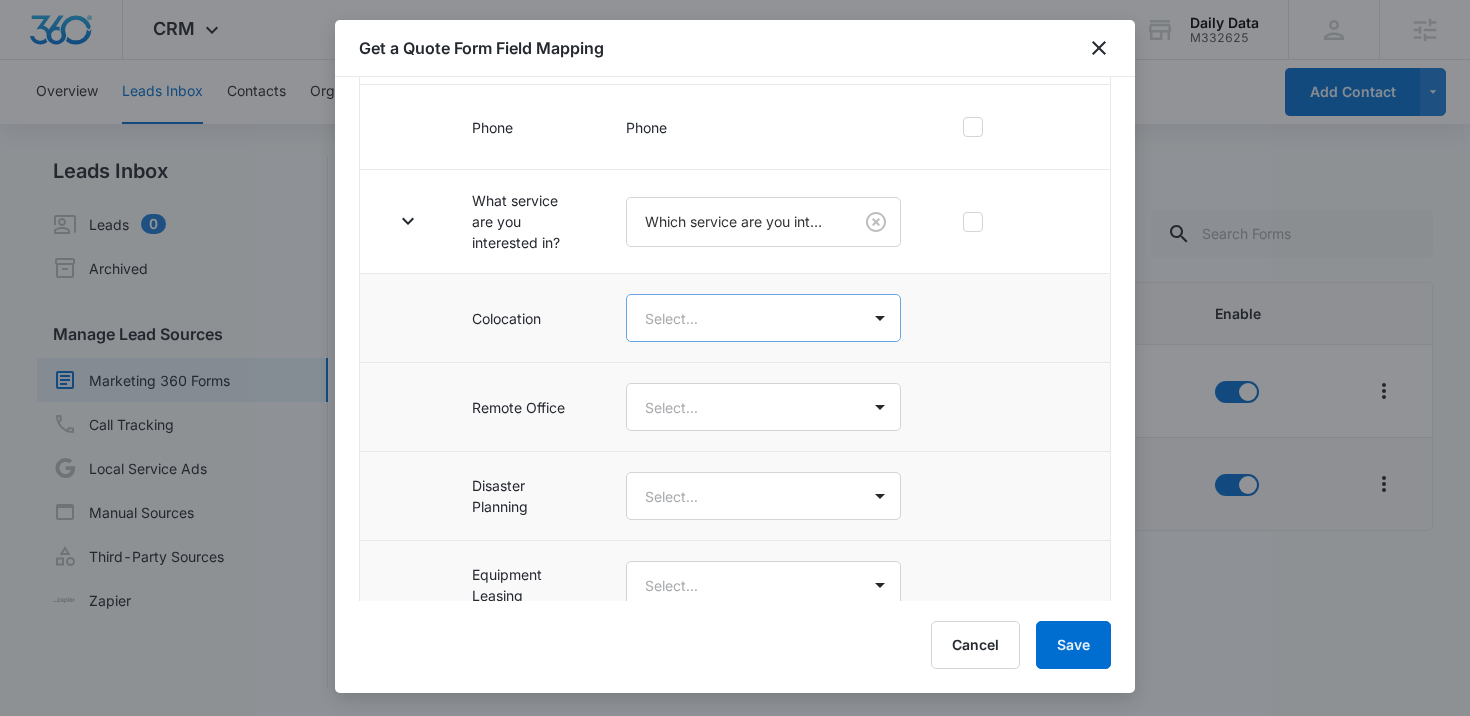 click on "CRM Apps Reputation Forms CRM Email Social Content Ads Intelligence Files Brand Settings Daily Data M332625 Your Accounts View All Courtney Coy Courtney.Coy@madwire.com My Profile Notifications Support Logout Terms & Conditions   •   Privacy Policy Agencies Overview Leads Inbox Contacts Organizations History Deals Projects Tasks Calendar Lists Reports Settings Add Contact Leads Inbox Leads 0 Archived Manage Lead Sources Marketing 360 Forms Call Tracking Local Service Ads Manual Sources Third-Party Sources Zapier Marketing 360 Forms Create Form Name   Submissions Connected Enable   Feedback Form --- Oct 12, 2022 Get a Quote Form 1 submission Oct 12, 2022 Showing   1-2   of   2 Daily Data - CRM Manage Marketing 360 Forms - Marketing 360®
Get a Quote Form Field Mapping Primary fields such as the “Contact Name”, “Email”, “Phone Number”, and “Address” are locked and can no longer be mapped to other fields in your CRM. Connect your form fields to the CRM Why?   Form Field CRM Field" at bounding box center (735, 358) 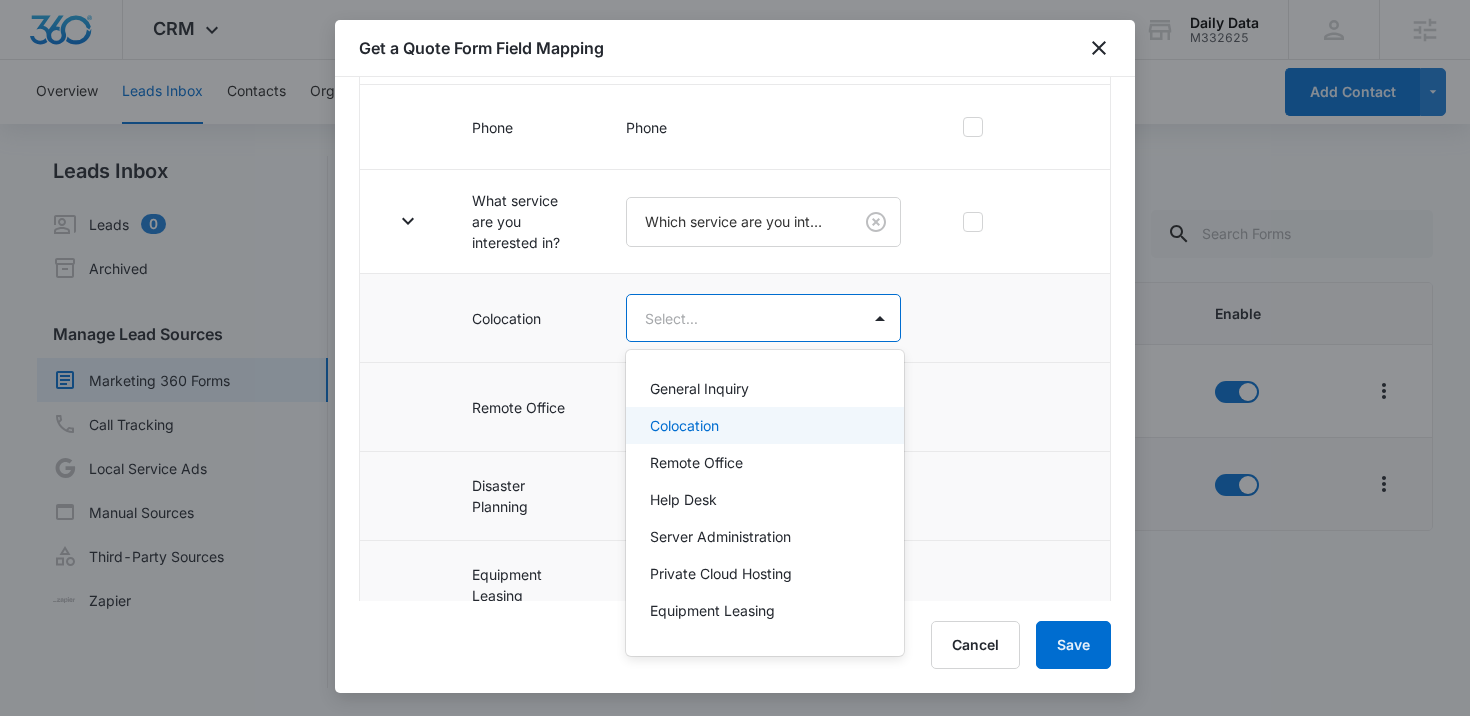 click on "Colocation" at bounding box center [684, 425] 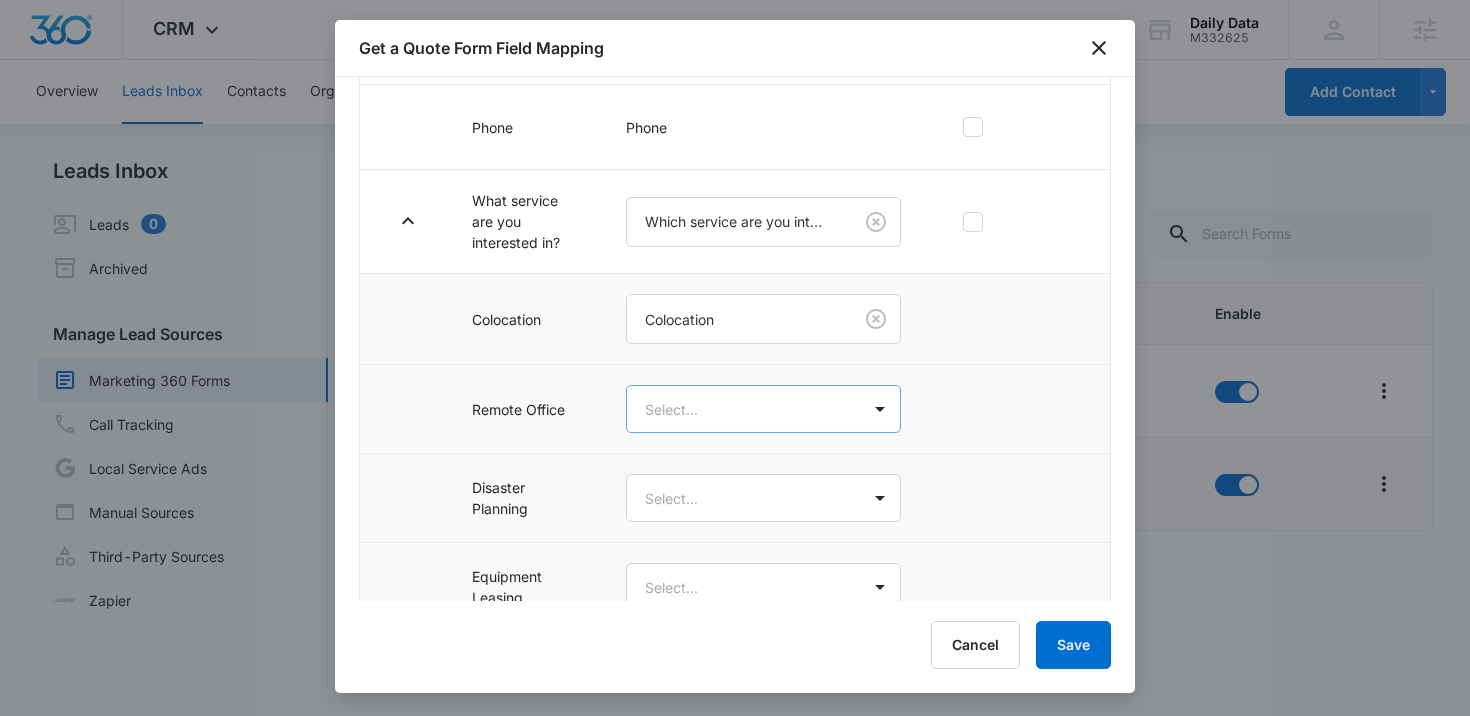 click on "CRM Apps Reputation Forms CRM Email Social Content Ads Intelligence Files Brand Settings Daily Data M332625 Your Accounts View All Courtney Coy Courtney.Coy@madwire.com My Profile Notifications Support Logout Terms & Conditions   •   Privacy Policy Agencies Overview Leads Inbox Contacts Organizations History Deals Projects Tasks Calendar Lists Reports Settings Add Contact Leads Inbox Leads 0 Archived Manage Lead Sources Marketing 360 Forms Call Tracking Local Service Ads Manual Sources Third-Party Sources Zapier Marketing 360 Forms Create Form Name   Submissions Connected Enable   Feedback Form --- Oct 12, 2022 Get a Quote Form 1 submission Oct 12, 2022 Showing   1-2   of   2 Daily Data - CRM Manage Marketing 360 Forms - Marketing 360®
Get a Quote Form Field Mapping Primary fields such as the “Contact Name”, “Email”, “Phone Number”, and “Address” are locked and can no longer be mapped to other fields in your CRM. Connect your form fields to the CRM Why?   Form Field CRM Field" at bounding box center [735, 358] 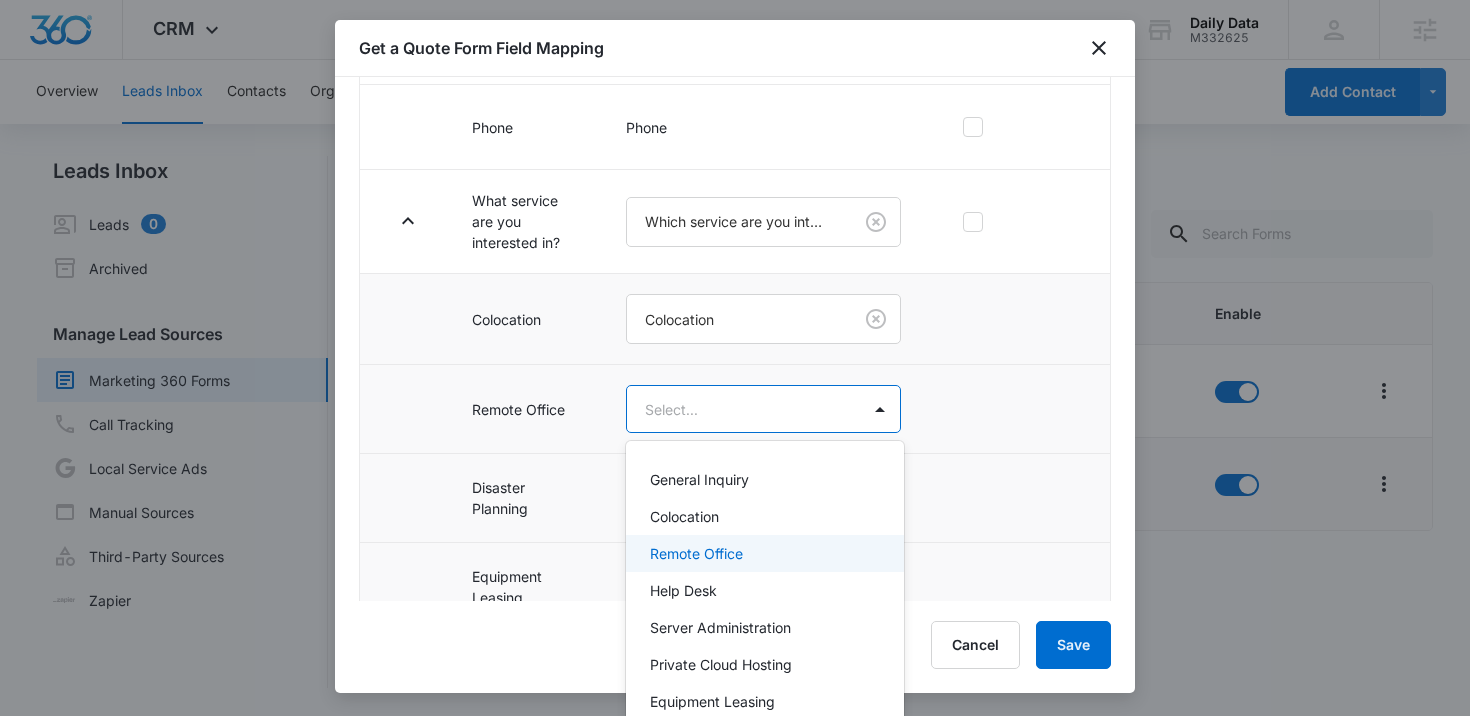 click on "Remote Office" at bounding box center (696, 553) 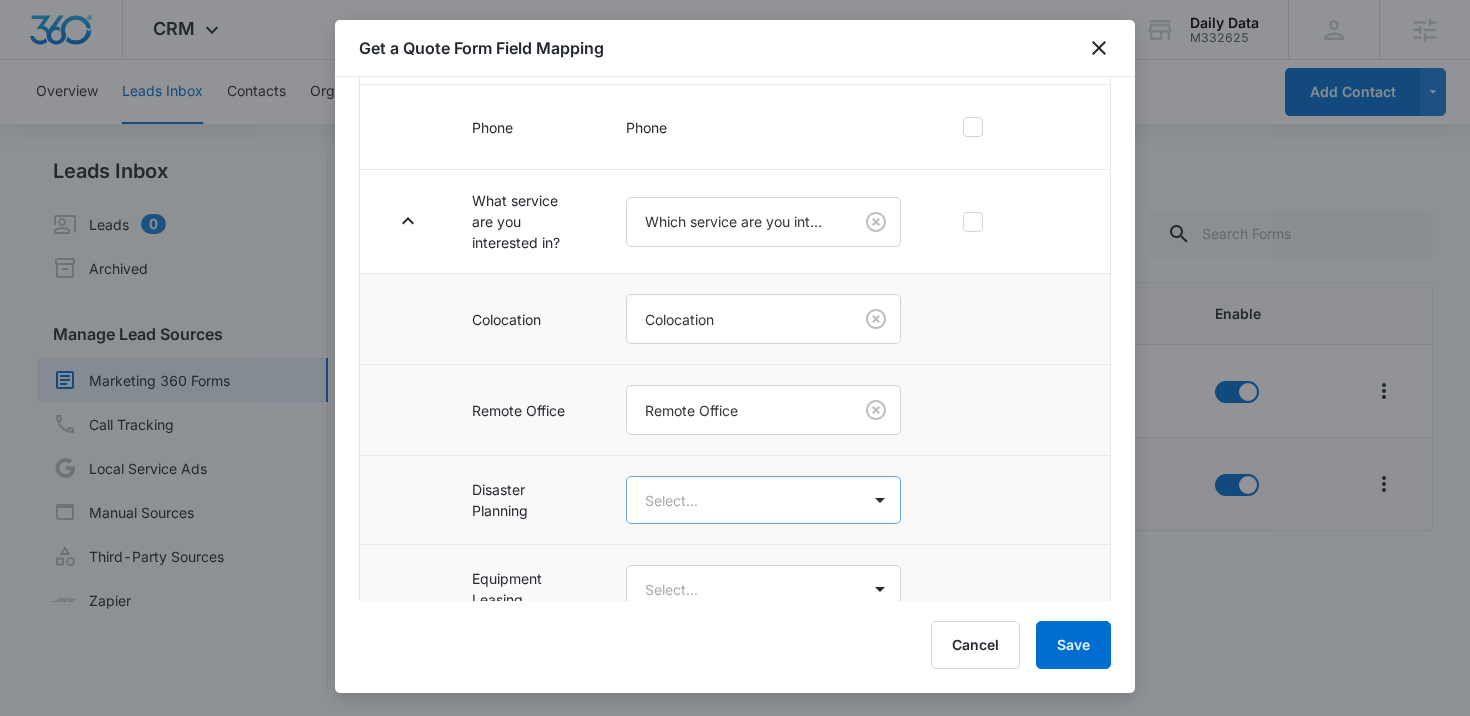 click on "CRM Apps Reputation Forms CRM Email Social Content Ads Intelligence Files Brand Settings Daily Data M332625 Your Accounts View All Courtney Coy Courtney.Coy@madwire.com My Profile Notifications Support Logout Terms & Conditions   •   Privacy Policy Agencies Overview Leads Inbox Contacts Organizations History Deals Projects Tasks Calendar Lists Reports Settings Add Contact Leads Inbox Leads 0 Archived Manage Lead Sources Marketing 360 Forms Call Tracking Local Service Ads Manual Sources Third-Party Sources Zapier Marketing 360 Forms Create Form Name   Submissions Connected Enable   Feedback Form --- Oct 12, 2022 Get a Quote Form 1 submission Oct 12, 2022 Showing   1-2   of   2 Daily Data - CRM Manage Marketing 360 Forms - Marketing 360®
Get a Quote Form Field Mapping Primary fields such as the “Contact Name”, “Email”, “Phone Number”, and “Address” are locked and can no longer be mapped to other fields in your CRM. Connect your form fields to the CRM Why?   Form Field CRM Field" at bounding box center [735, 358] 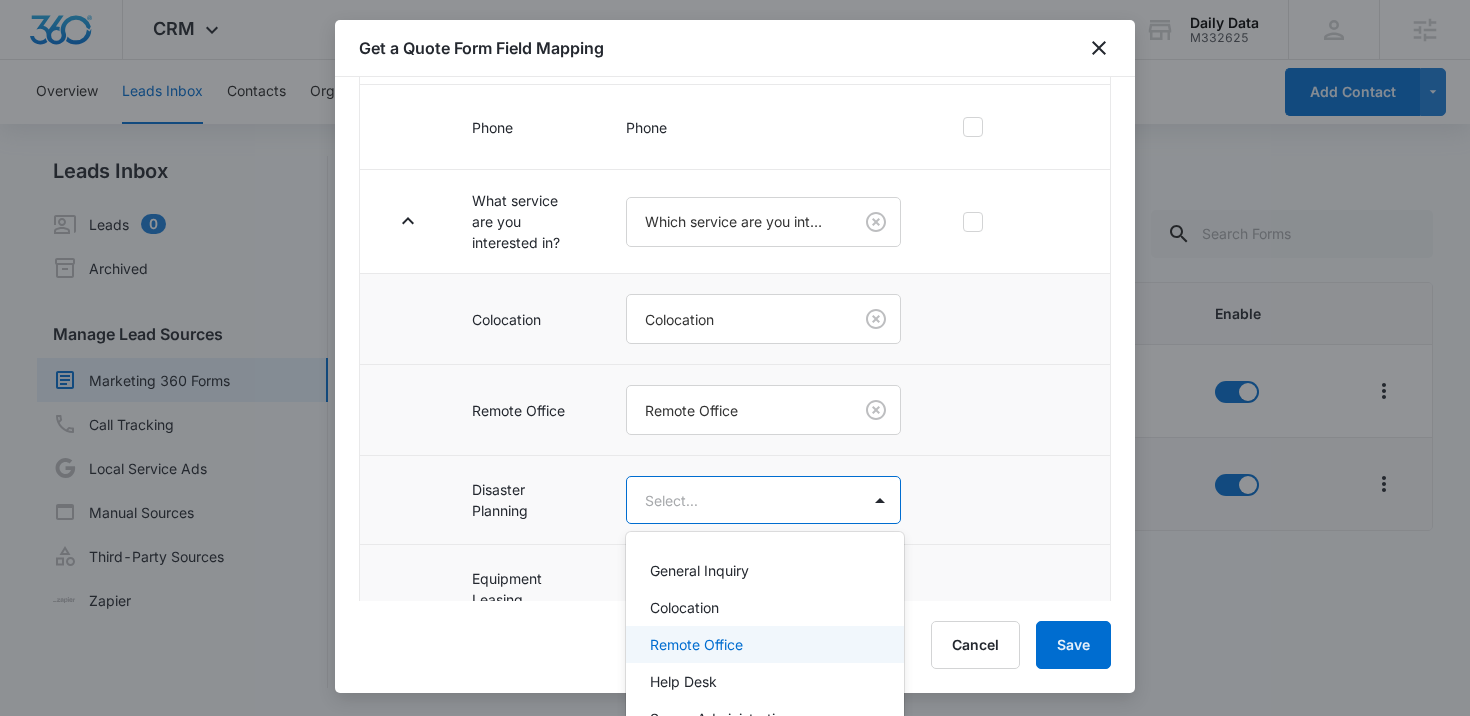 scroll, scrollTop: 128, scrollLeft: 0, axis: vertical 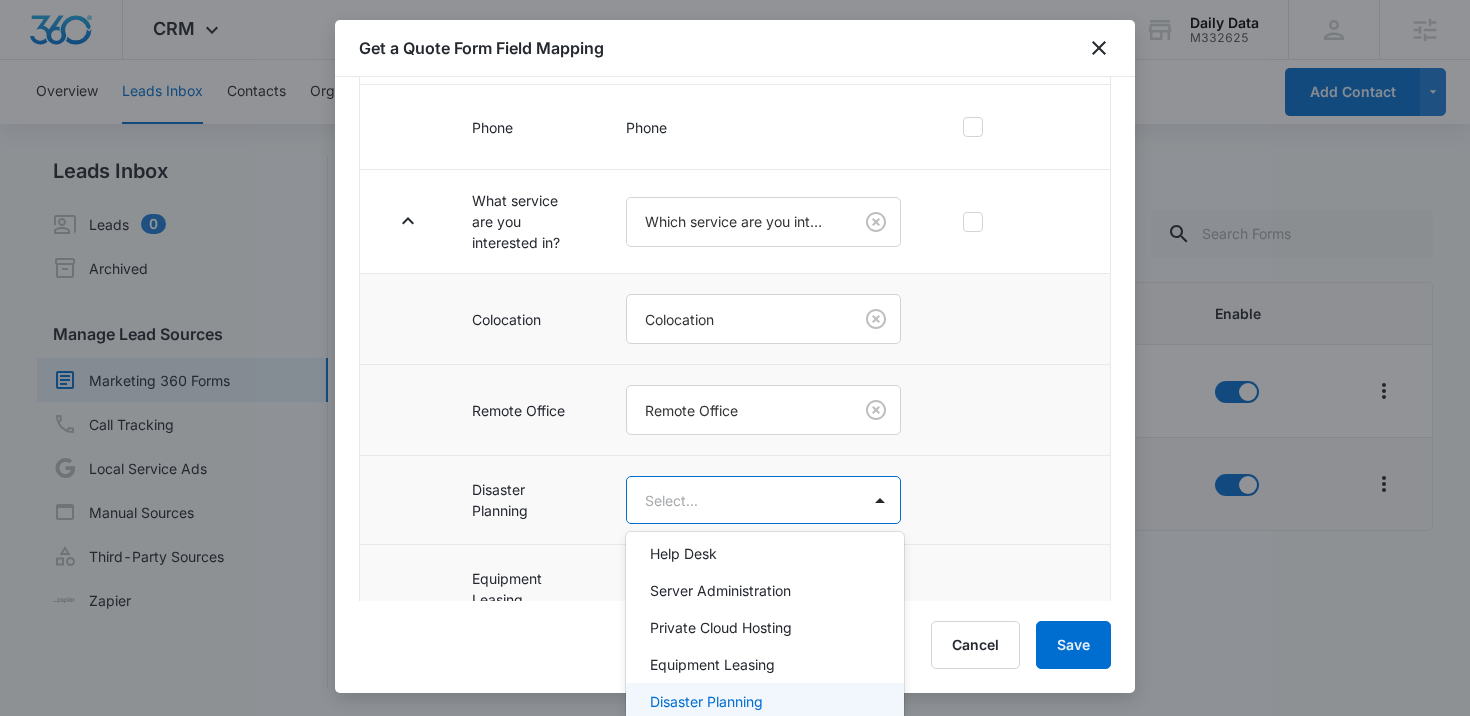 click on "Disaster Planning" at bounding box center [706, 701] 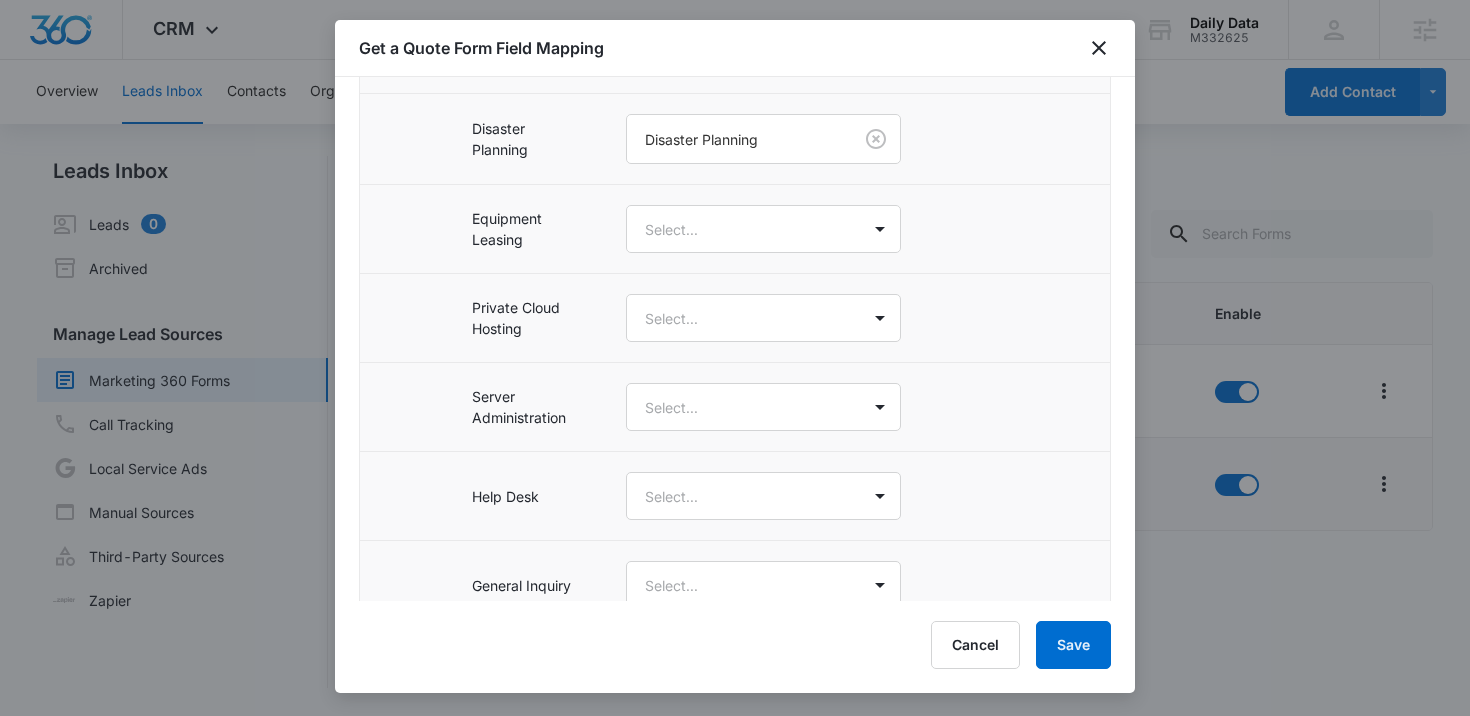 scroll, scrollTop: 830, scrollLeft: 0, axis: vertical 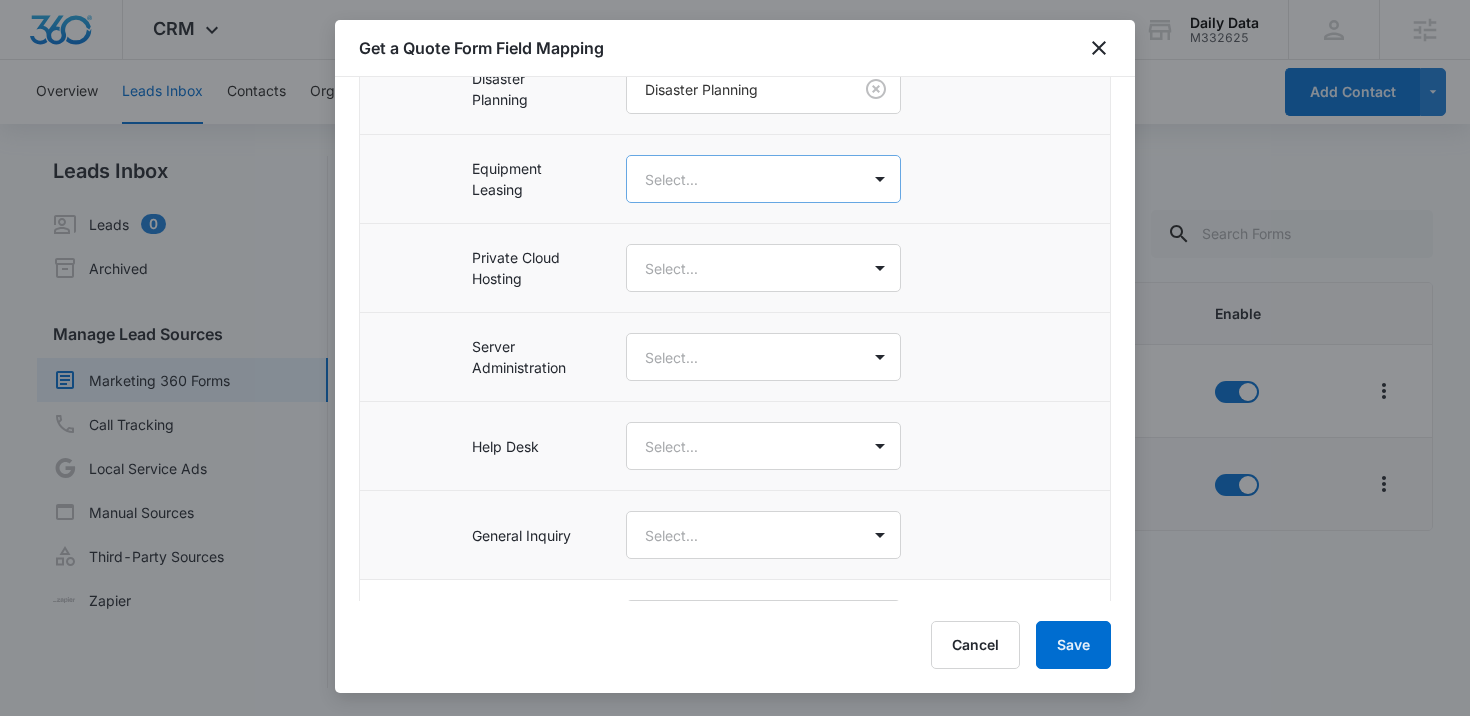 click on "CRM Apps Reputation Forms CRM Email Social Content Ads Intelligence Files Brand Settings Daily Data M332625 Your Accounts View All Courtney Coy Courtney.Coy@madwire.com My Profile Notifications Support Logout Terms & Conditions   •   Privacy Policy Agencies Overview Leads Inbox Contacts Organizations History Deals Projects Tasks Calendar Lists Reports Settings Add Contact Leads Inbox Leads 0 Archived Manage Lead Sources Marketing 360 Forms Call Tracking Local Service Ads Manual Sources Third-Party Sources Zapier Marketing 360 Forms Create Form Name   Submissions Connected Enable   Feedback Form --- Oct 12, 2022 Get a Quote Form 1 submission Oct 12, 2022 Showing   1-2   of   2 Daily Data - CRM Manage Marketing 360 Forms - Marketing 360®
Get a Quote Form Field Mapping Primary fields such as the “Contact Name”, “Email”, “Phone Number”, and “Address” are locked and can no longer be mapped to other fields in your CRM. Connect your form fields to the CRM Why?   Form Field CRM Field" at bounding box center (735, 358) 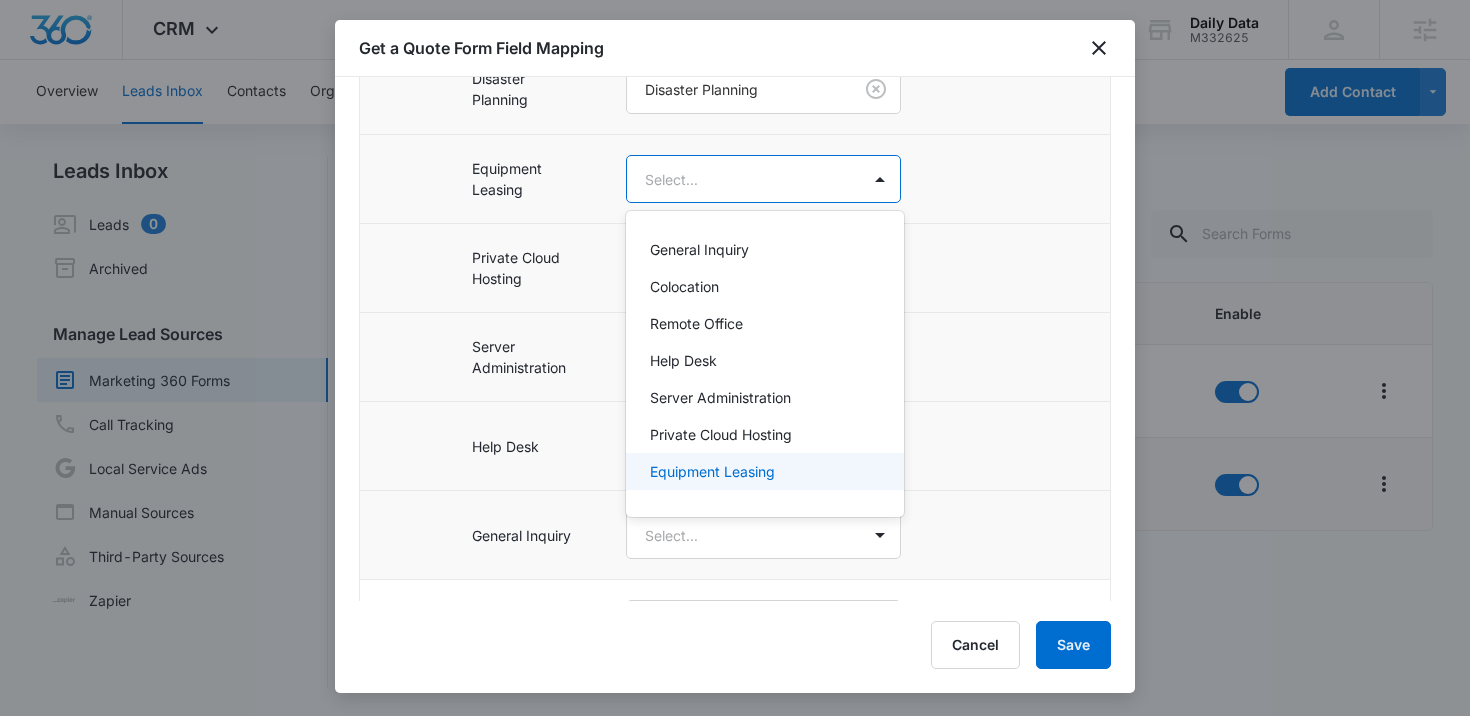 click on "Equipment Leasing" at bounding box center [765, 471] 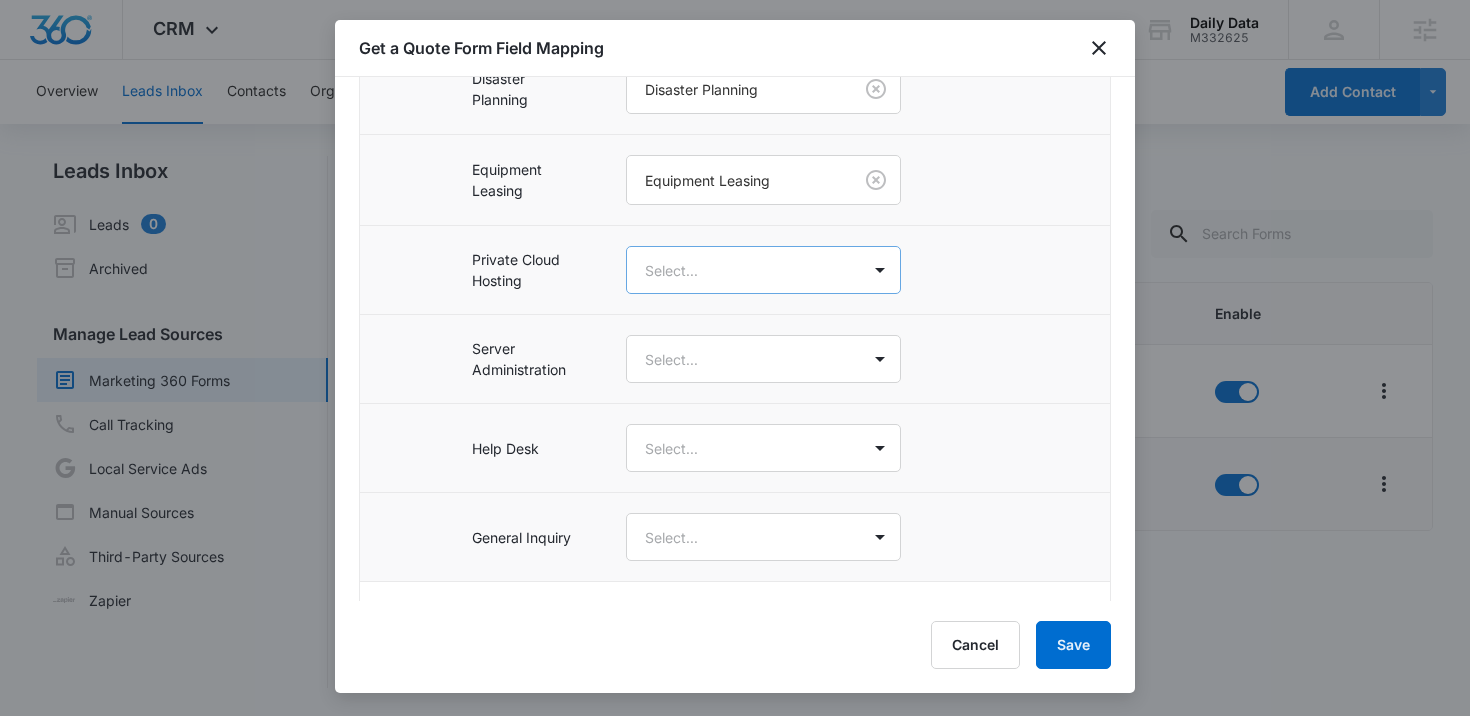 click on "CRM Apps Reputation Forms CRM Email Social Content Ads Intelligence Files Brand Settings Daily Data M332625 Your Accounts View All Courtney Coy Courtney.Coy@madwire.com My Profile Notifications Support Logout Terms & Conditions   •   Privacy Policy Agencies Overview Leads Inbox Contacts Organizations History Deals Projects Tasks Calendar Lists Reports Settings Add Contact Leads Inbox Leads 0 Archived Manage Lead Sources Marketing 360 Forms Call Tracking Local Service Ads Manual Sources Third-Party Sources Zapier Marketing 360 Forms Create Form Name   Submissions Connected Enable   Feedback Form --- Oct 12, 2022 Get a Quote Form 1 submission Oct 12, 2022 Showing   1-2   of   2 Daily Data - CRM Manage Marketing 360 Forms - Marketing 360®
Get a Quote Form Field Mapping Primary fields such as the “Contact Name”, “Email”, “Phone Number”, and “Address” are locked and can no longer be mapped to other fields in your CRM. Connect your form fields to the CRM Why?   Form Field CRM Field" at bounding box center [735, 358] 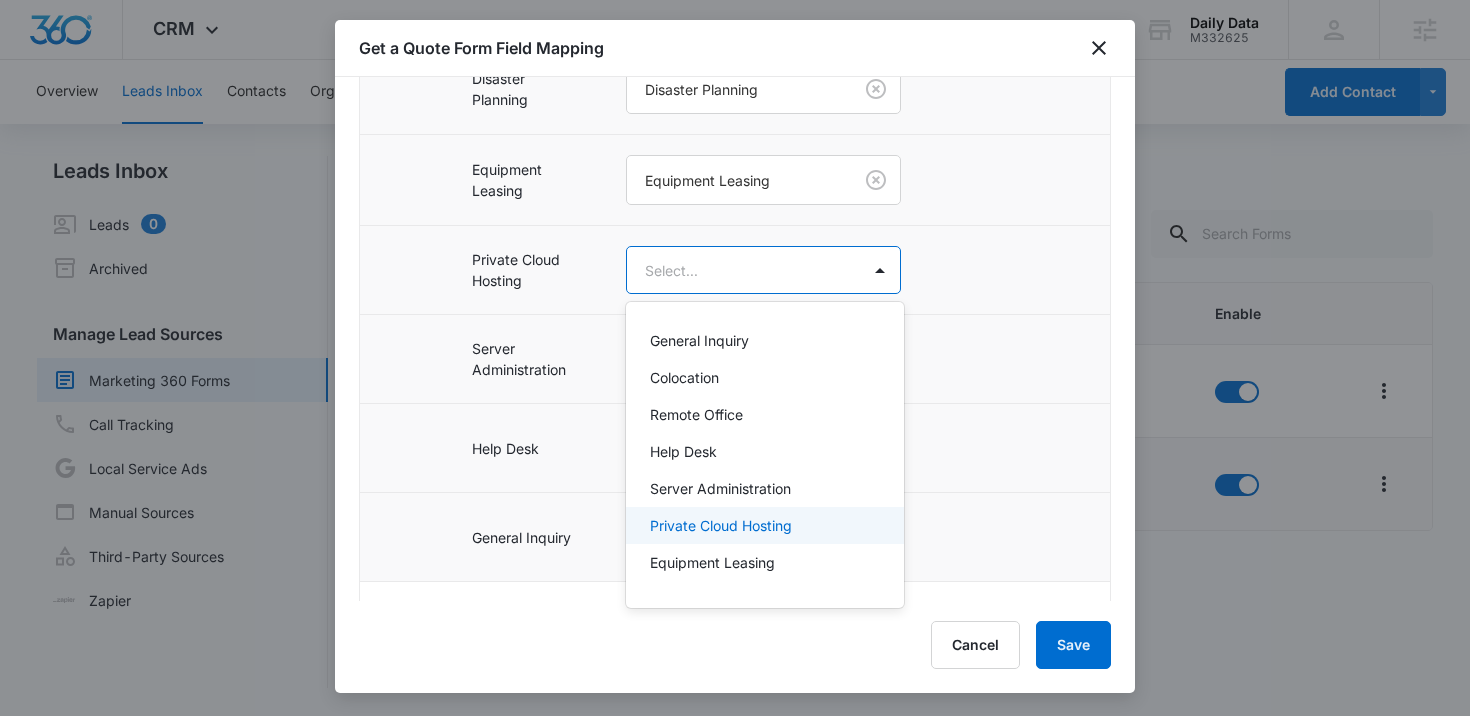 click on "Private Cloud Hosting" at bounding box center (721, 525) 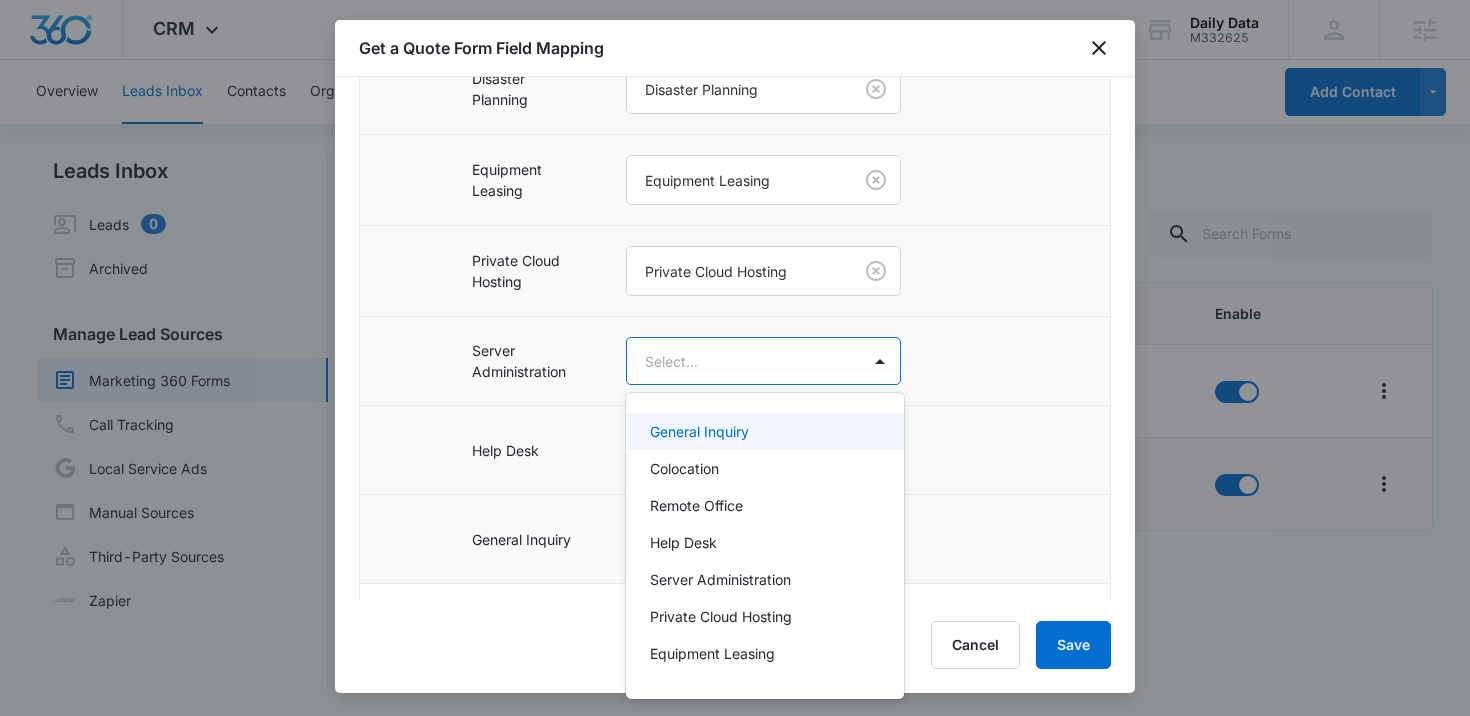 click on "CRM Apps Reputation Forms CRM Email Social Content Ads Intelligence Files Brand Settings Daily Data M332625 Your Accounts View All Courtney Coy Courtney.Coy@madwire.com My Profile Notifications Support Logout Terms & Conditions   •   Privacy Policy Agencies Overview Leads Inbox Contacts Organizations History Deals Projects Tasks Calendar Lists Reports Settings Add Contact Leads Inbox Leads 0 Archived Manage Lead Sources Marketing 360 Forms Call Tracking Local Service Ads Manual Sources Third-Party Sources Zapier Marketing 360 Forms Create Form Name   Submissions Connected Enable   Feedback Form --- Oct 12, 2022 Get a Quote Form 1 submission Oct 12, 2022 Showing   1-2   of   2 Daily Data - CRM Manage Marketing 360 Forms - Marketing 360®
Get a Quote Form Field Mapping Primary fields such as the “Contact Name”, “Email”, “Phone Number”, and “Address” are locked and can no longer be mapped to other fields in your CRM. Connect your form fields to the CRM Why?   Form Field CRM Field" at bounding box center [735, 358] 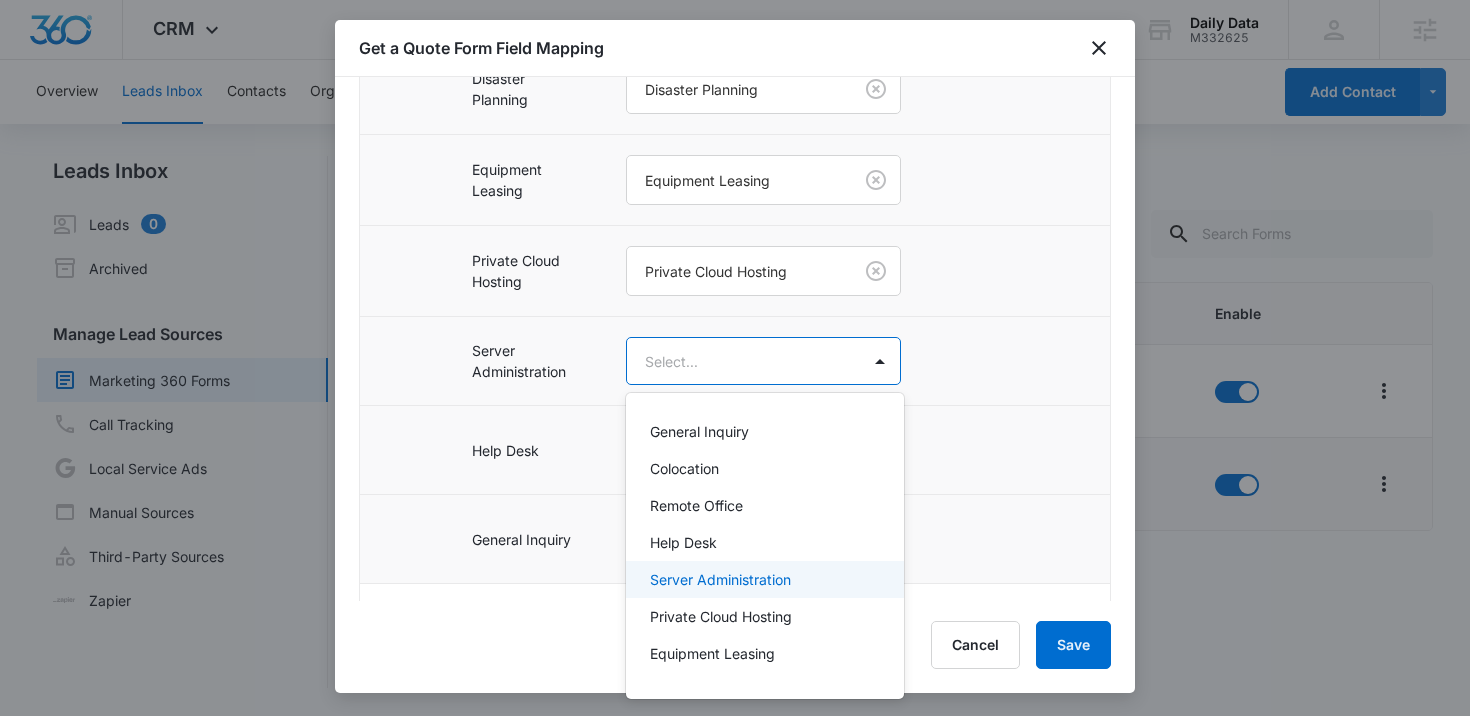 click on "Server Administration" at bounding box center [720, 579] 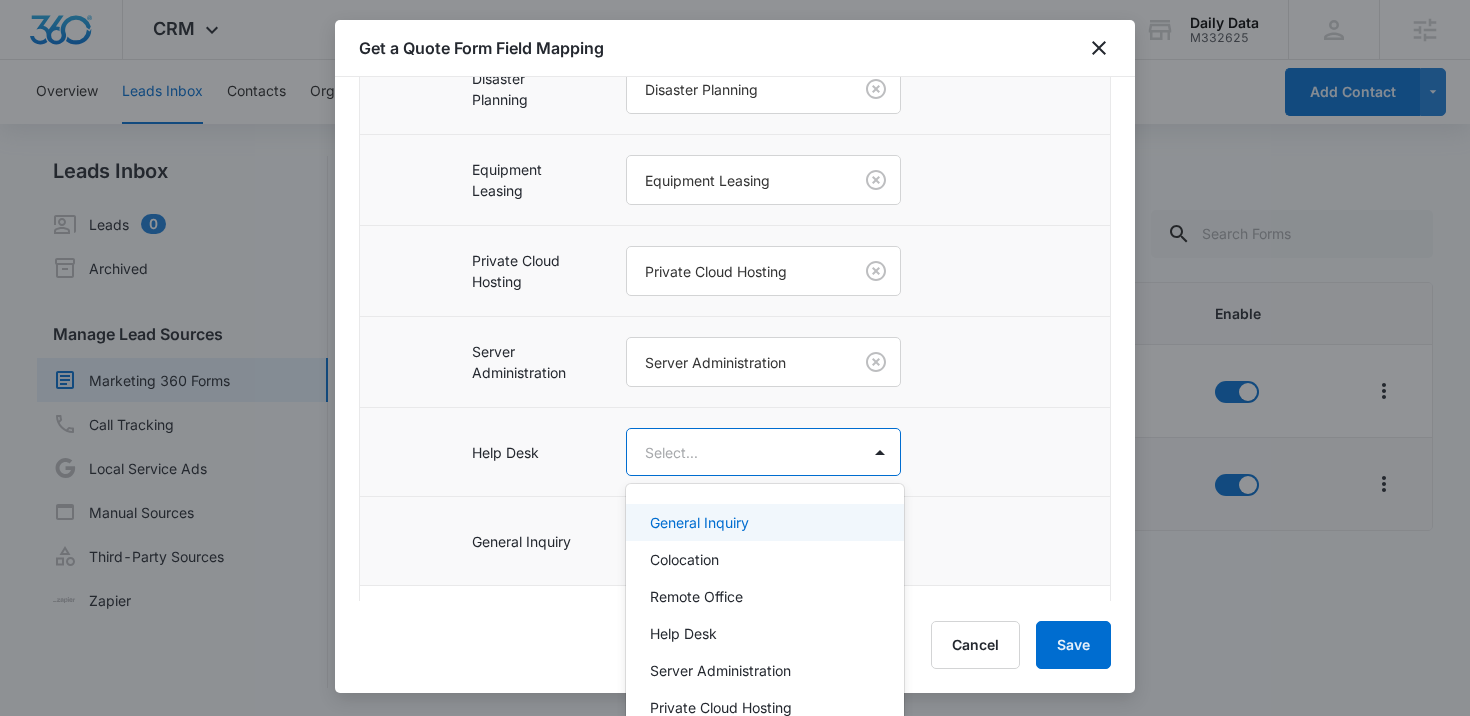 click on "CRM Apps Reputation Forms CRM Email Social Content Ads Intelligence Files Brand Settings Daily Data M332625 Your Accounts View All Courtney Coy Courtney.Coy@madwire.com My Profile Notifications Support Logout Terms & Conditions   •   Privacy Policy Agencies Overview Leads Inbox Contacts Organizations History Deals Projects Tasks Calendar Lists Reports Settings Add Contact Leads Inbox Leads 0 Archived Manage Lead Sources Marketing 360 Forms Call Tracking Local Service Ads Manual Sources Third-Party Sources Zapier Marketing 360 Forms Create Form Name   Submissions Connected Enable   Feedback Form --- Oct 12, 2022 Get a Quote Form 1 submission Oct 12, 2022 Showing   1-2   of   2 Daily Data - CRM Manage Marketing 360 Forms - Marketing 360®
Get a Quote Form Field Mapping Primary fields such as the “Contact Name”, “Email”, “Phone Number”, and “Address” are locked and can no longer be mapped to other fields in your CRM. Connect your form fields to the CRM Why?   Form Field CRM Field" at bounding box center (735, 358) 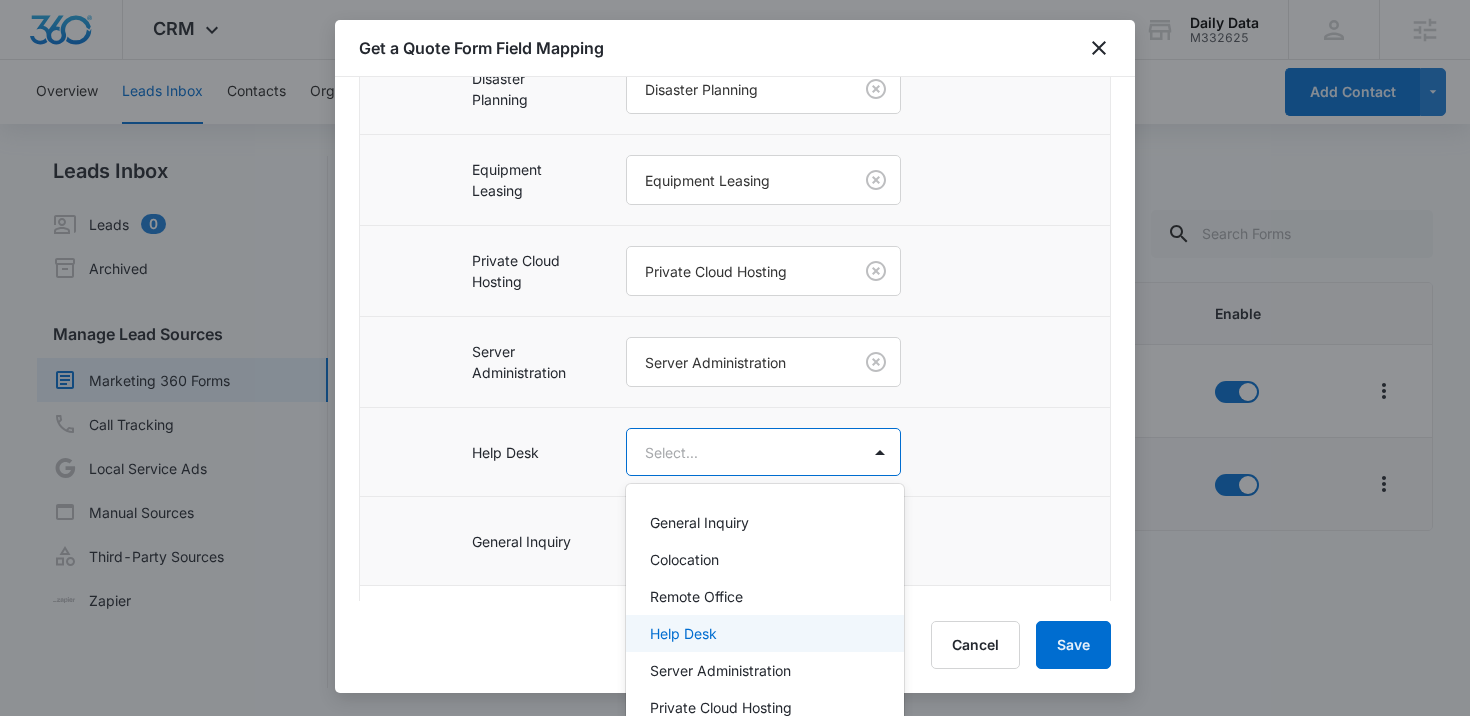 click on "Help Desk" at bounding box center (683, 633) 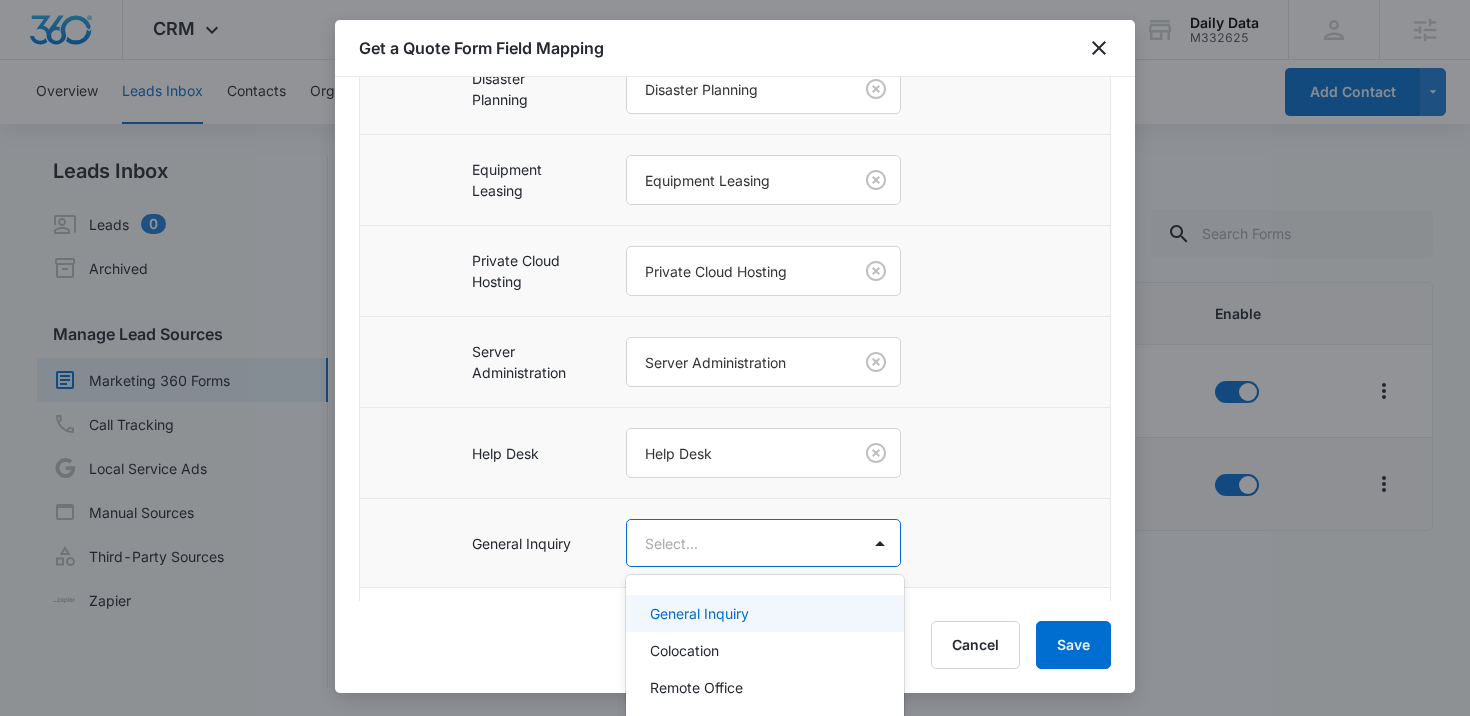 click on "CRM Apps Reputation Forms CRM Email Social Content Ads Intelligence Files Brand Settings Daily Data M332625 Your Accounts View All Courtney Coy Courtney.Coy@madwire.com My Profile Notifications Support Logout Terms & Conditions   •   Privacy Policy Agencies Overview Leads Inbox Contacts Organizations History Deals Projects Tasks Calendar Lists Reports Settings Add Contact Leads Inbox Leads 0 Archived Manage Lead Sources Marketing 360 Forms Call Tracking Local Service Ads Manual Sources Third-Party Sources Zapier Marketing 360 Forms Create Form Name   Submissions Connected Enable   Feedback Form --- Oct 12, 2022 Get a Quote Form 1 submission Oct 12, 2022 Showing   1-2   of   2 Daily Data - CRM Manage Marketing 360 Forms - Marketing 360®
Get a Quote Form Field Mapping Primary fields such as the “Contact Name”, “Email”, “Phone Number”, and “Address” are locked and can no longer be mapped to other fields in your CRM. Connect your form fields to the CRM Why?   Form Field CRM Field" at bounding box center (735, 358) 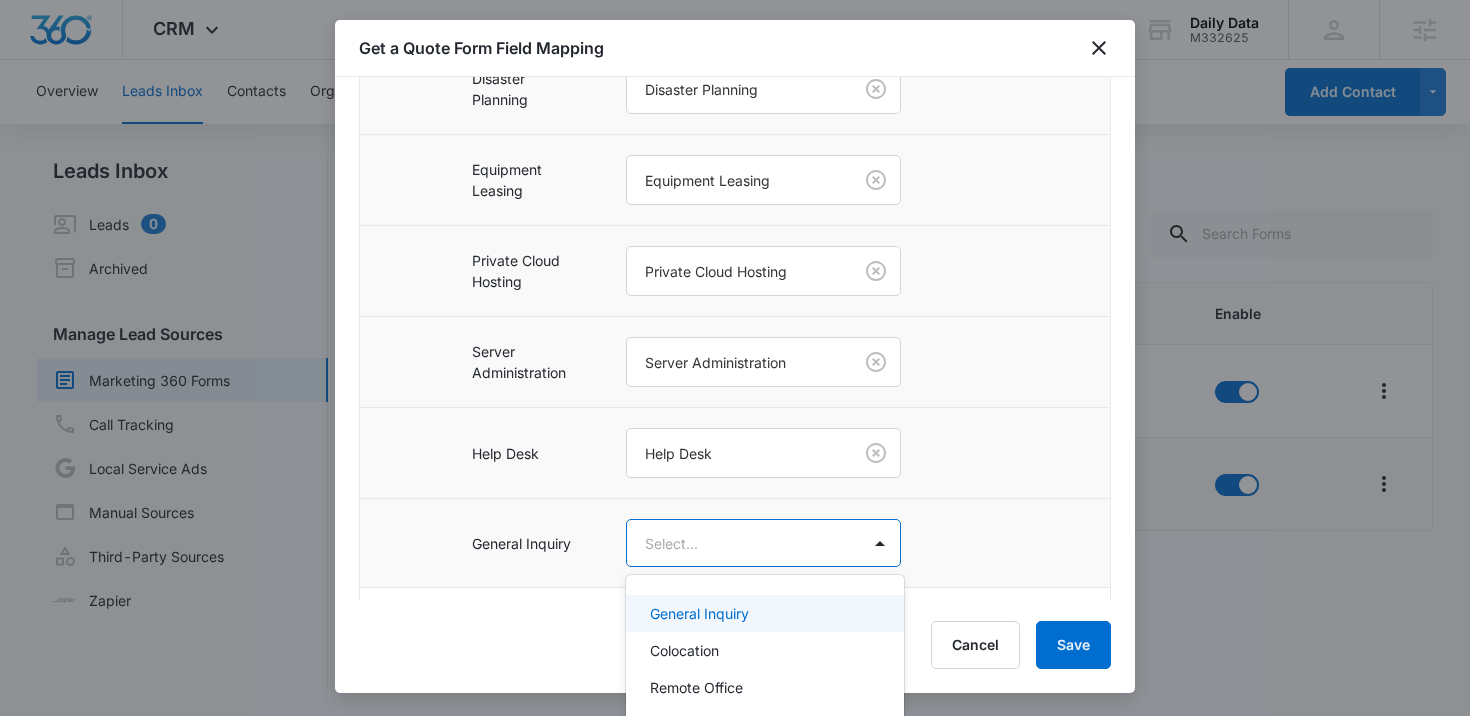 click on "General Inquiry" at bounding box center [699, 613] 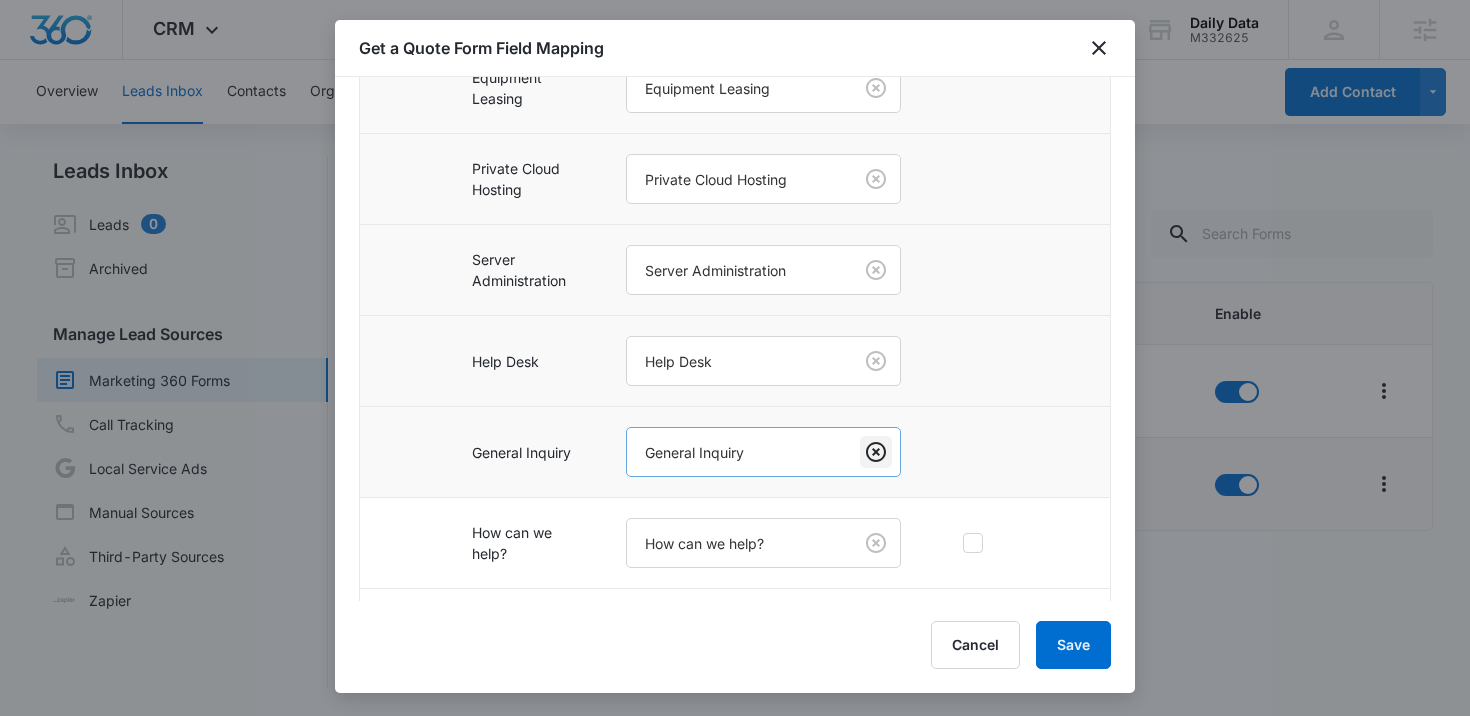 scroll, scrollTop: 1014, scrollLeft: 0, axis: vertical 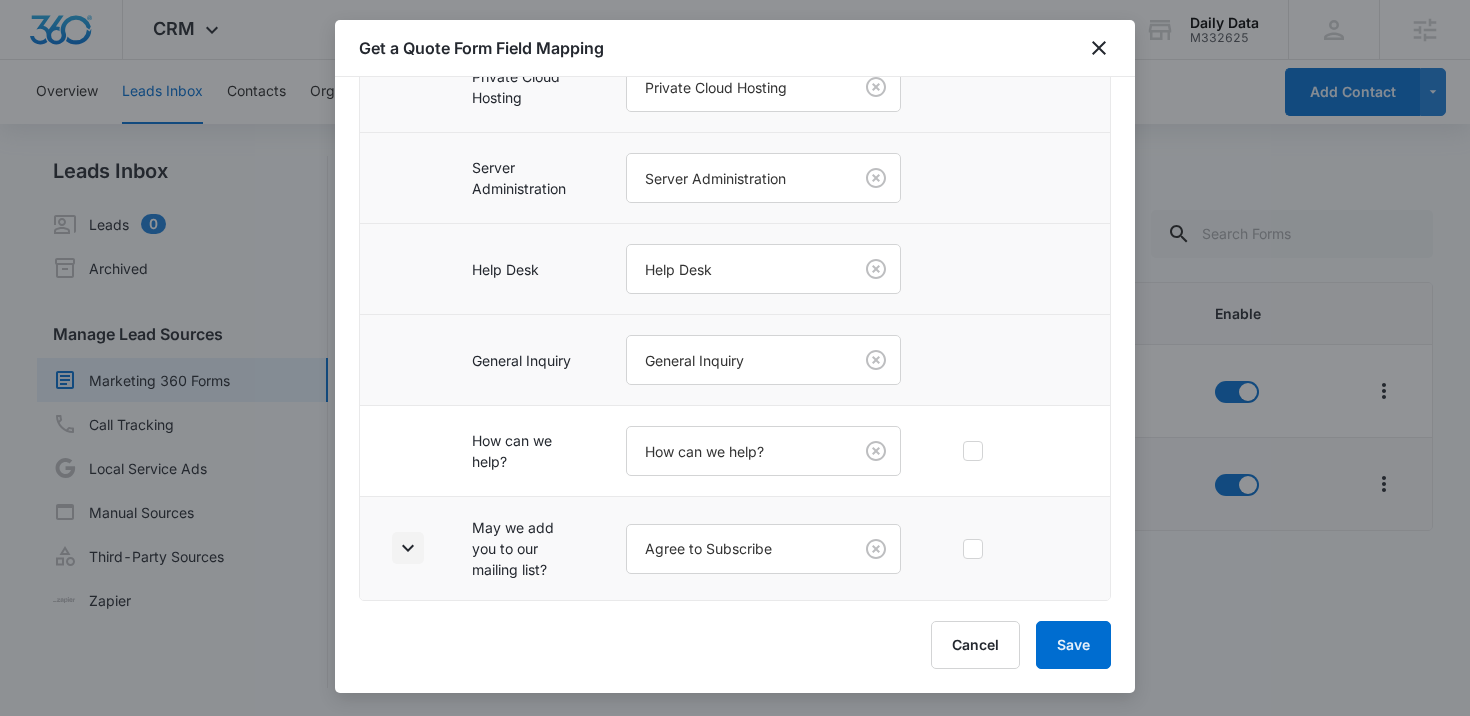 click at bounding box center [408, 548] 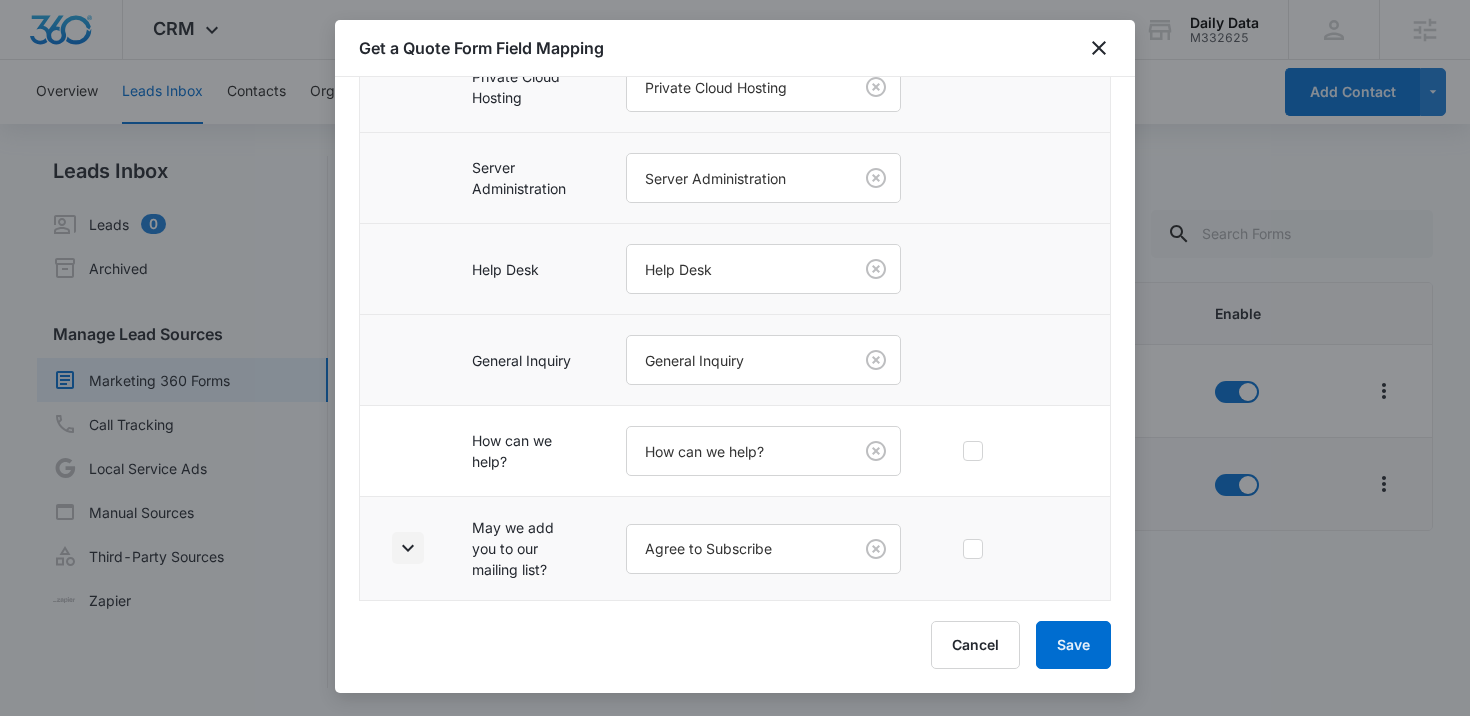 scroll, scrollTop: 1192, scrollLeft: 0, axis: vertical 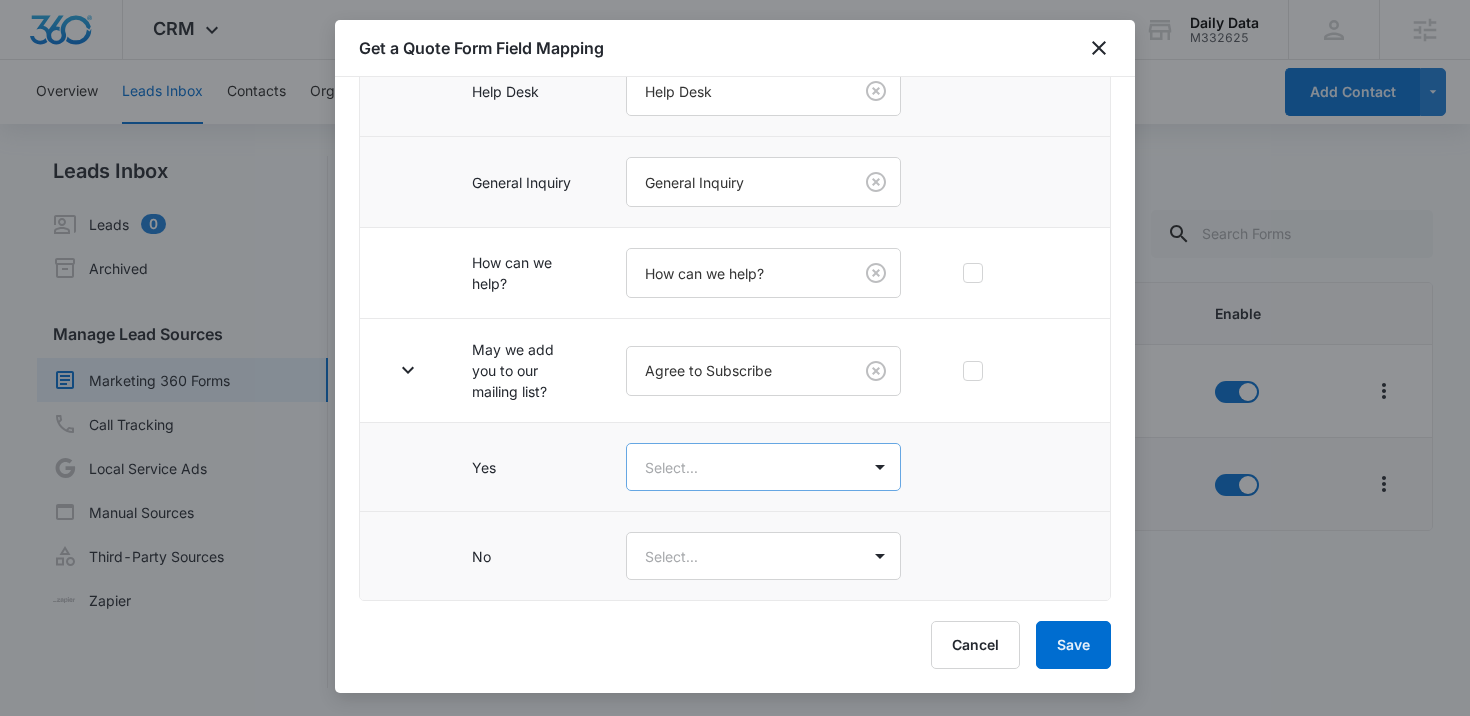 click on "CRM Apps Reputation Forms CRM Email Social Content Ads Intelligence Files Brand Settings Daily Data M332625 Your Accounts View All Courtney Coy Courtney.Coy@madwire.com My Profile Notifications Support Logout Terms & Conditions   •   Privacy Policy Agencies Overview Leads Inbox Contacts Organizations History Deals Projects Tasks Calendar Lists Reports Settings Add Contact Leads Inbox Leads 0 Archived Manage Lead Sources Marketing 360 Forms Call Tracking Local Service Ads Manual Sources Third-Party Sources Zapier Marketing 360 Forms Create Form Name   Submissions Connected Enable   Feedback Form --- Oct 12, 2022 Get a Quote Form 1 submission Oct 12, 2022 Showing   1-2   of   2 Daily Data - CRM Manage Marketing 360 Forms - Marketing 360®
Get a Quote Form Field Mapping Primary fields such as the “Contact Name”, “Email”, “Phone Number”, and “Address” are locked and can no longer be mapped to other fields in your CRM. Connect your form fields to the CRM Why?   Form Field CRM Field" at bounding box center [735, 358] 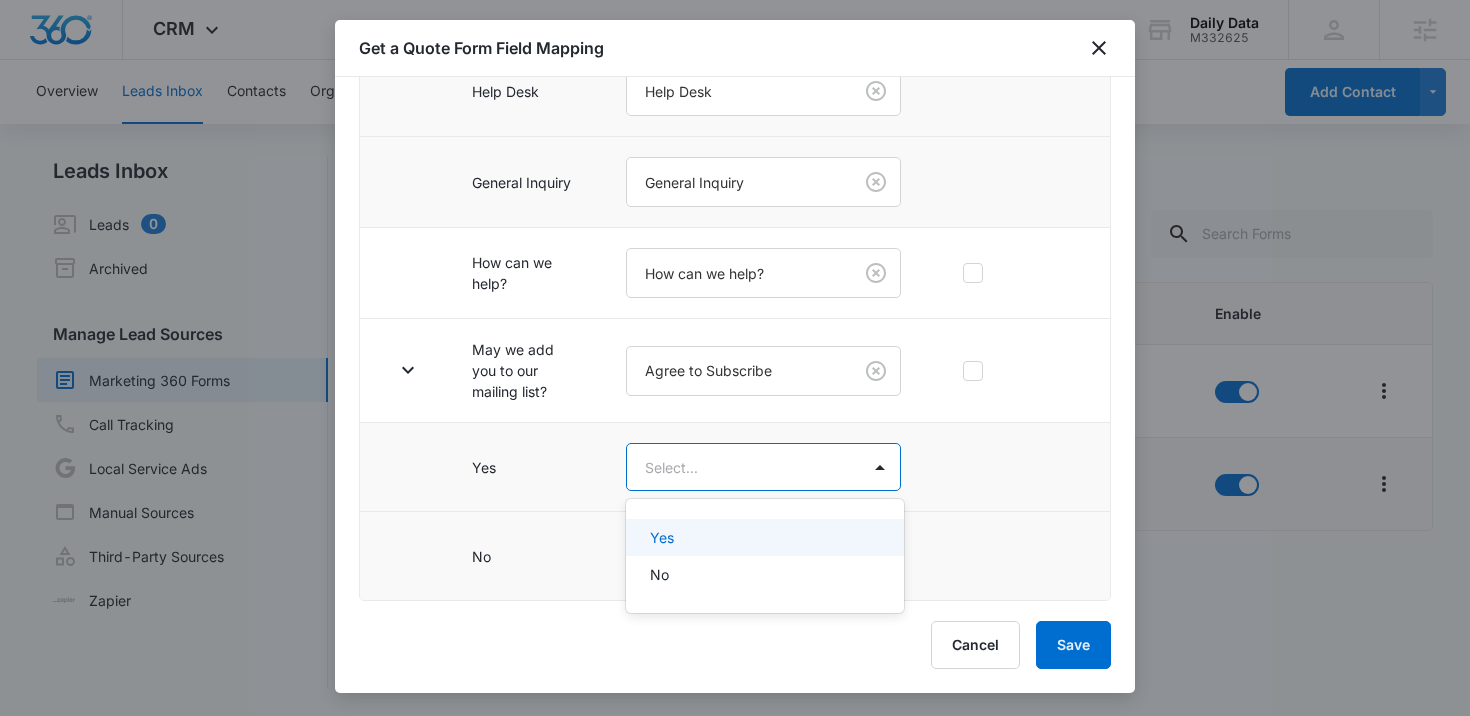 click on "Yes" at bounding box center (763, 537) 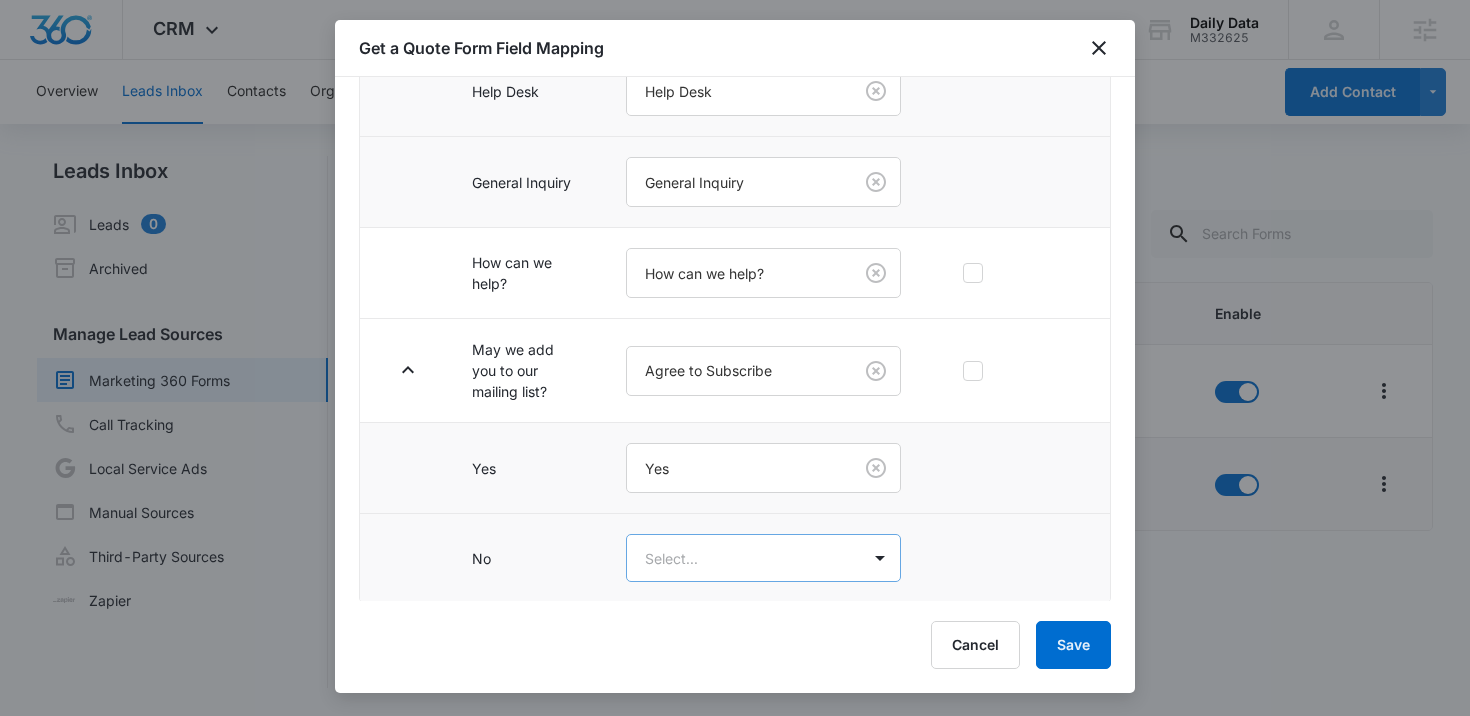 click on "CRM Apps Reputation Forms CRM Email Social Content Ads Intelligence Files Brand Settings Daily Data M332625 Your Accounts View All Courtney Coy Courtney.Coy@madwire.com My Profile Notifications Support Logout Terms & Conditions   •   Privacy Policy Agencies Overview Leads Inbox Contacts Organizations History Deals Projects Tasks Calendar Lists Reports Settings Add Contact Leads Inbox Leads 0 Archived Manage Lead Sources Marketing 360 Forms Call Tracking Local Service Ads Manual Sources Third-Party Sources Zapier Marketing 360 Forms Create Form Name   Submissions Connected Enable   Feedback Form --- Oct 12, 2022 Get a Quote Form 1 submission Oct 12, 2022 Showing   1-2   of   2 Daily Data - CRM Manage Marketing 360 Forms - Marketing 360®
Get a Quote Form Field Mapping Primary fields such as the “Contact Name”, “Email”, “Phone Number”, and “Address” are locked and can no longer be mapped to other fields in your CRM. Connect your form fields to the CRM Why?   Form Field CRM Field" at bounding box center [735, 358] 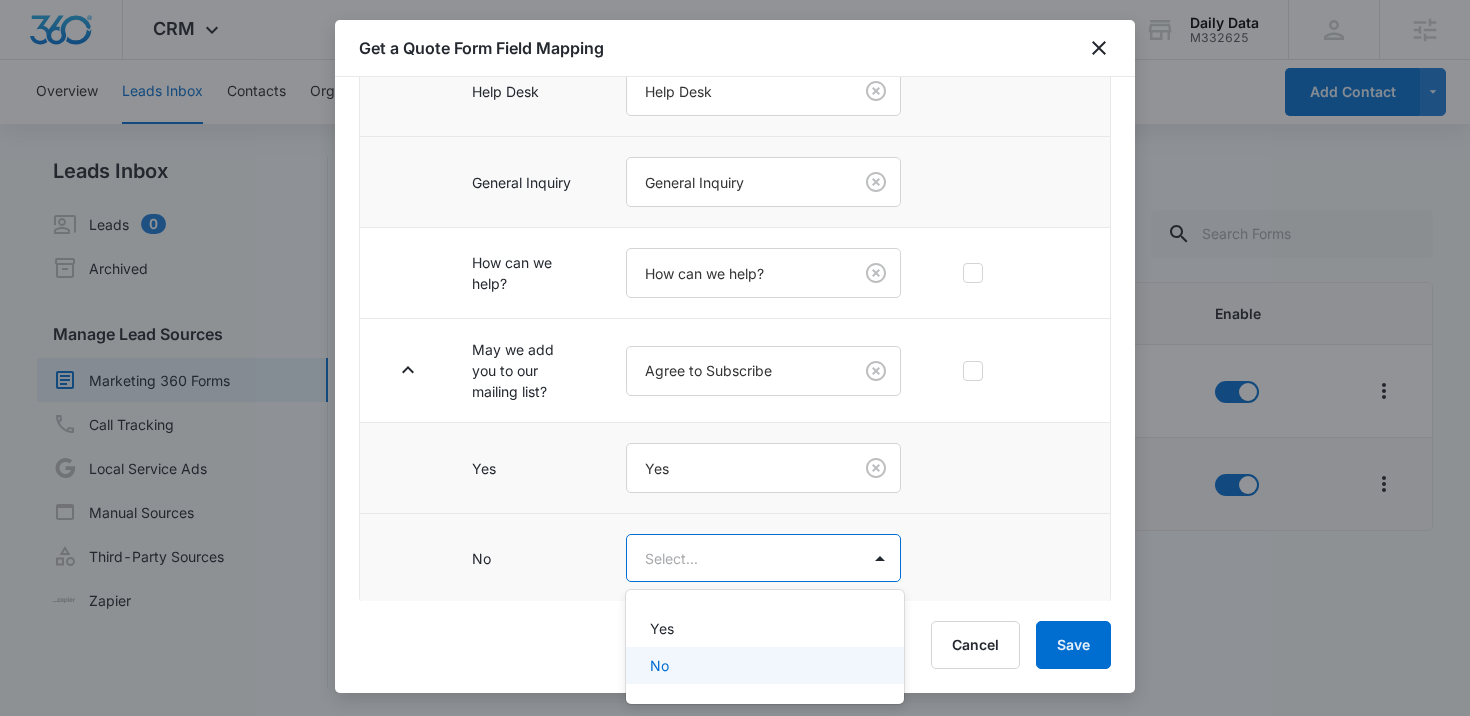 click on "No" at bounding box center (763, 665) 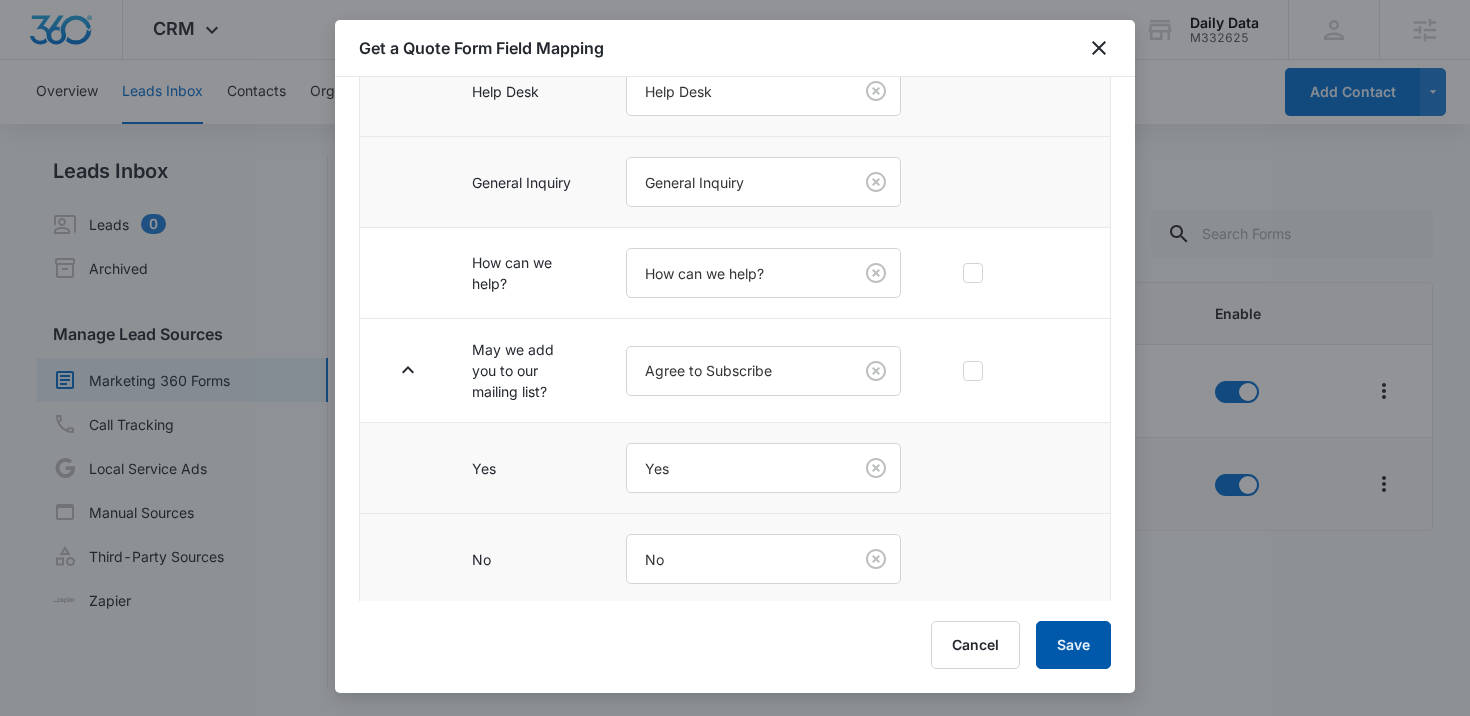 click on "Save" at bounding box center (1073, 645) 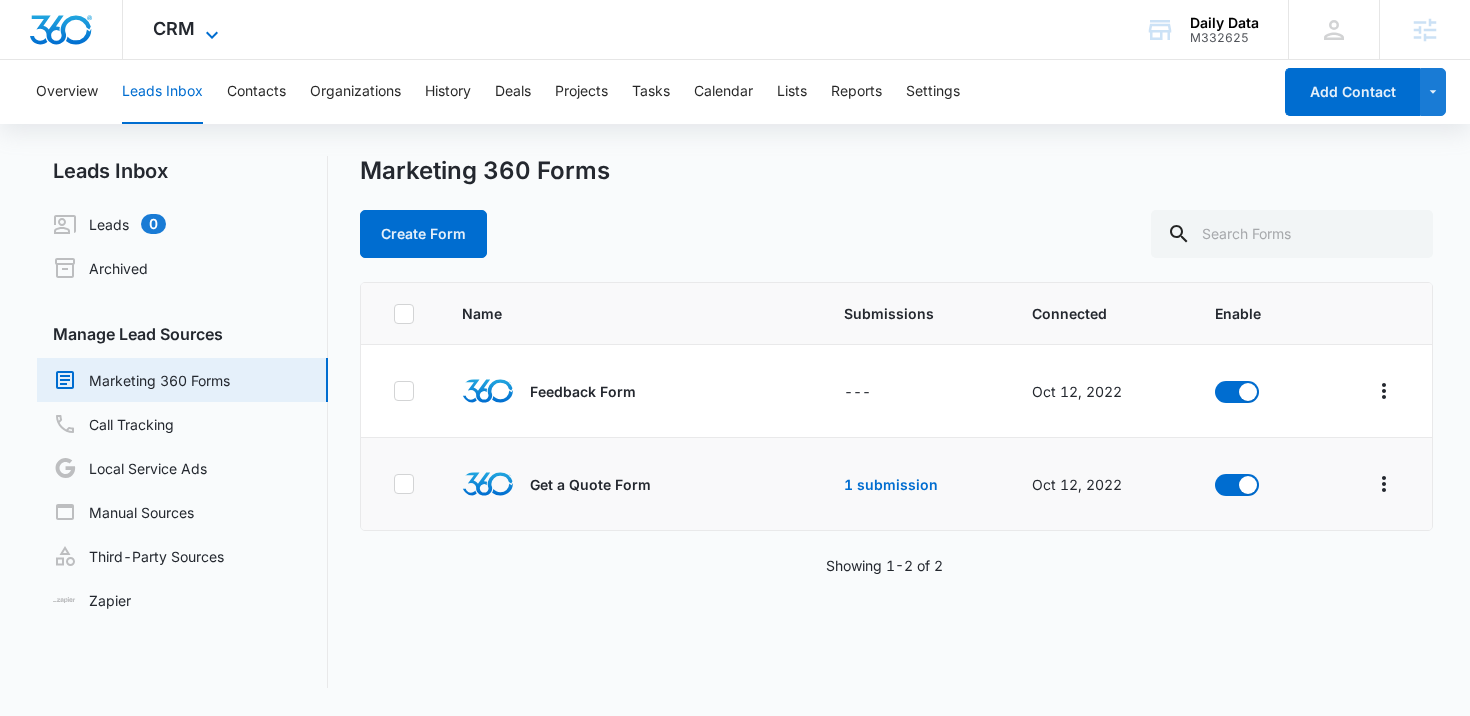 click 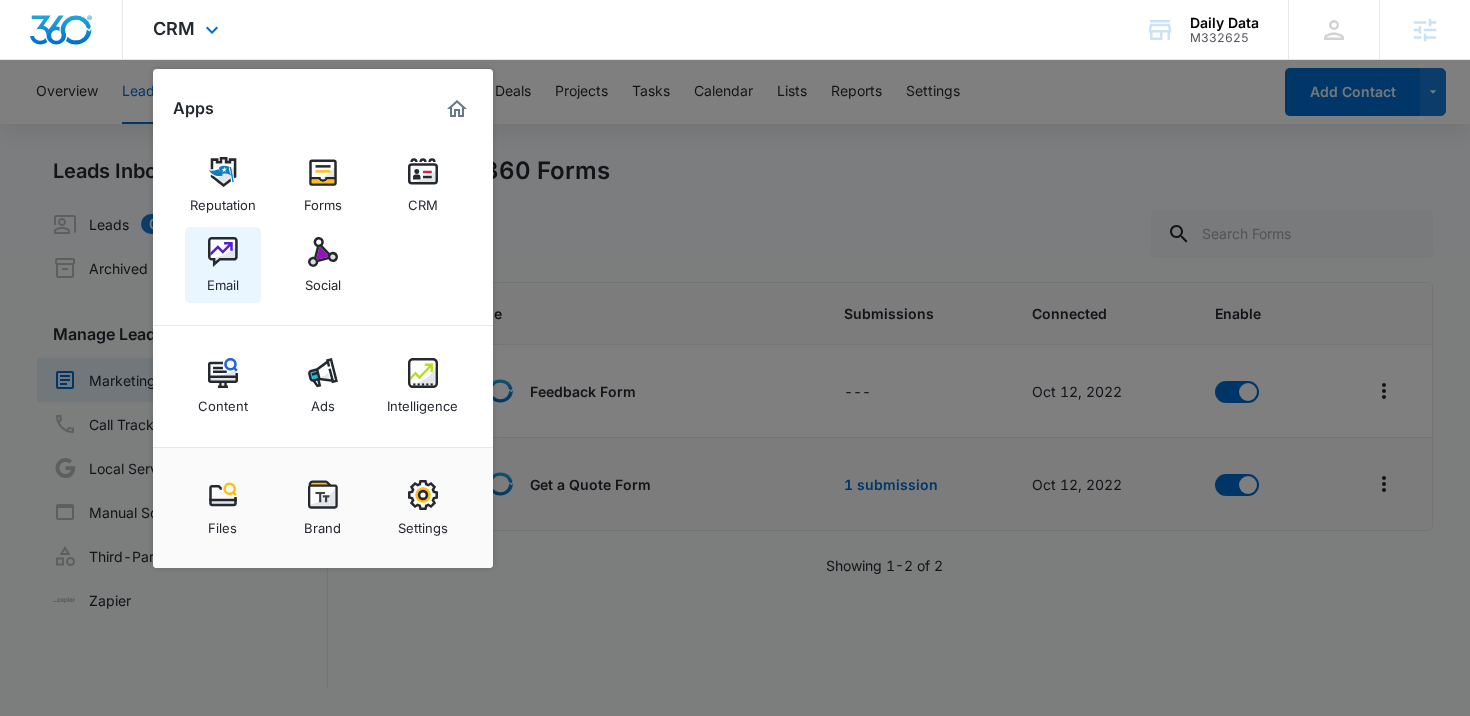 click at bounding box center (223, 252) 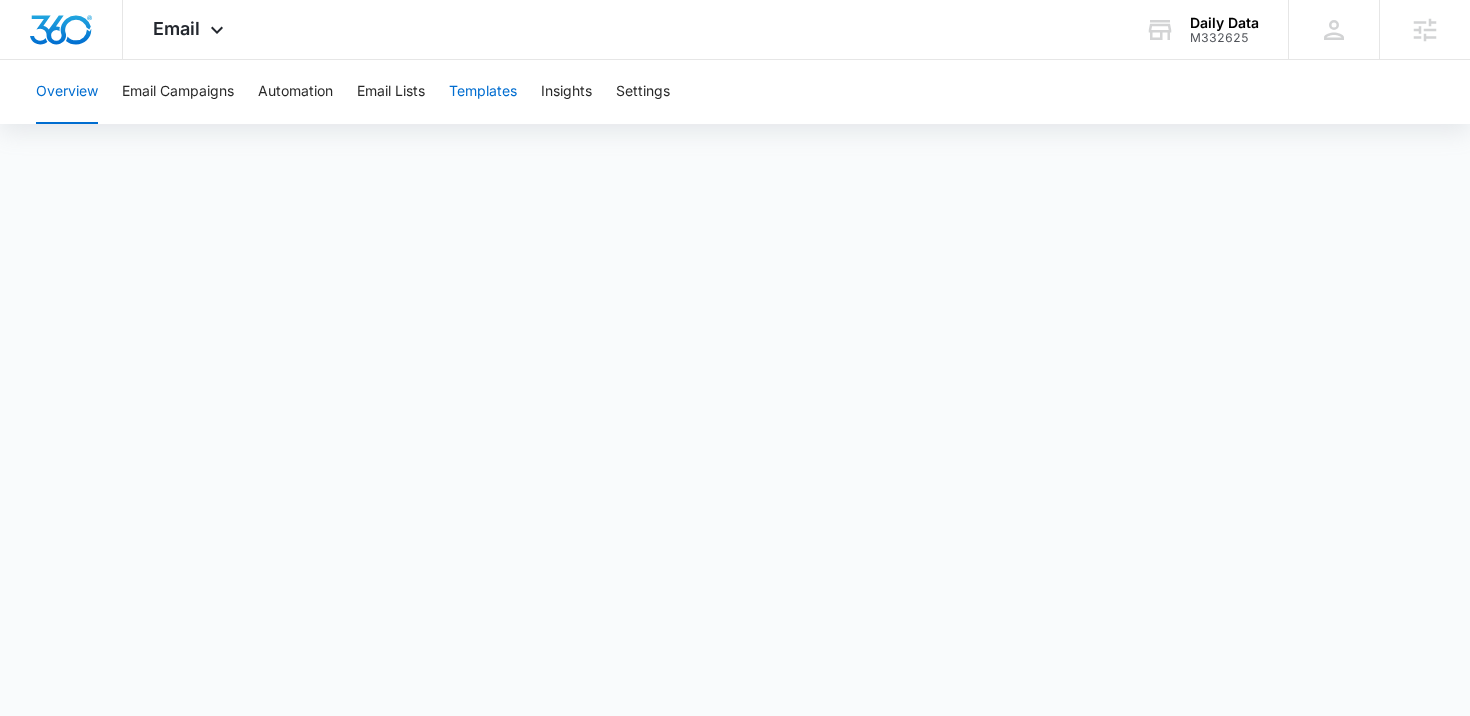 click on "Templates" at bounding box center [483, 92] 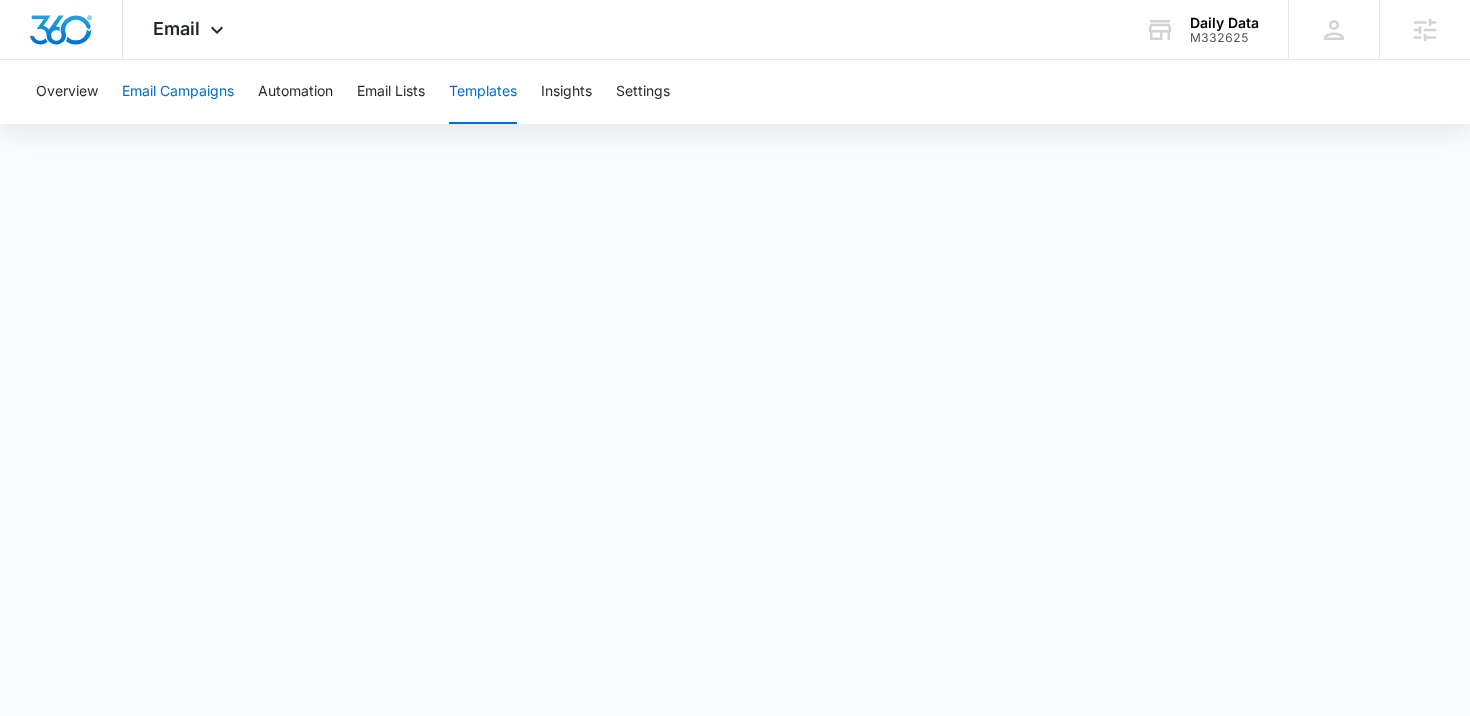 click on "Email Campaigns" at bounding box center (178, 92) 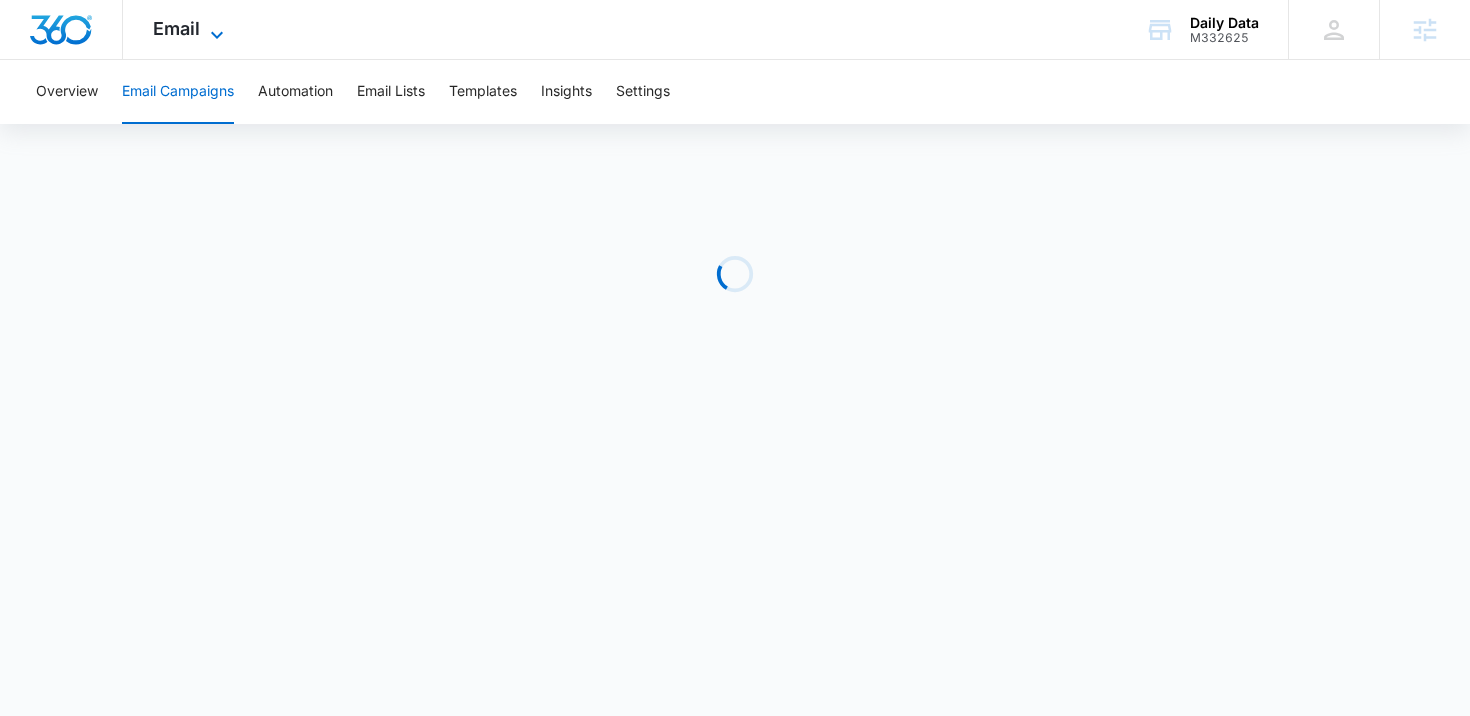 click 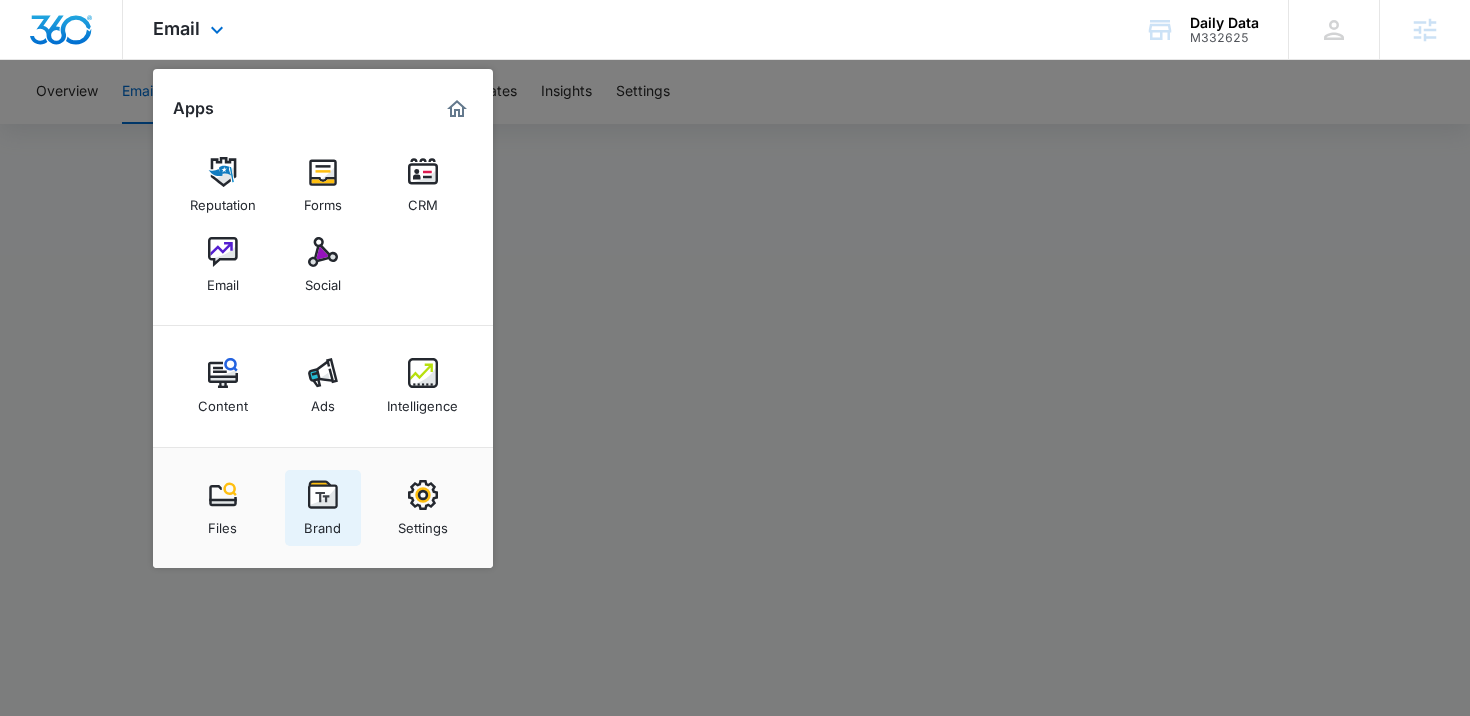 click on "Brand" at bounding box center (322, 523) 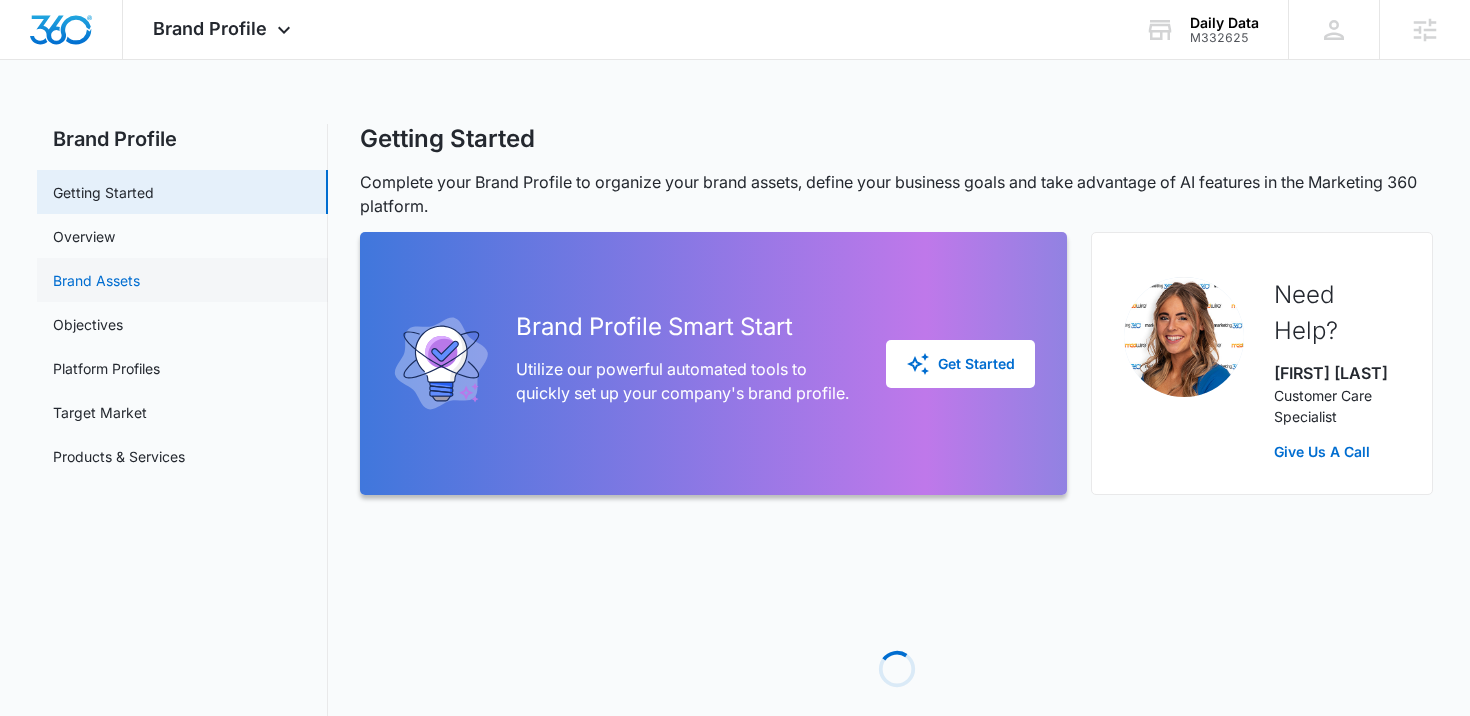 click on "Brand Assets" at bounding box center (96, 280) 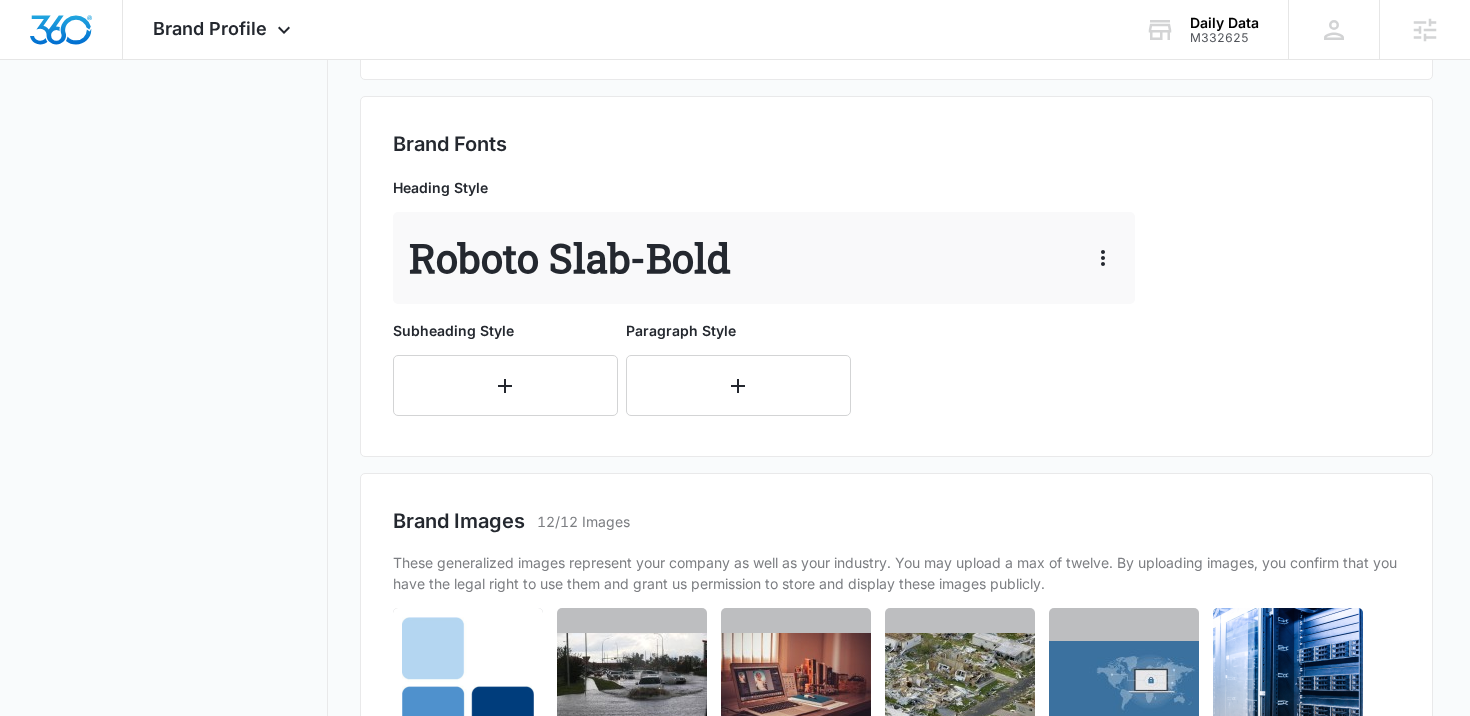 scroll, scrollTop: 861, scrollLeft: 0, axis: vertical 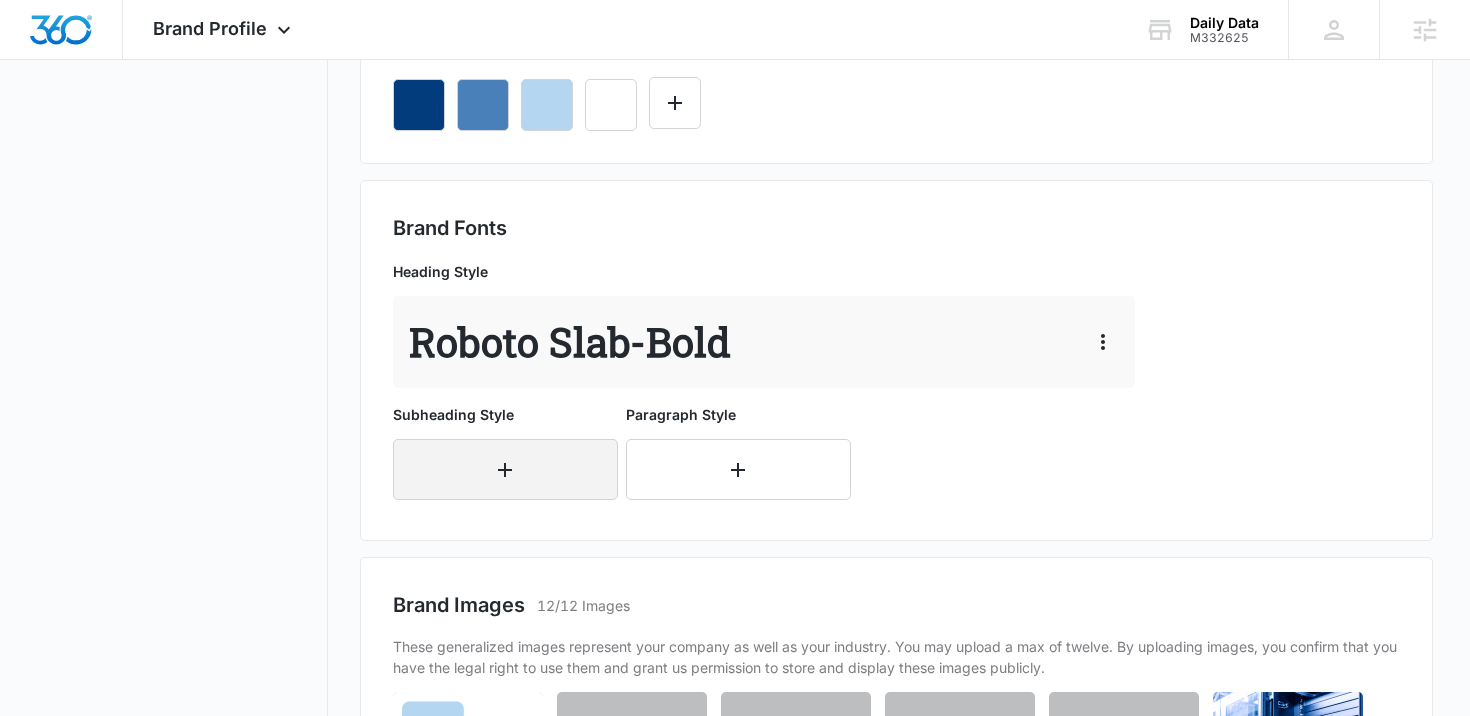 click at bounding box center [505, 469] 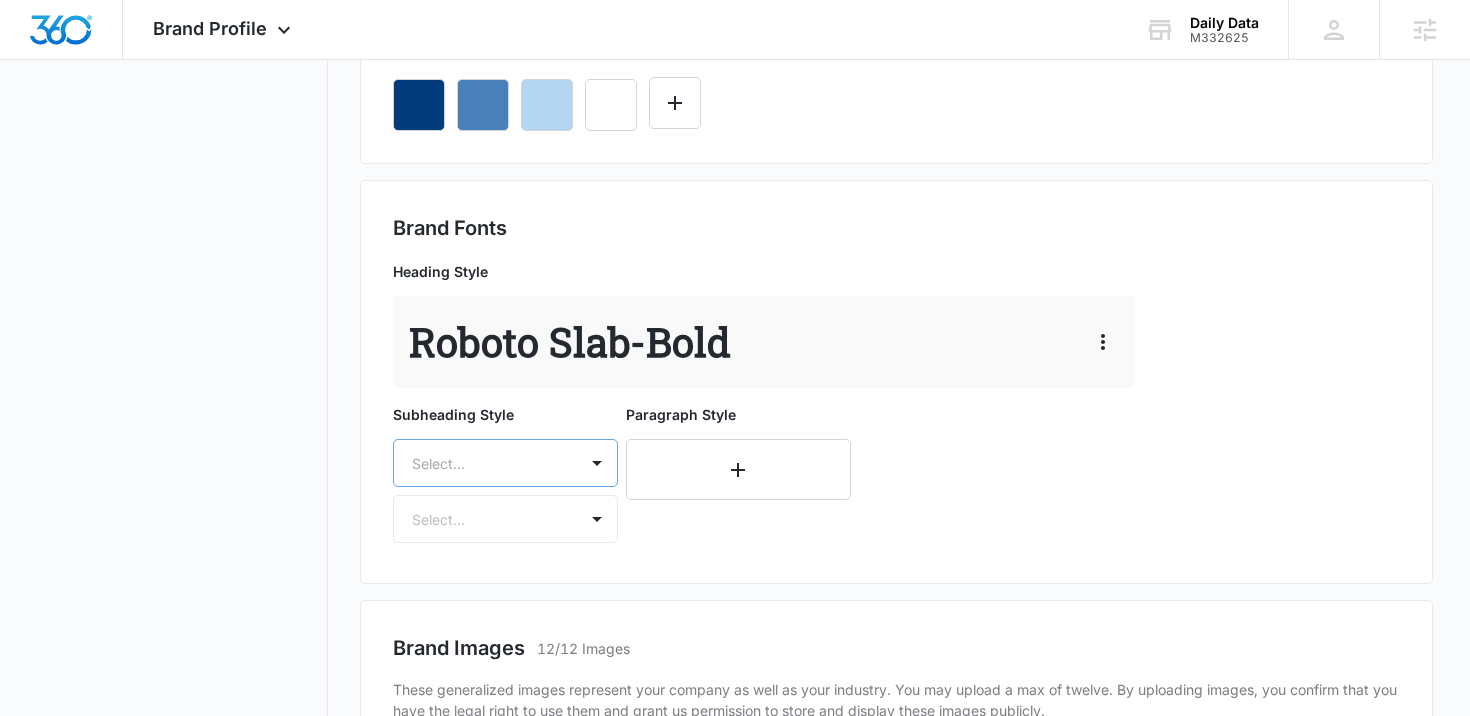 click on "Select..." at bounding box center (505, 463) 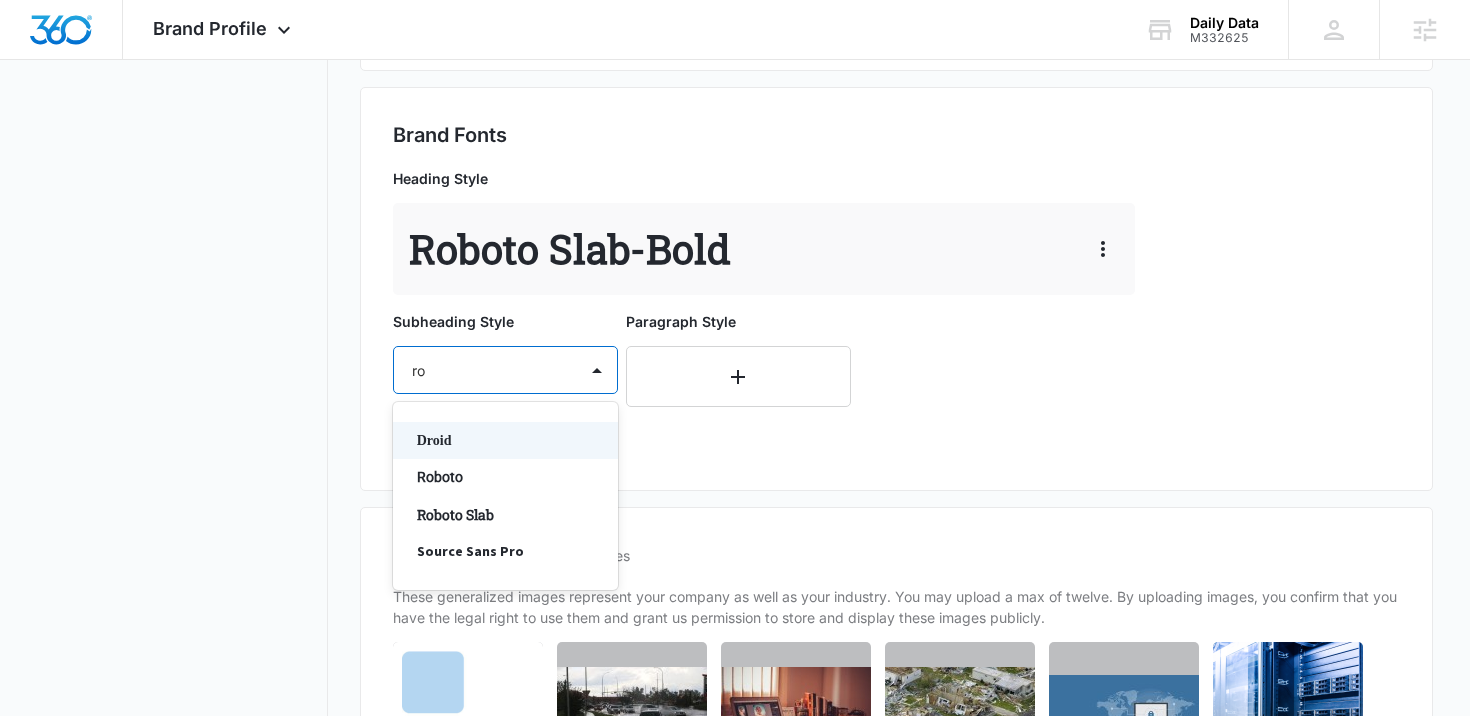 type on "rob" 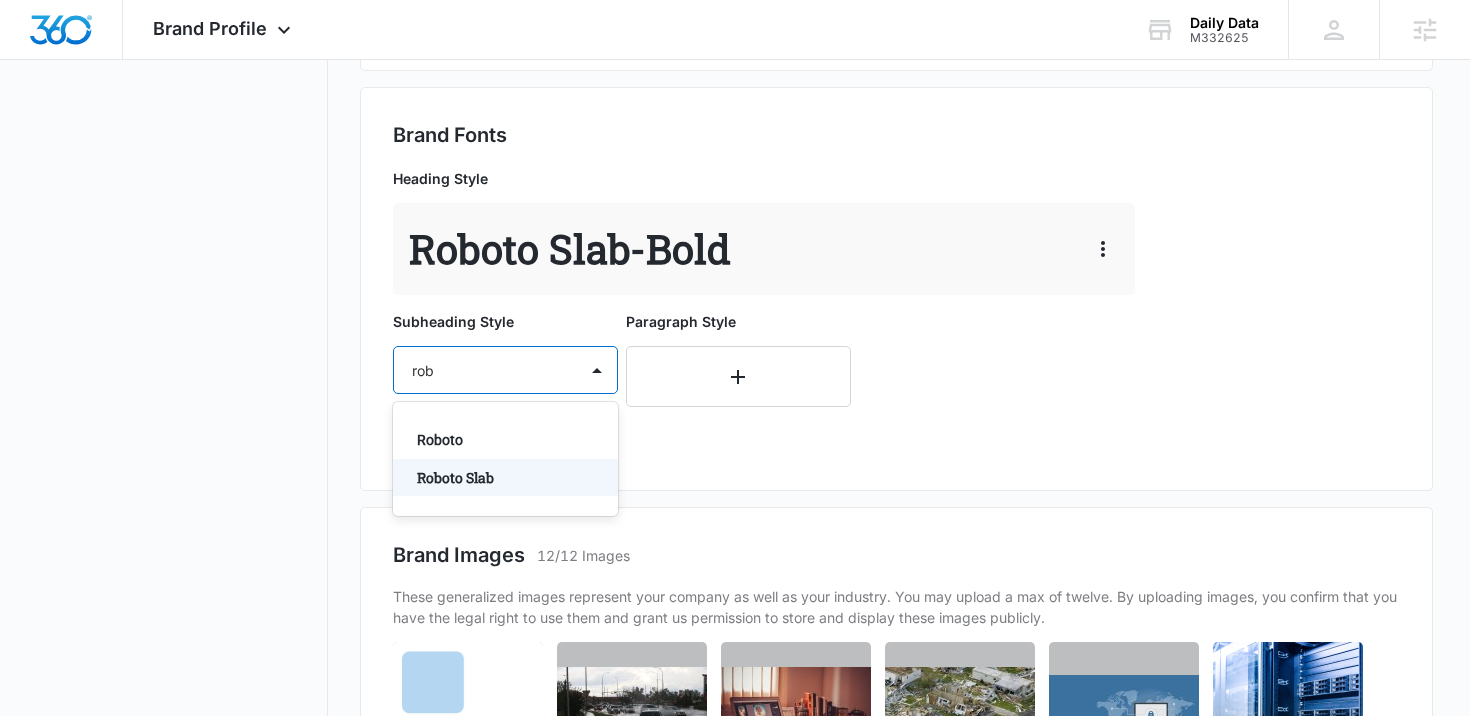 click on "Roboto Slab" at bounding box center (503, 477) 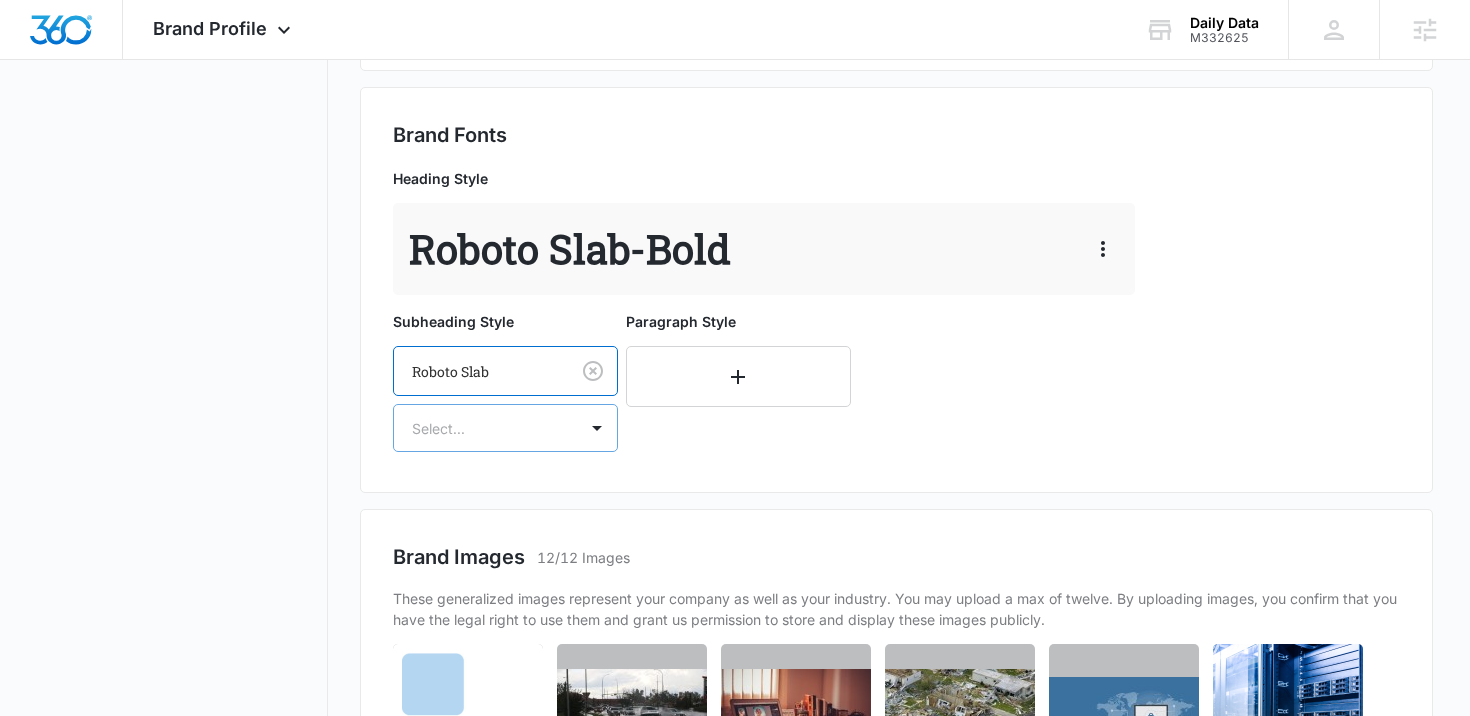 click on "Select..." at bounding box center (505, 428) 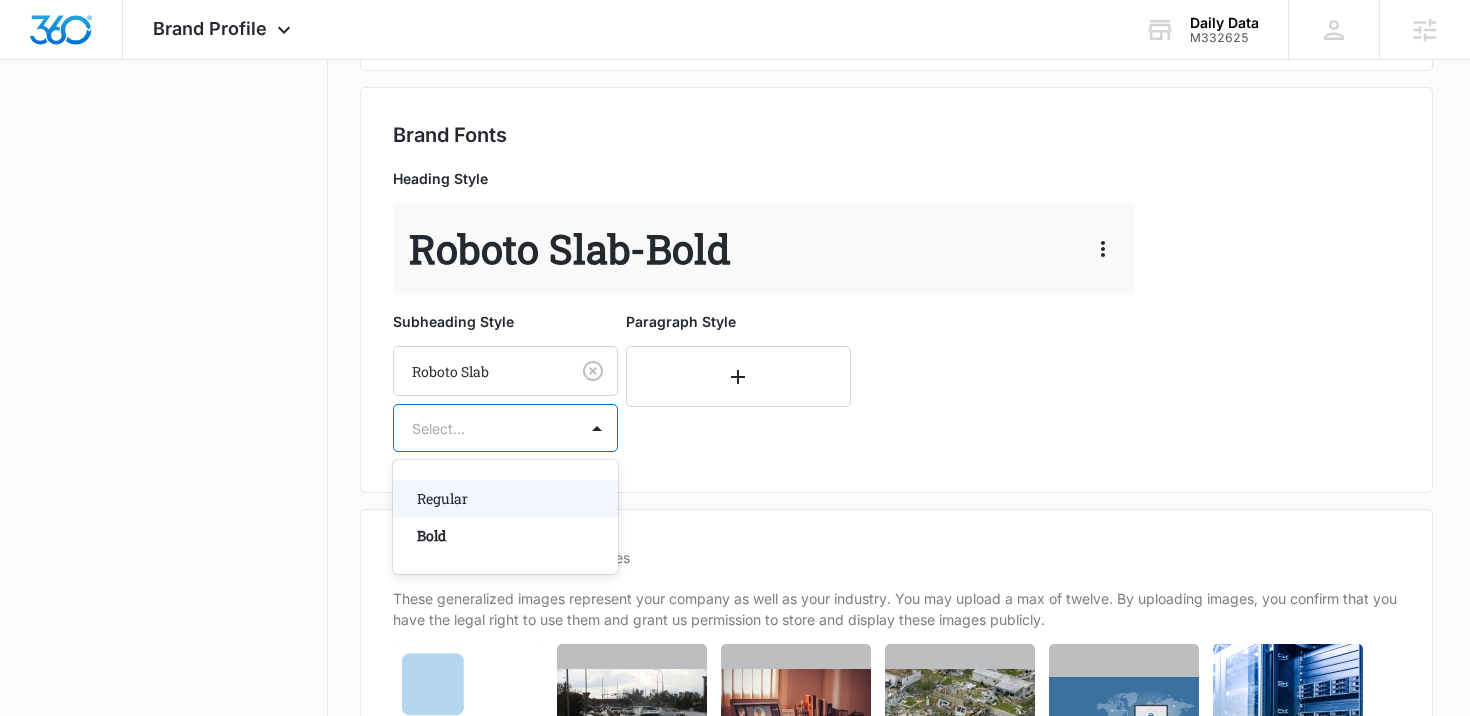 click on "Regular" at bounding box center [503, 498] 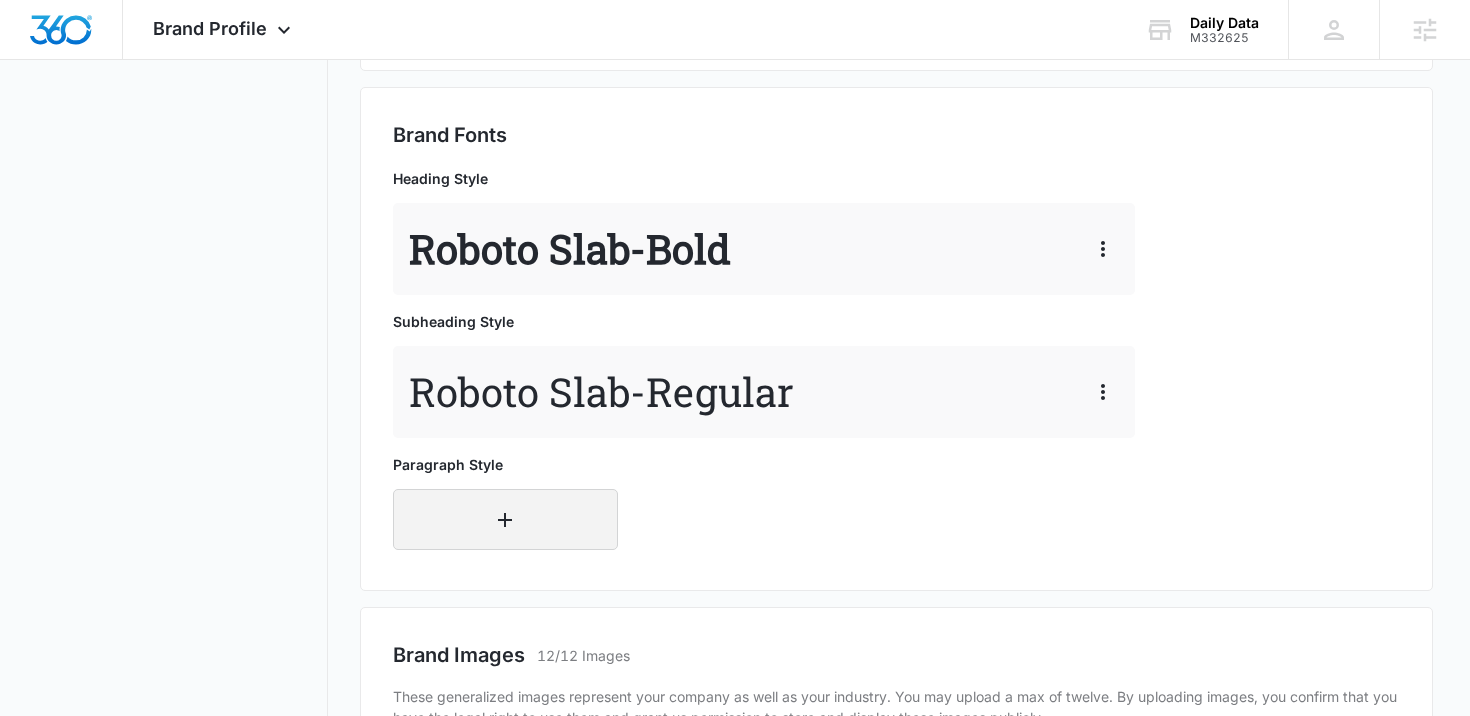 click at bounding box center (505, 519) 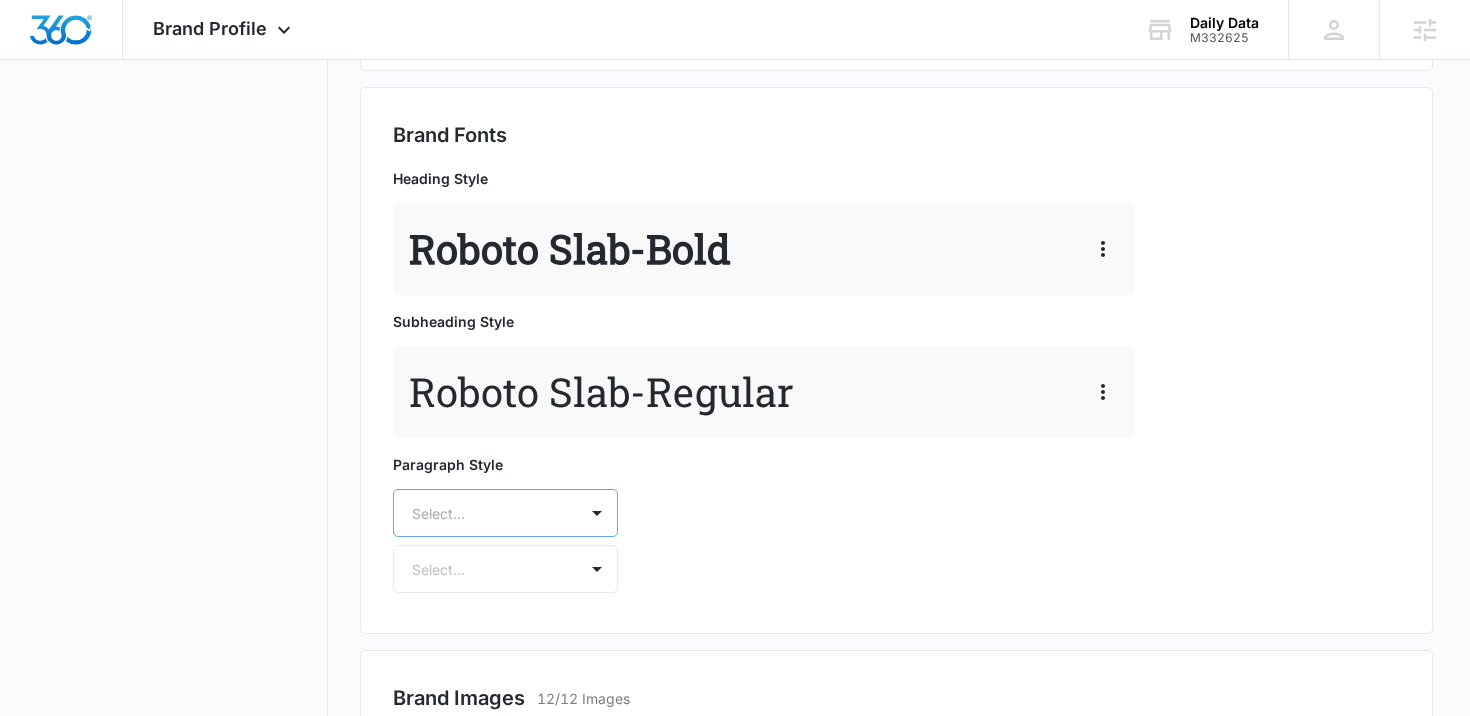 click on "Select..." at bounding box center (505, 513) 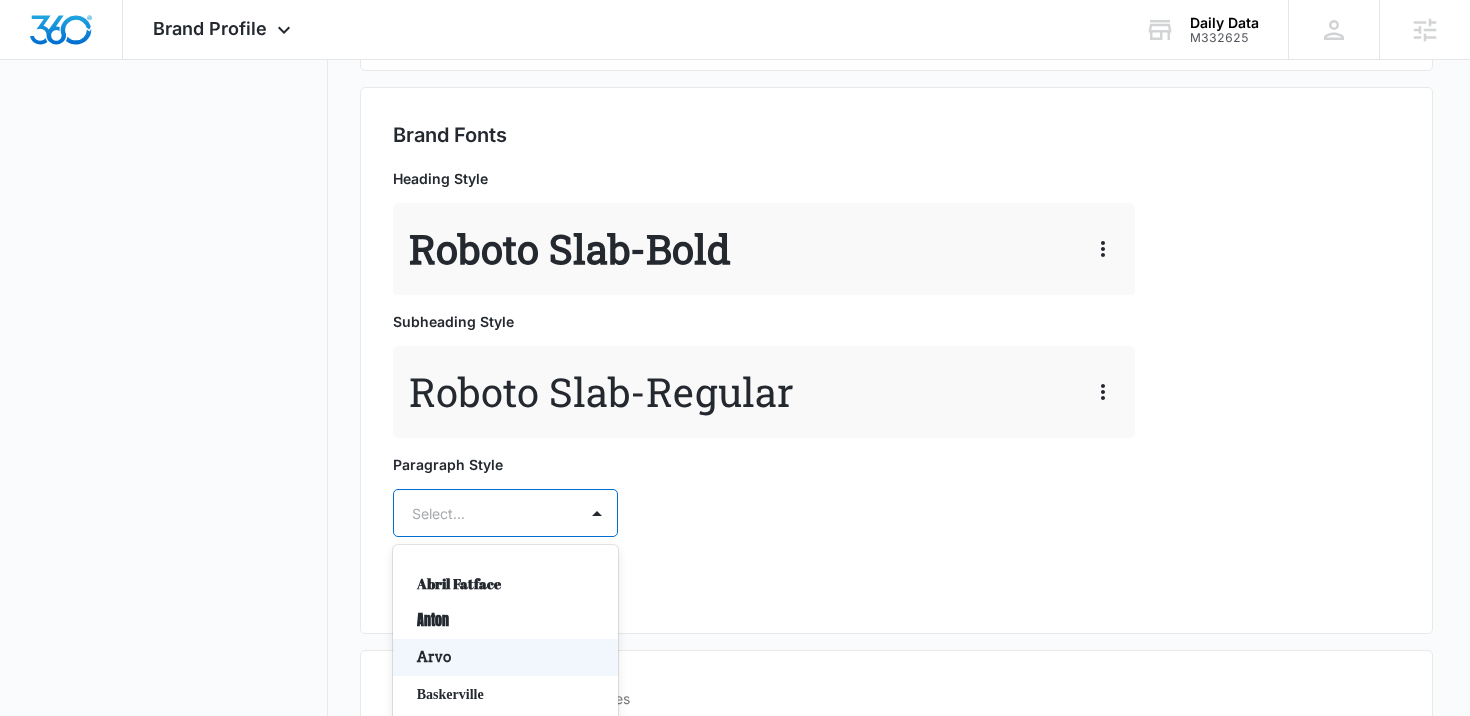 scroll, scrollTop: 1097, scrollLeft: 0, axis: vertical 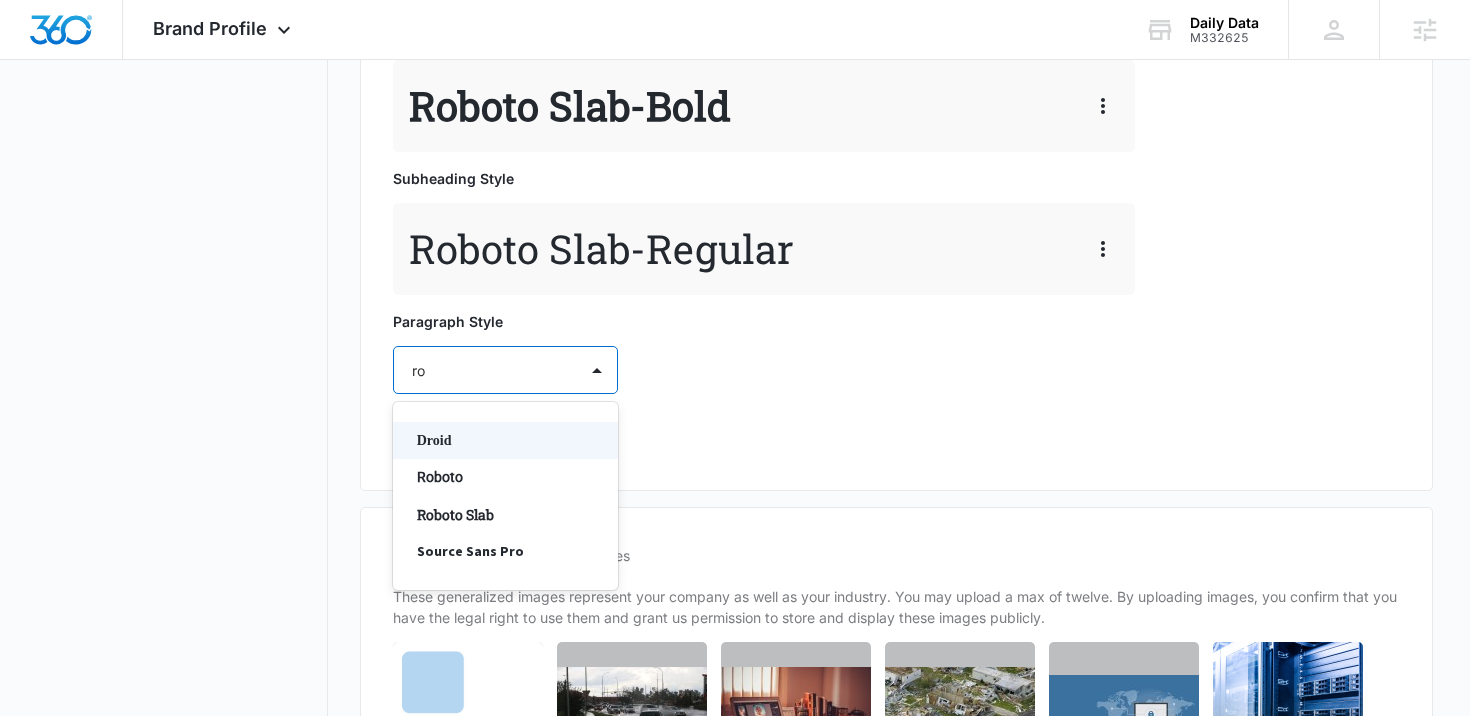 type on "rob" 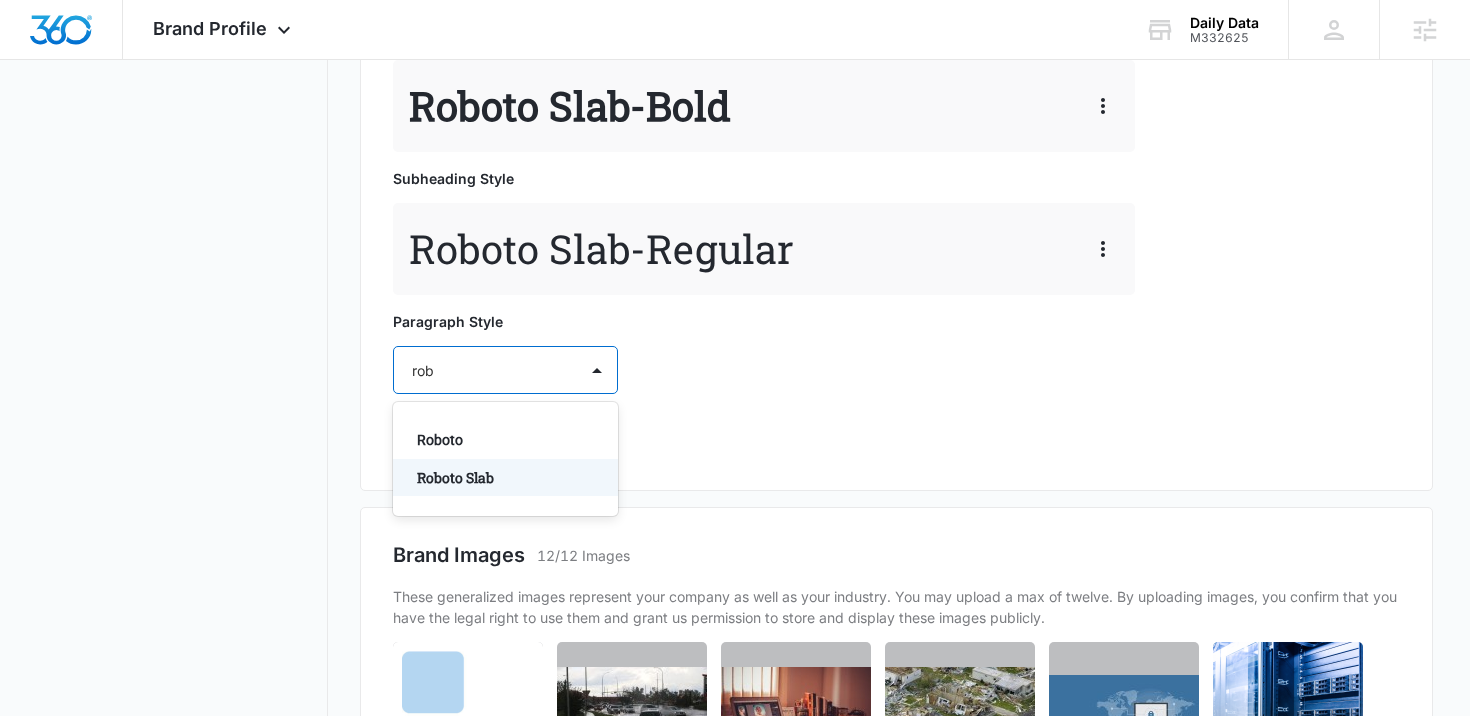 click on "Roboto Slab" at bounding box center (503, 477) 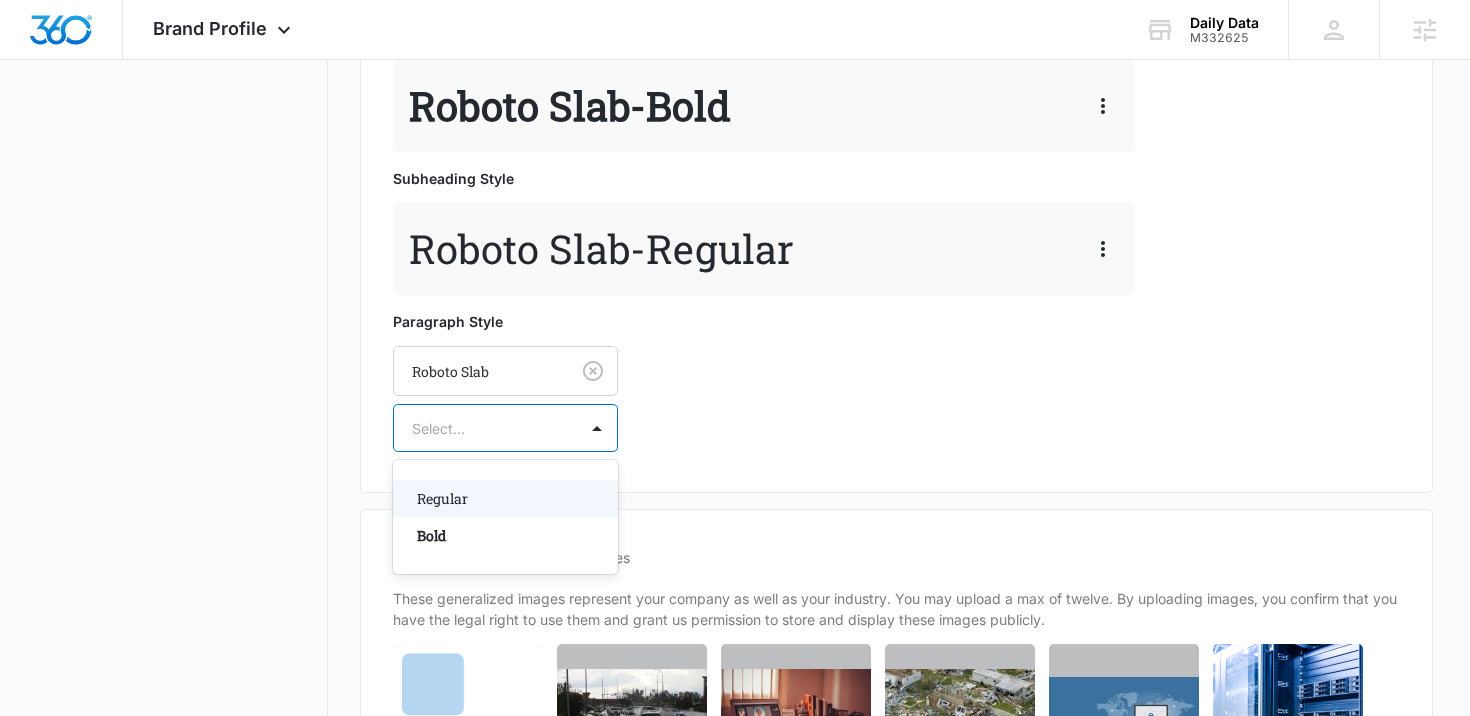 click at bounding box center (481, 428) 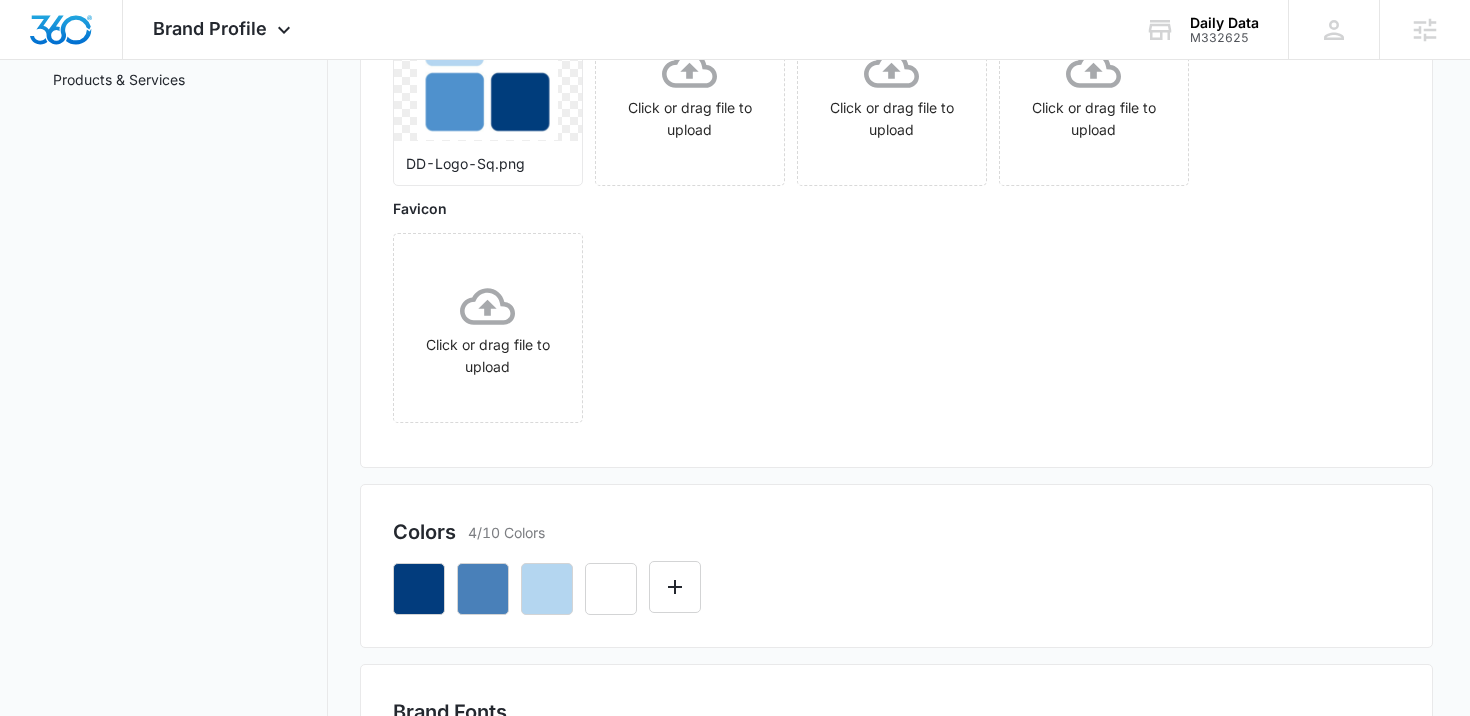 scroll, scrollTop: 288, scrollLeft: 0, axis: vertical 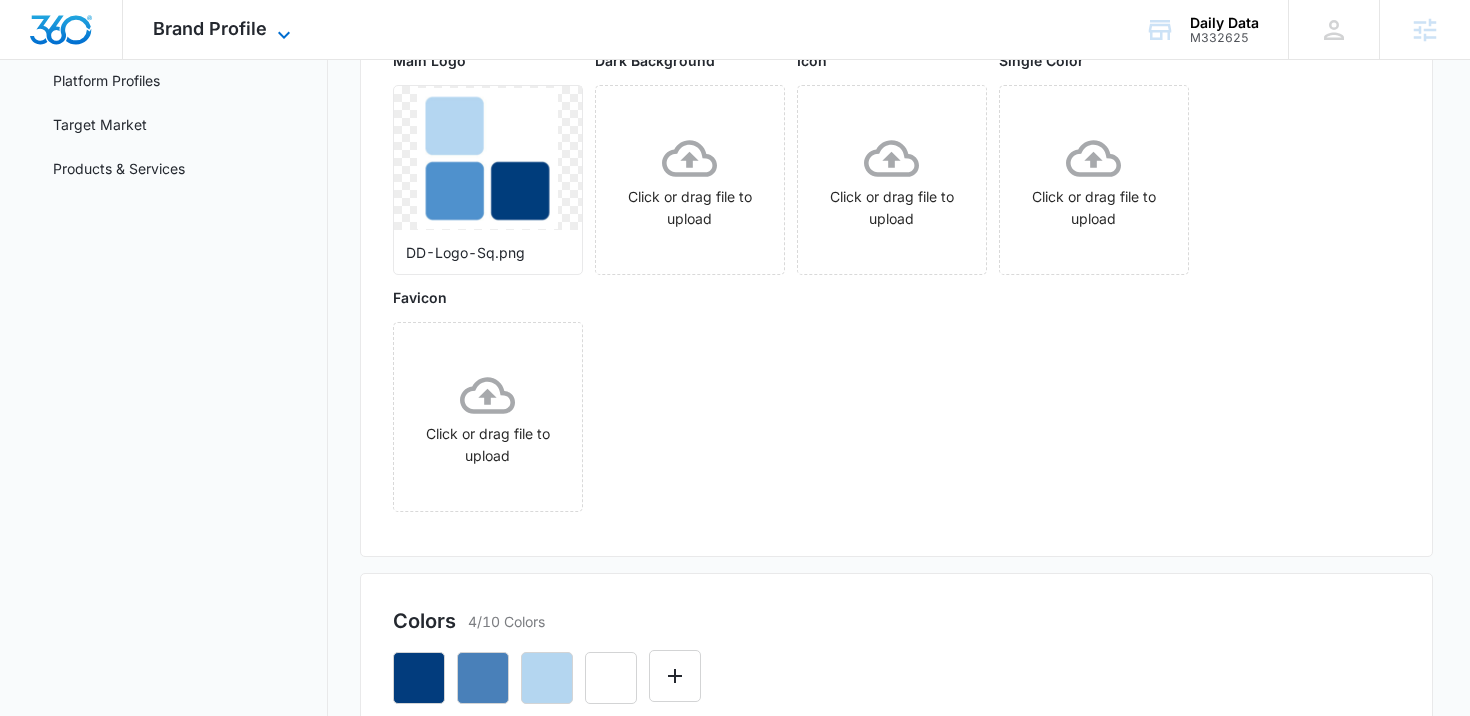 click on "Brand Profile" at bounding box center [210, 28] 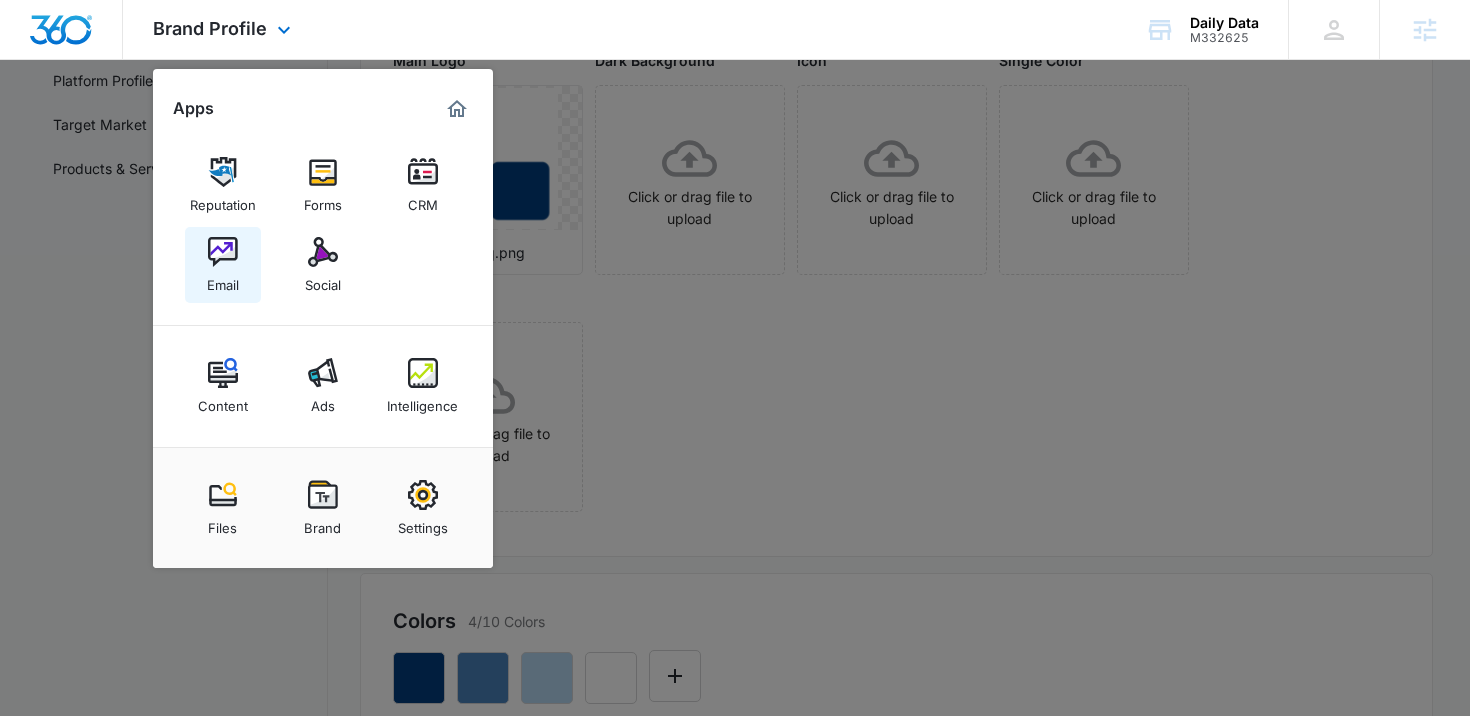 click at bounding box center (223, 252) 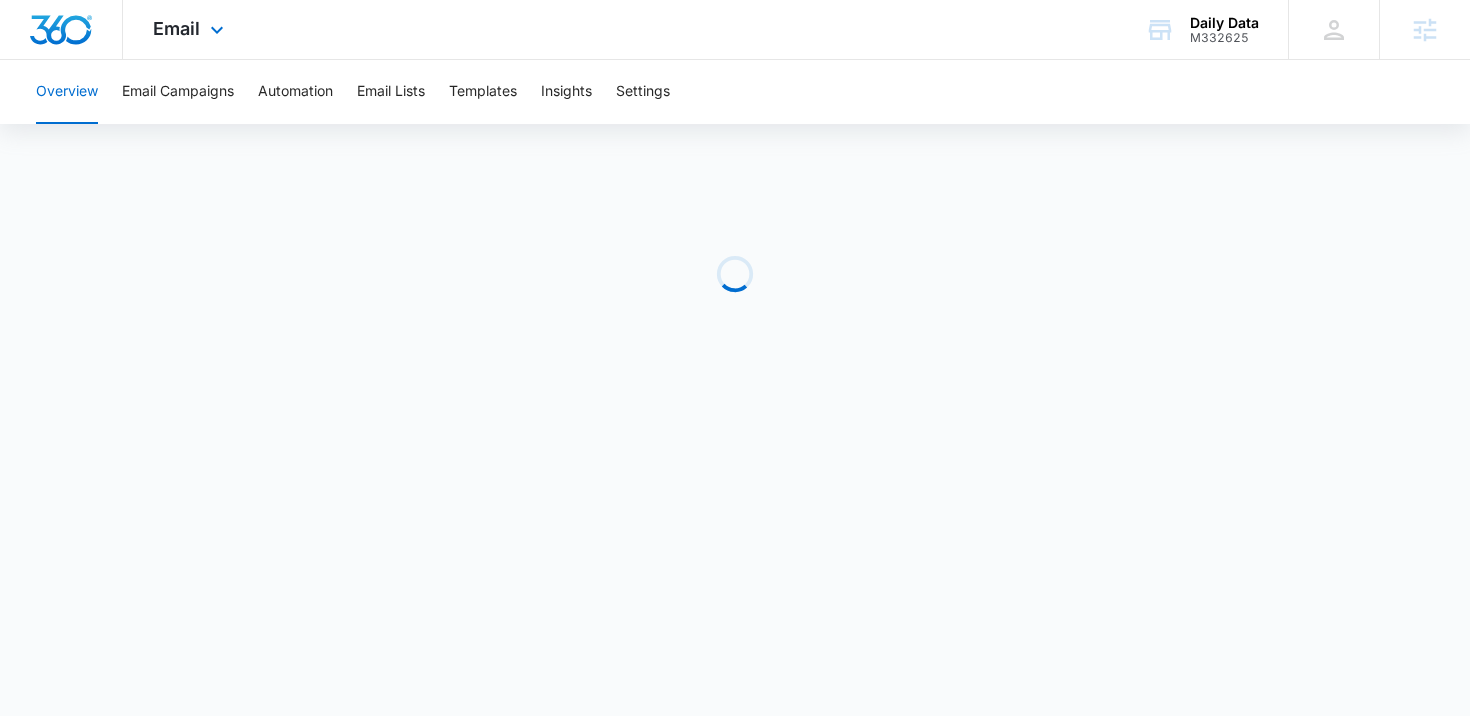 scroll, scrollTop: 0, scrollLeft: 0, axis: both 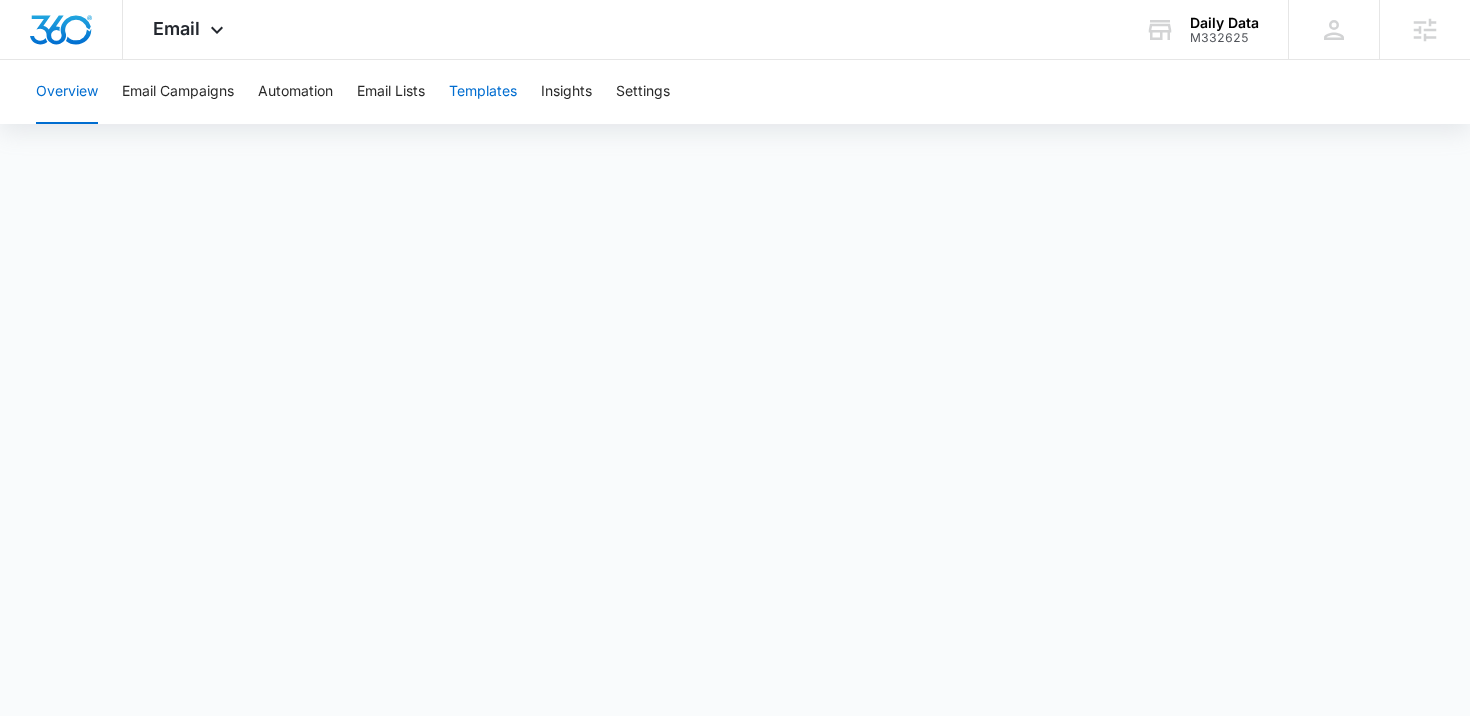 click on "Templates" at bounding box center (483, 92) 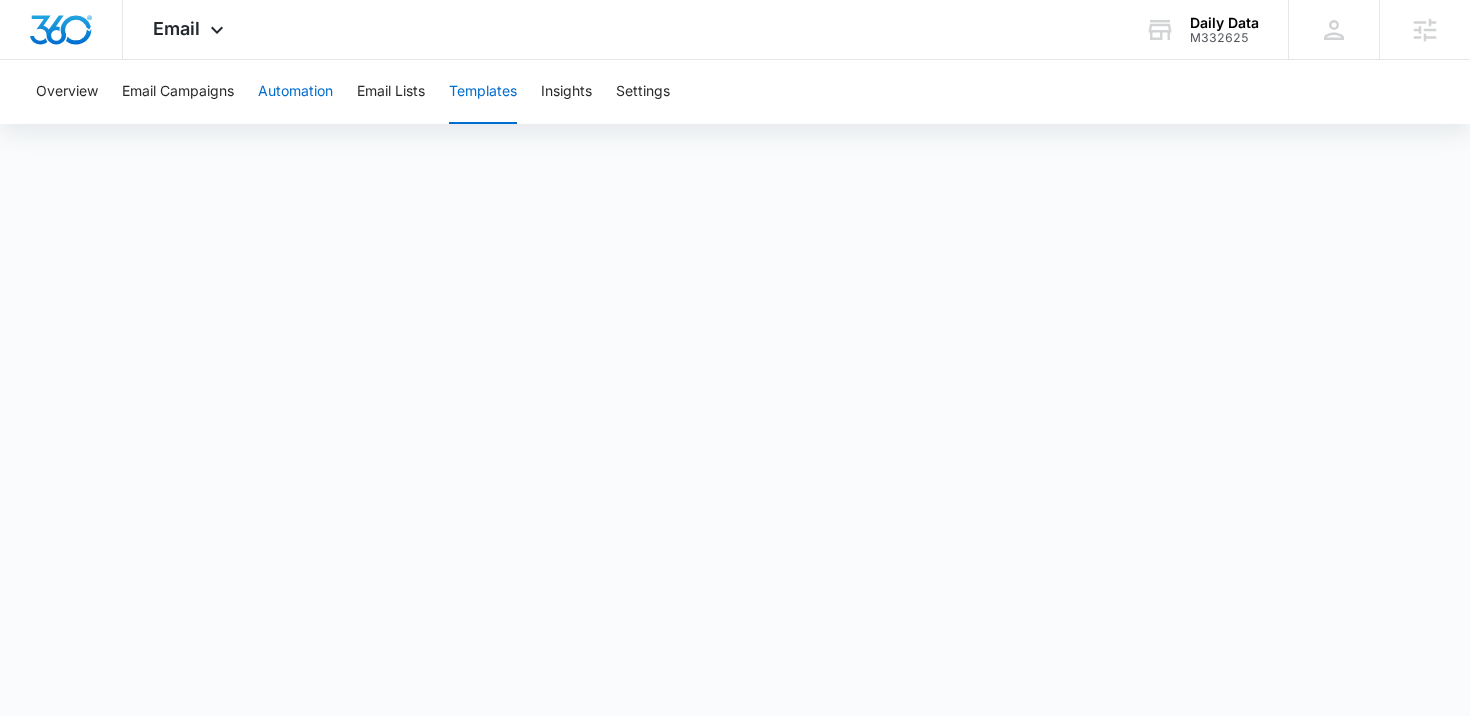 click on "Automation" at bounding box center [295, 92] 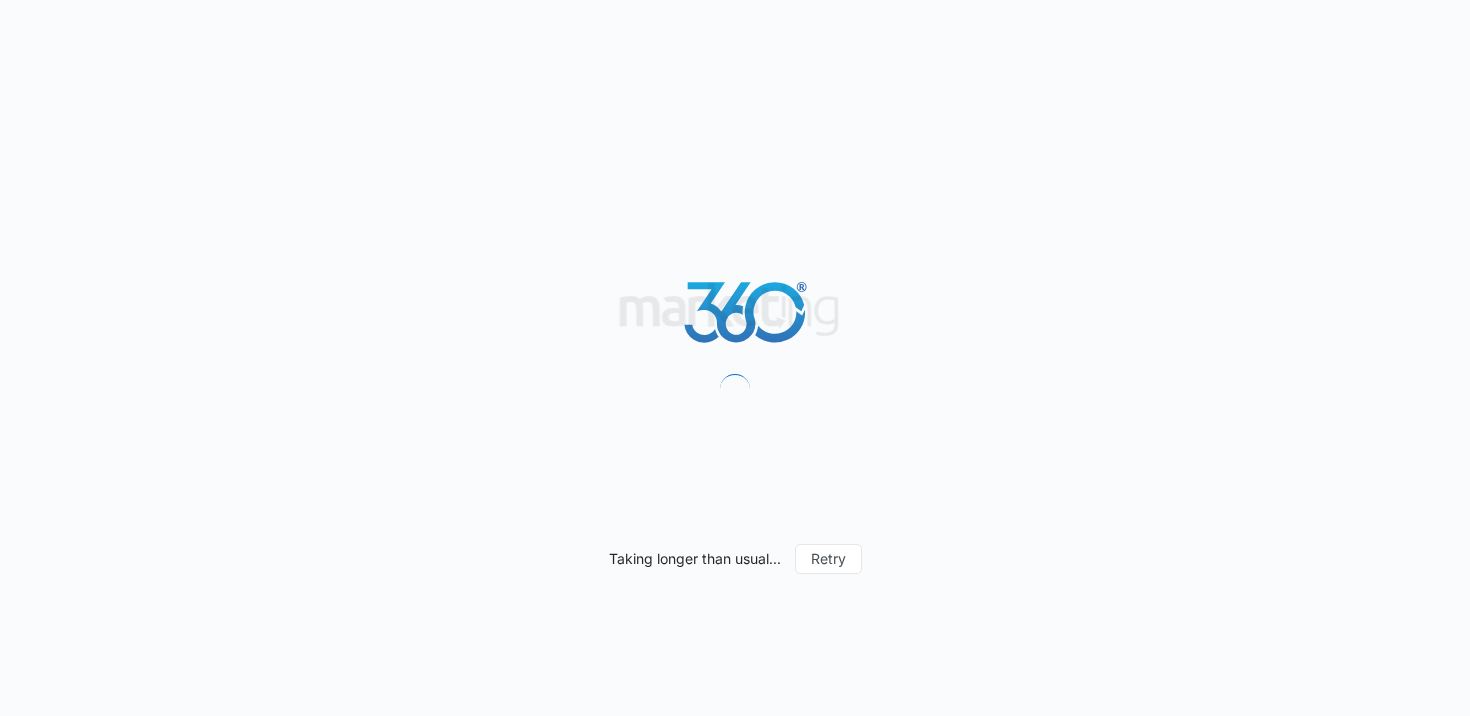 scroll, scrollTop: 0, scrollLeft: 0, axis: both 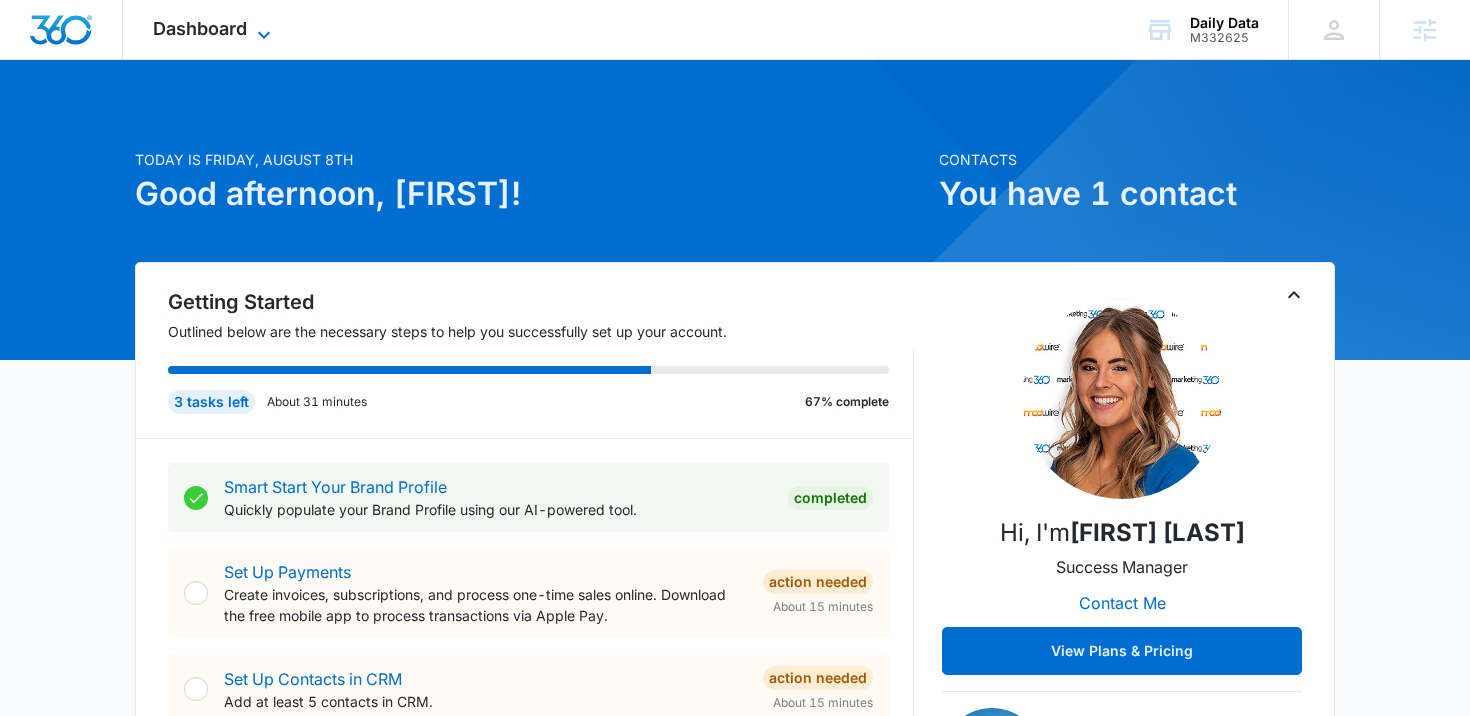 click on "Dashboard" at bounding box center [200, 28] 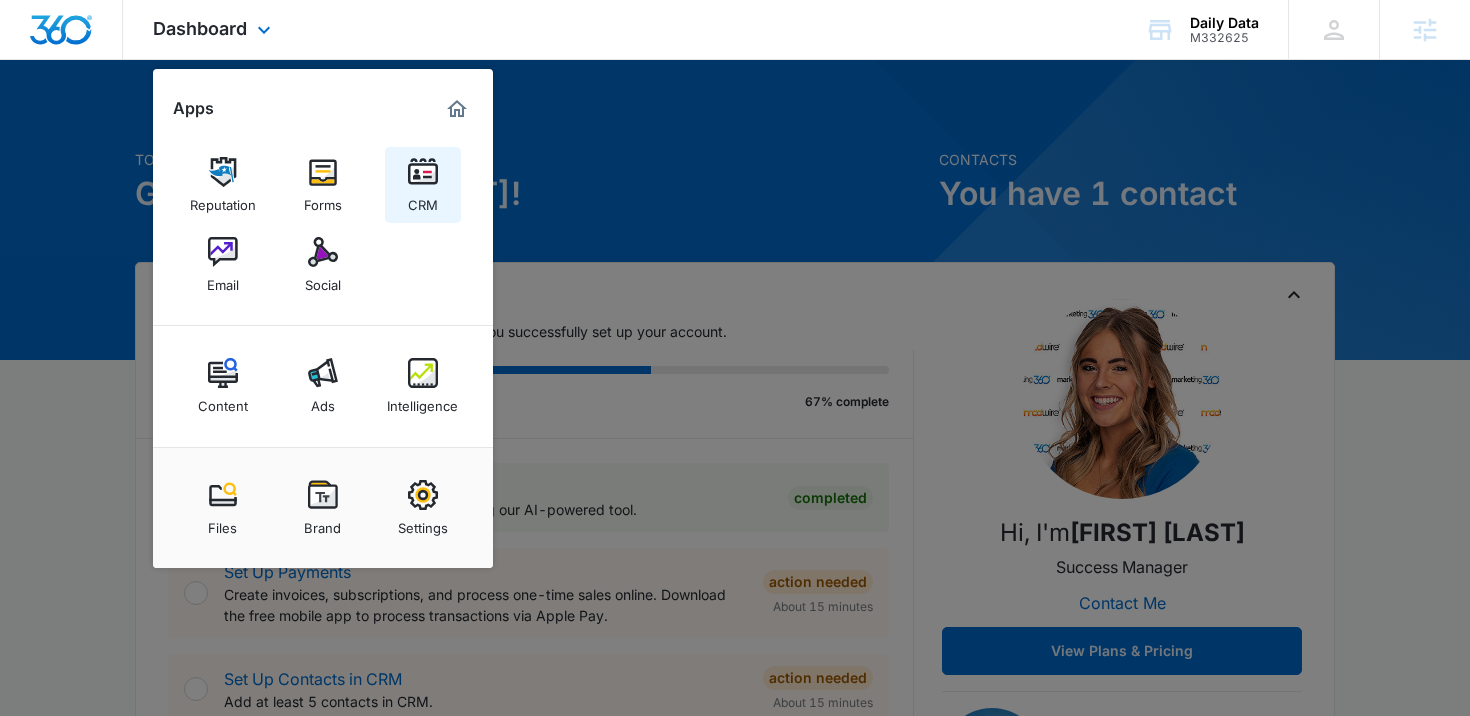 click at bounding box center [423, 172] 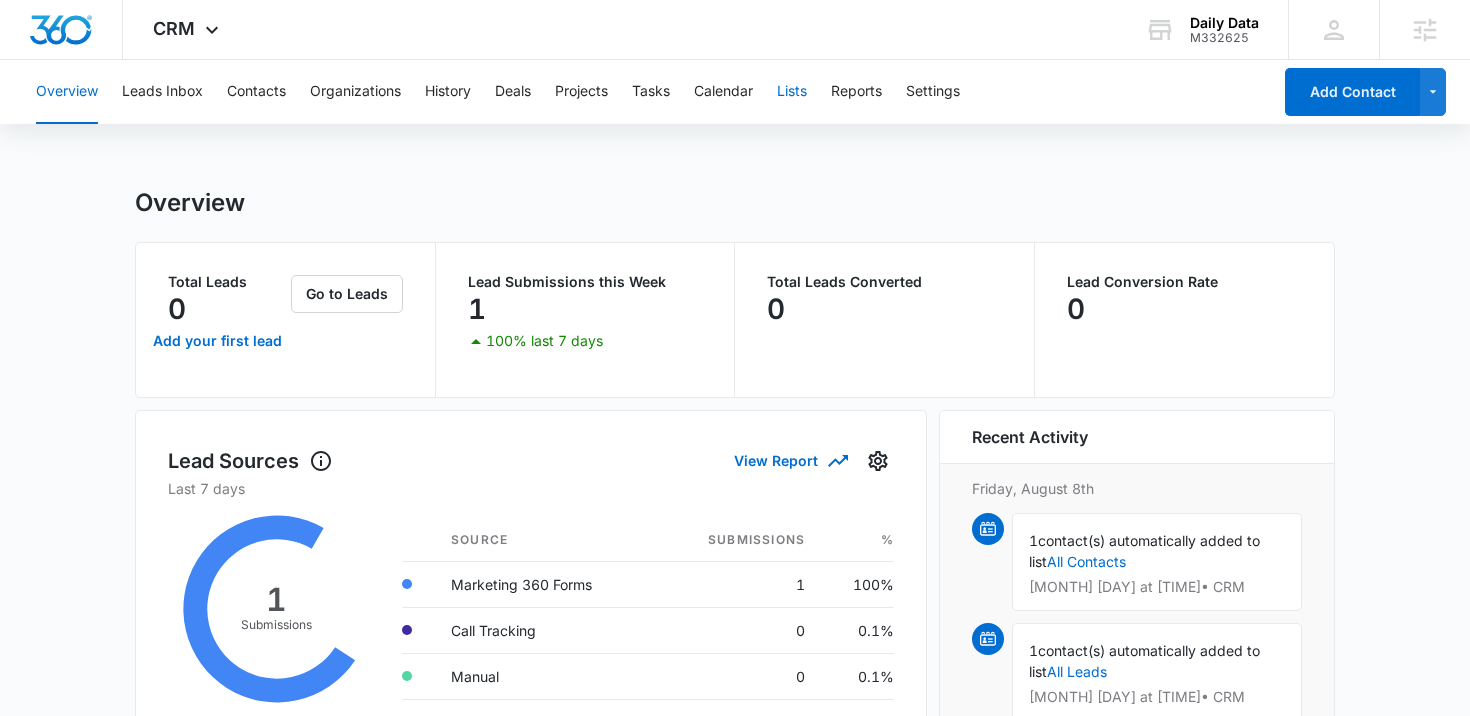 click on "Lists" at bounding box center [792, 92] 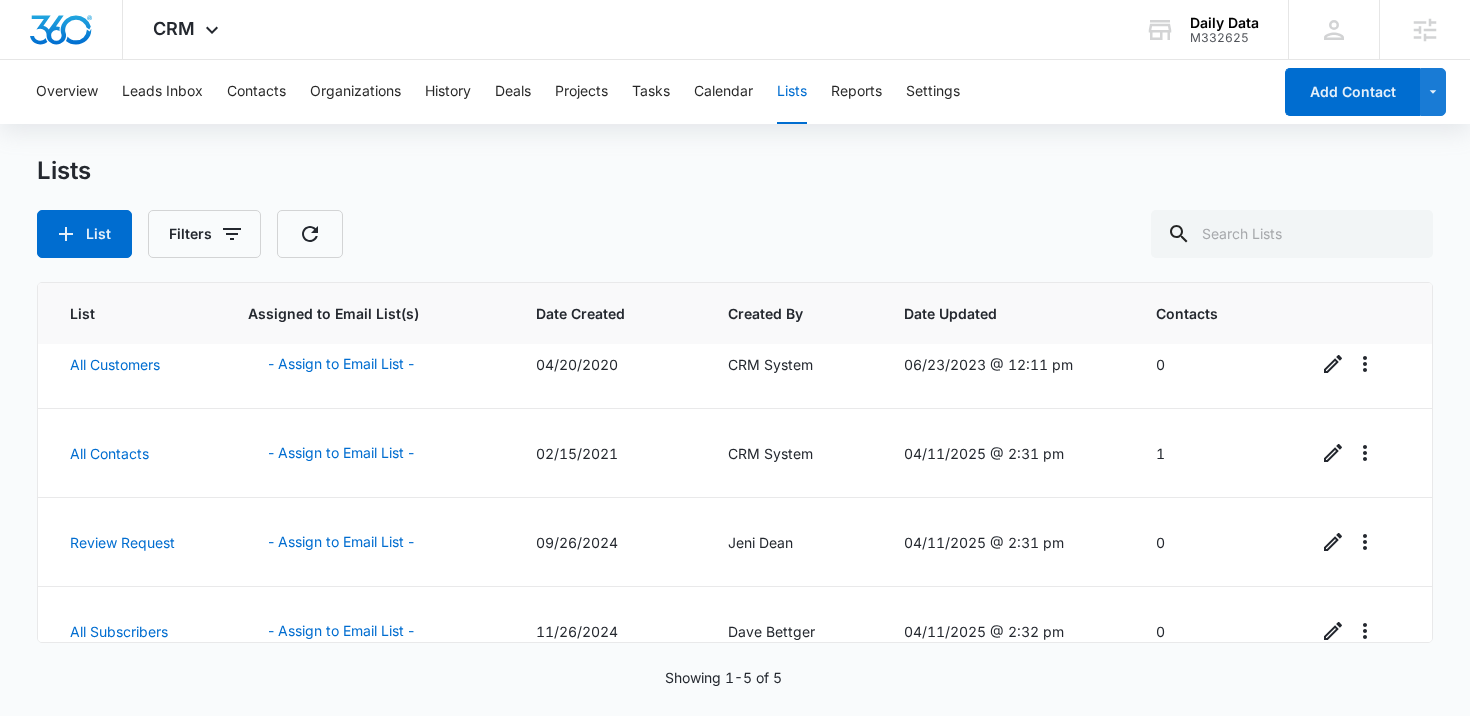 scroll, scrollTop: 117, scrollLeft: 0, axis: vertical 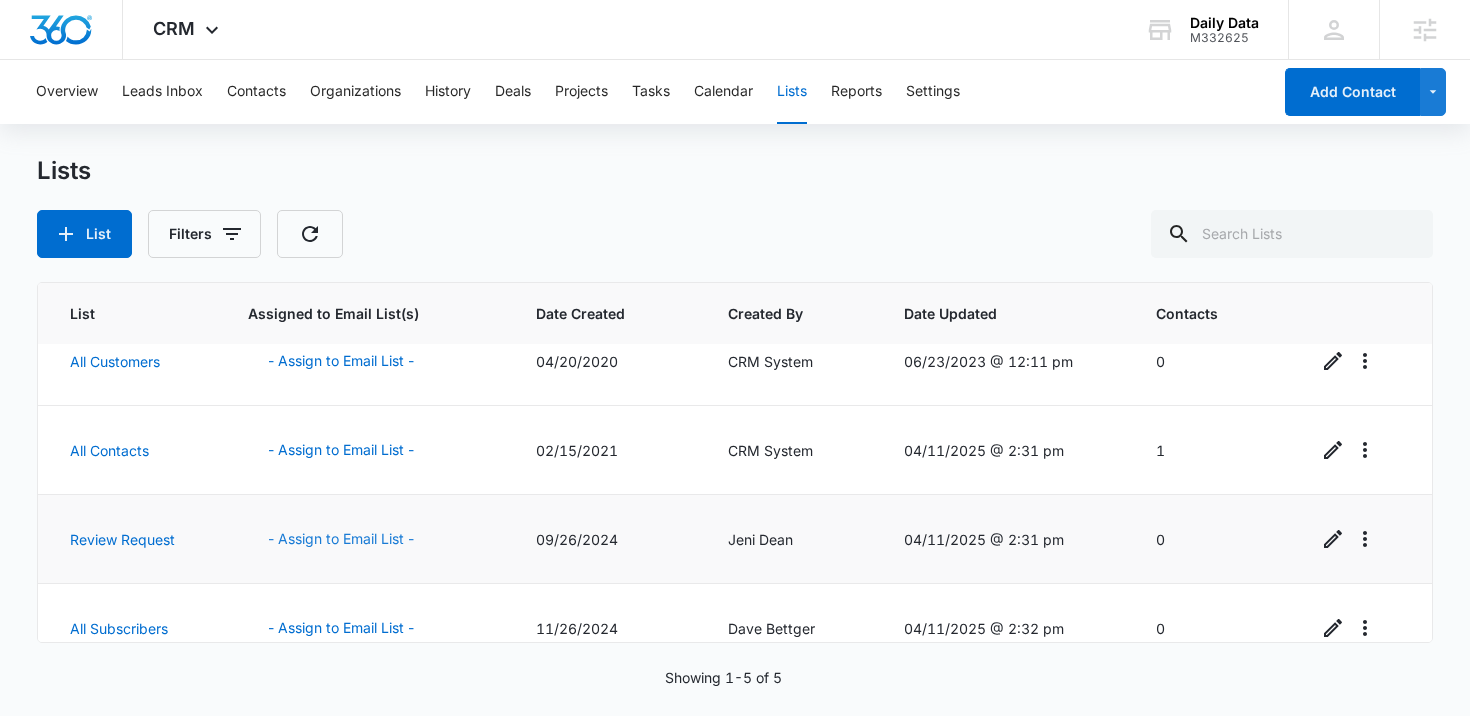 click on "- Assign to Email List -" at bounding box center (341, 539) 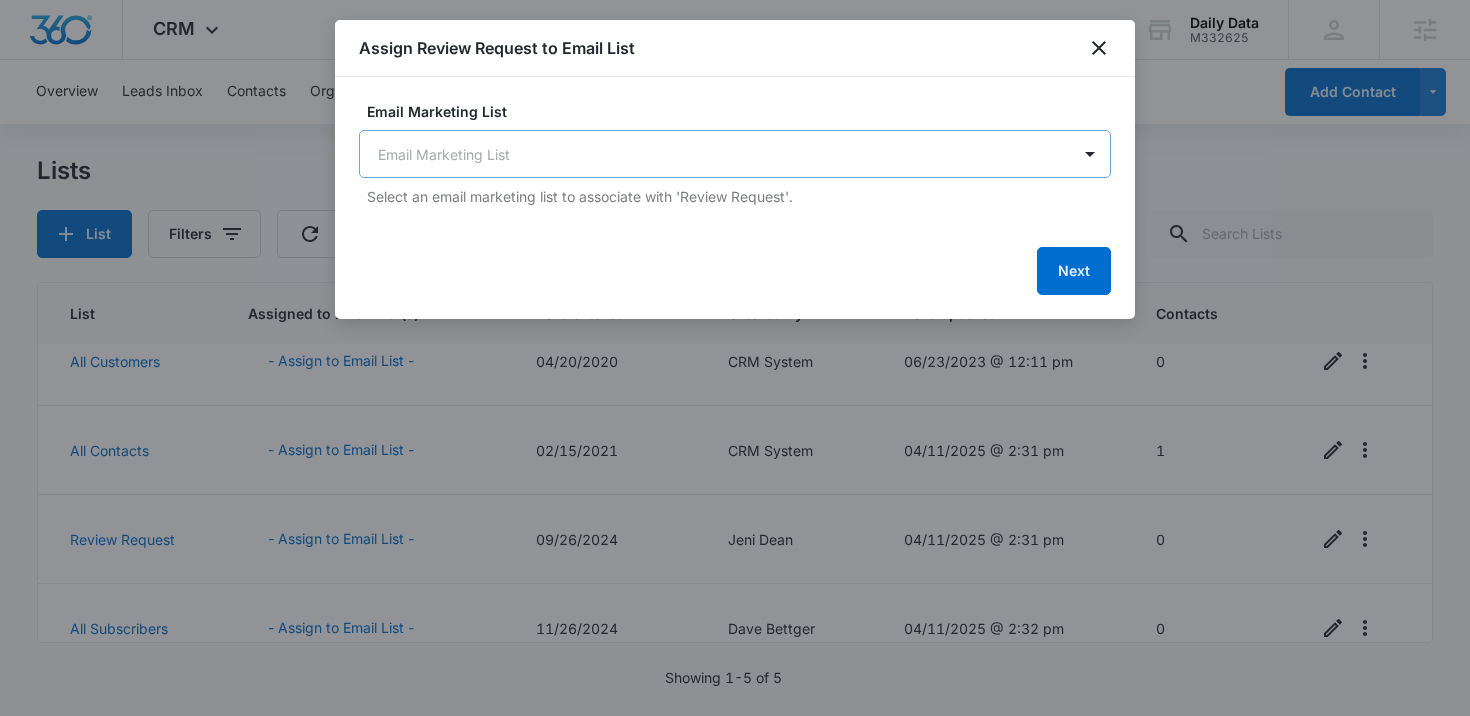 click on "CRM Apps Reputation Forms CRM Email Social Content Ads Intelligence Files Brand Settings Daily Data M332625 Your Accounts View All Courtney Coy Courtney.Coy@madwire.com My Profile Notifications Support Logout Terms & Conditions   •   Privacy Policy Agencies Overview Leads Inbox Contacts Organizations History Deals Projects Tasks Calendar Lists Reports Settings Add Contact Lists List Filters List Assigned to Email List(s) Date Created Created By Date Updated Contacts All Leads All Leads 04/20/2020 CRM System 08/30/2021 @ 2:22 pm 1 All Customers - Assign to Email List - 04/20/2020 CRM System 06/23/2023 @ 12:11 pm 0 All Contacts - Assign to Email List - 02/15/2021 CRM System 04/11/2025 @ 2:31 pm 1 Review Request - Assign to Email List - 09/26/2024 Jeni Dean 04/11/2025 @ 2:31 pm 0 All Subscribers - Assign to Email List - 11/26/2024 Dave Bettger 04/11/2025 @ 2:32 pm 0 Showing   1-5   of   5 Daily Data - CRM Lists - Marketing 360®
Assign Review Request to Email List Email Marketing List Next" at bounding box center [735, 358] 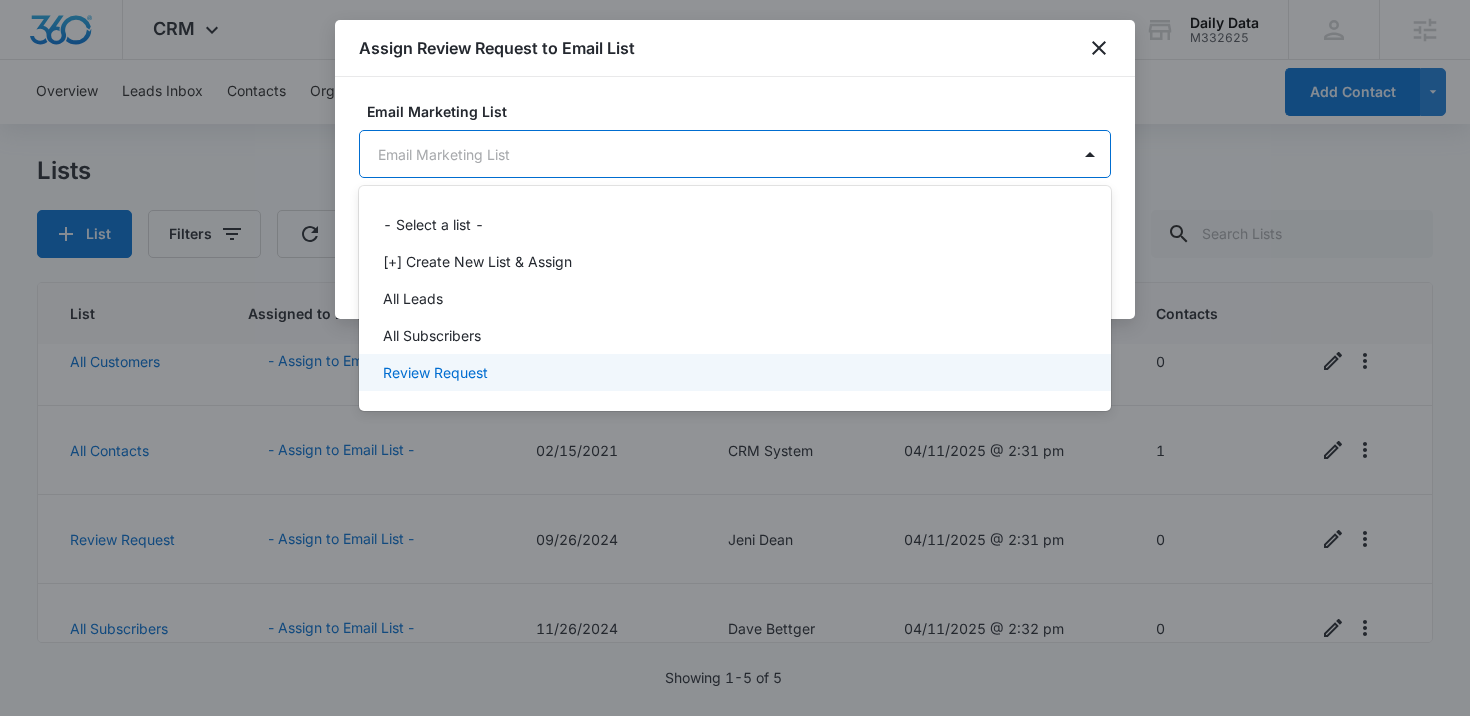 click on "Review Request" at bounding box center (733, 372) 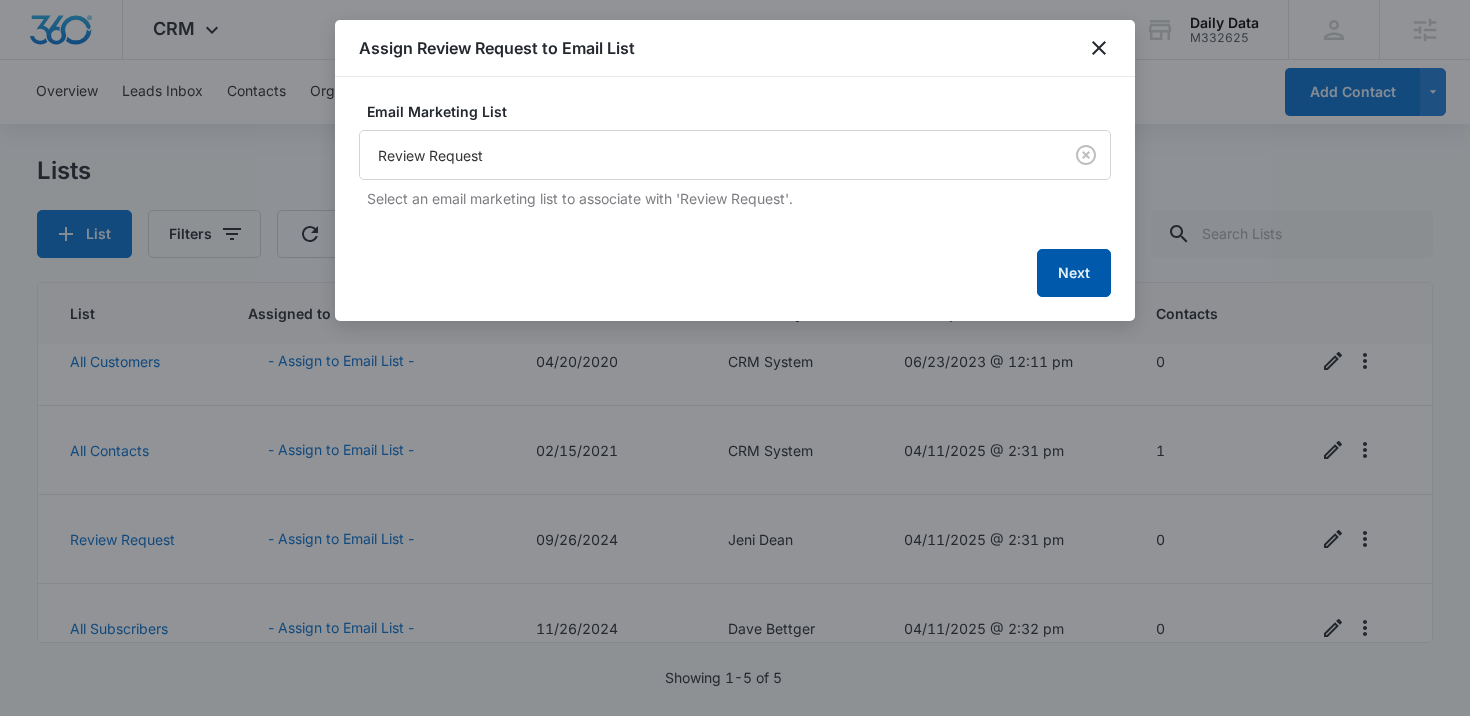 click on "Next" at bounding box center [1074, 273] 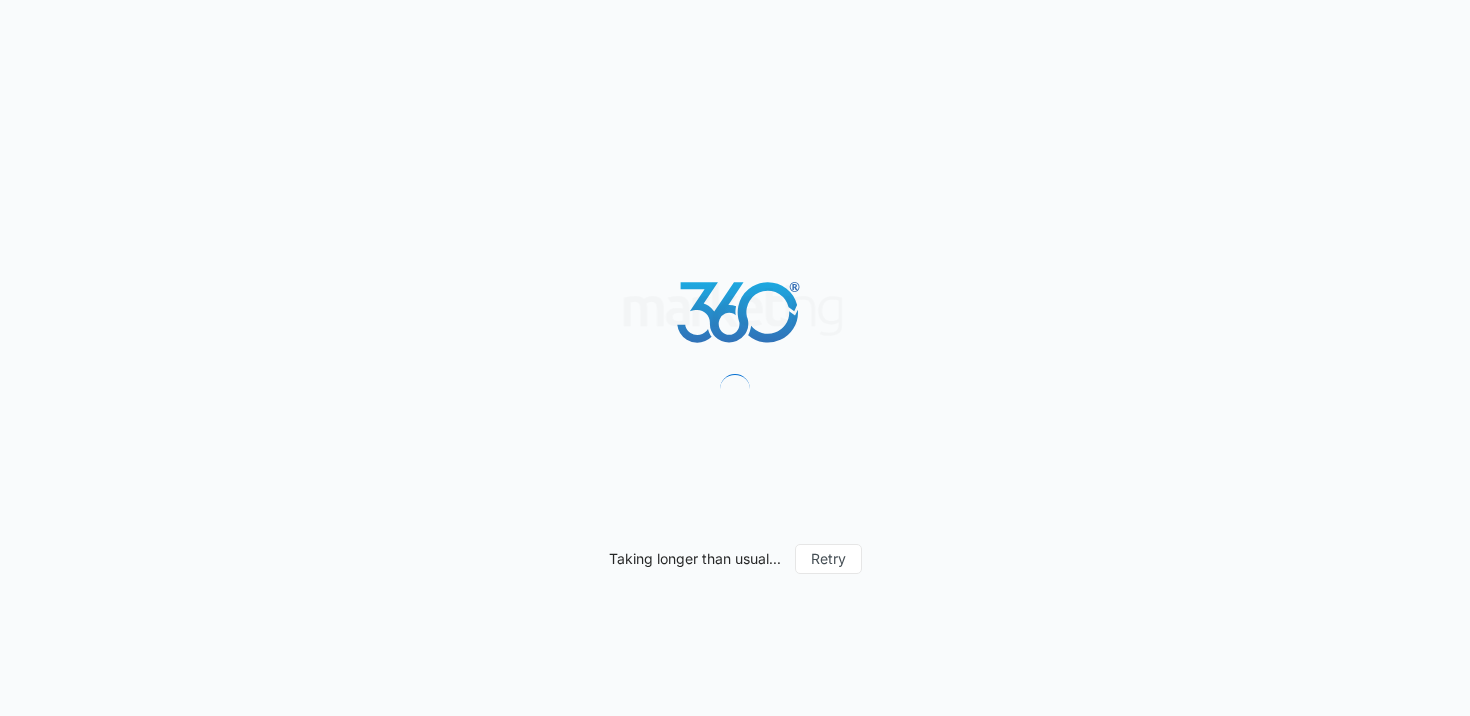 scroll, scrollTop: 0, scrollLeft: 0, axis: both 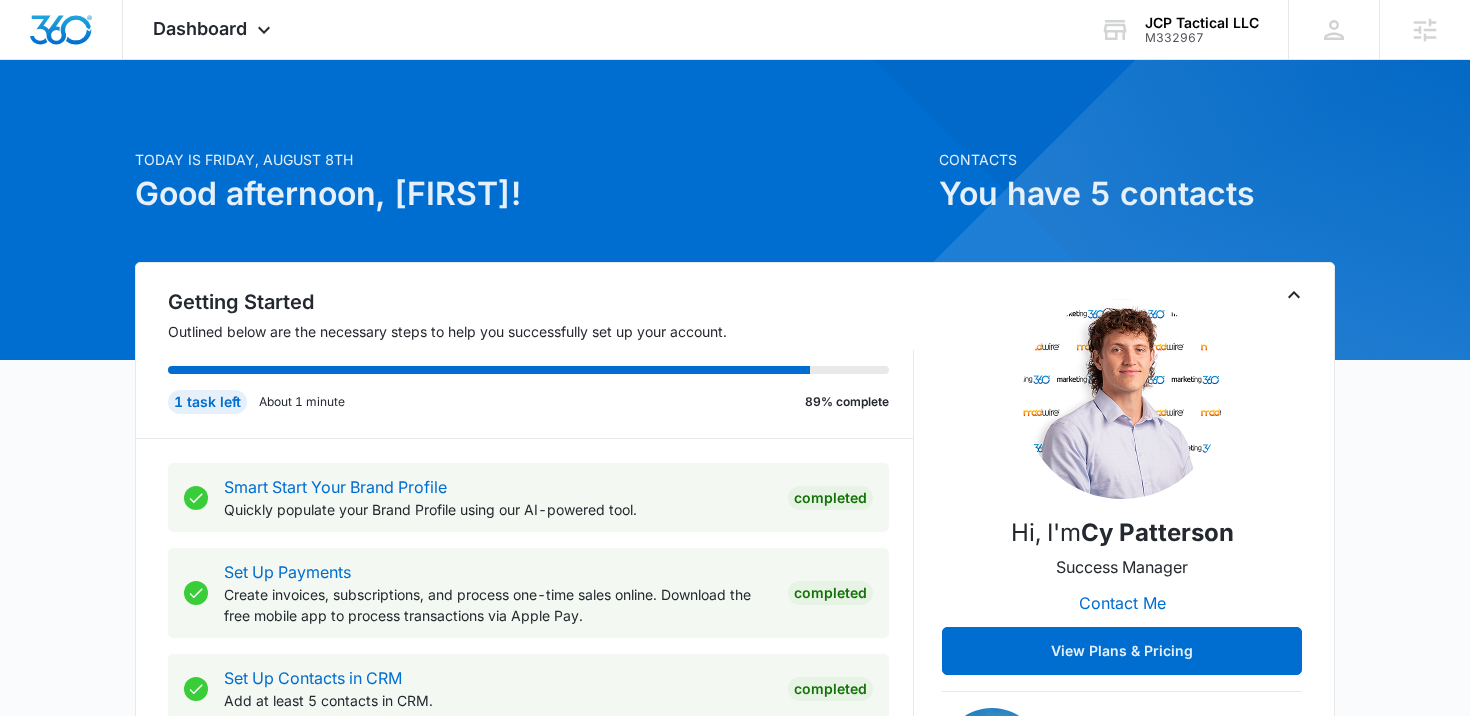 click on "Dashboard Apps Reputation Forms CRM Email Social Content Ads Intelligence Files Brand Settings" at bounding box center (214, 29) 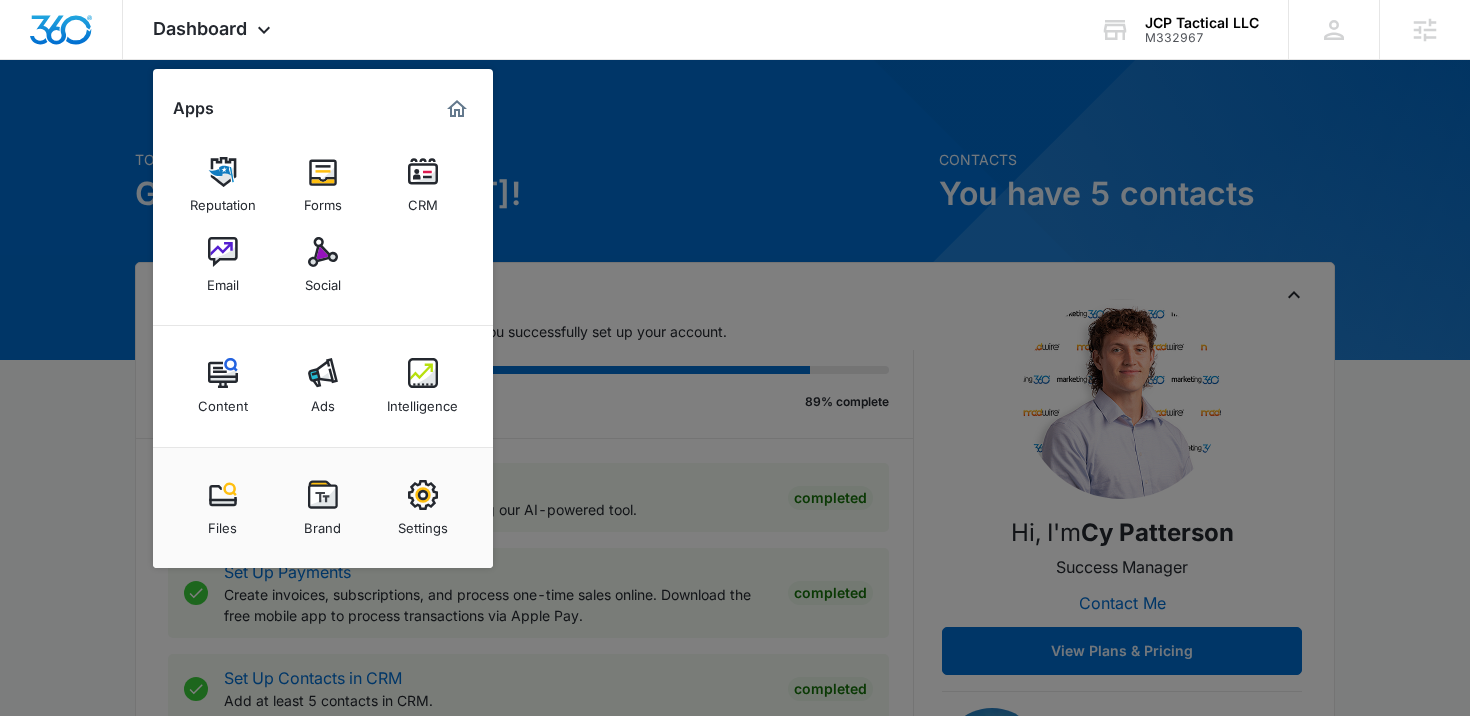 click at bounding box center [323, 172] 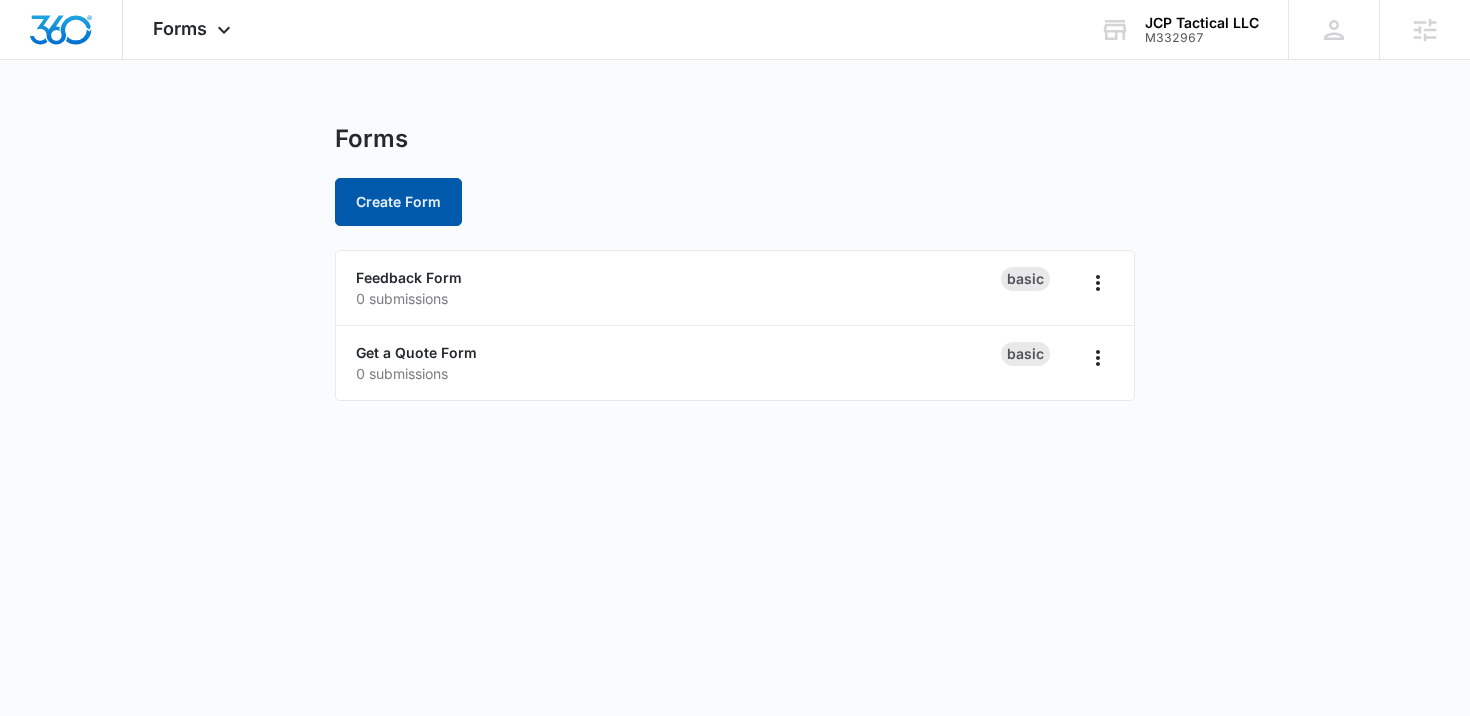 click on "Create Form" at bounding box center [398, 202] 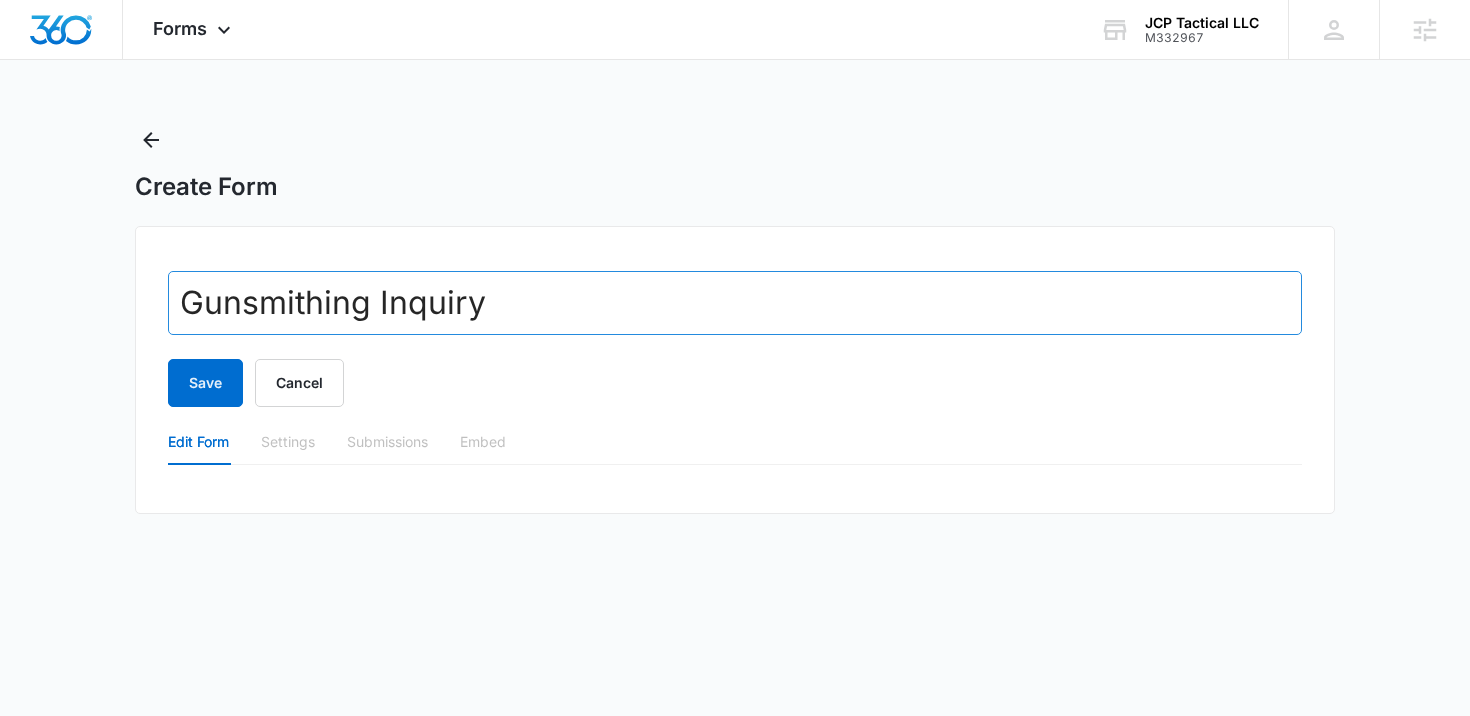 drag, startPoint x: 0, startPoint y: 0, endPoint x: 270, endPoint y: 309, distance: 410.34253 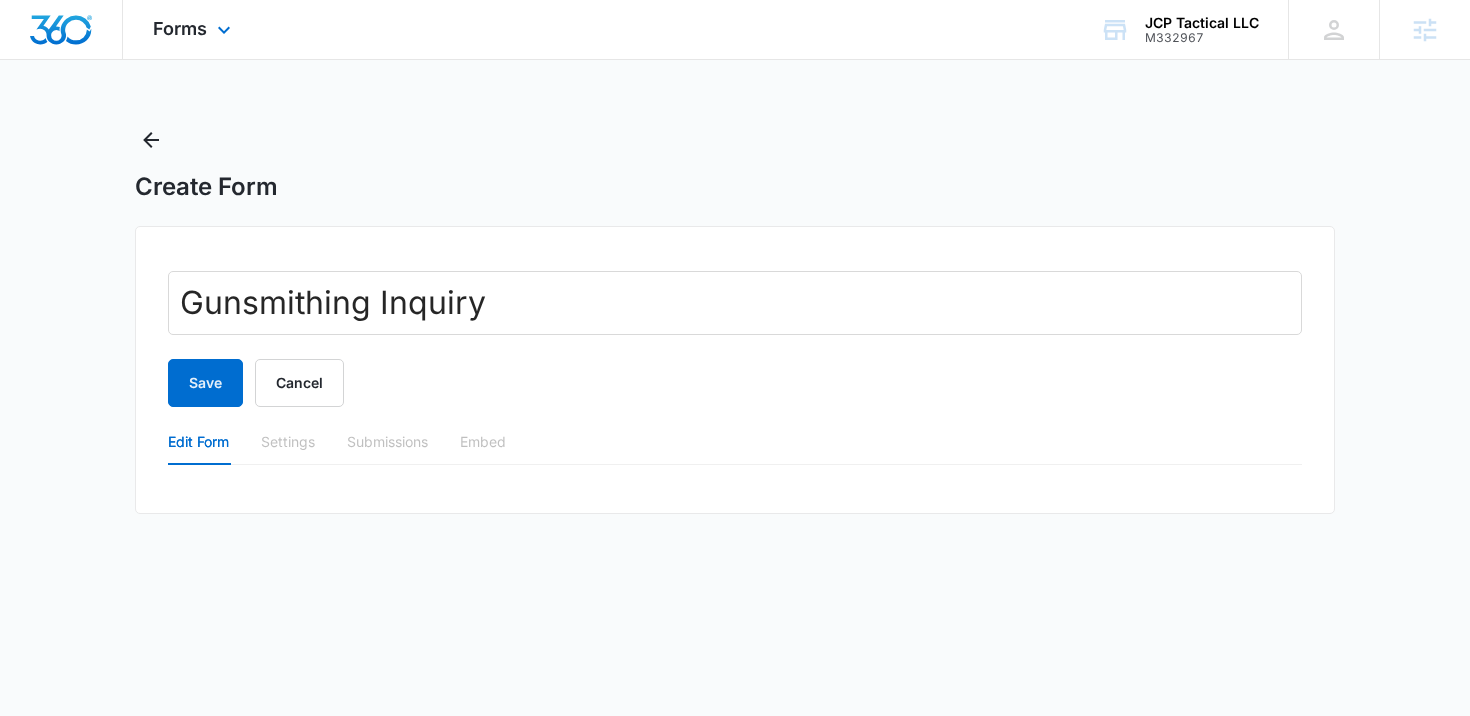 type on "Gunsmithing Inquiry" 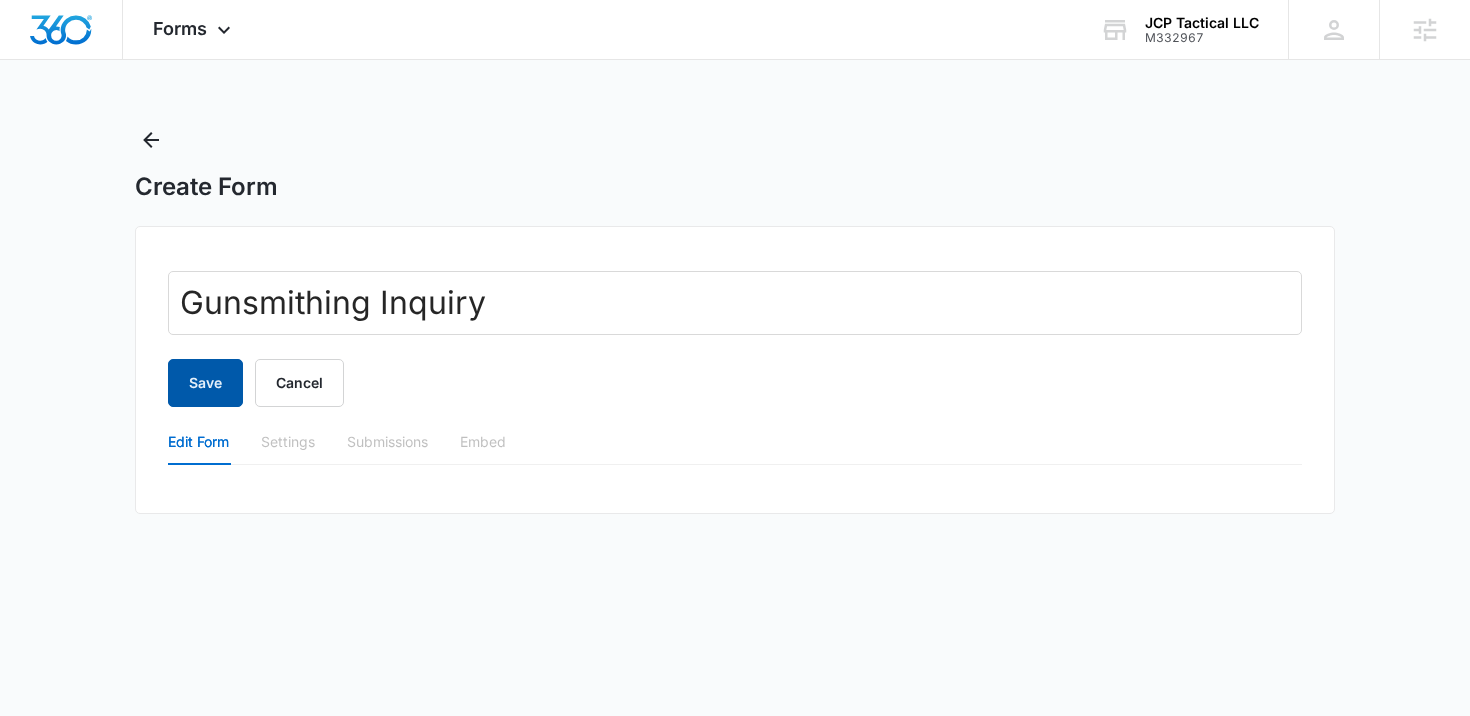 click on "Save" at bounding box center (205, 383) 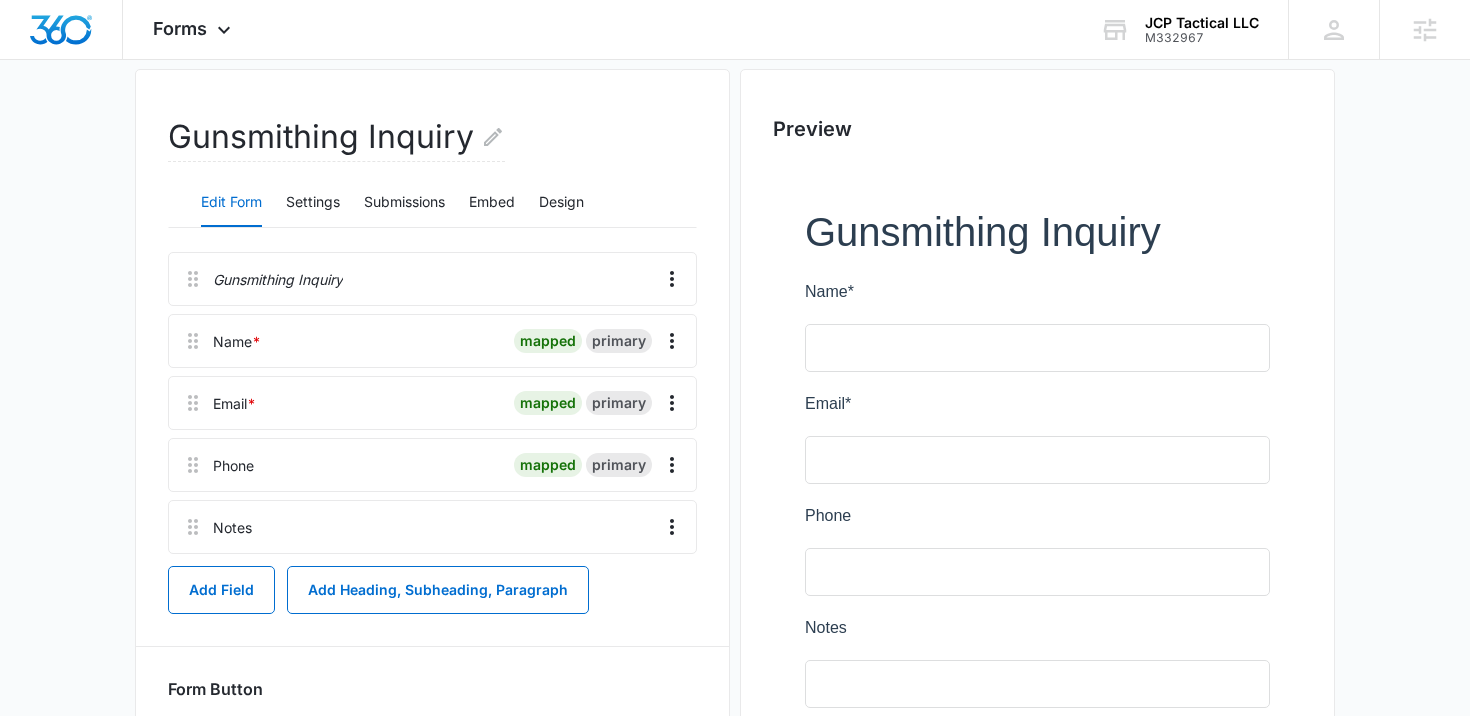 scroll, scrollTop: 208, scrollLeft: 0, axis: vertical 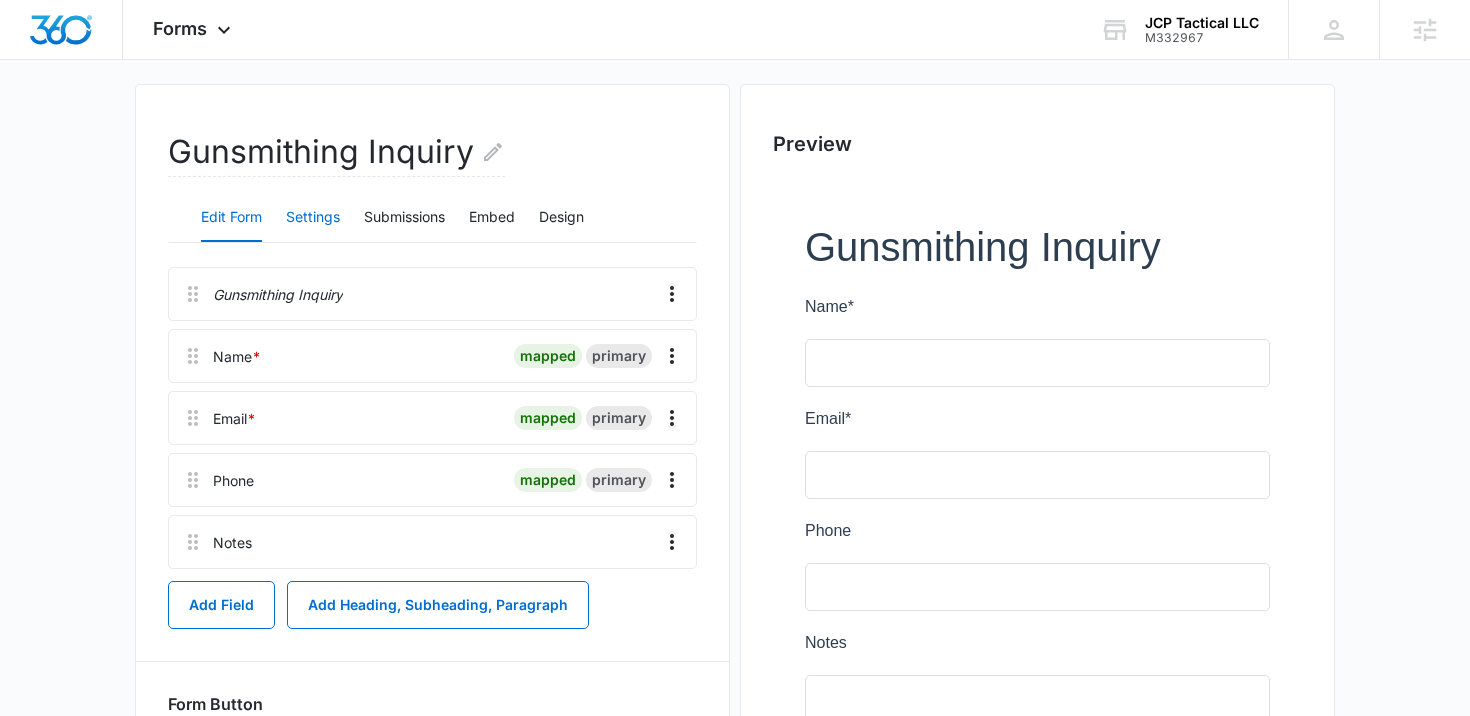 click on "Settings" at bounding box center (313, 218) 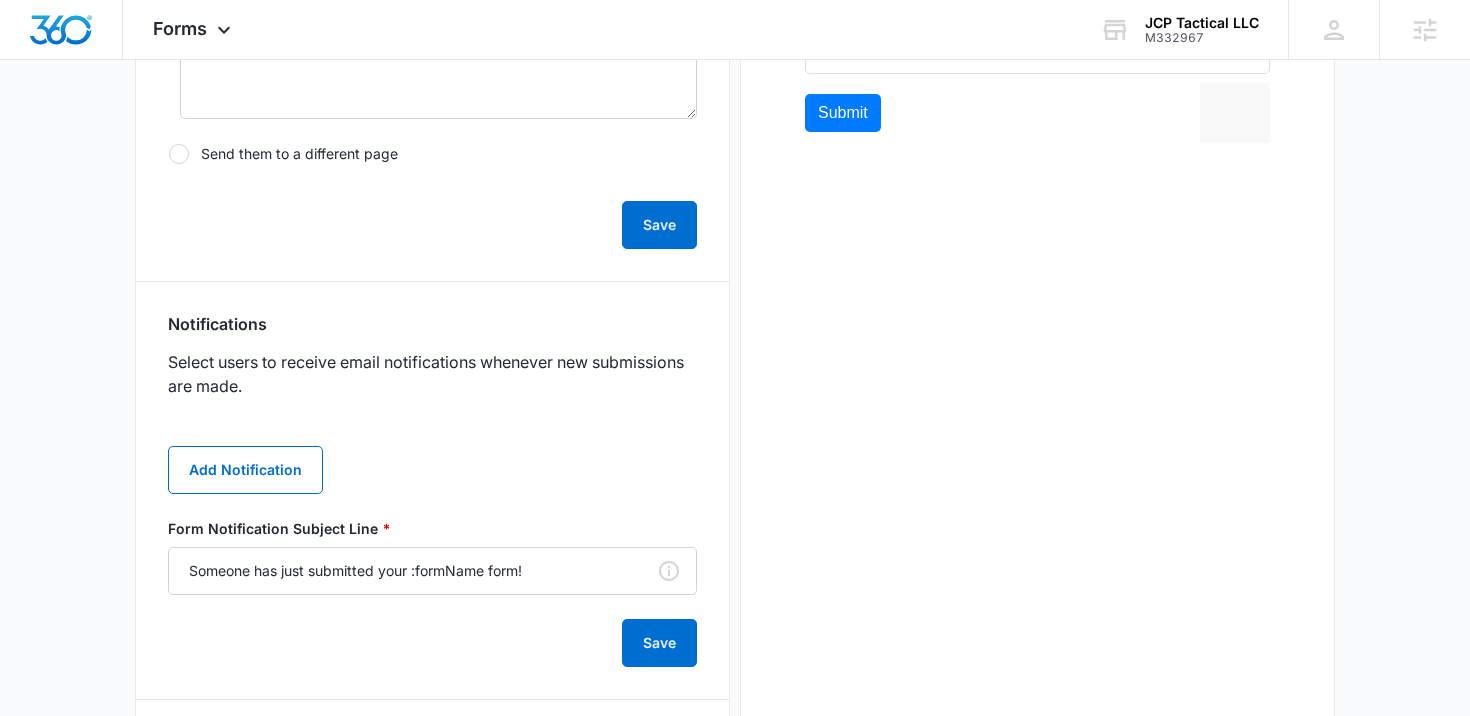scroll, scrollTop: 897, scrollLeft: 0, axis: vertical 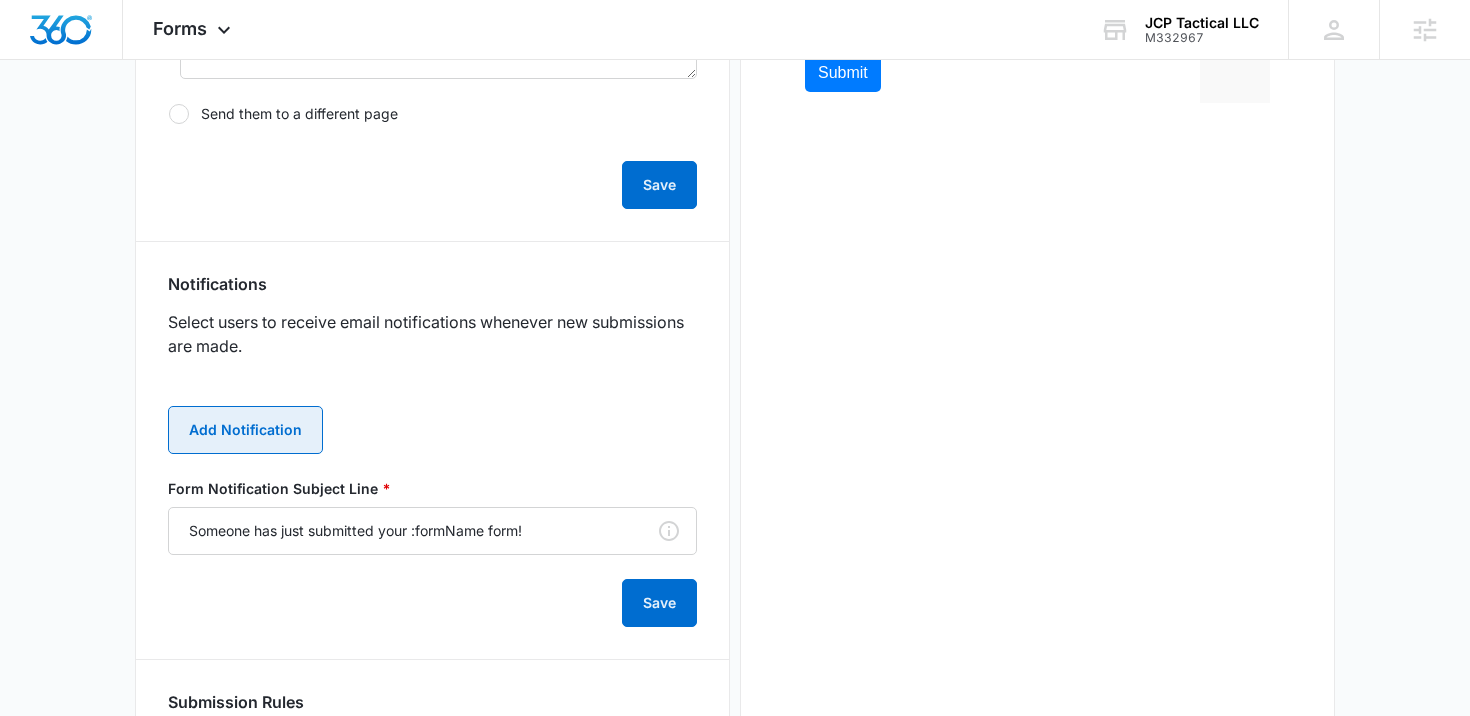 click on "Add Notification" at bounding box center (245, 430) 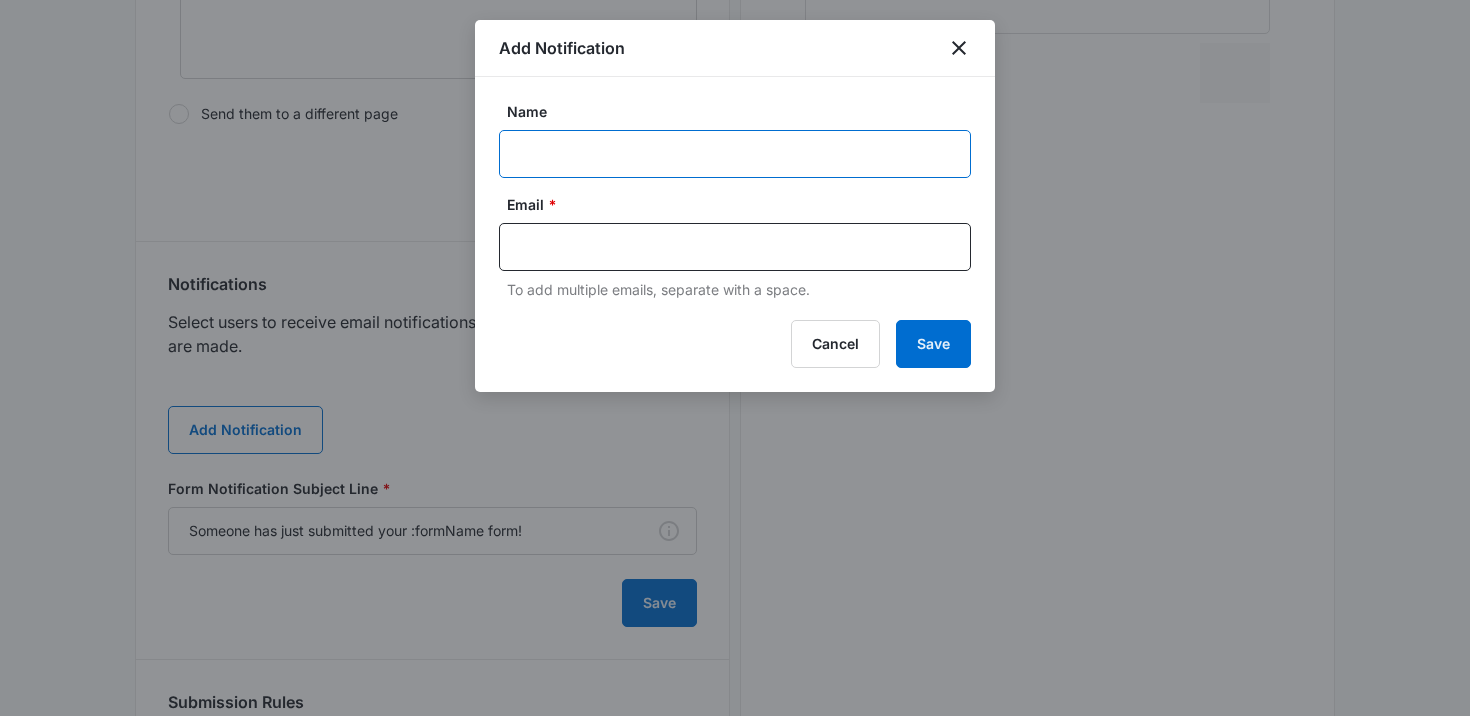 click on "Name" at bounding box center [735, 154] 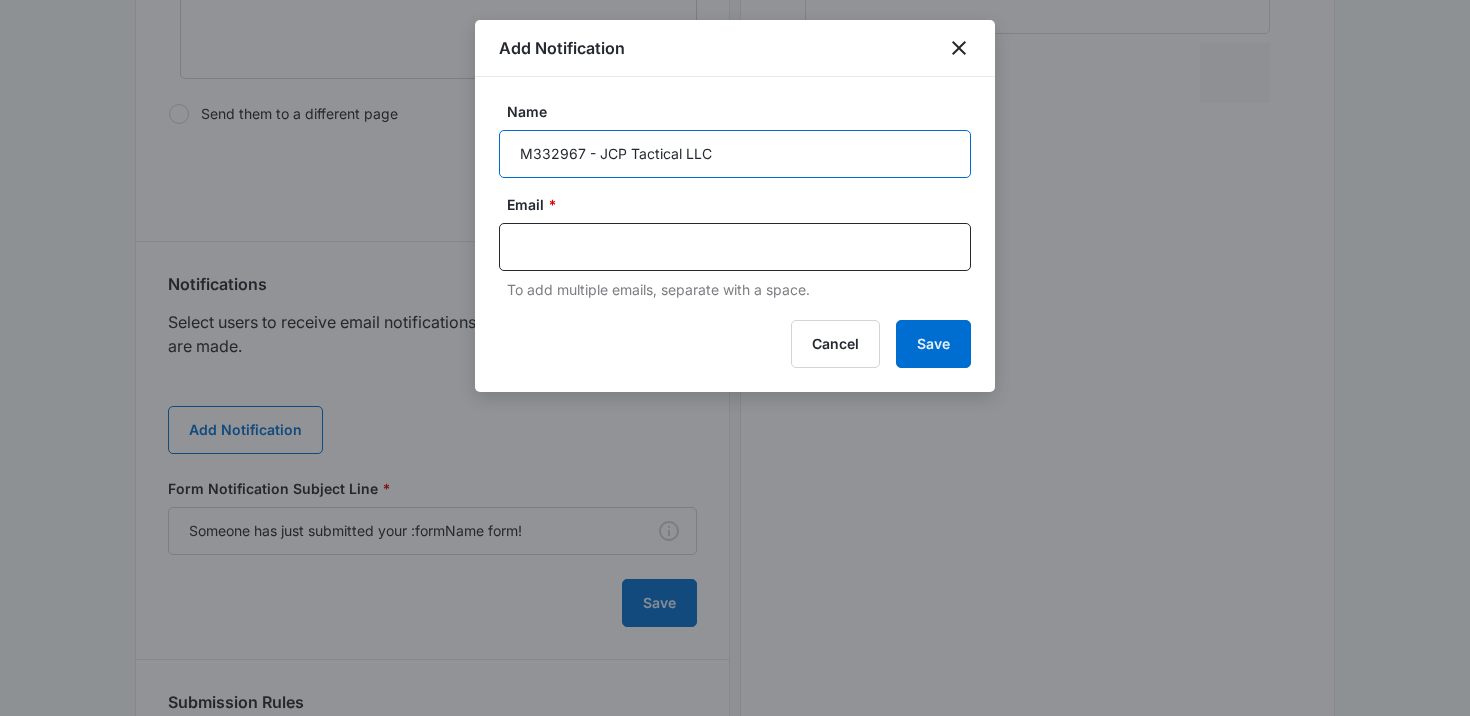 type on "M332967 - JCP Tactical LLC" 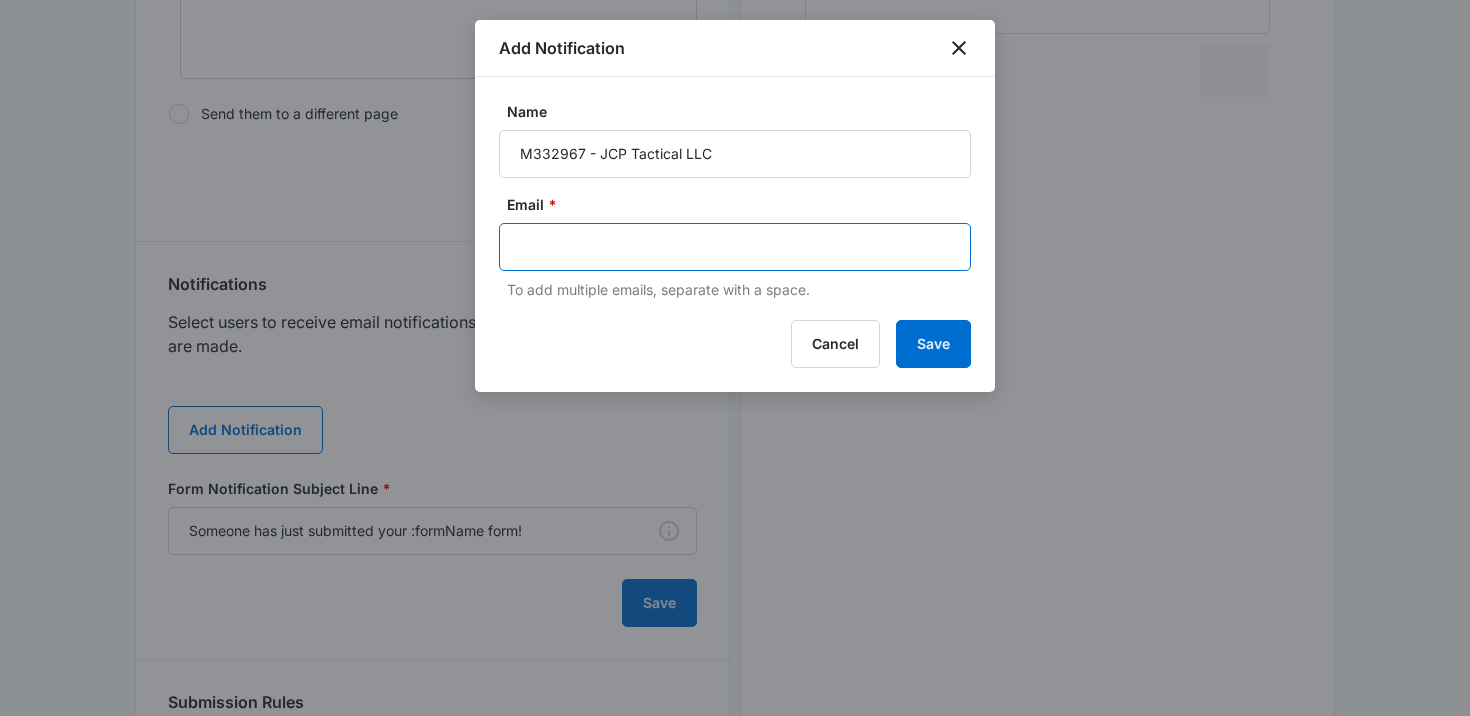 click at bounding box center (737, 247) 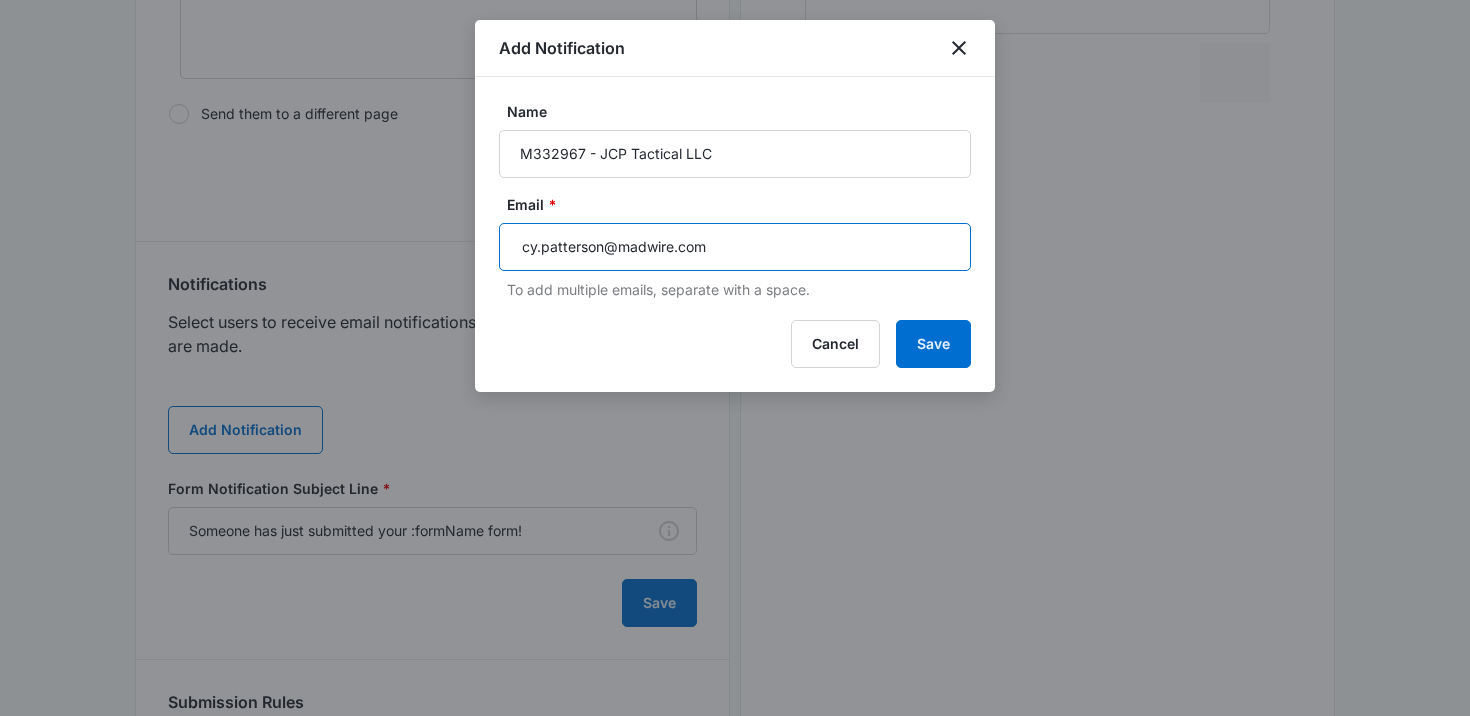 scroll, scrollTop: 0, scrollLeft: 0, axis: both 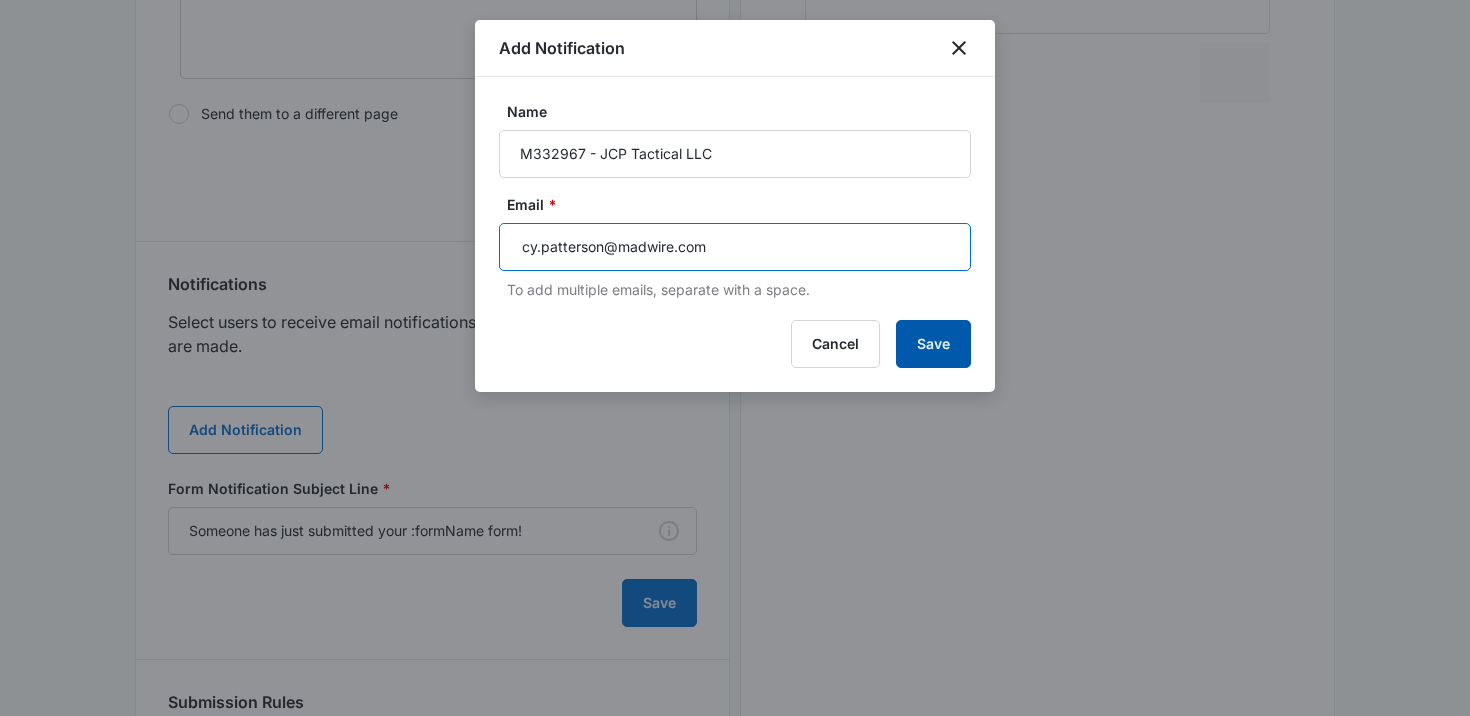 type on "cy.patterson@madwire.com" 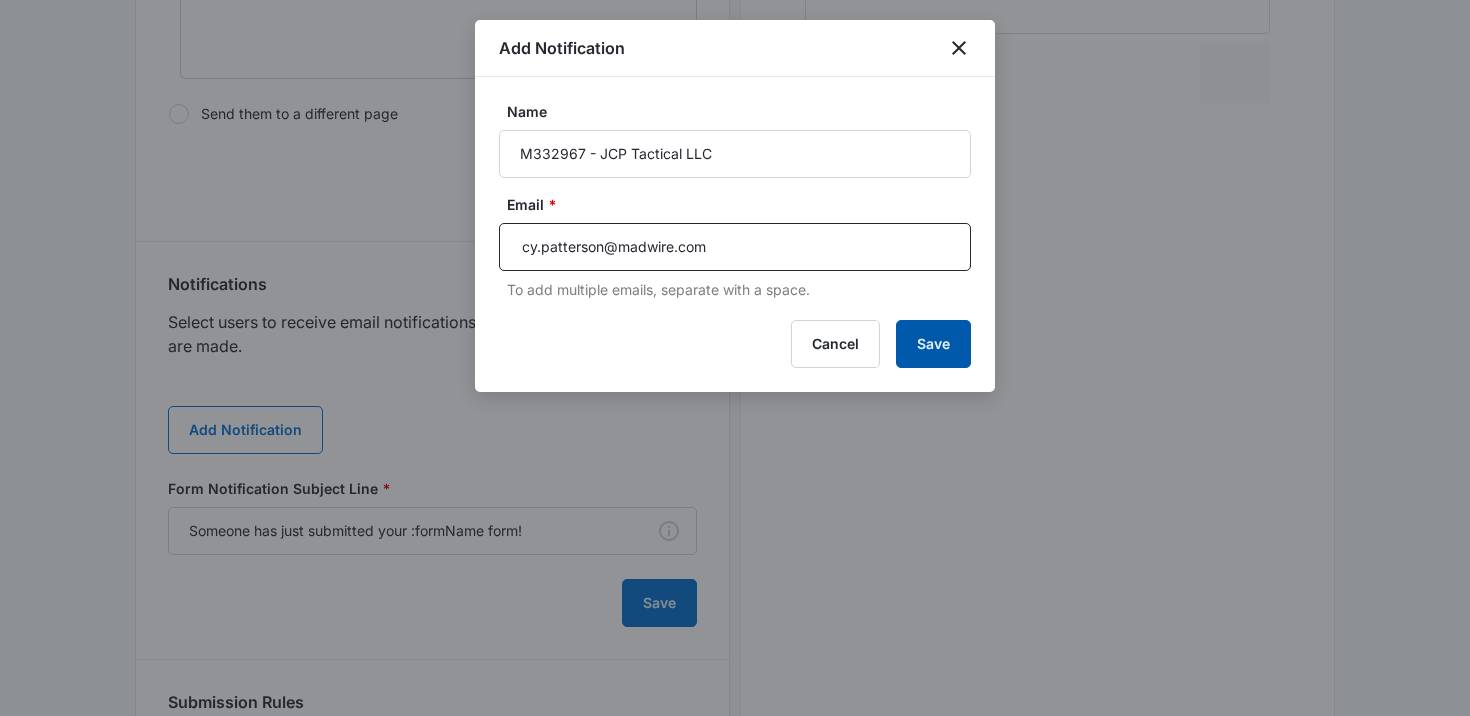type 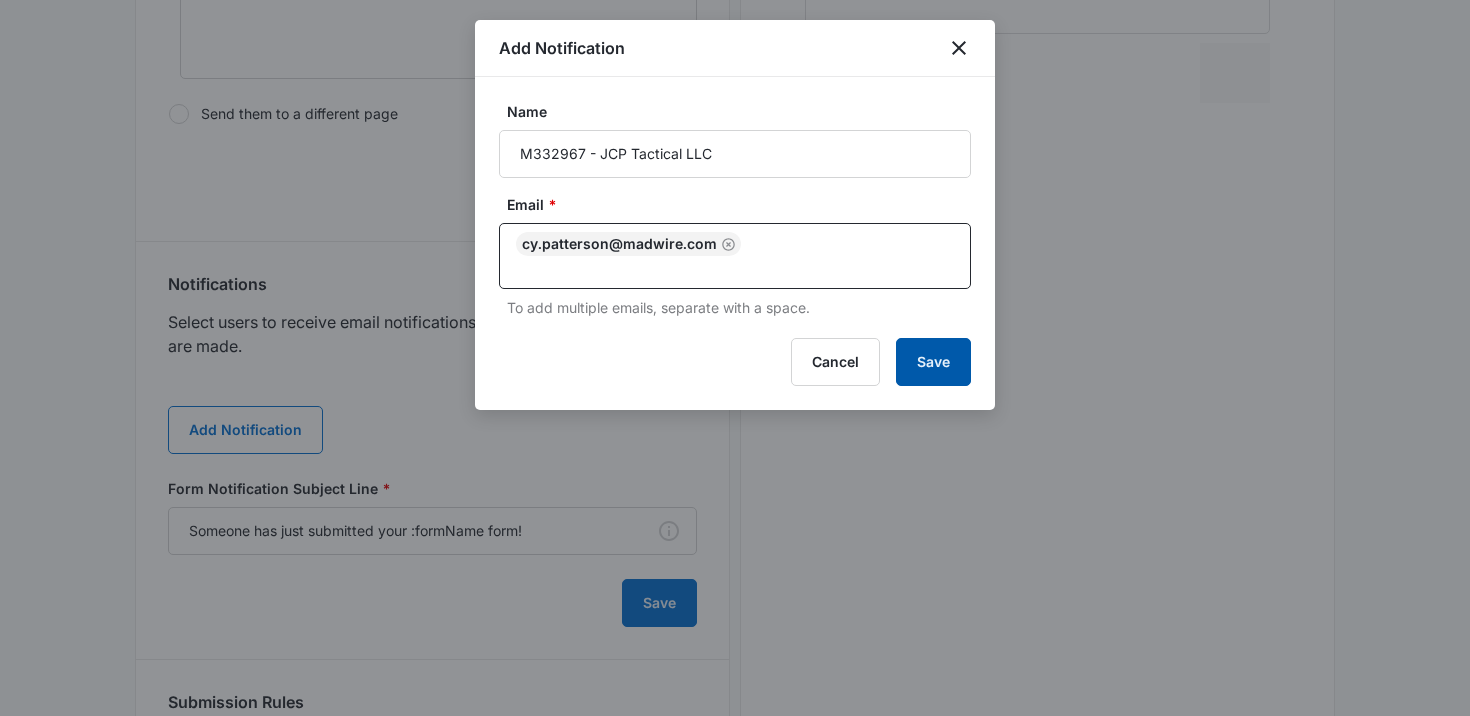 click on "Save" at bounding box center [933, 362] 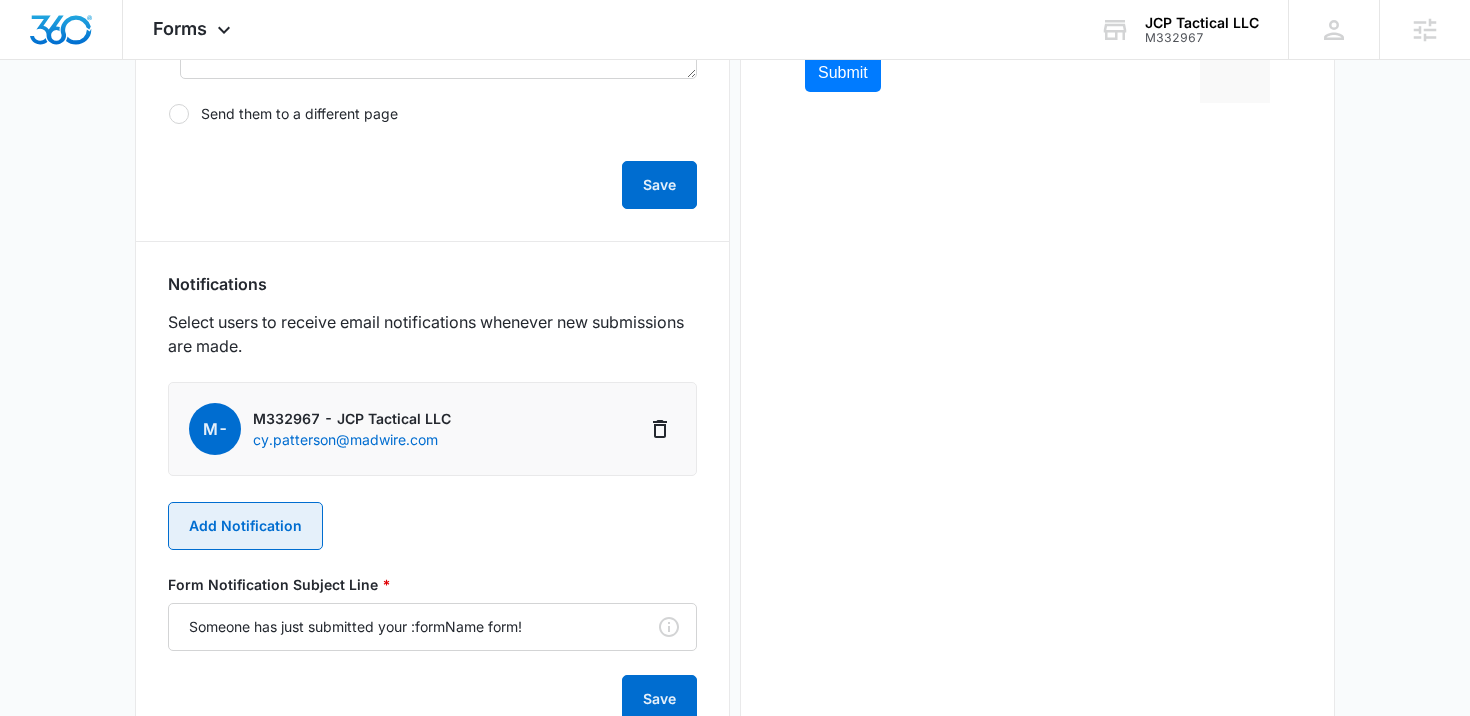 click on "Add Notification" at bounding box center (245, 526) 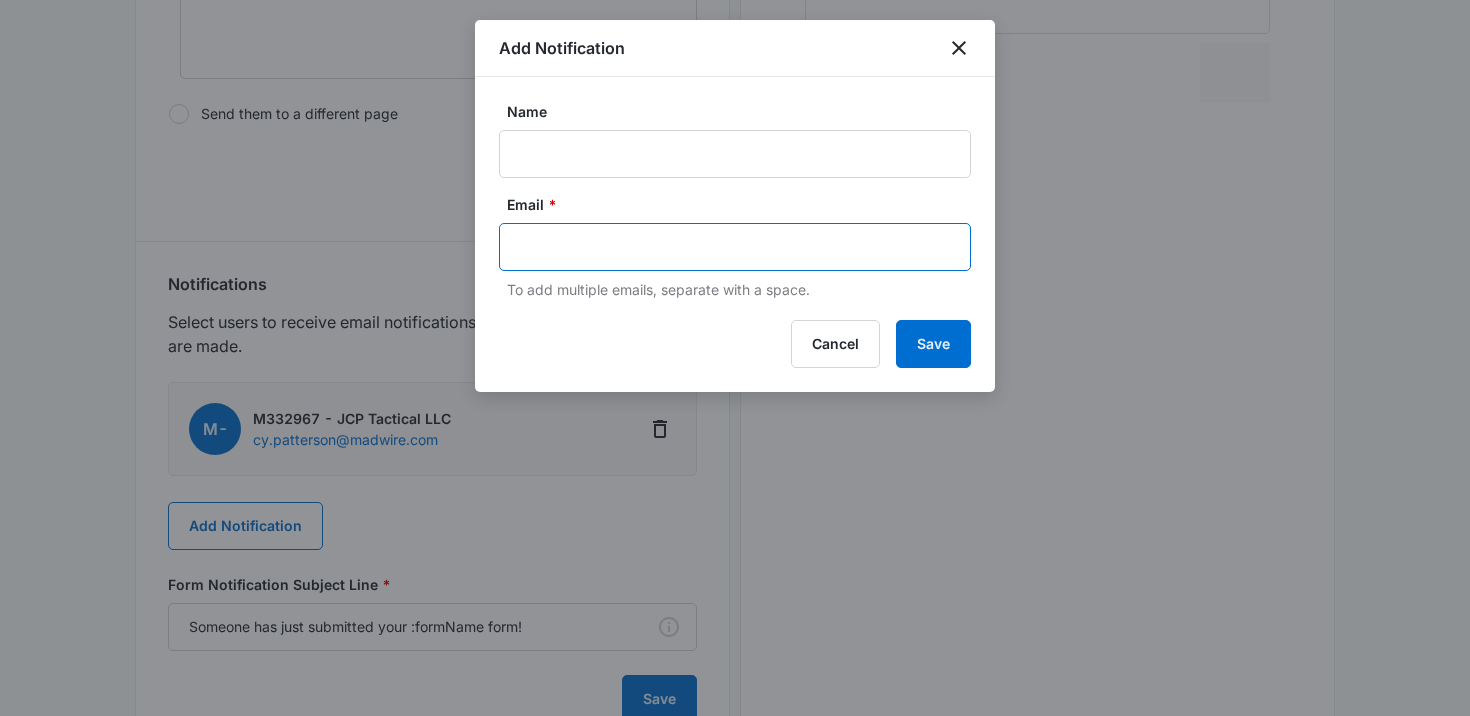 click at bounding box center (737, 247) 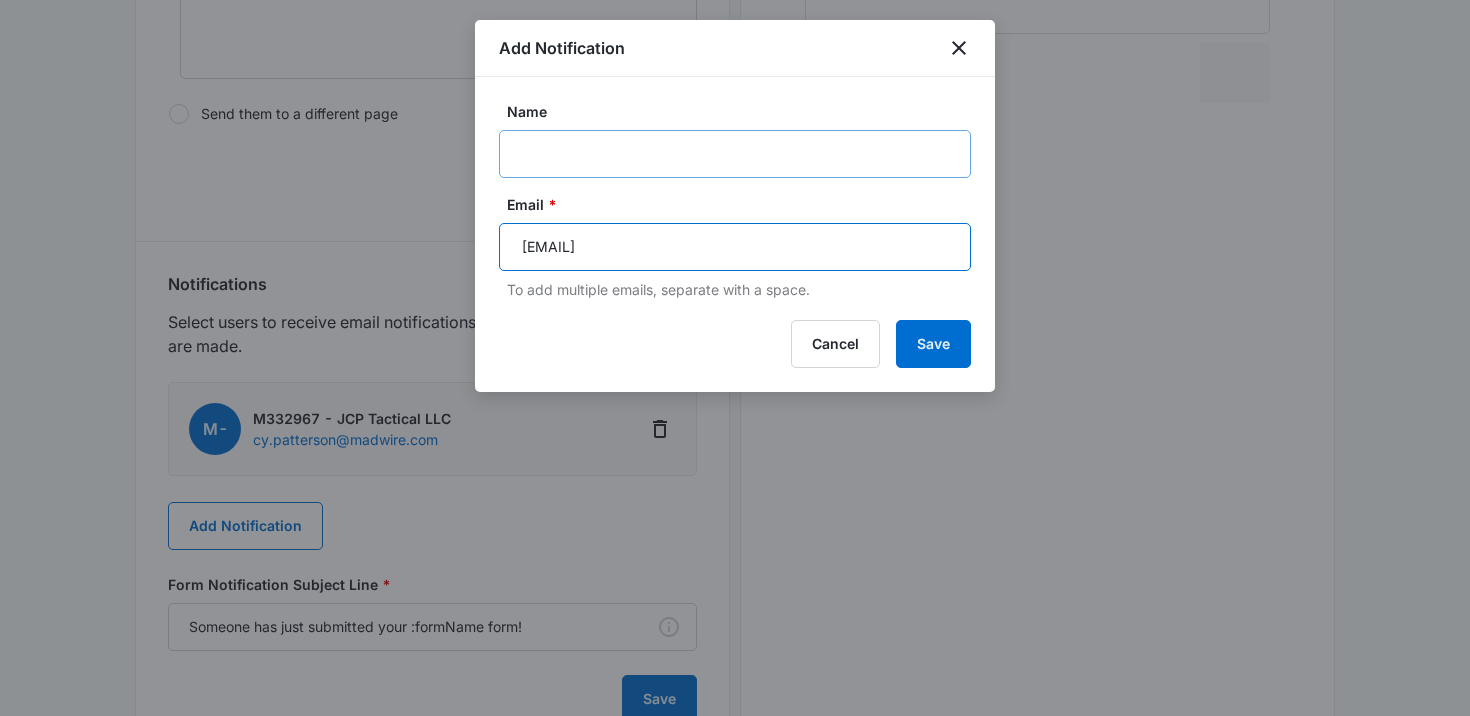 type on "[EMAIL]" 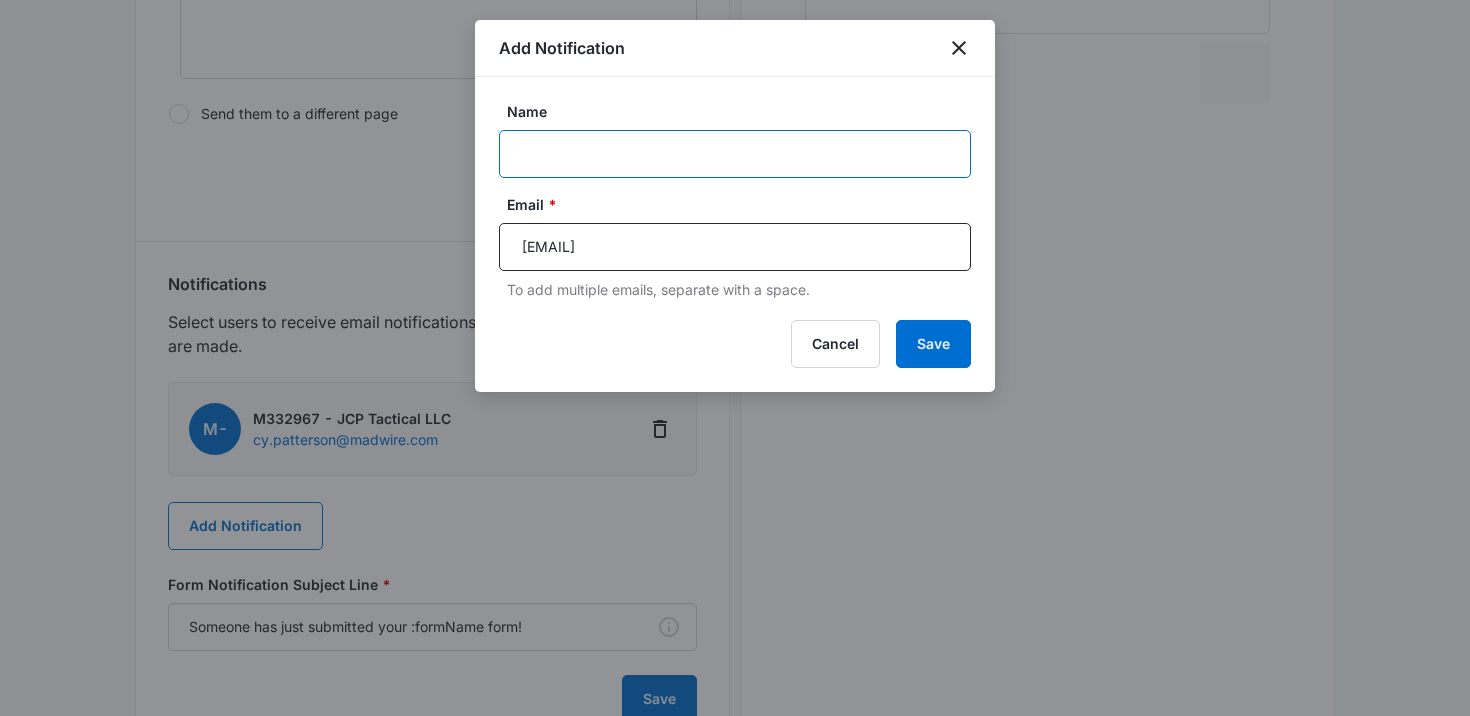 type 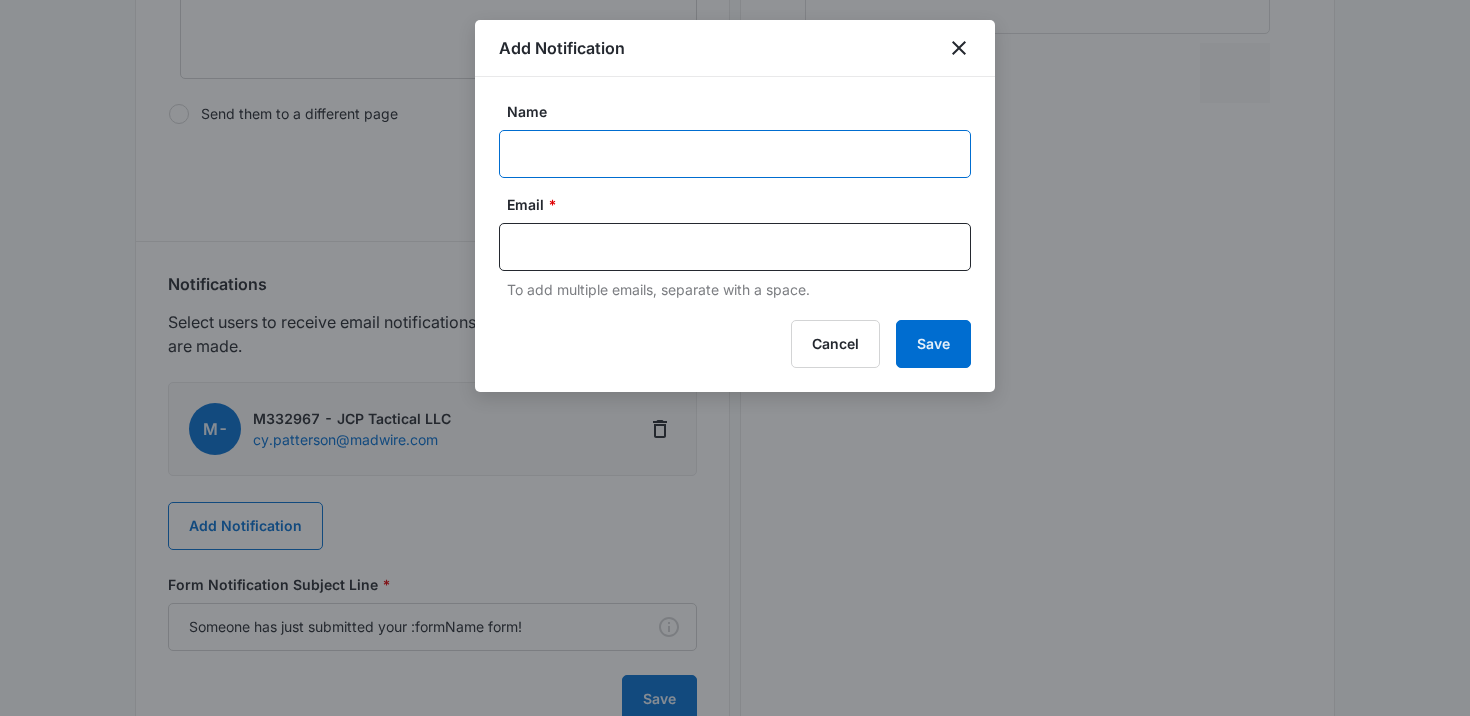 click on "Name" at bounding box center (735, 154) 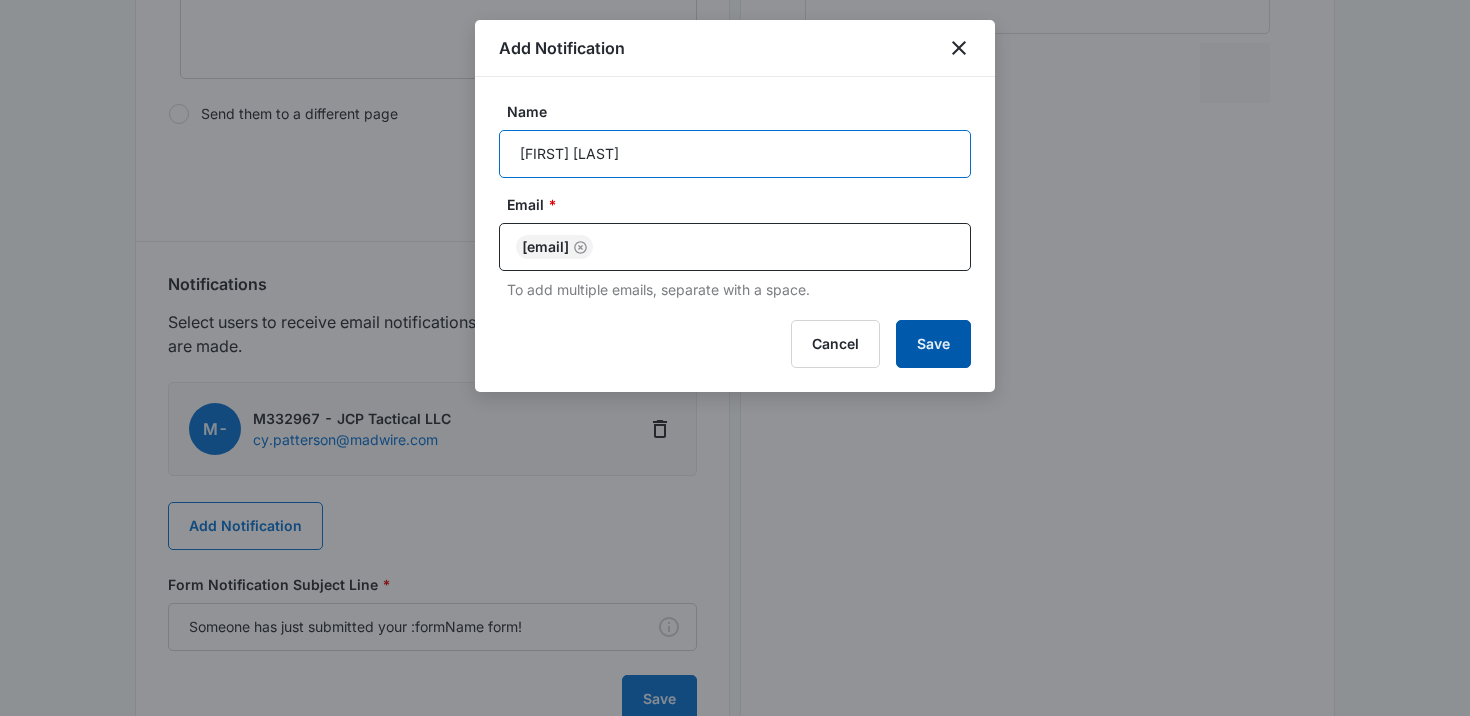 type on "[FIRST] [LAST]" 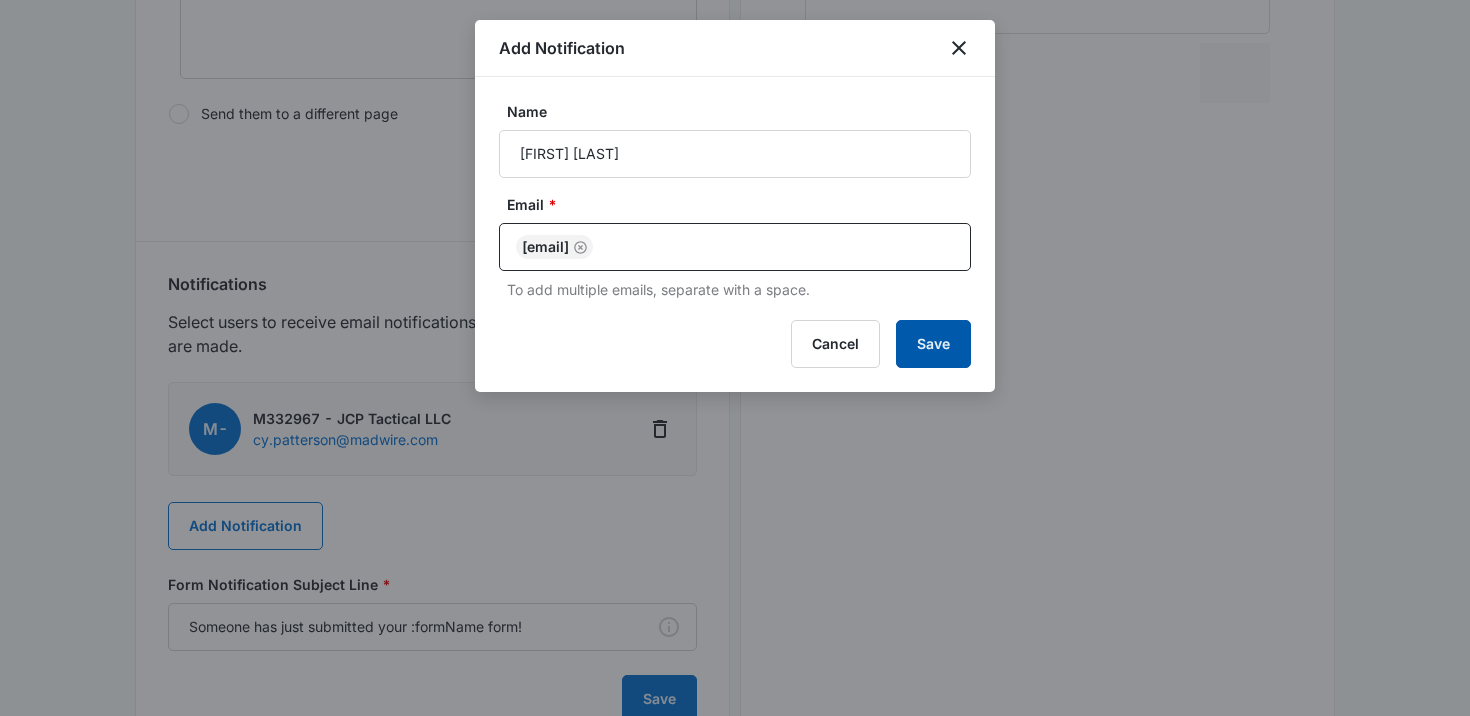 click on "Save" at bounding box center (933, 344) 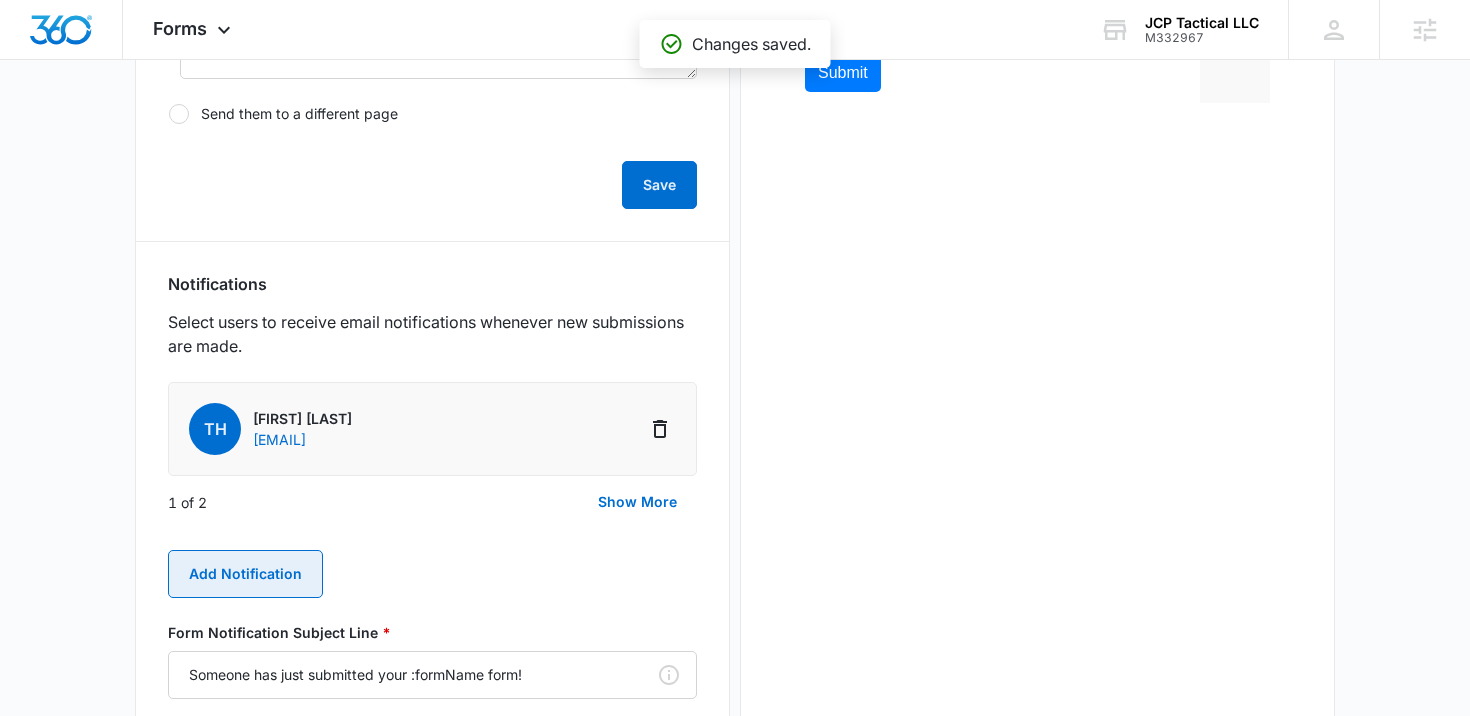 click on "Add Notification" at bounding box center [245, 574] 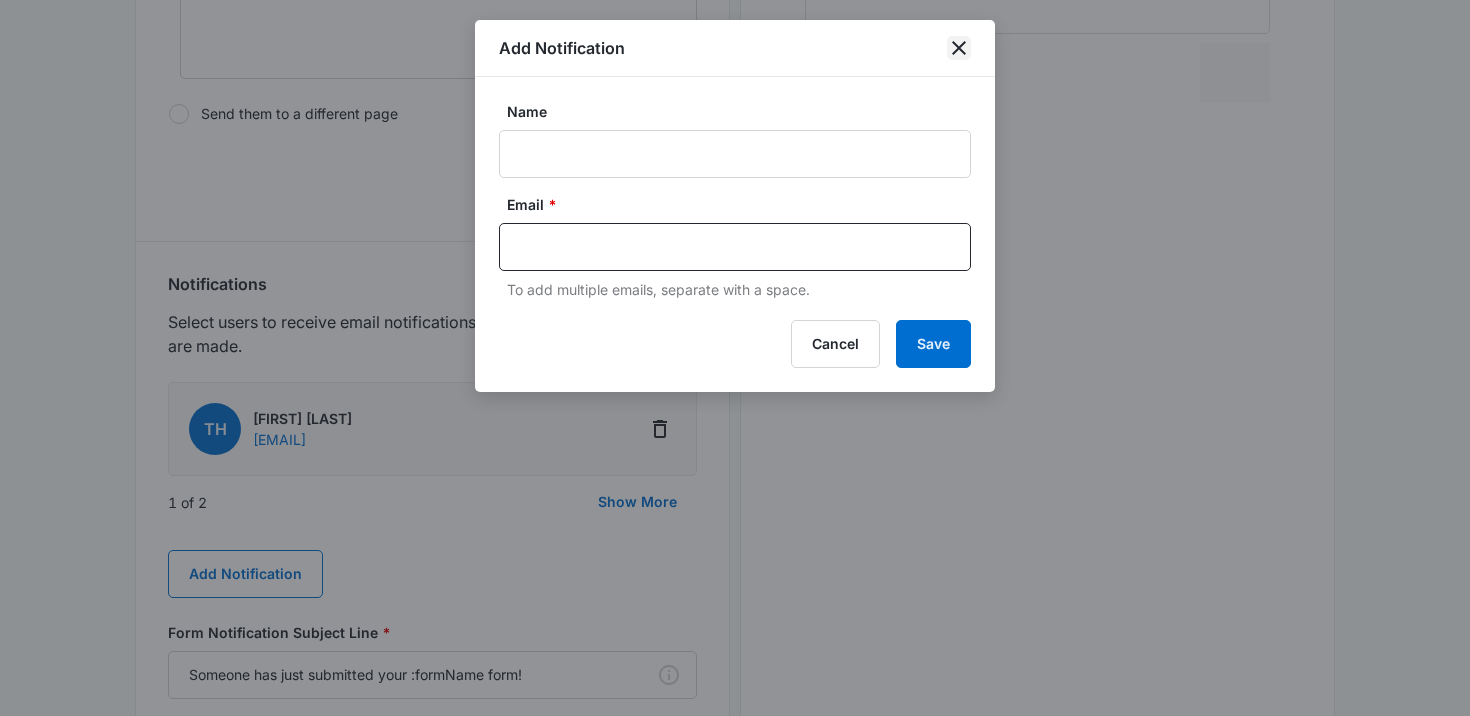 click 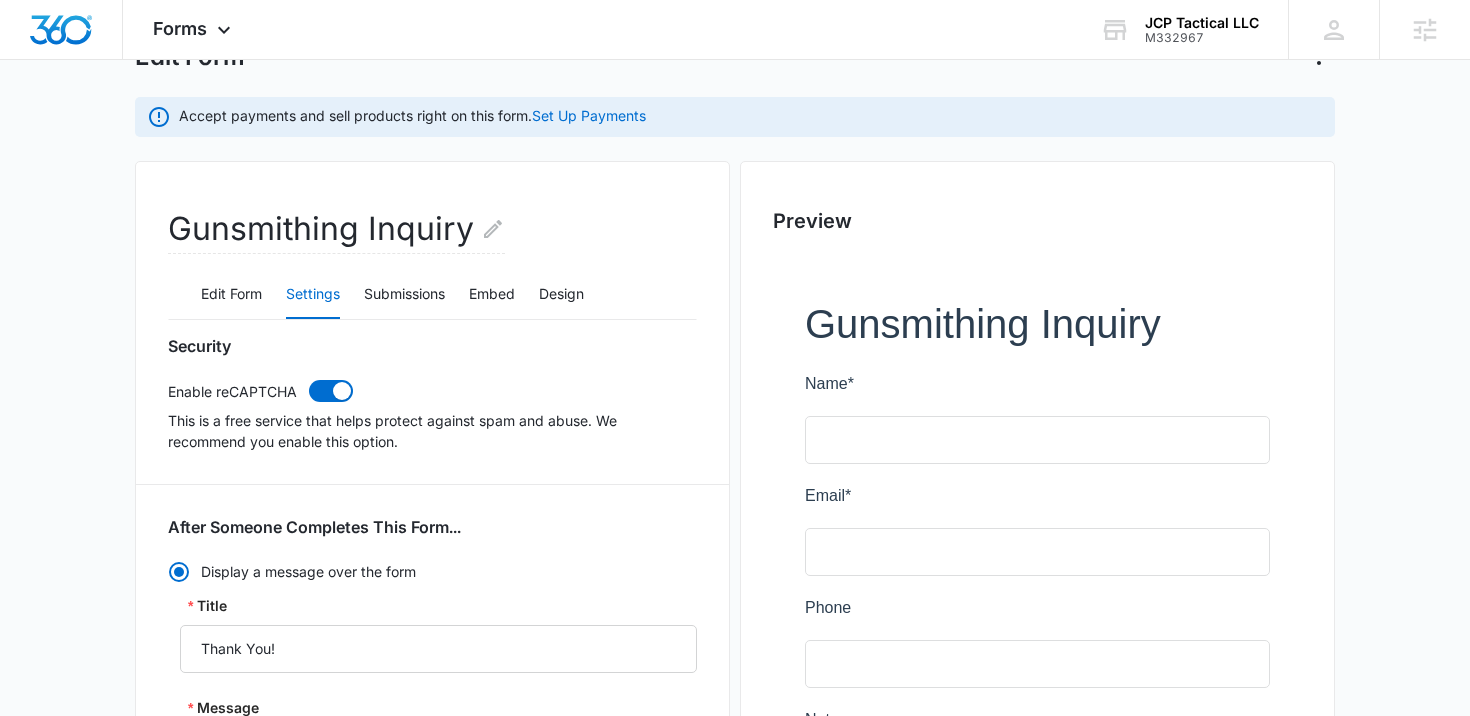 scroll, scrollTop: 0, scrollLeft: 0, axis: both 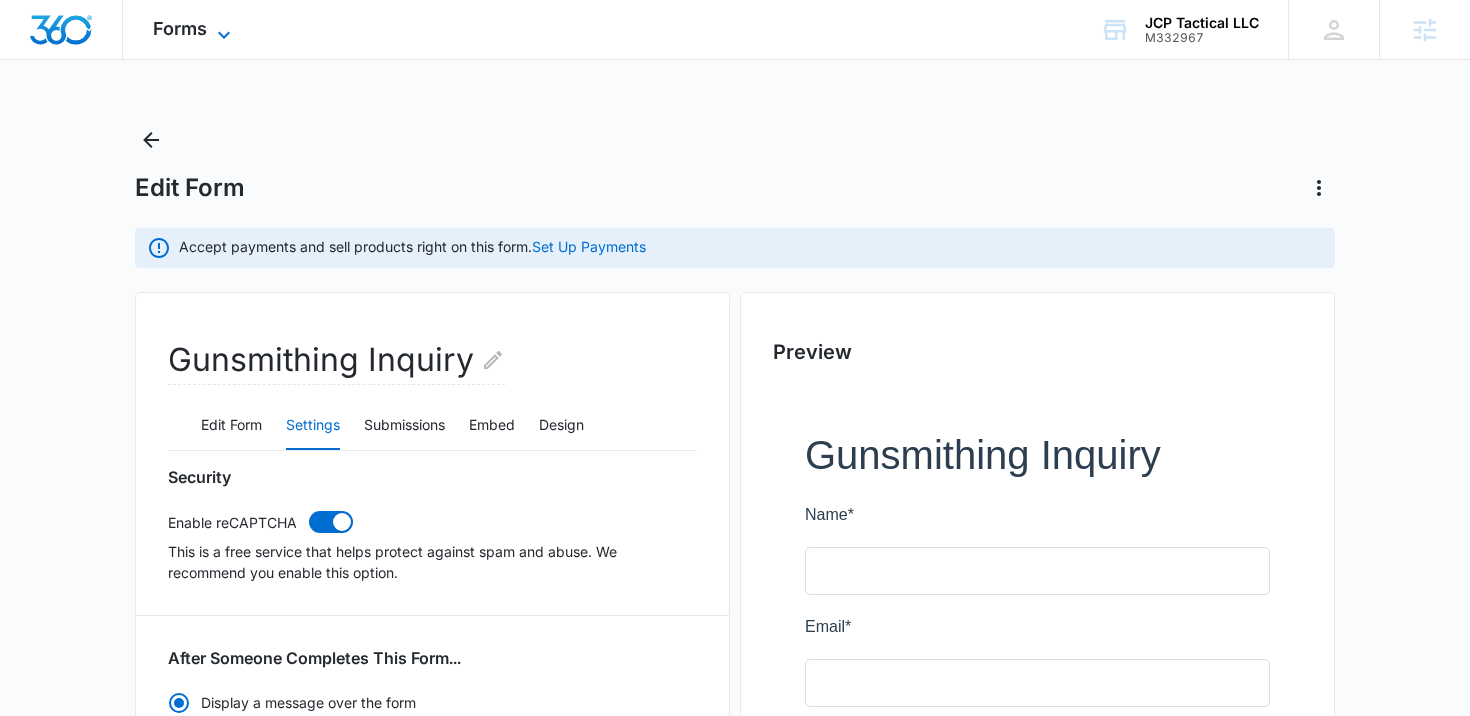 click on "Forms" at bounding box center (180, 28) 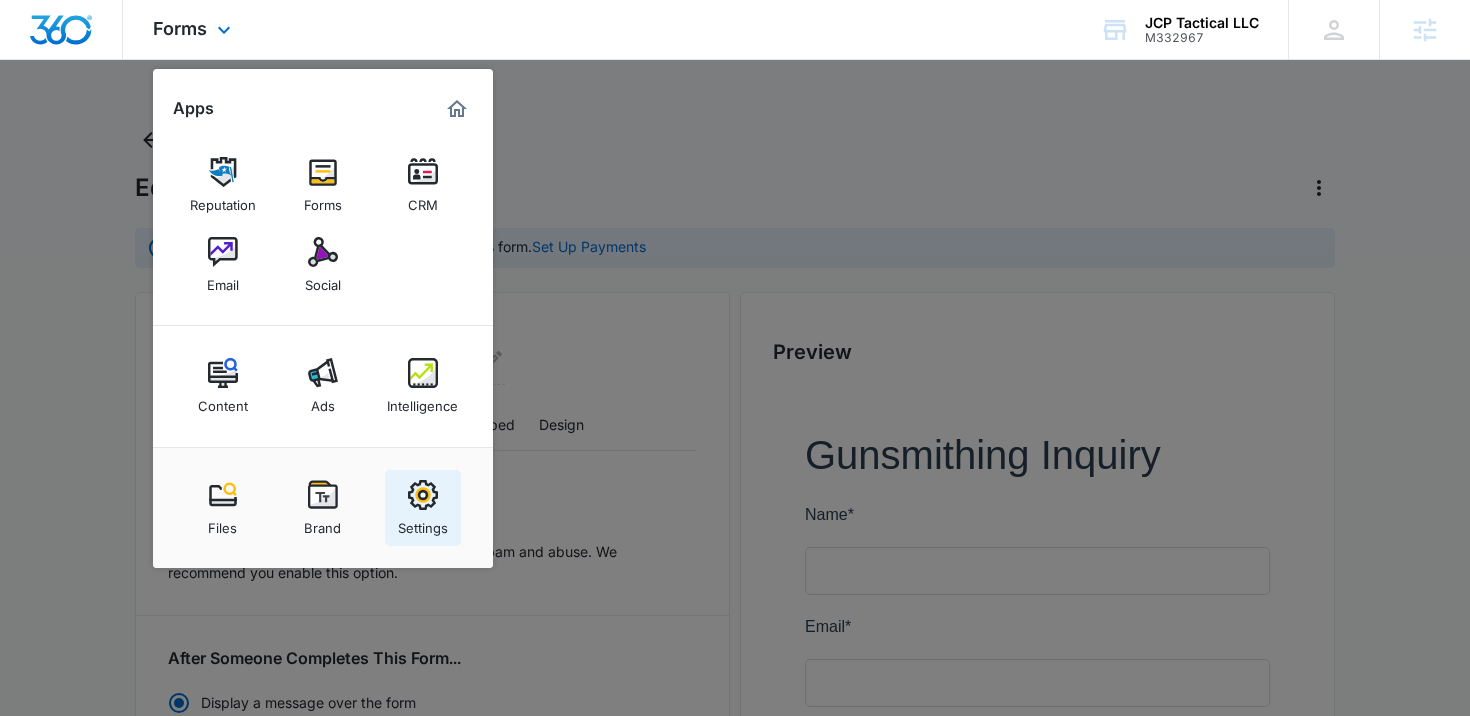 click at bounding box center (423, 495) 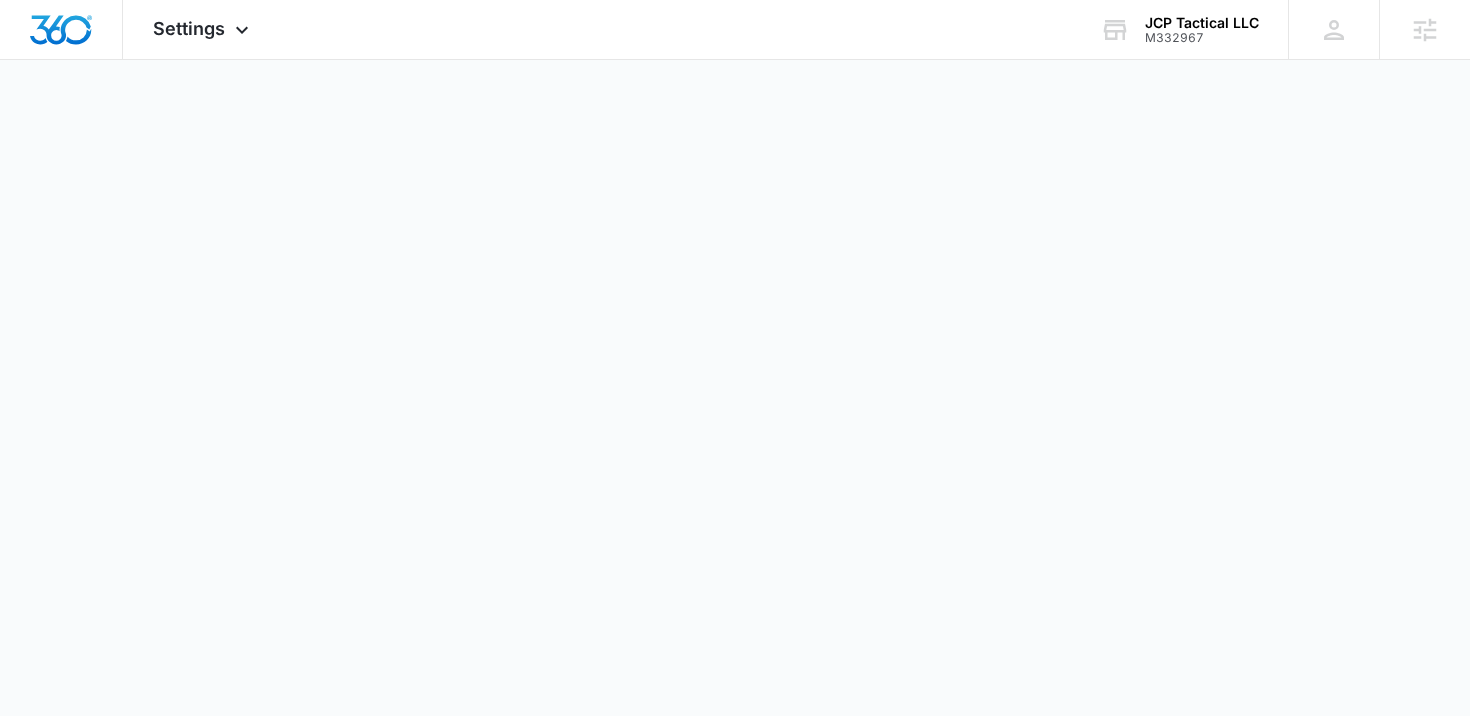 select on "US" 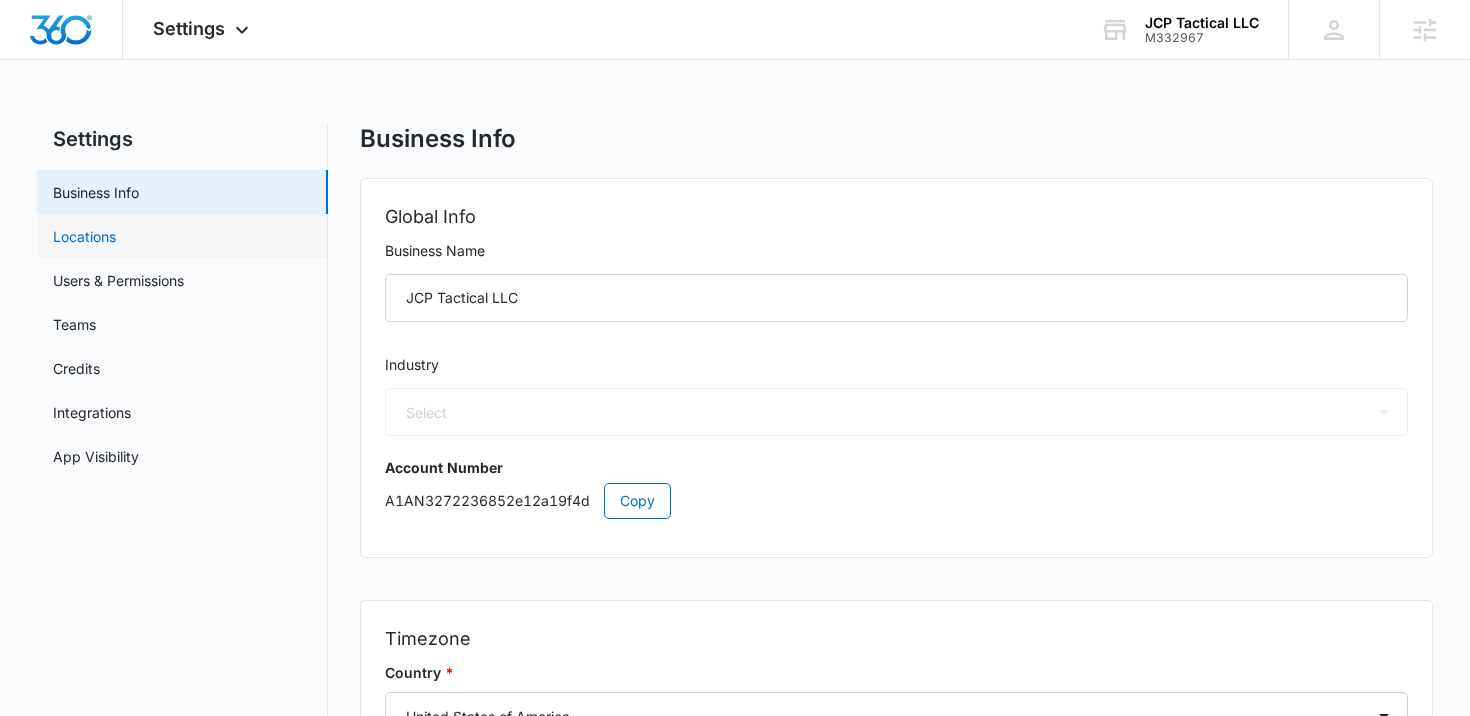 select on "12" 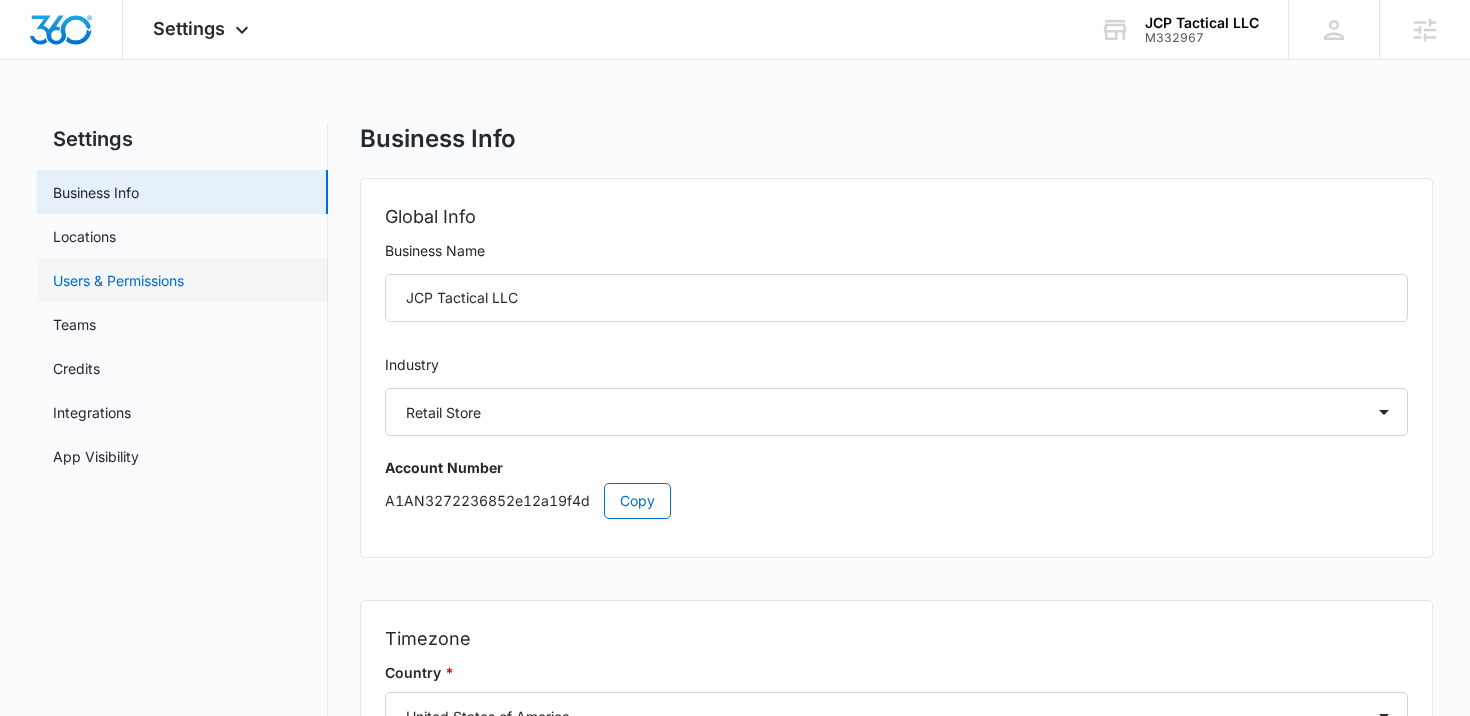 click on "Users & Permissions" at bounding box center (118, 280) 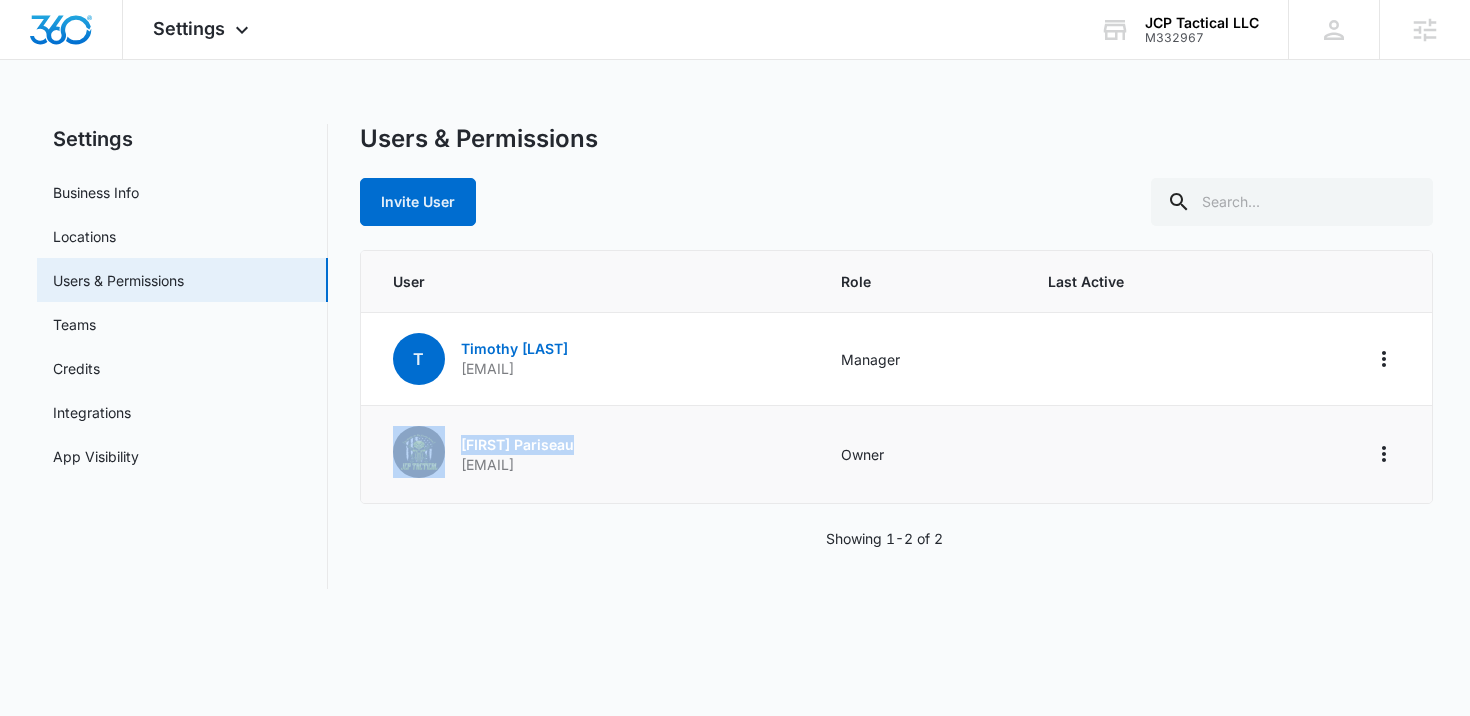 drag, startPoint x: 584, startPoint y: 437, endPoint x: 447, endPoint y: 437, distance: 137 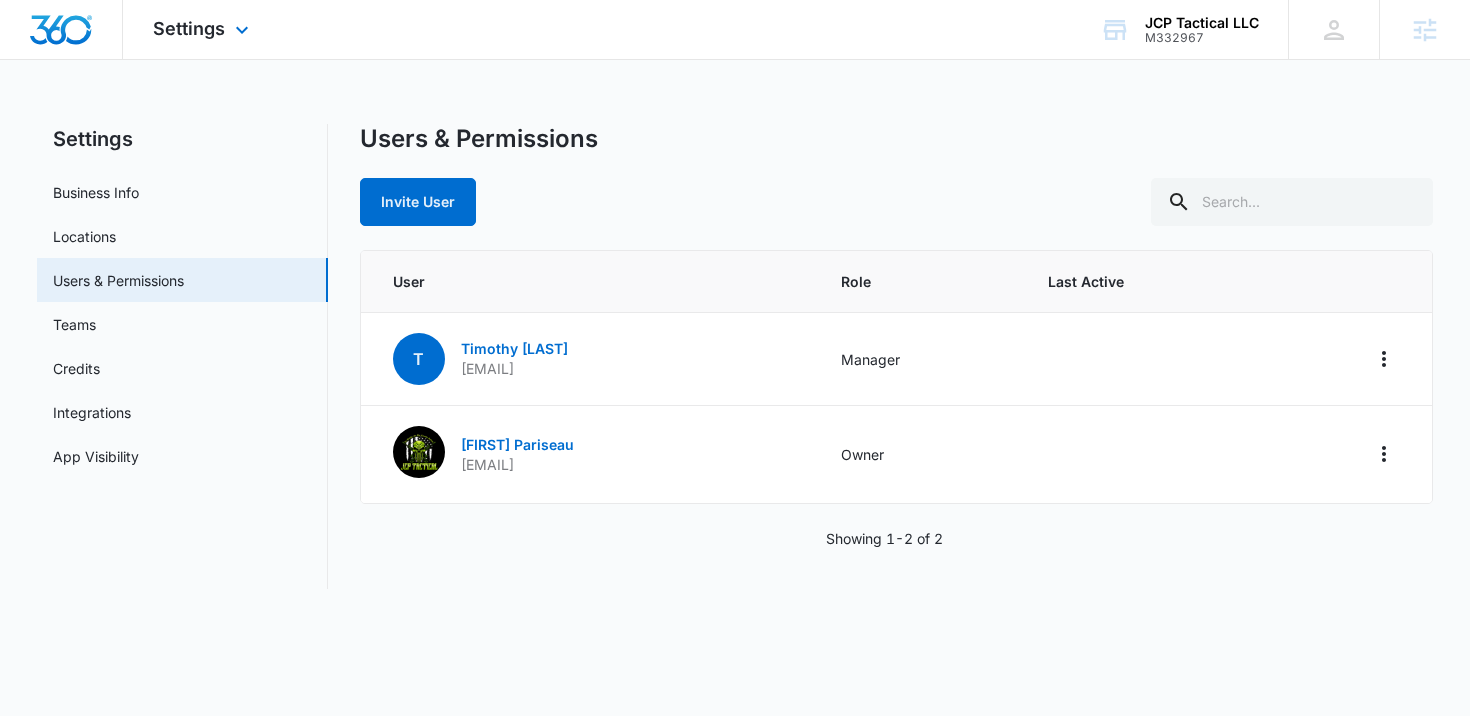 click on "Settings Apps Reputation Forms CRM Email Social Content Ads Intelligence Files Brand Settings" at bounding box center (203, 29) 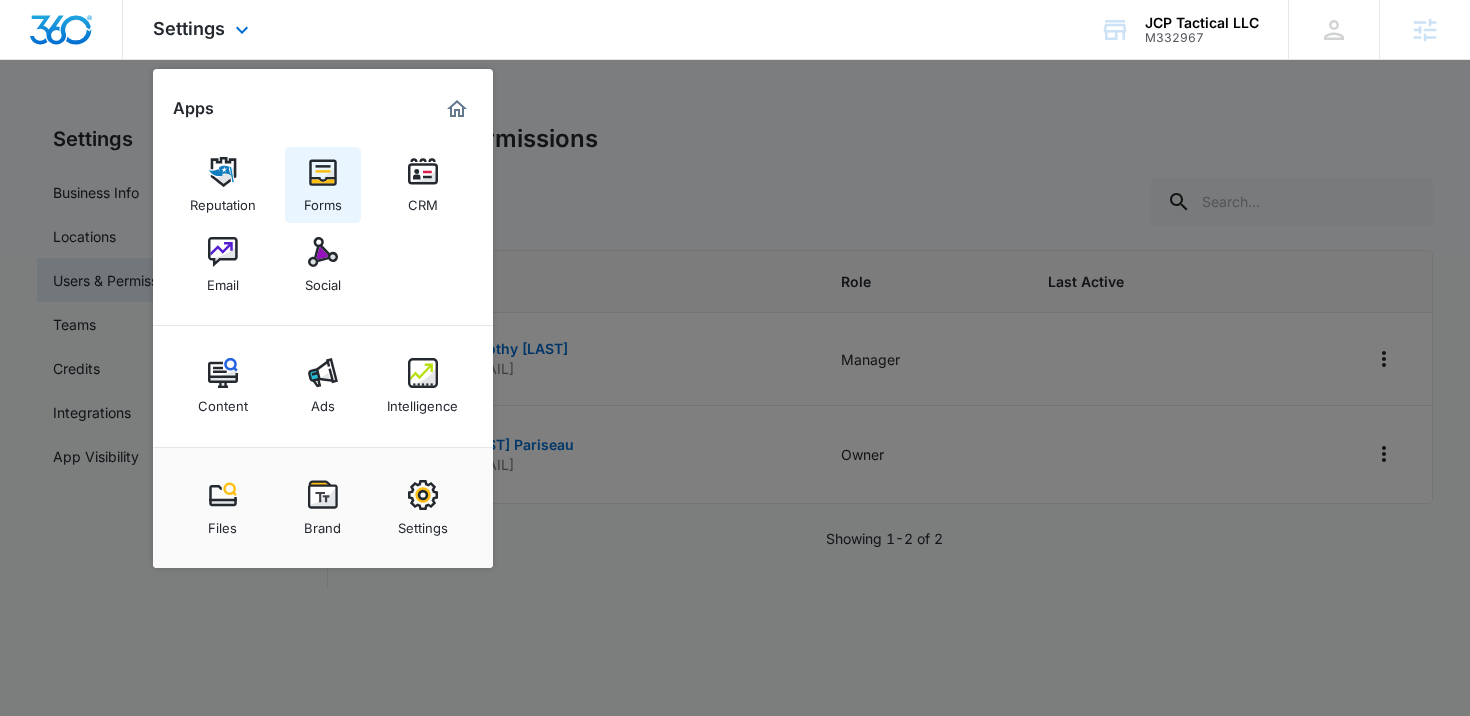 click at bounding box center (323, 172) 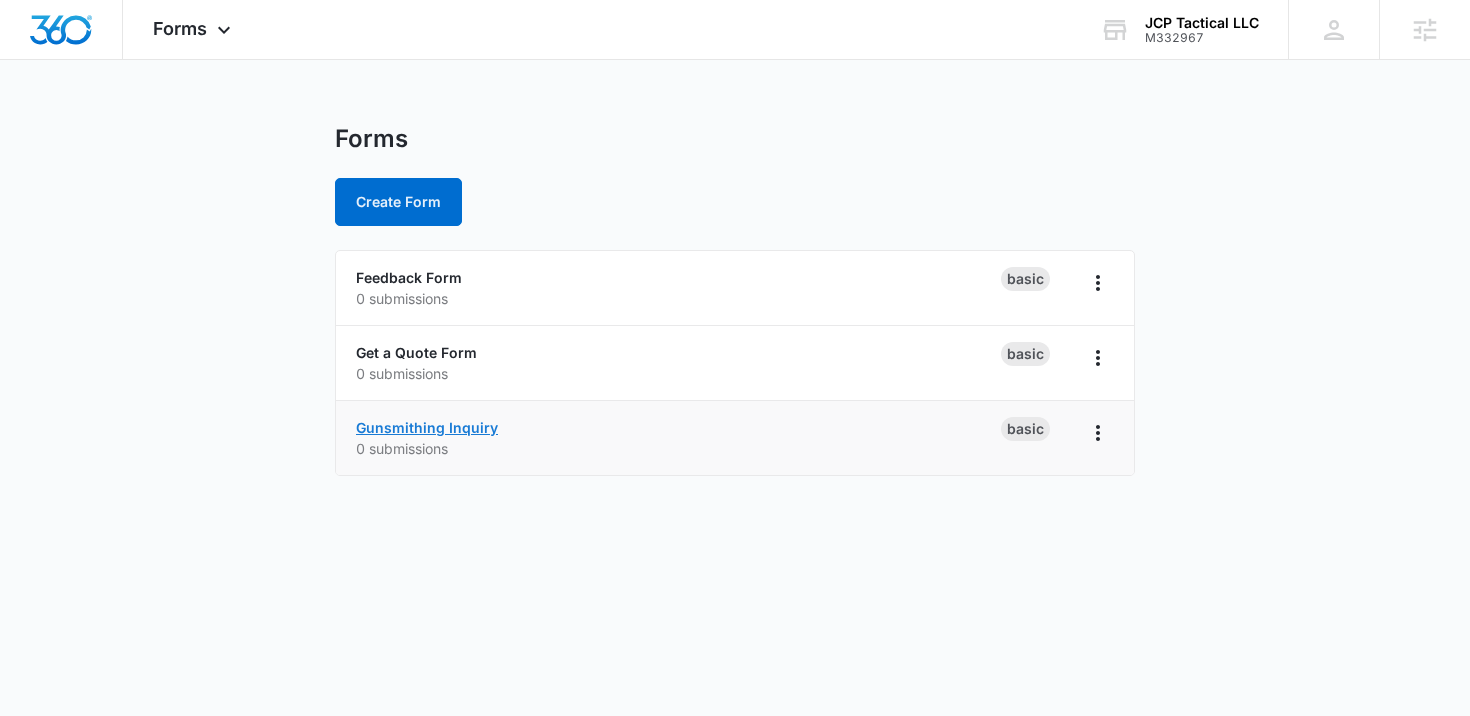 click on "Gunsmithing Inquiry" at bounding box center (427, 427) 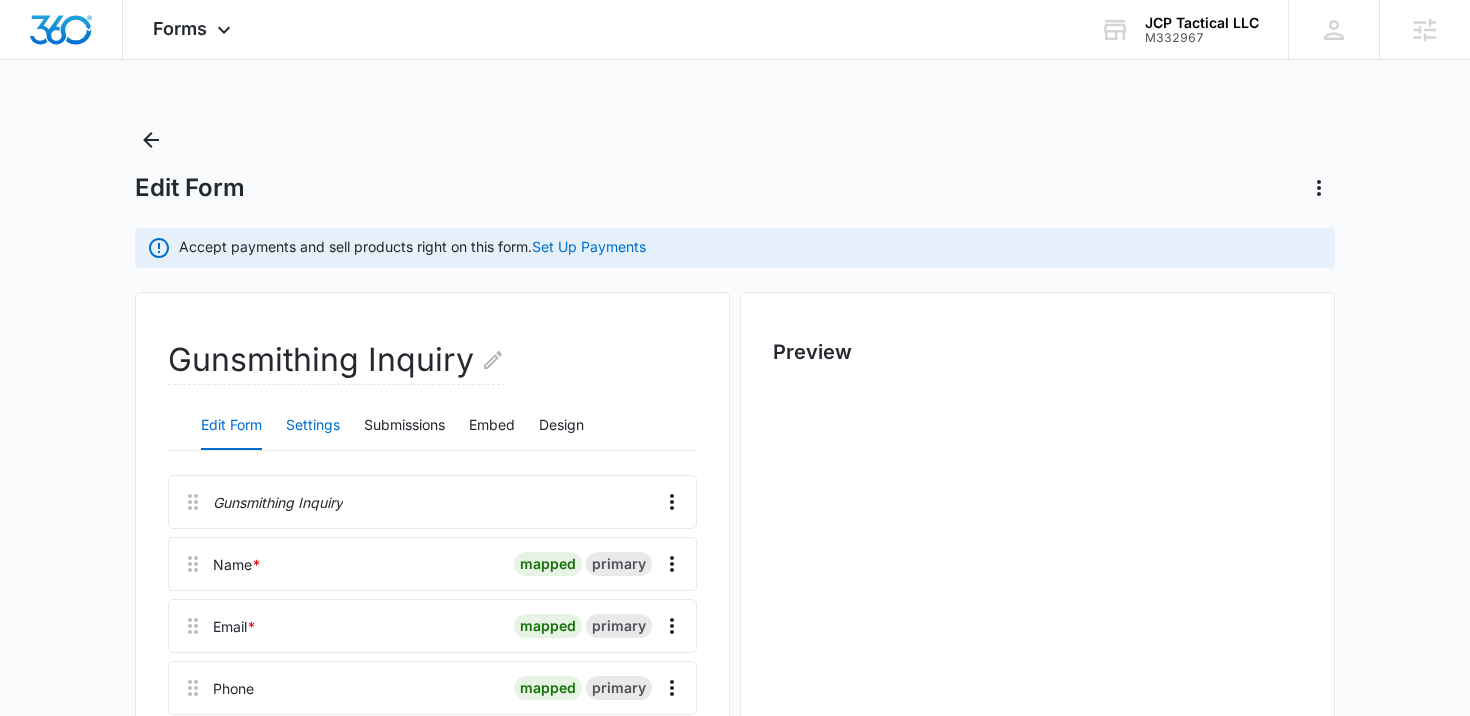 click on "Settings" at bounding box center [313, 426] 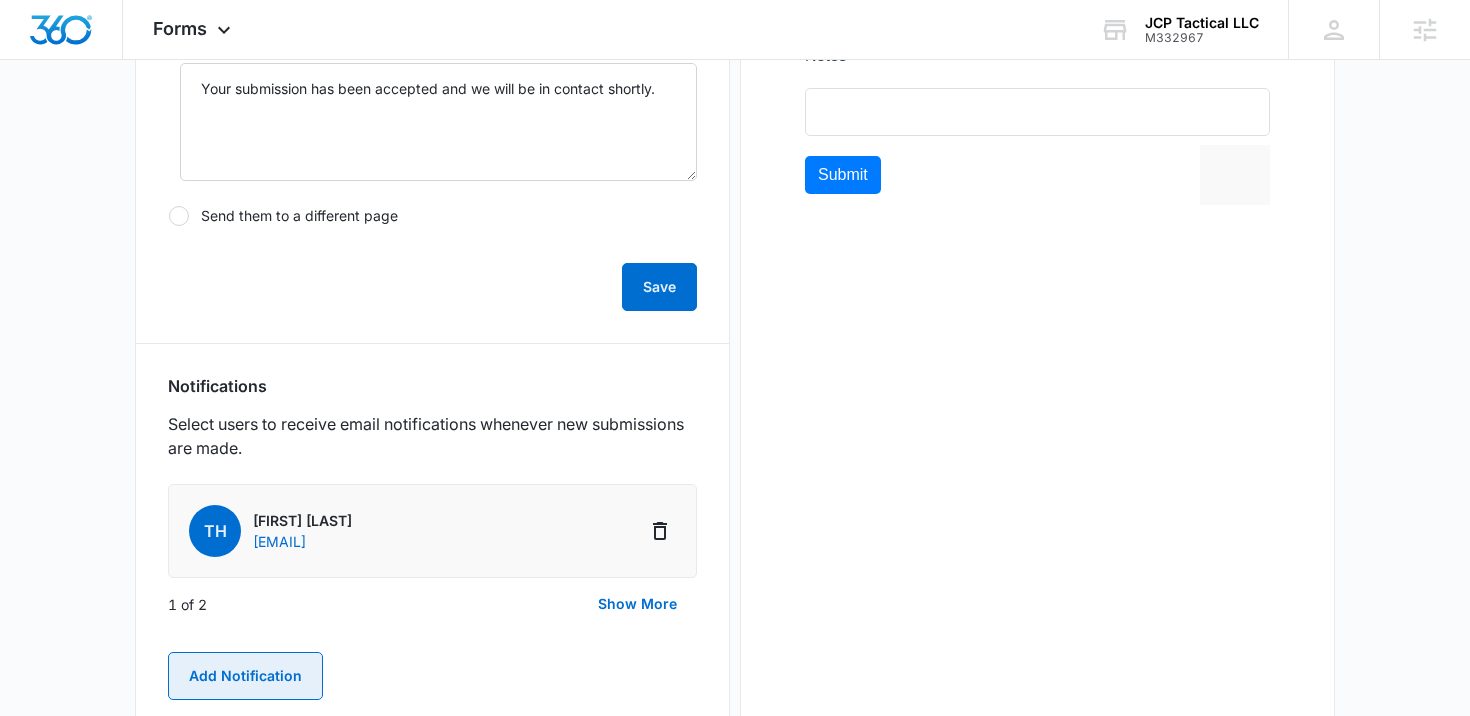 scroll, scrollTop: 956, scrollLeft: 0, axis: vertical 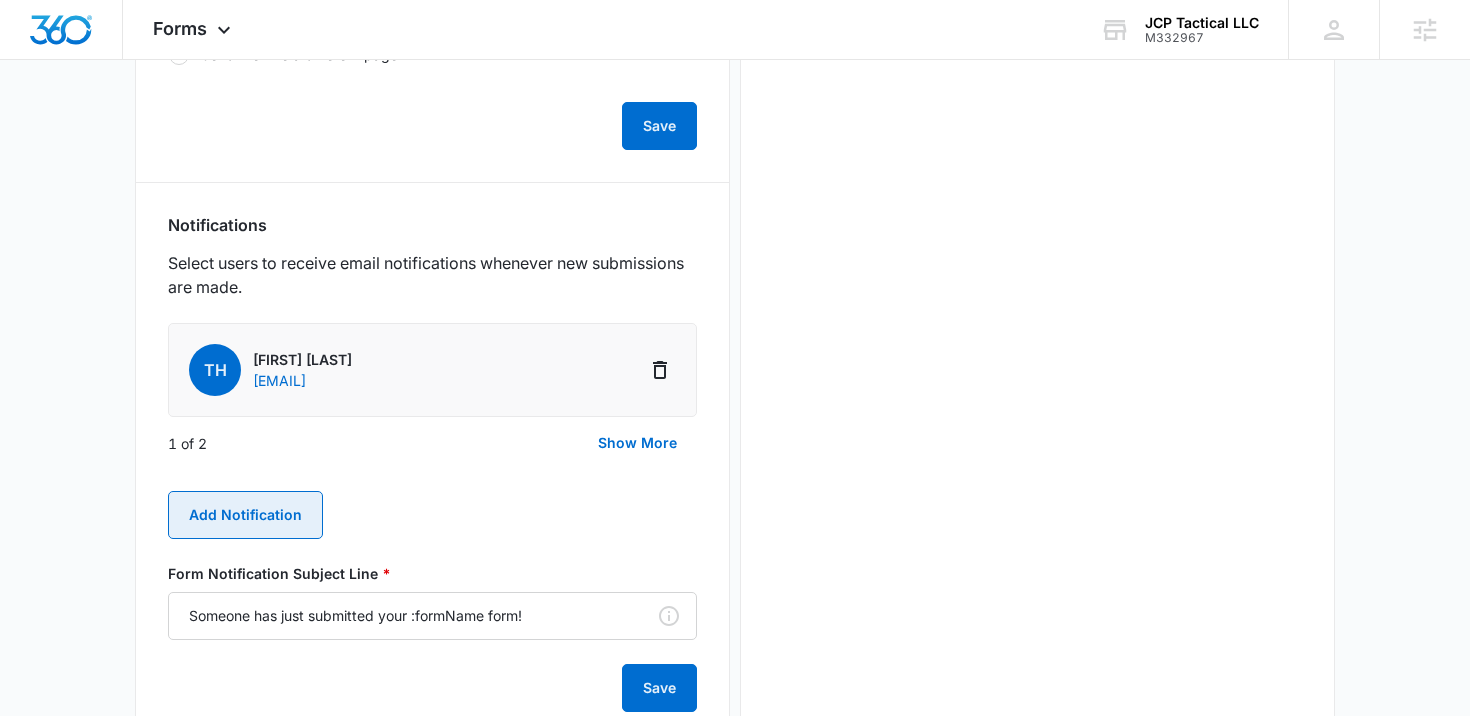 click on "Add Notification" at bounding box center [245, 515] 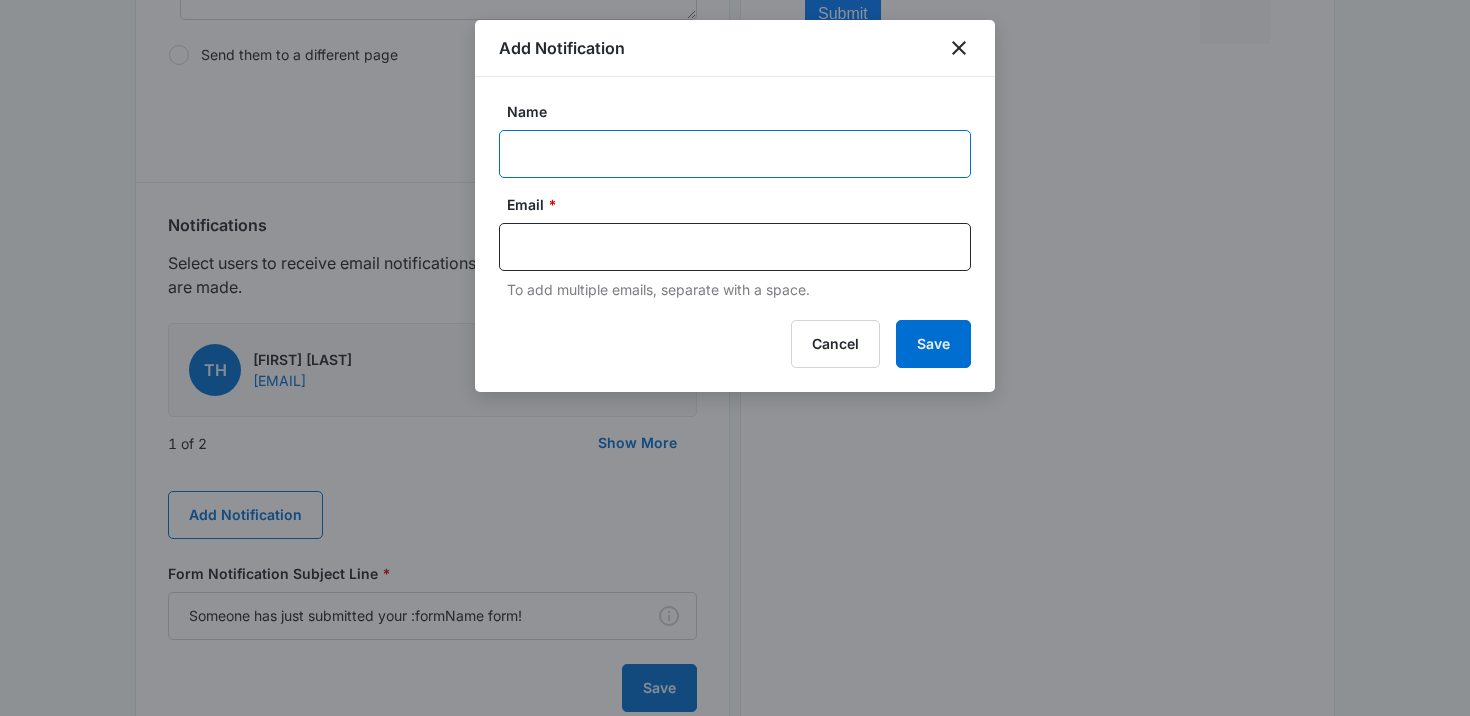 click on "Name" at bounding box center [735, 154] 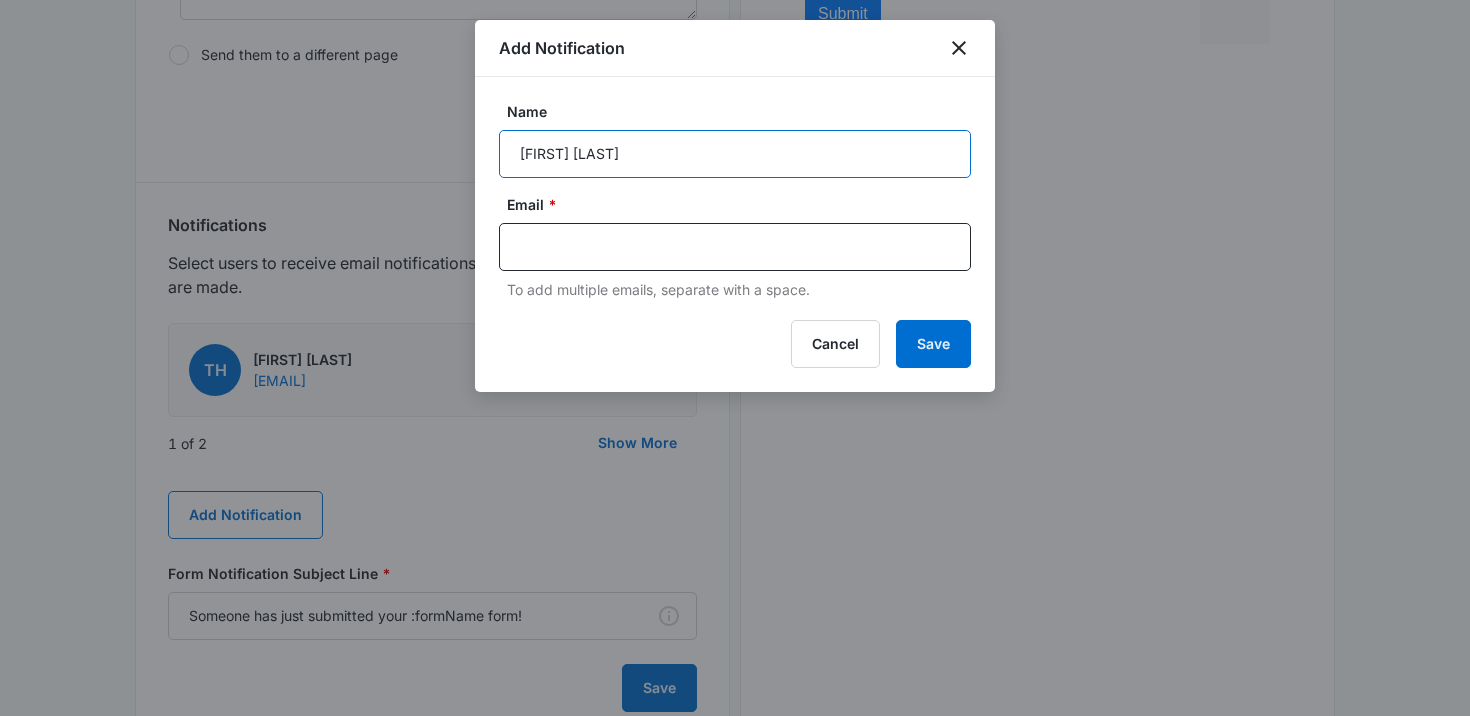 drag, startPoint x: 528, startPoint y: 151, endPoint x: 492, endPoint y: 149, distance: 36.05551 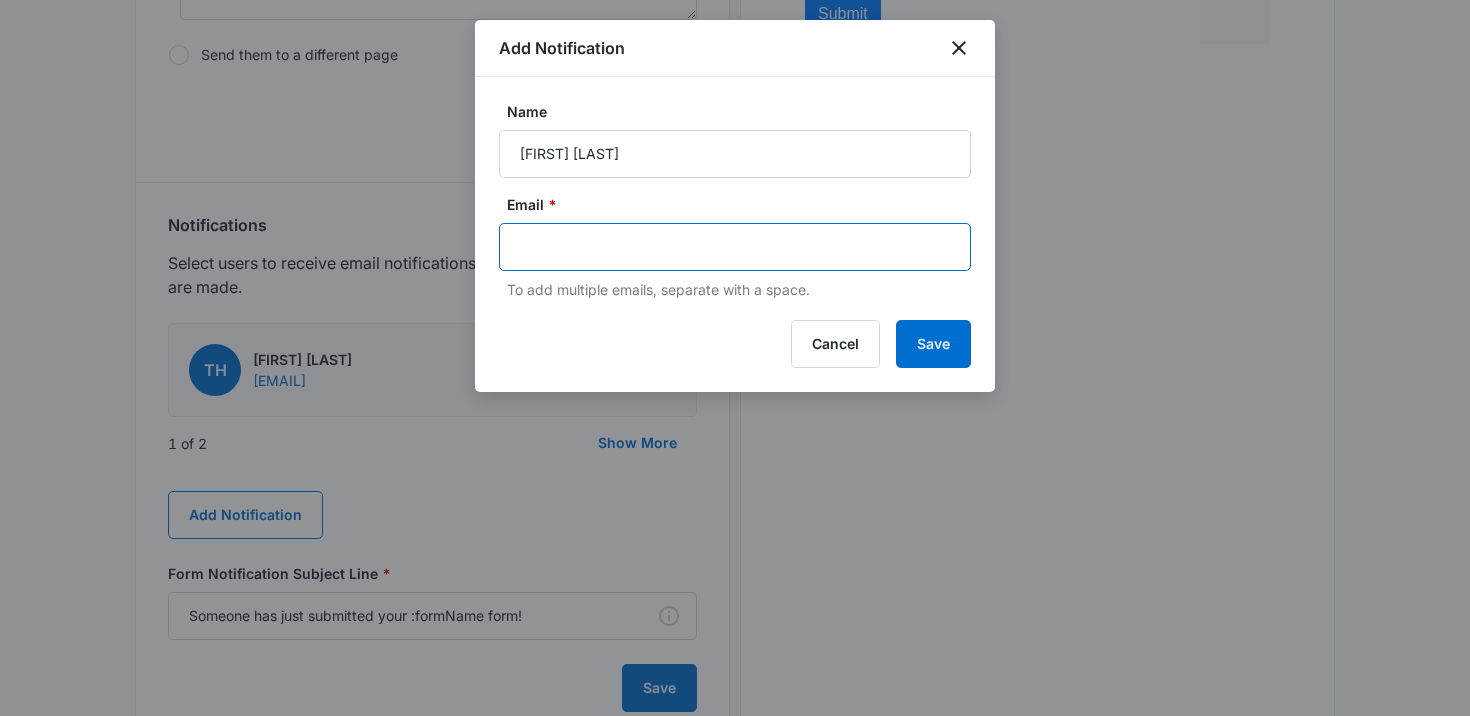 click at bounding box center [737, 247] 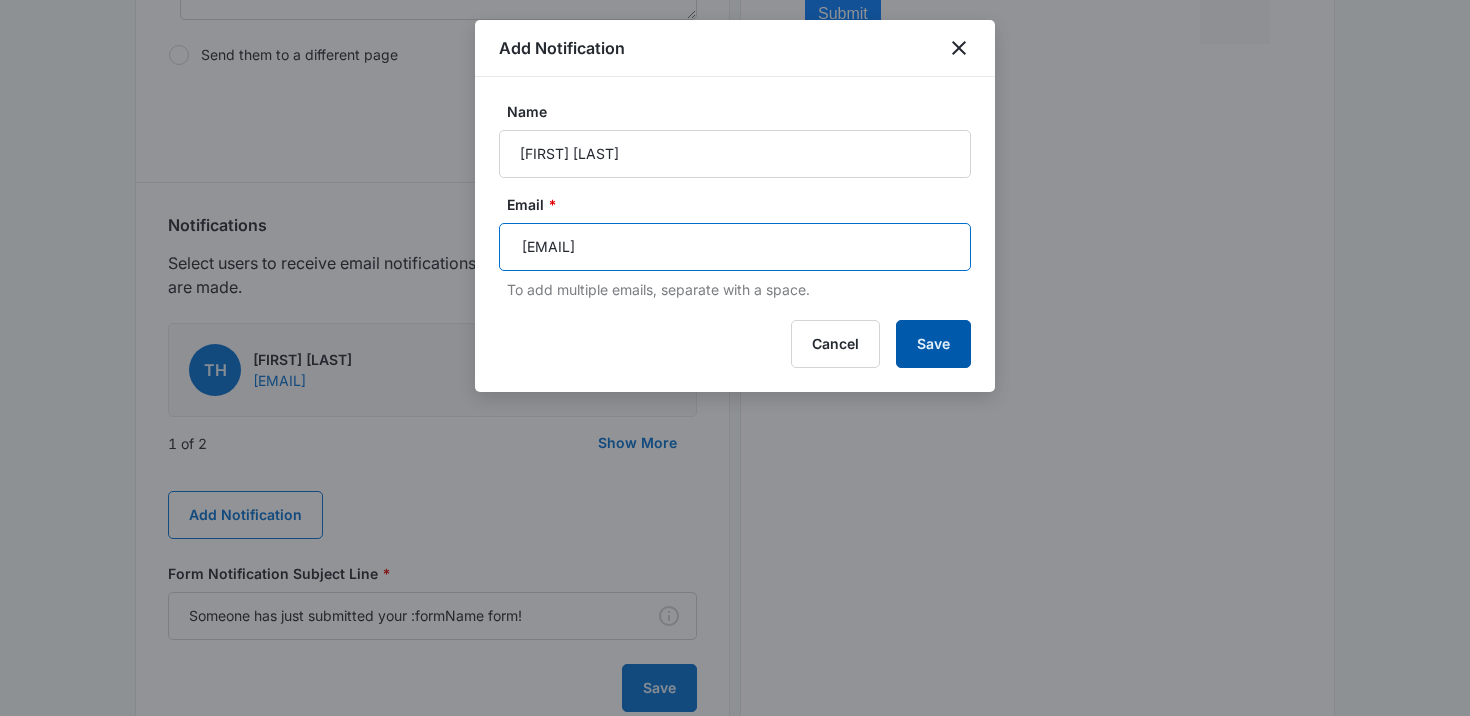 type on "[EMAIL]" 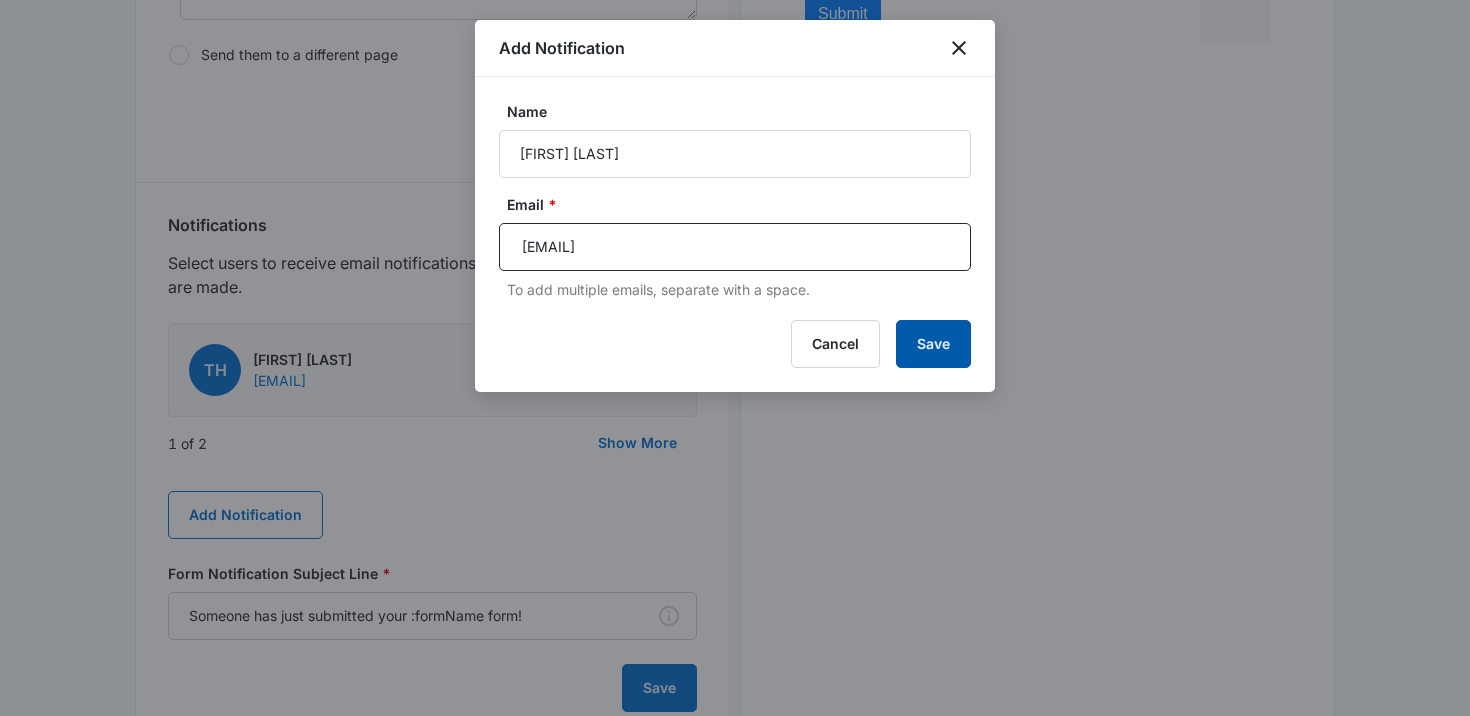 type 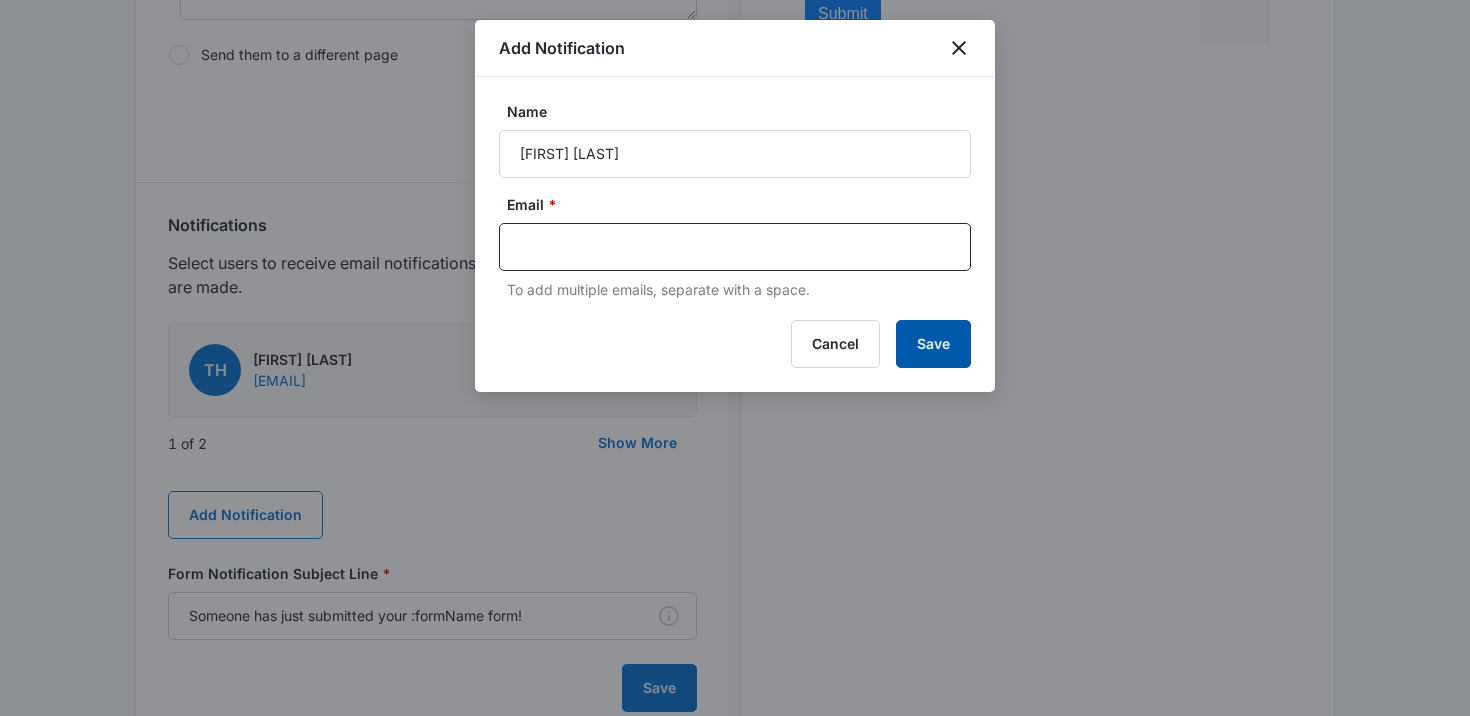 click on "Save" at bounding box center [933, 344] 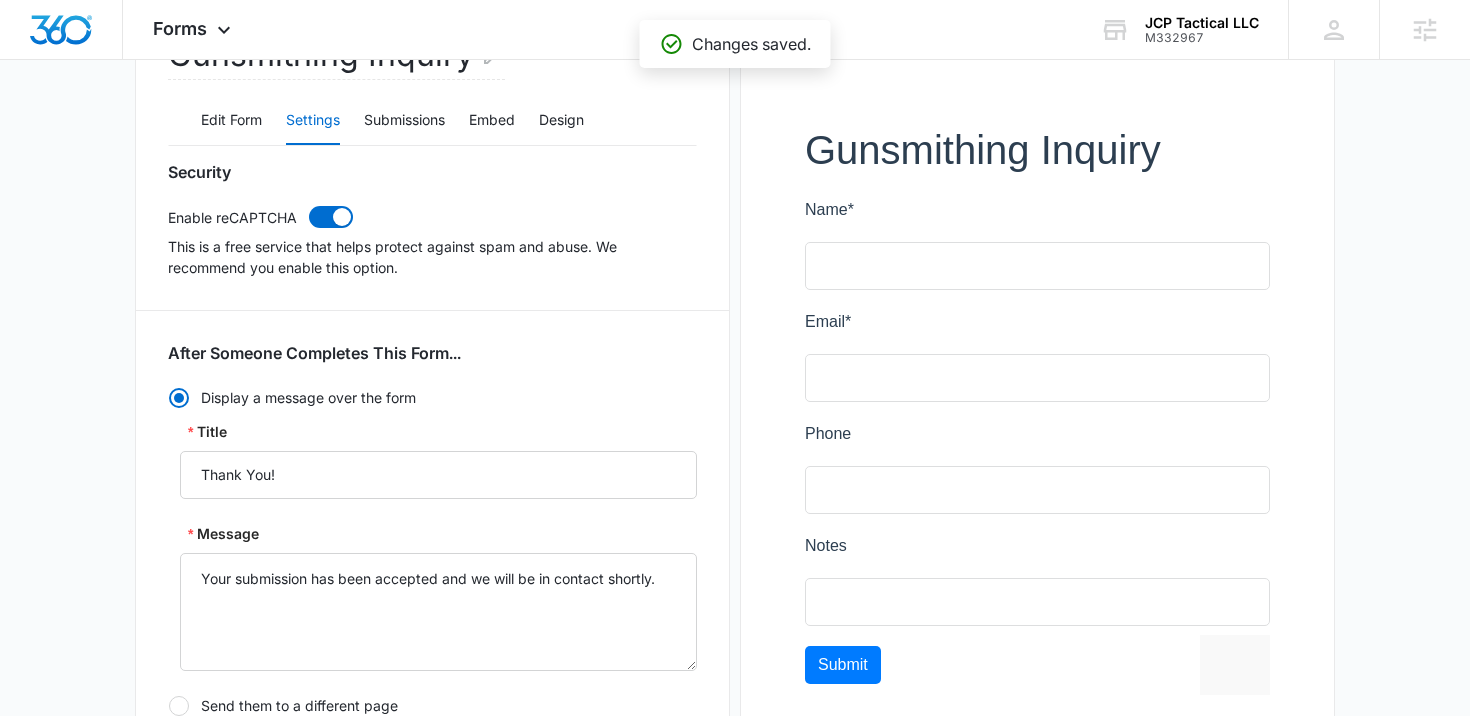 scroll, scrollTop: 0, scrollLeft: 0, axis: both 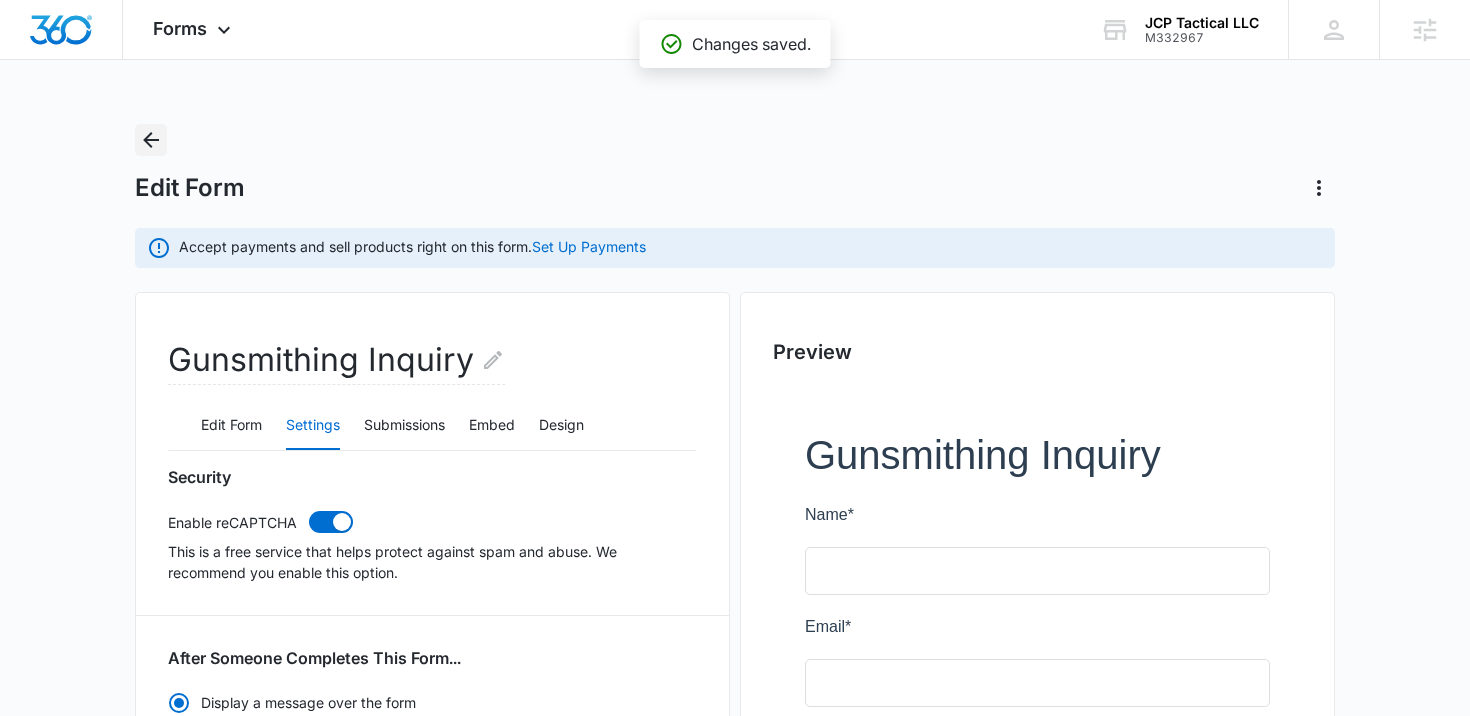 click at bounding box center [151, 140] 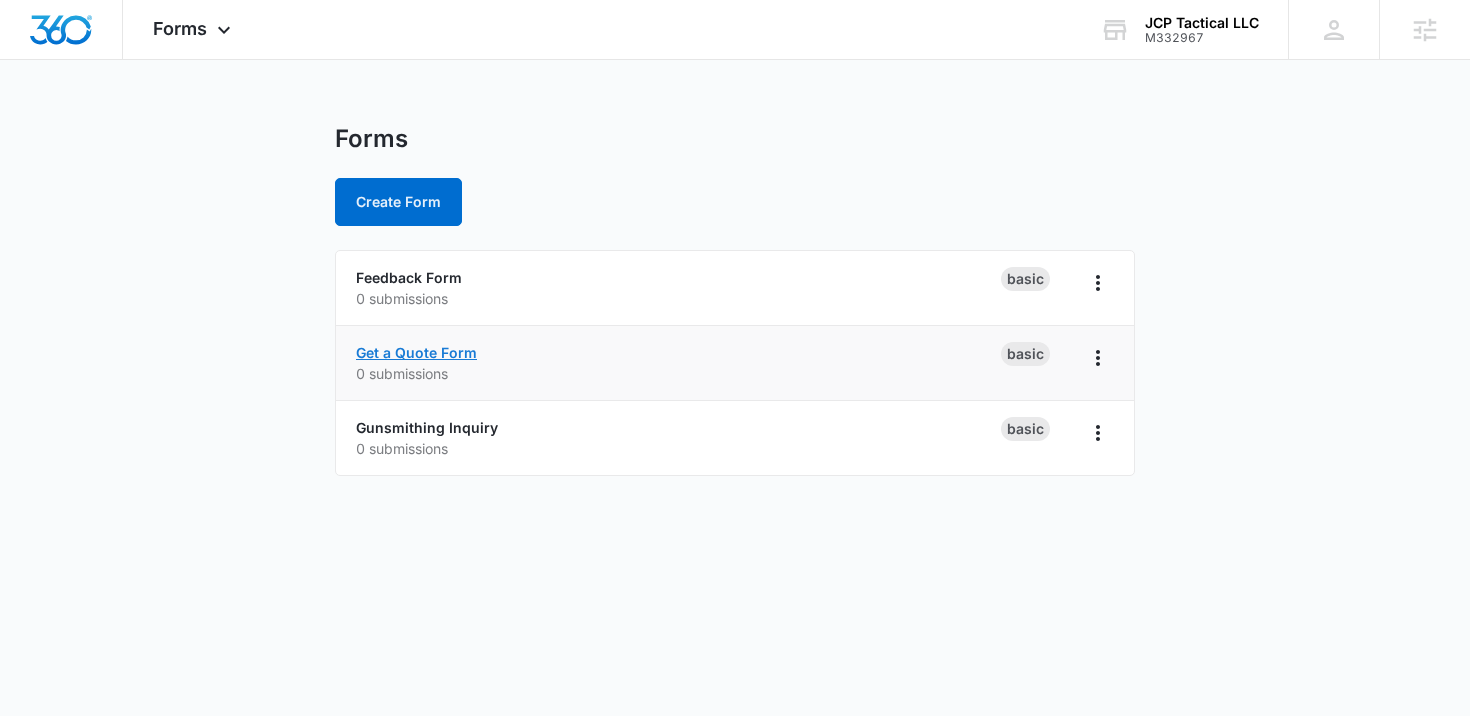 click on "Get a Quote Form" at bounding box center [416, 352] 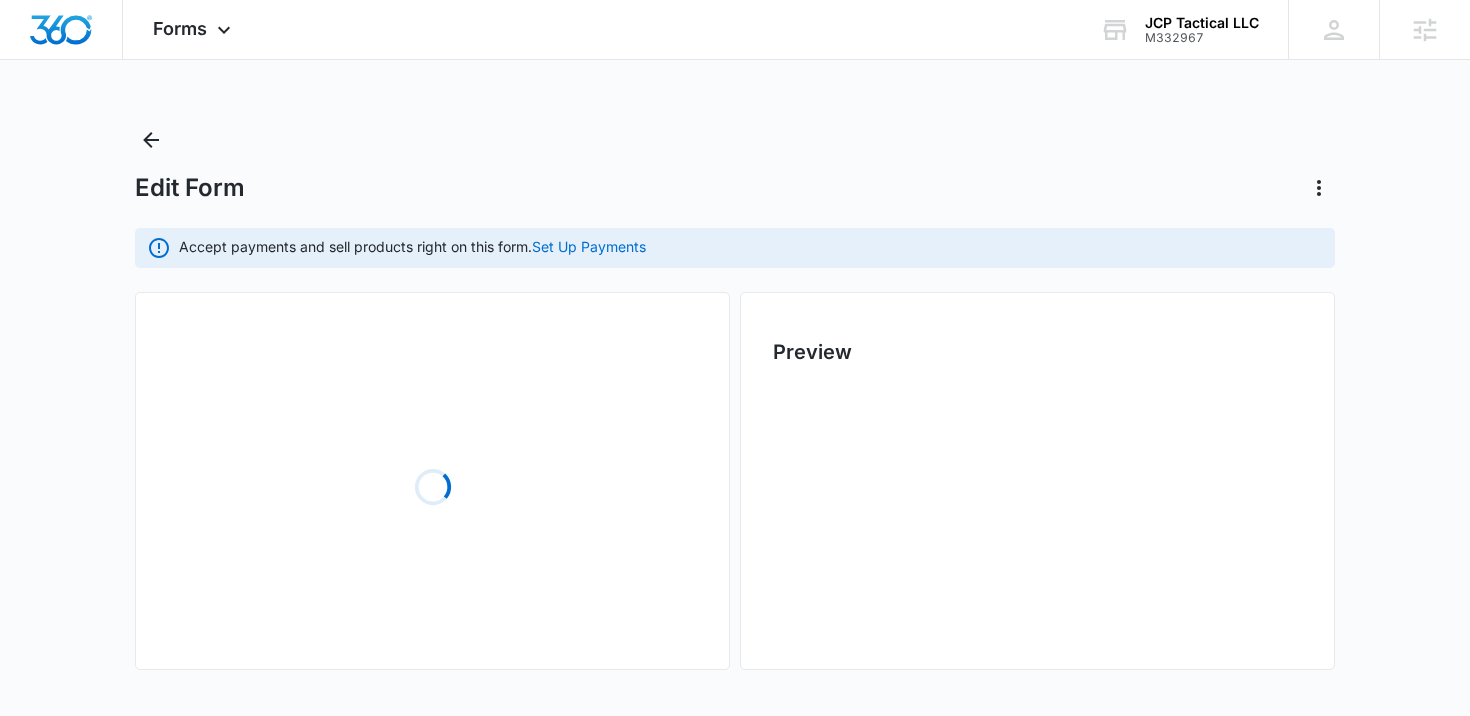 scroll, scrollTop: 0, scrollLeft: 0, axis: both 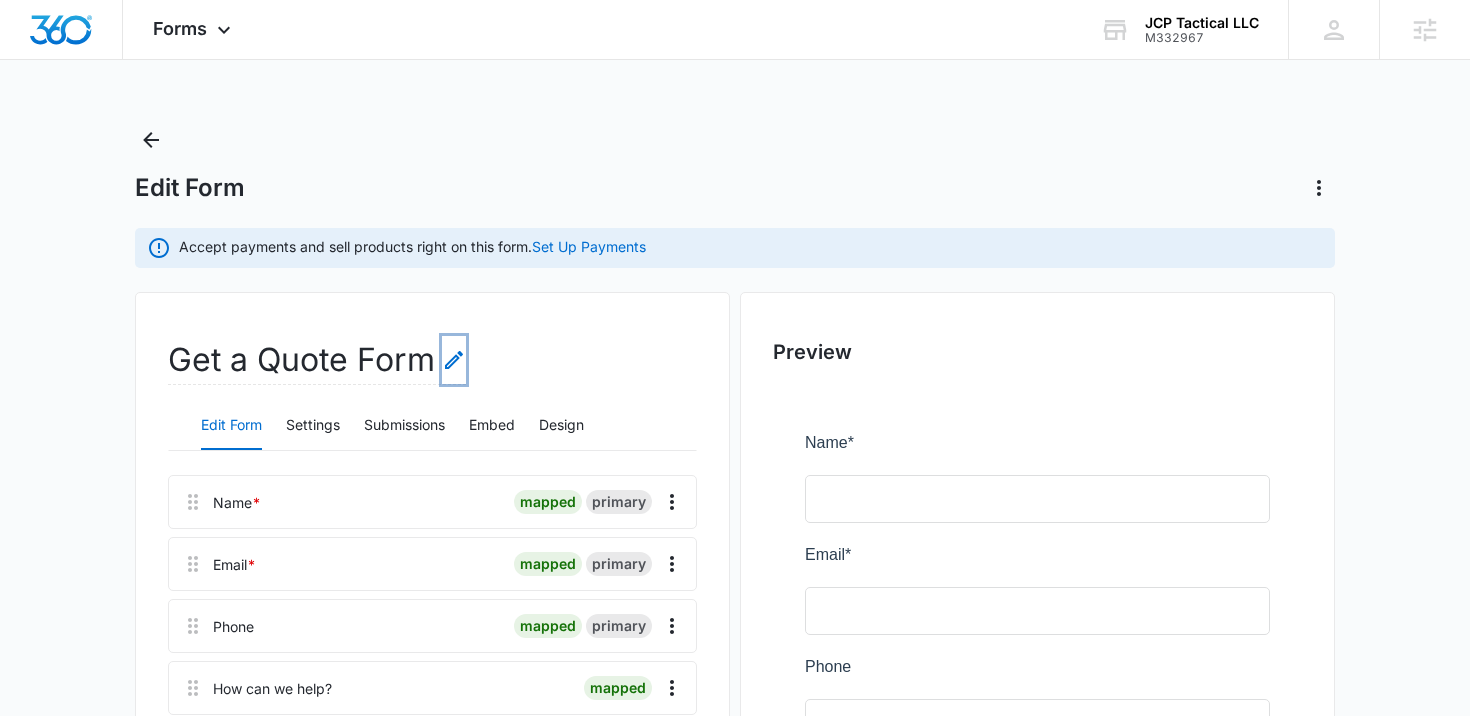 click 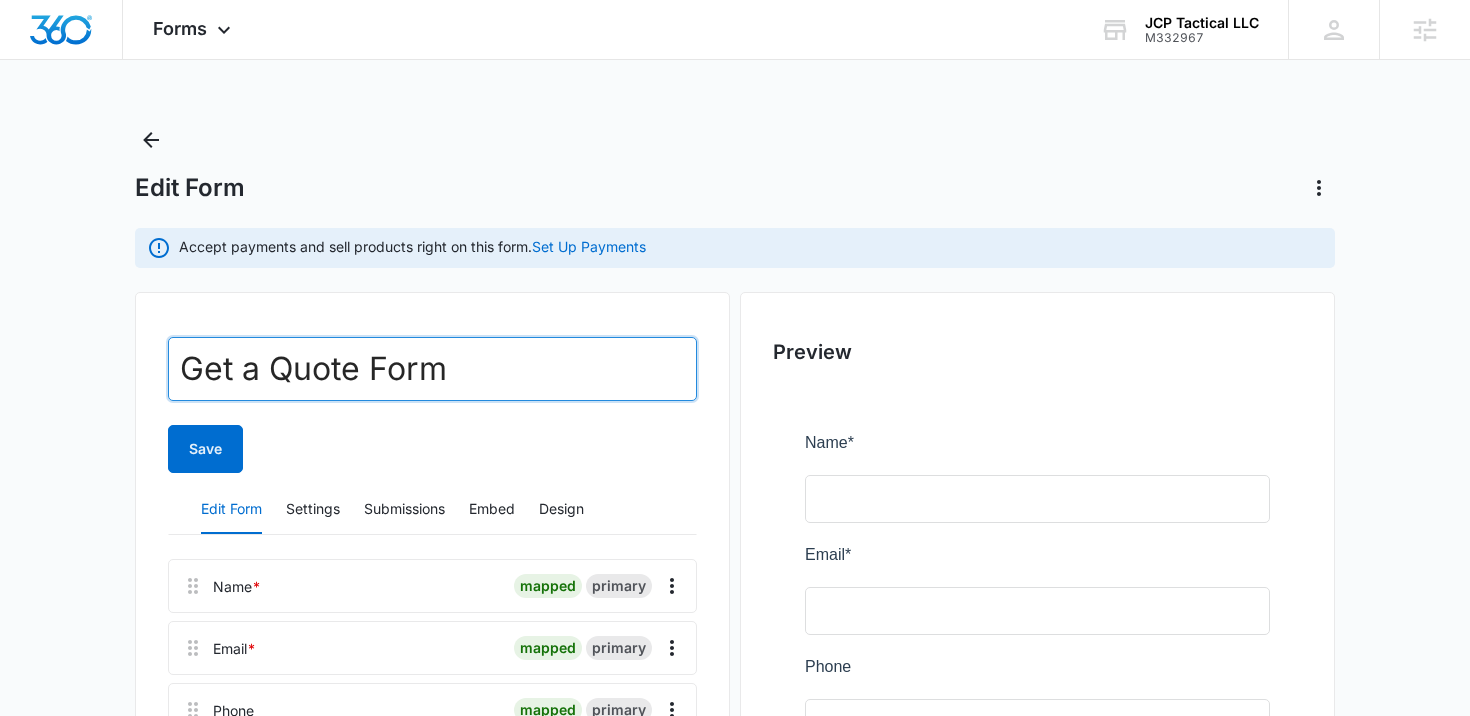 drag, startPoint x: 365, startPoint y: 368, endPoint x: 126, endPoint y: 364, distance: 239.03348 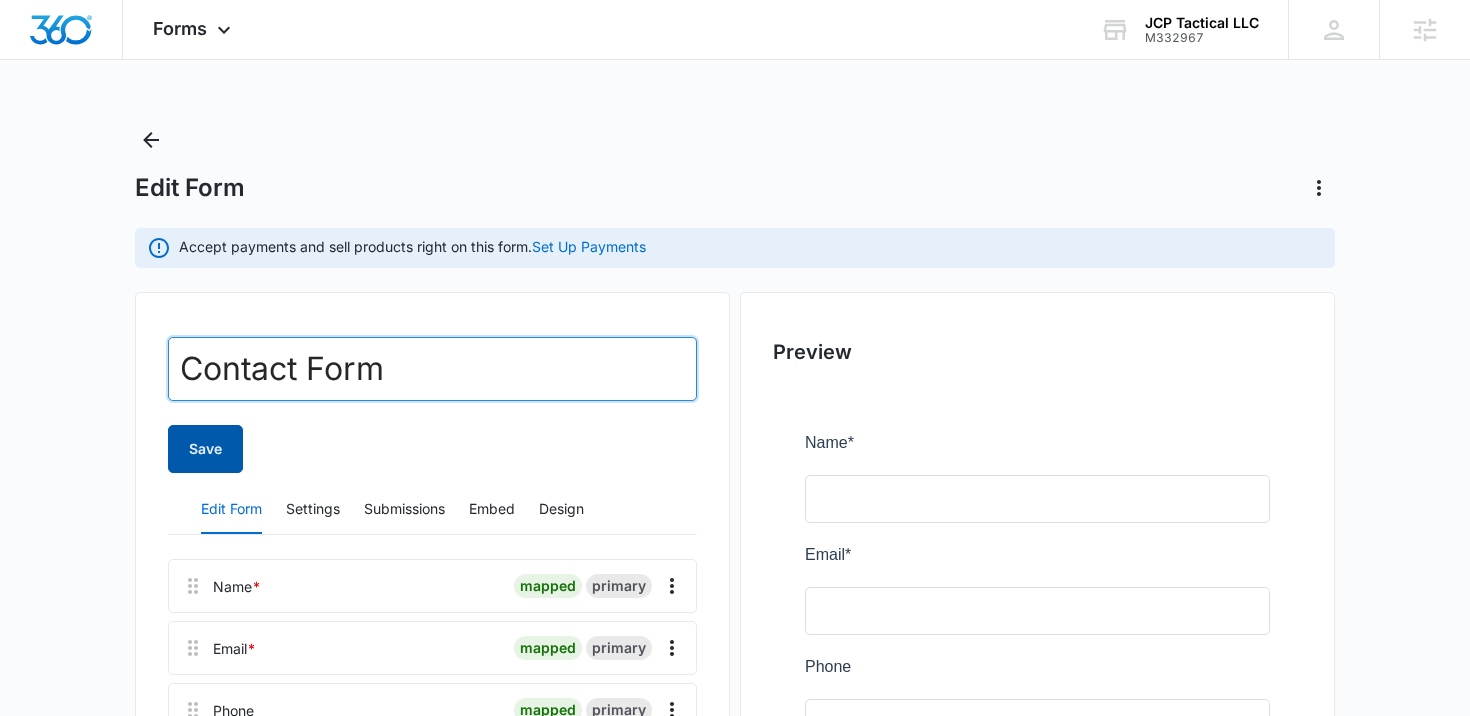 type on "Contact Form" 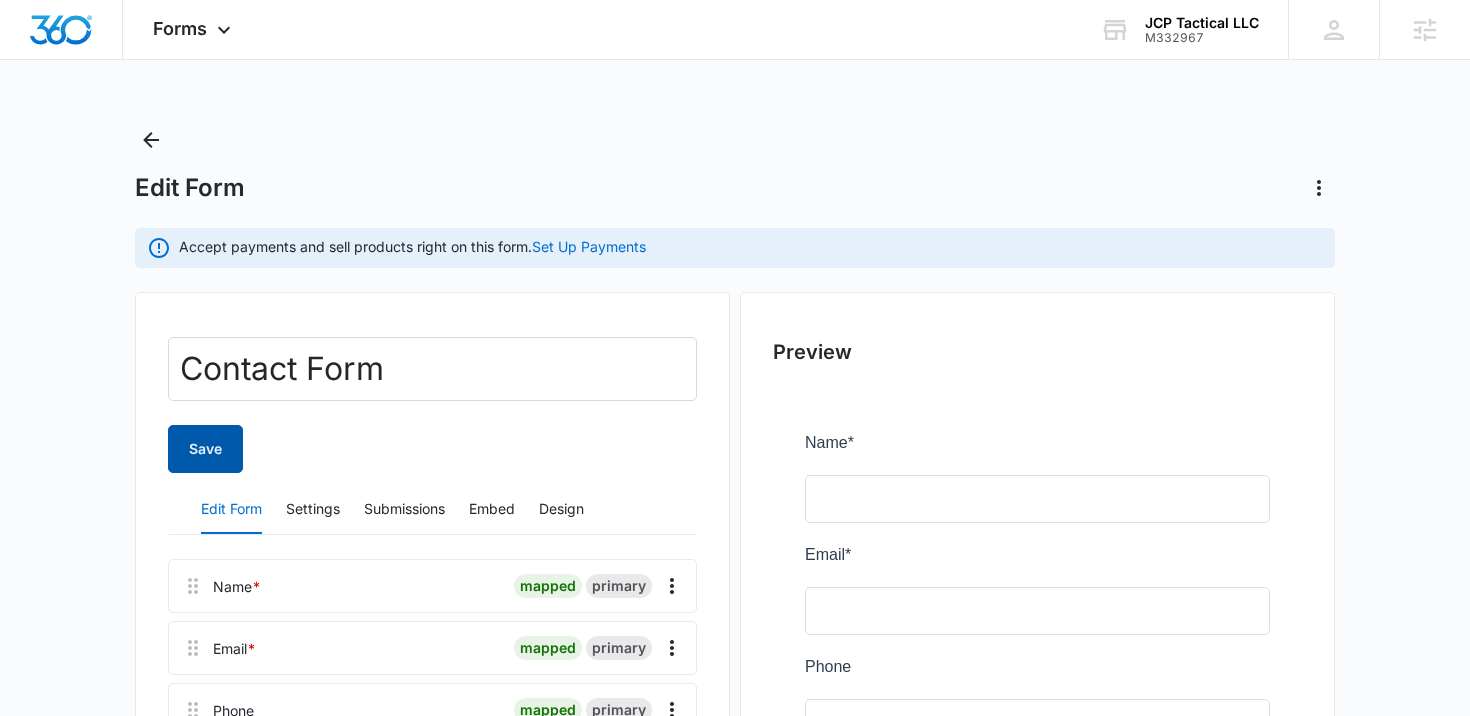 click on "Save" at bounding box center (205, 449) 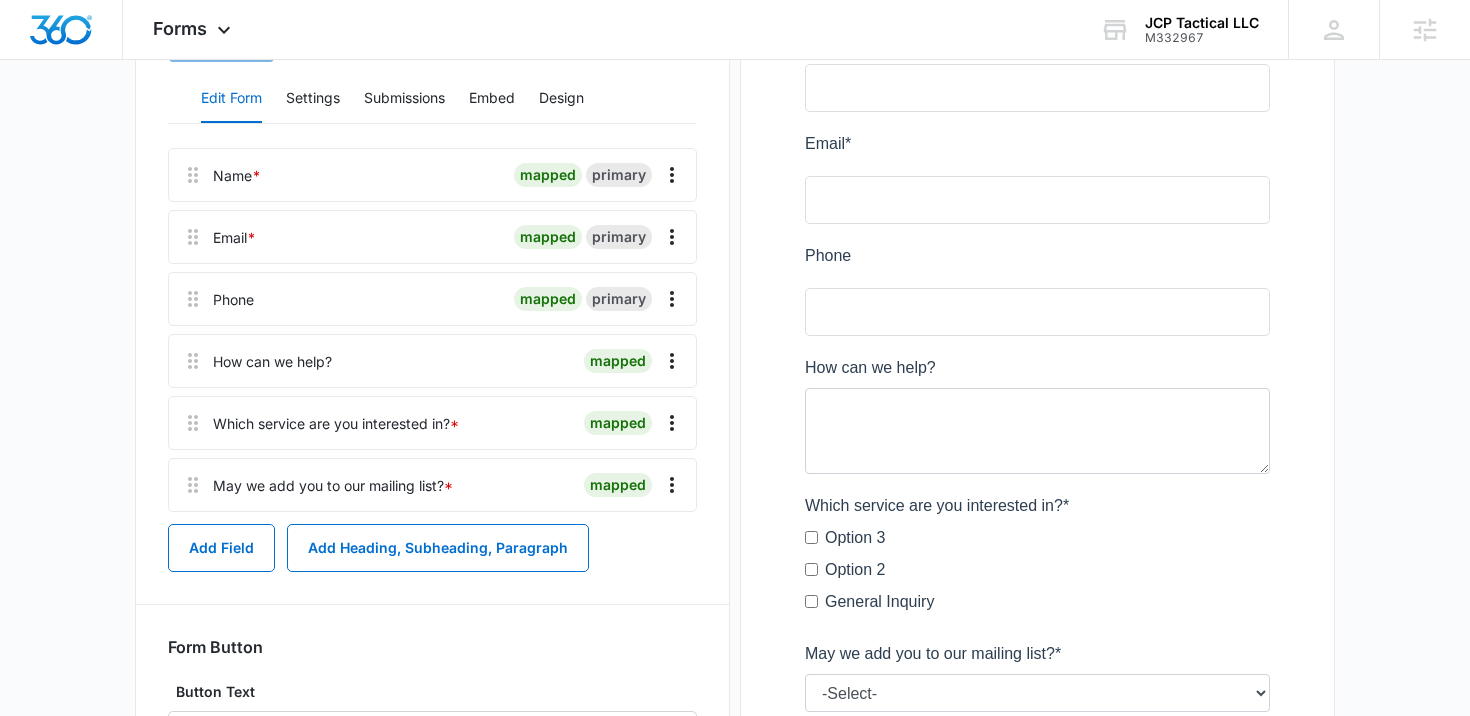 scroll, scrollTop: 410, scrollLeft: 0, axis: vertical 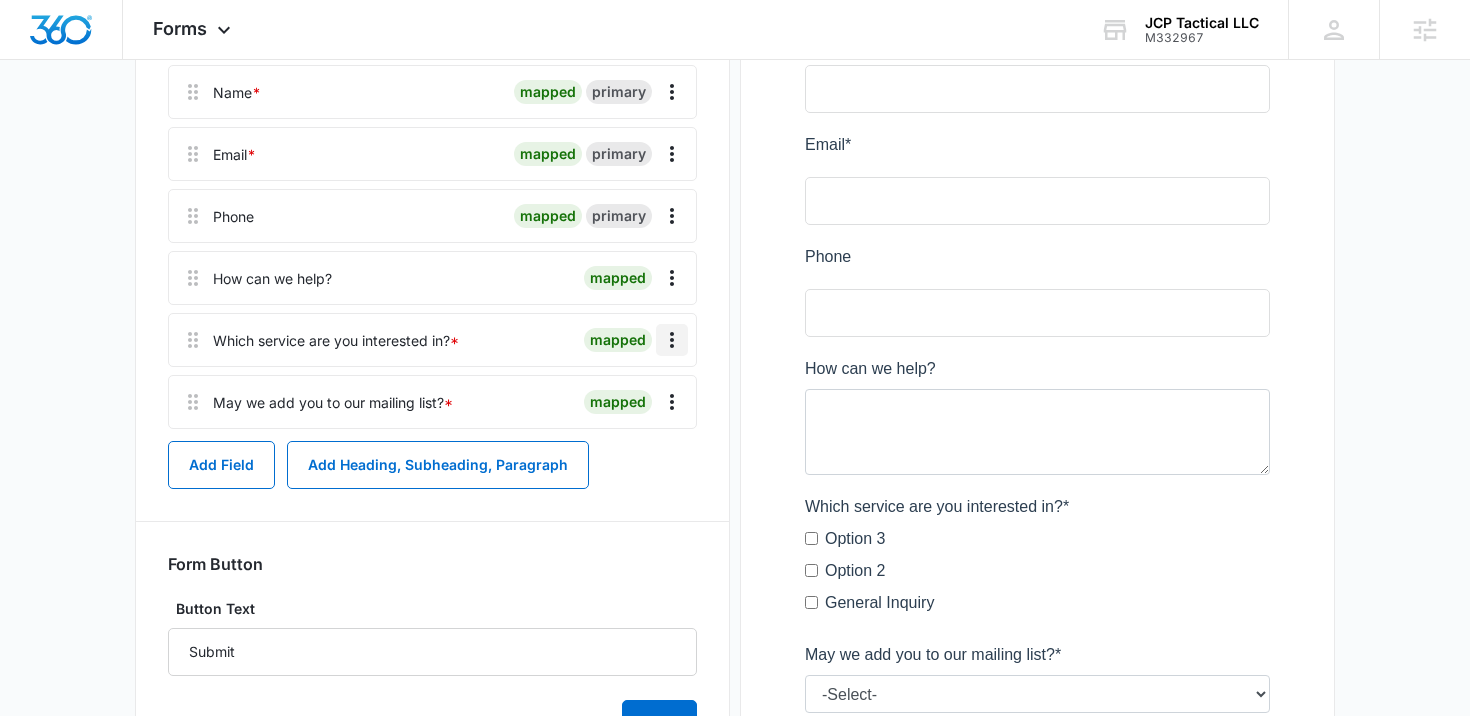 click 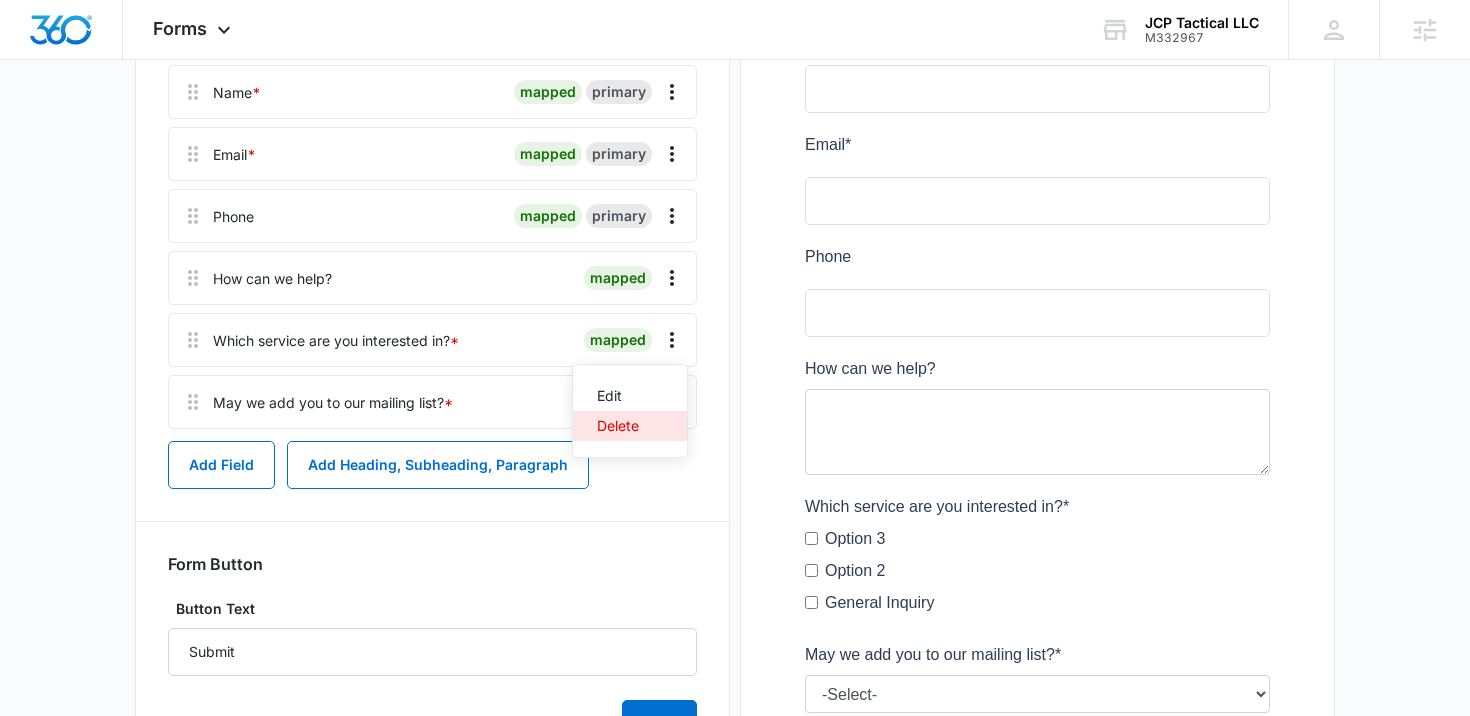 click on "Delete" at bounding box center (618, 426) 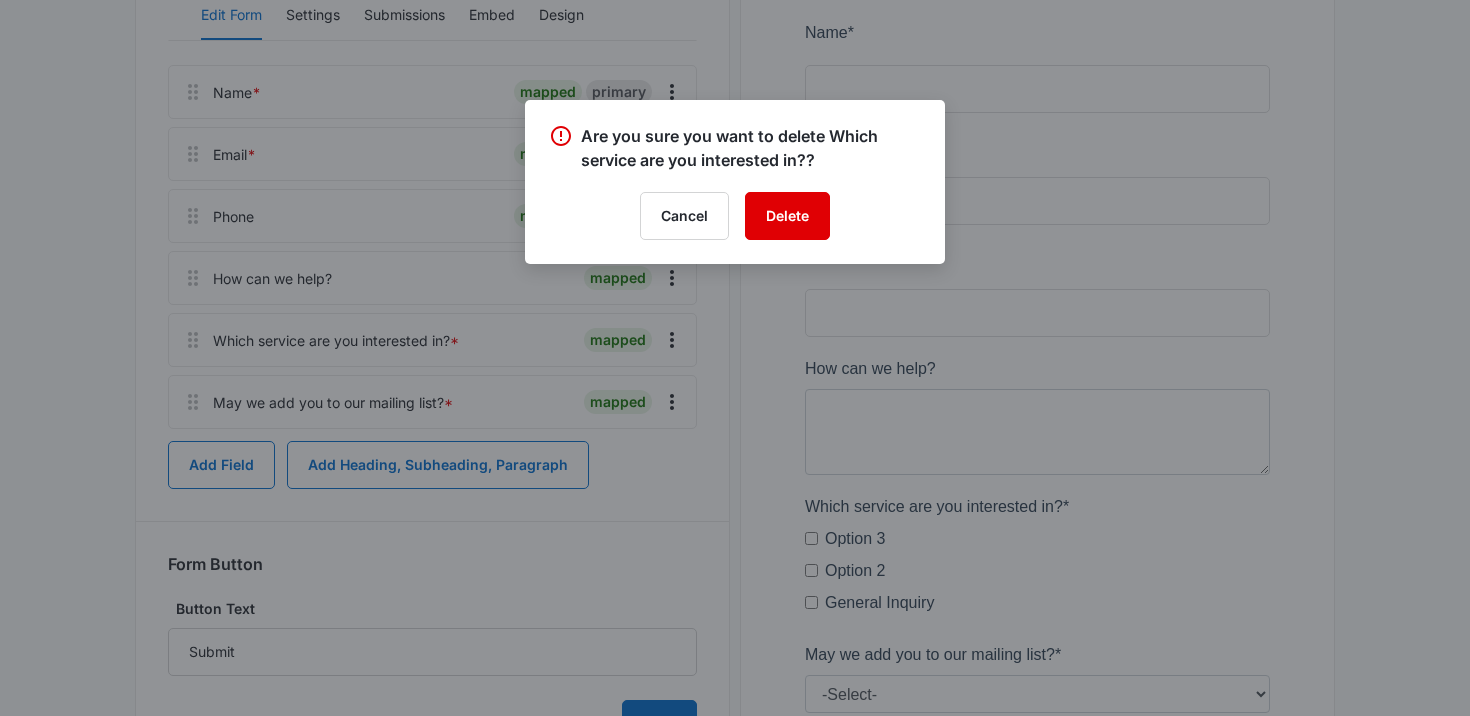 click on "Delete" at bounding box center (787, 216) 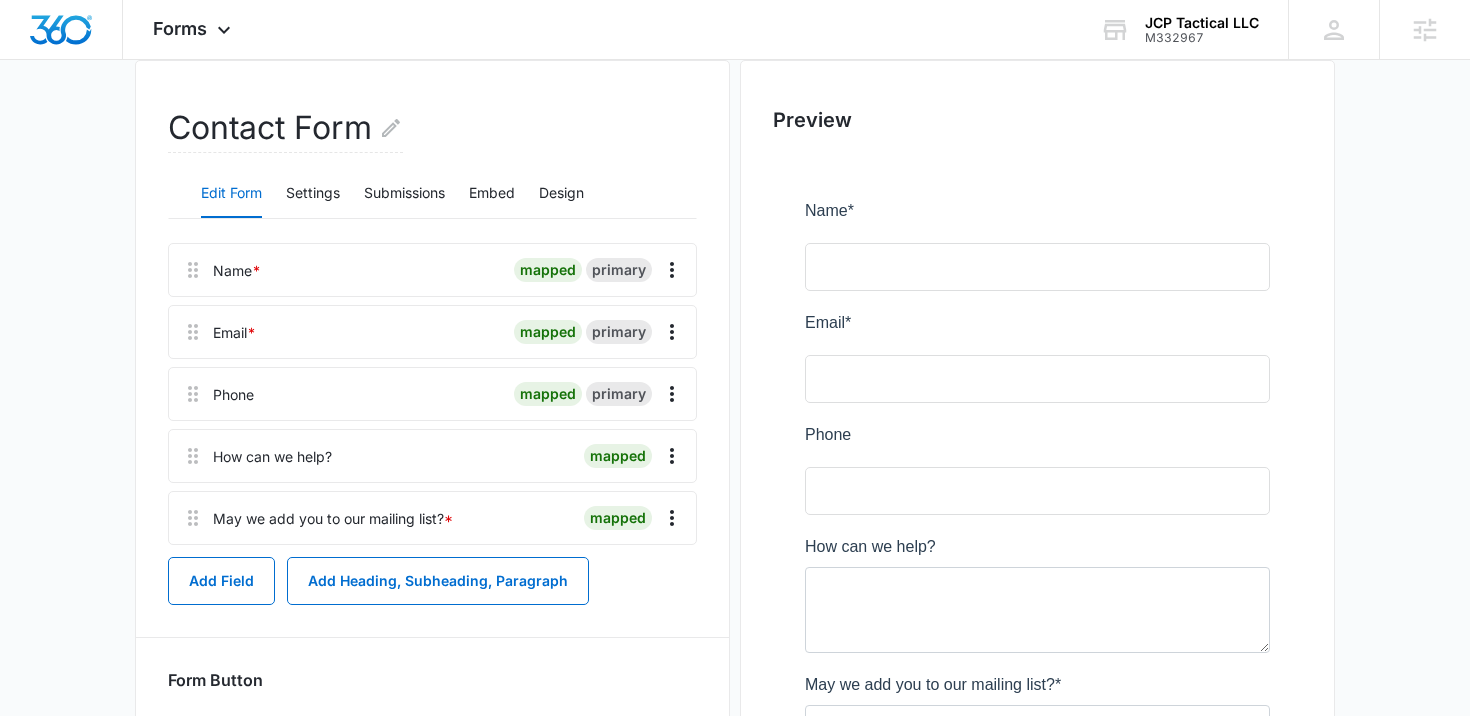 scroll, scrollTop: 226, scrollLeft: 0, axis: vertical 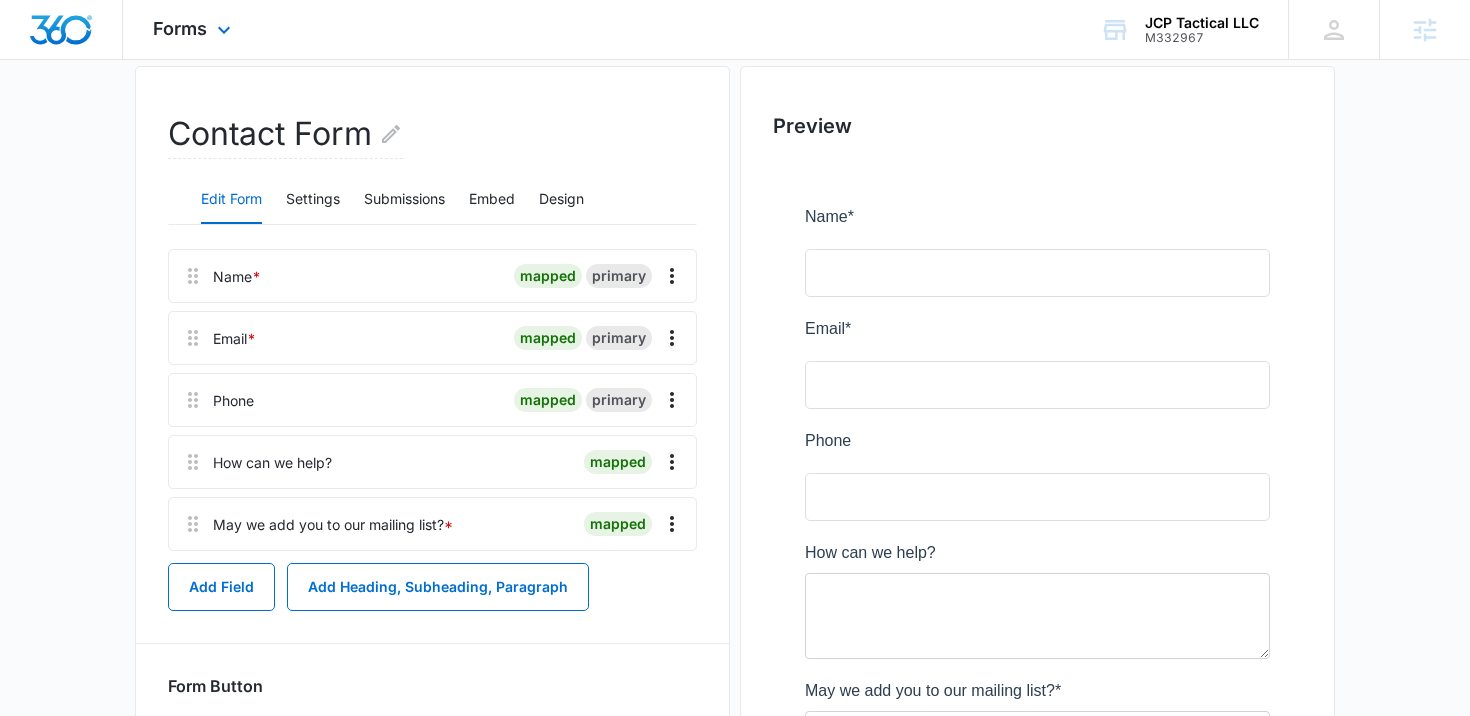 click on "Forms Apps Reputation Forms CRM Email Social Content Ads Intelligence Files Brand Settings" at bounding box center [194, 29] 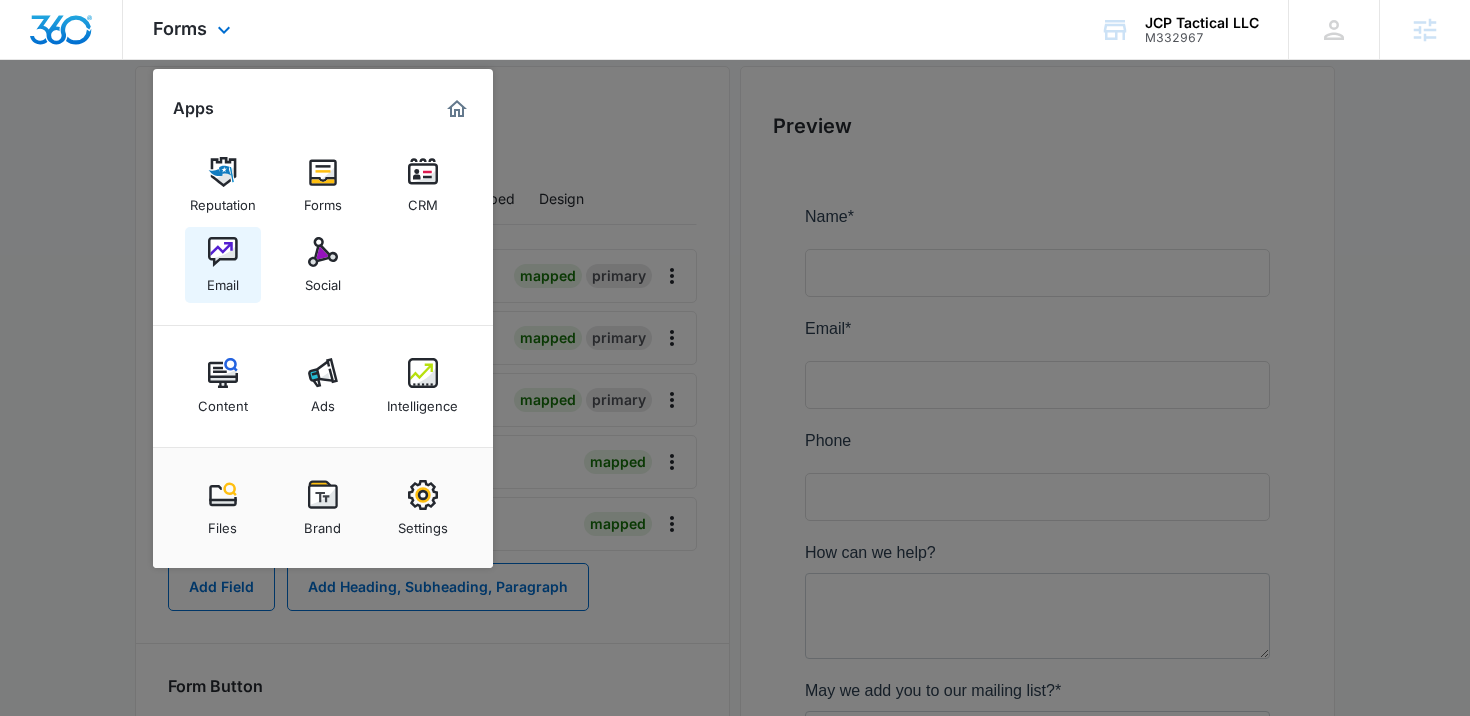 click at bounding box center (223, 252) 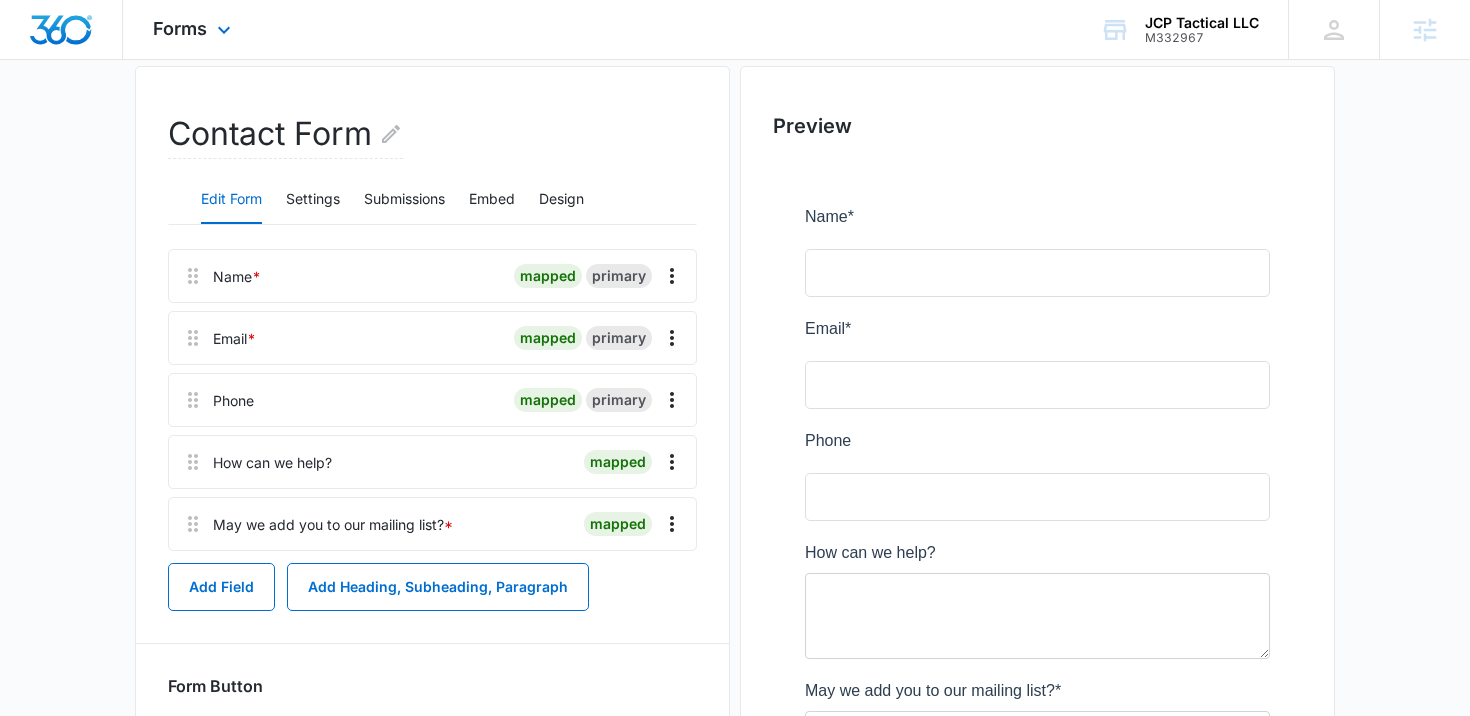 scroll, scrollTop: 0, scrollLeft: 0, axis: both 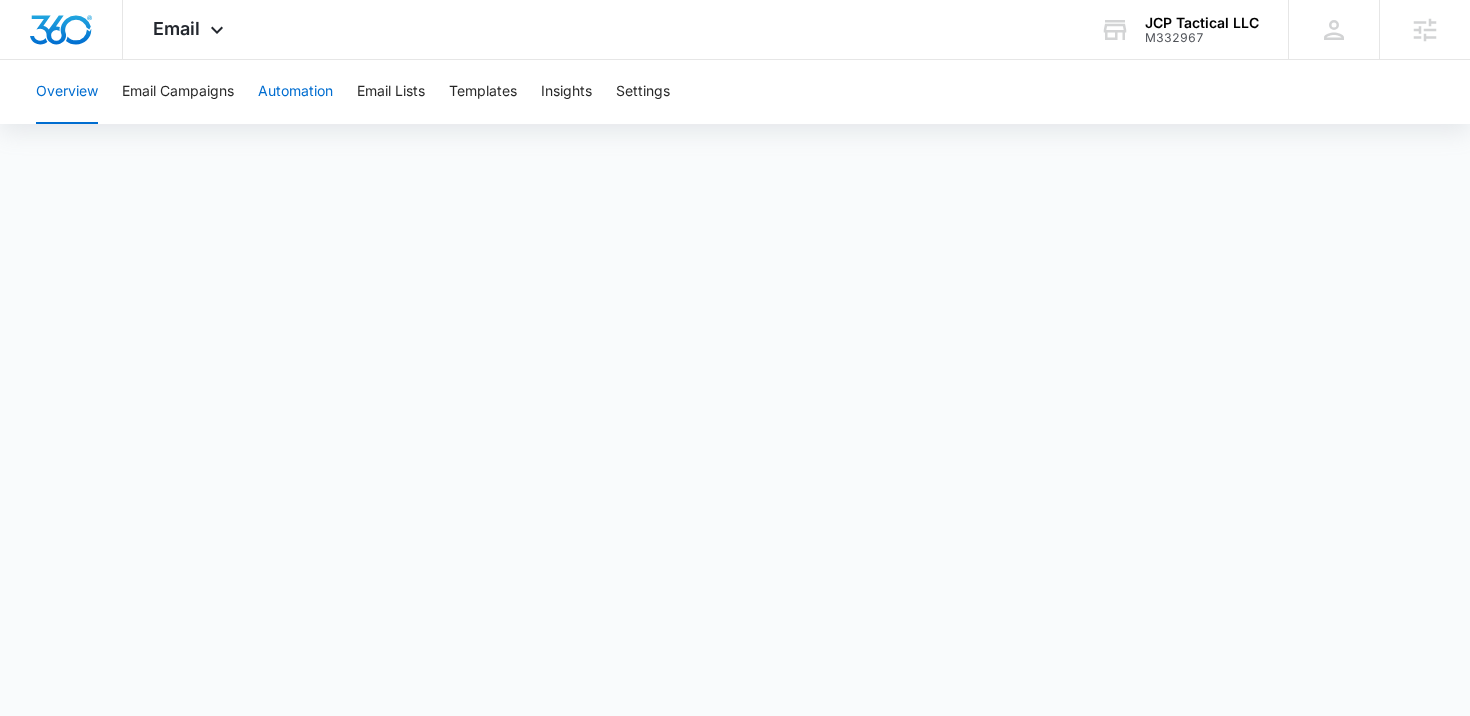 click on "Automation" at bounding box center [295, 92] 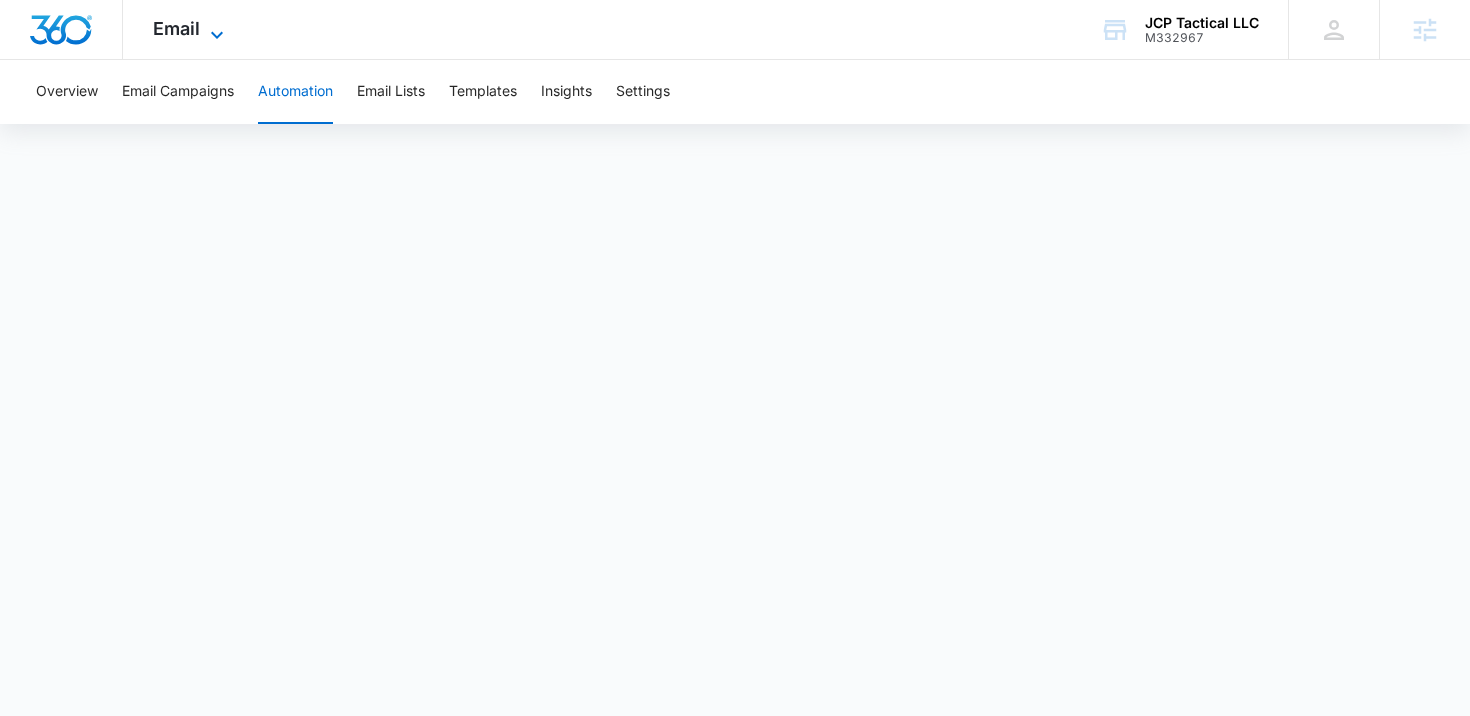 click on "Email" at bounding box center [176, 28] 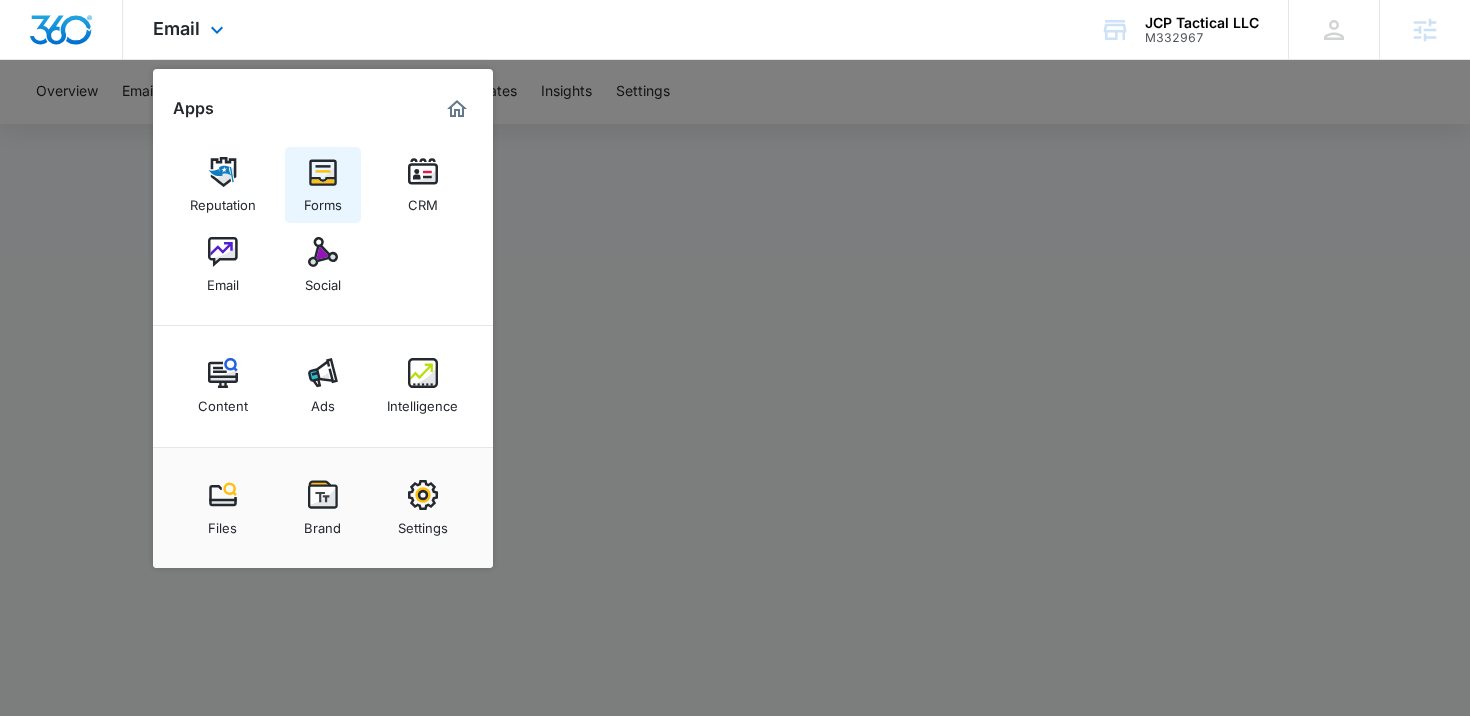 click at bounding box center (323, 172) 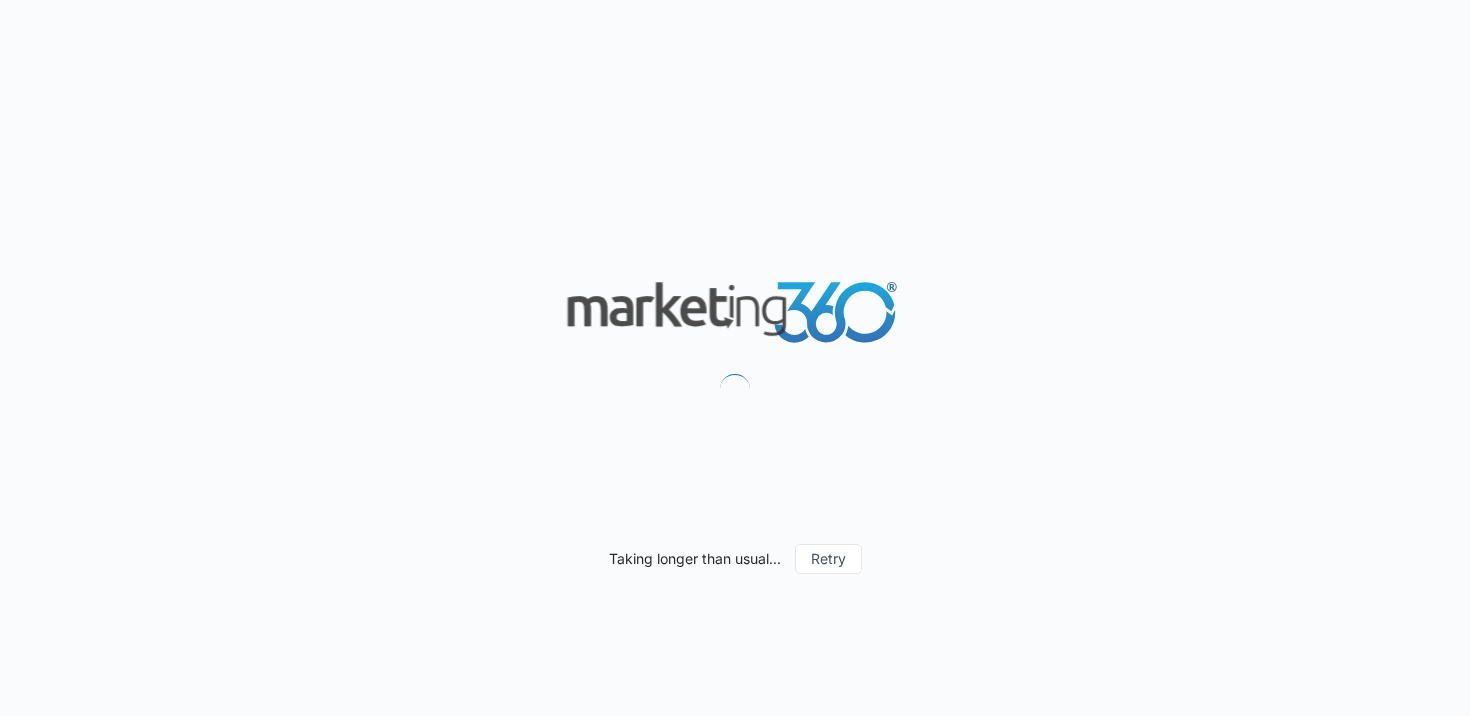 scroll, scrollTop: 0, scrollLeft: 0, axis: both 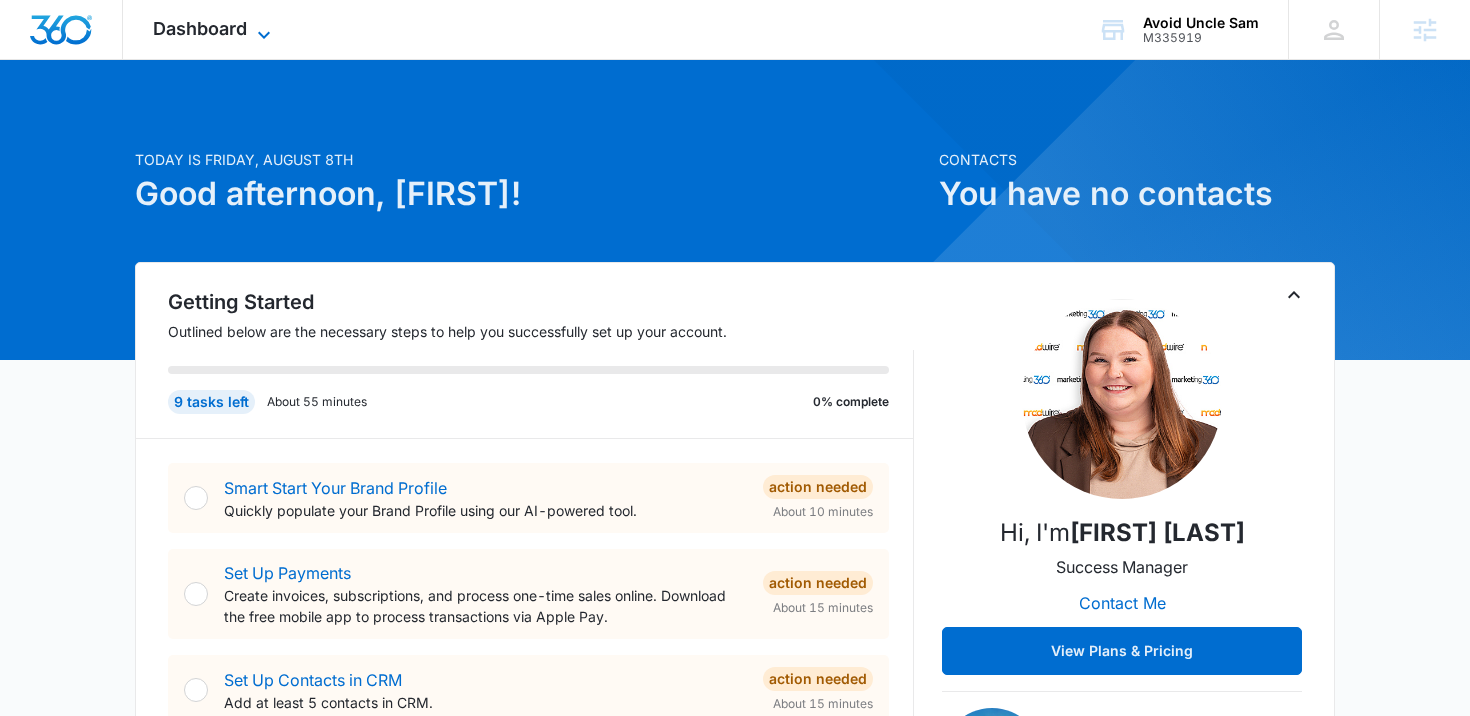 click on "Dashboard" at bounding box center [200, 28] 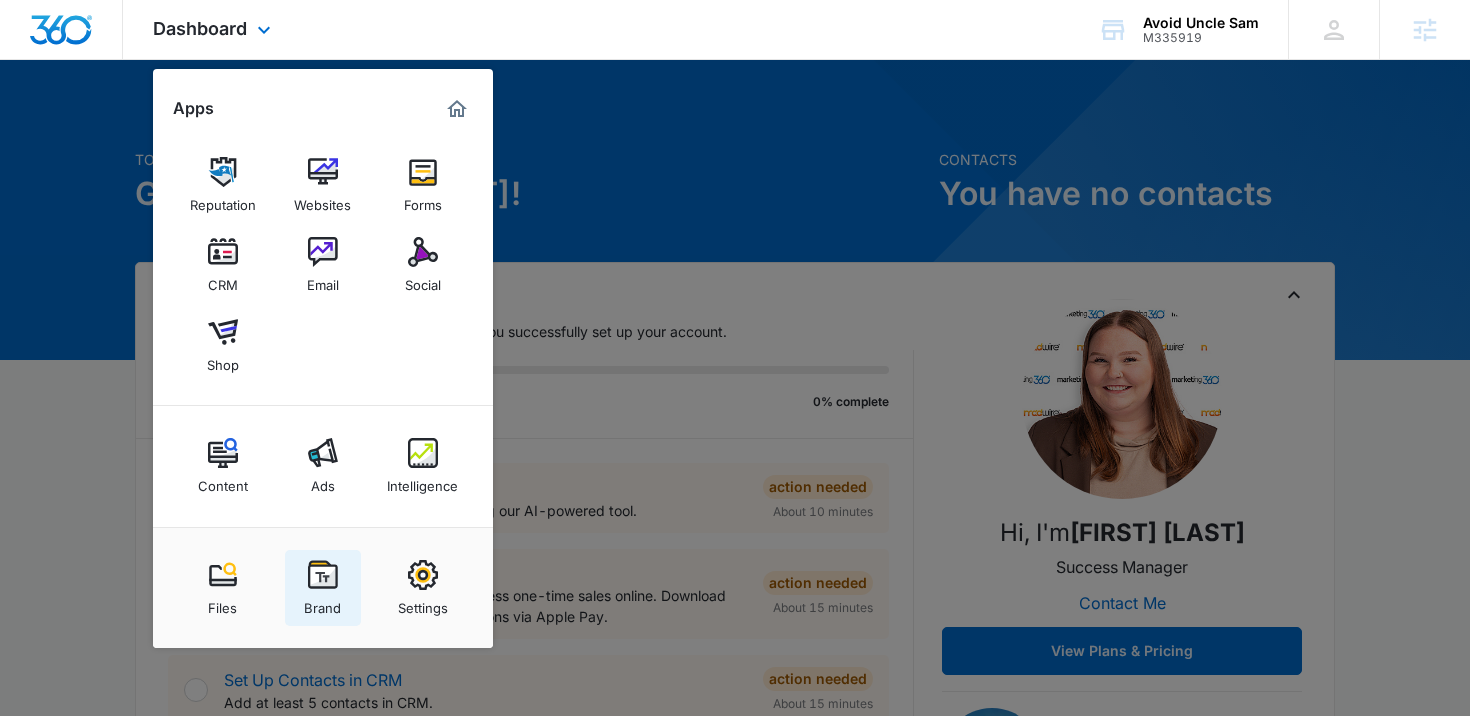 click on "Brand" at bounding box center (322, 603) 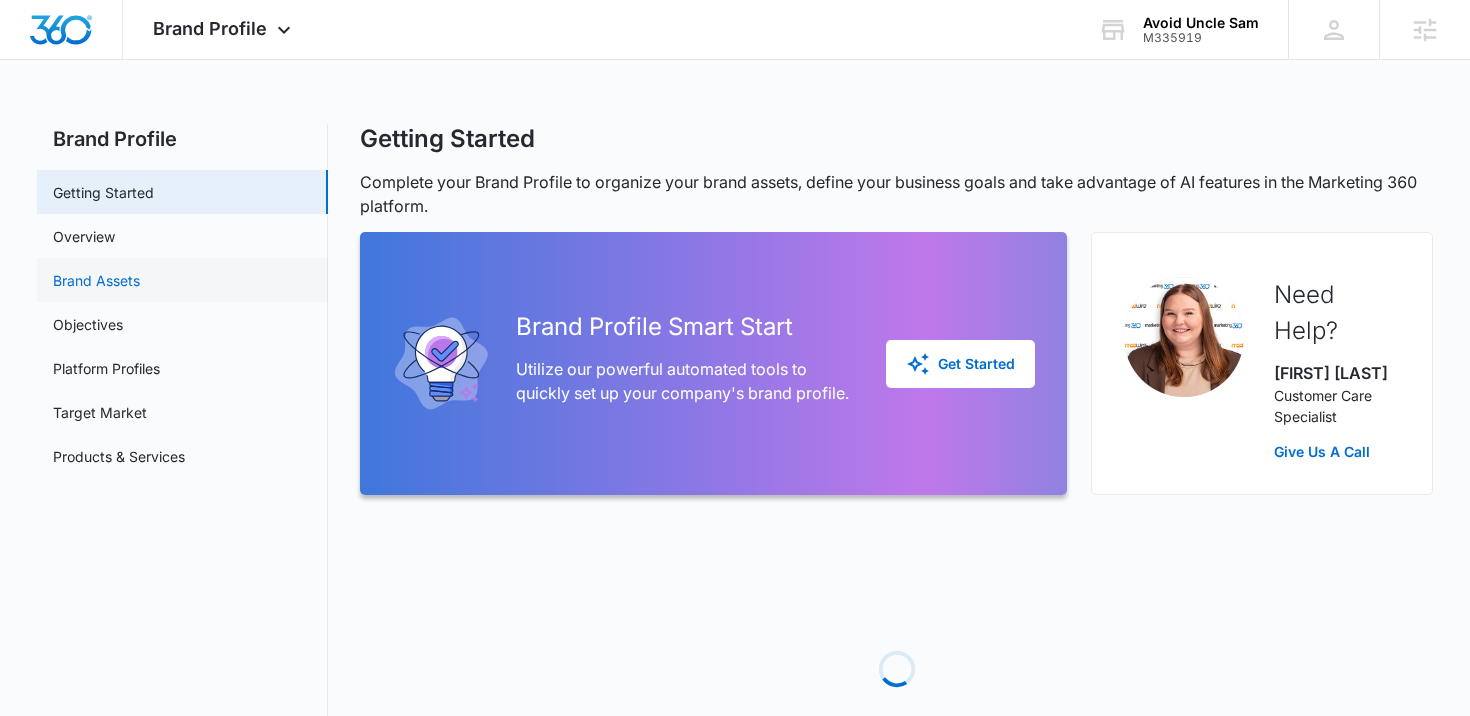 click on "Brand Assets" at bounding box center (96, 280) 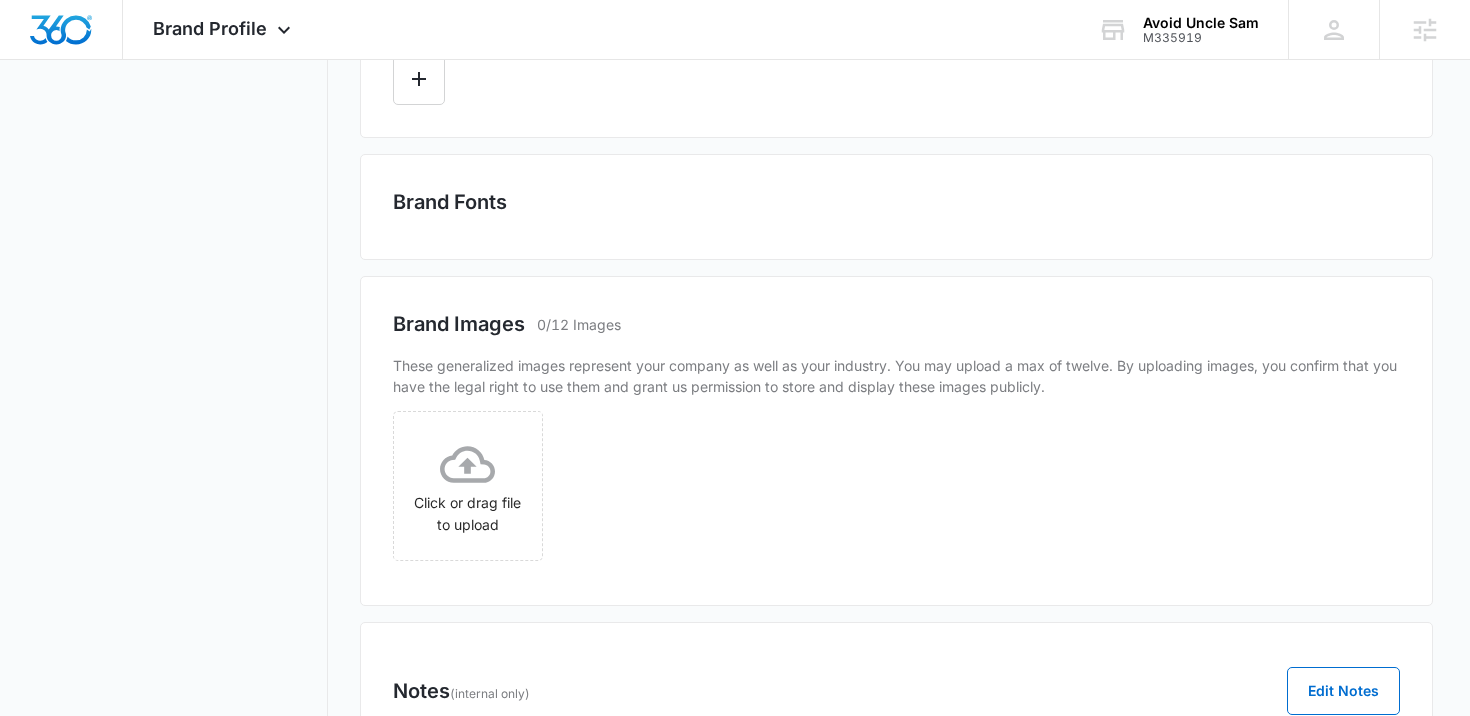 scroll, scrollTop: 969, scrollLeft: 0, axis: vertical 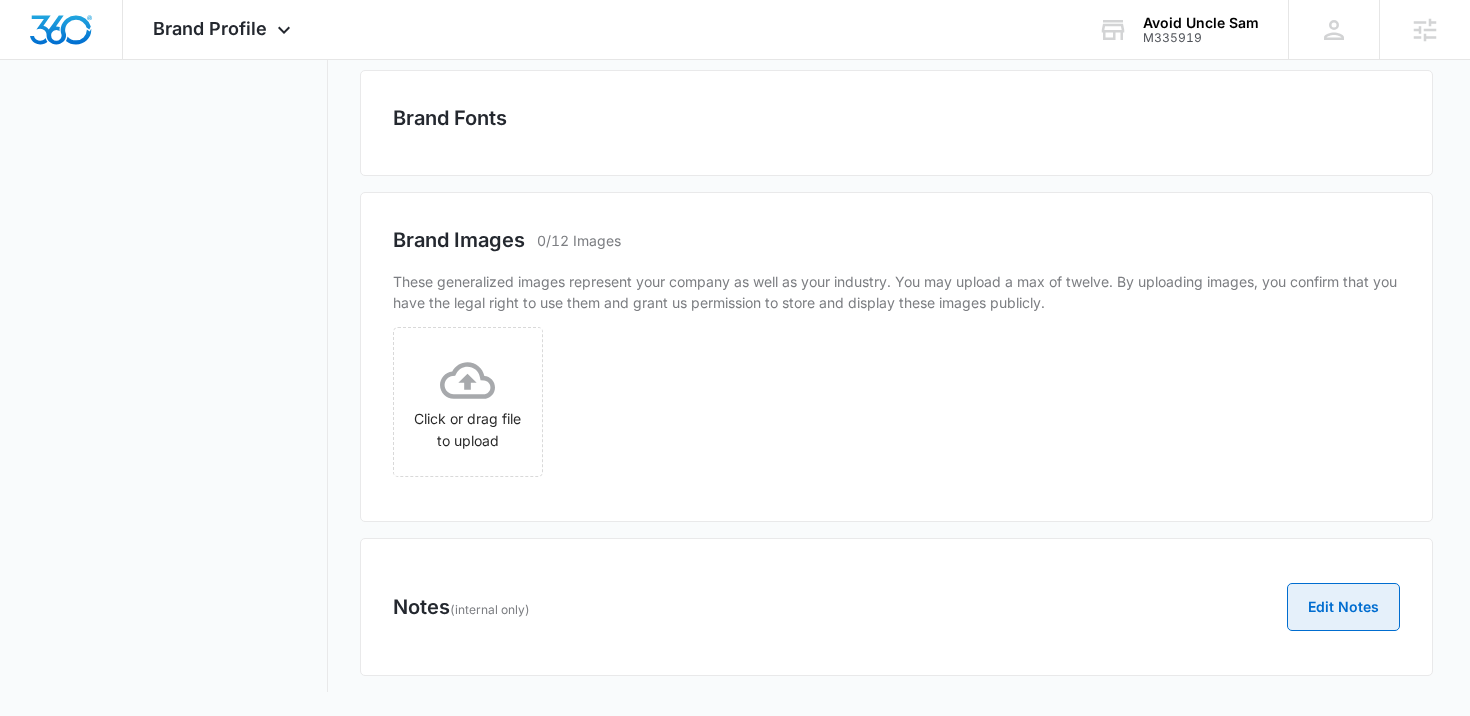 click on "Edit Notes" at bounding box center (1343, 607) 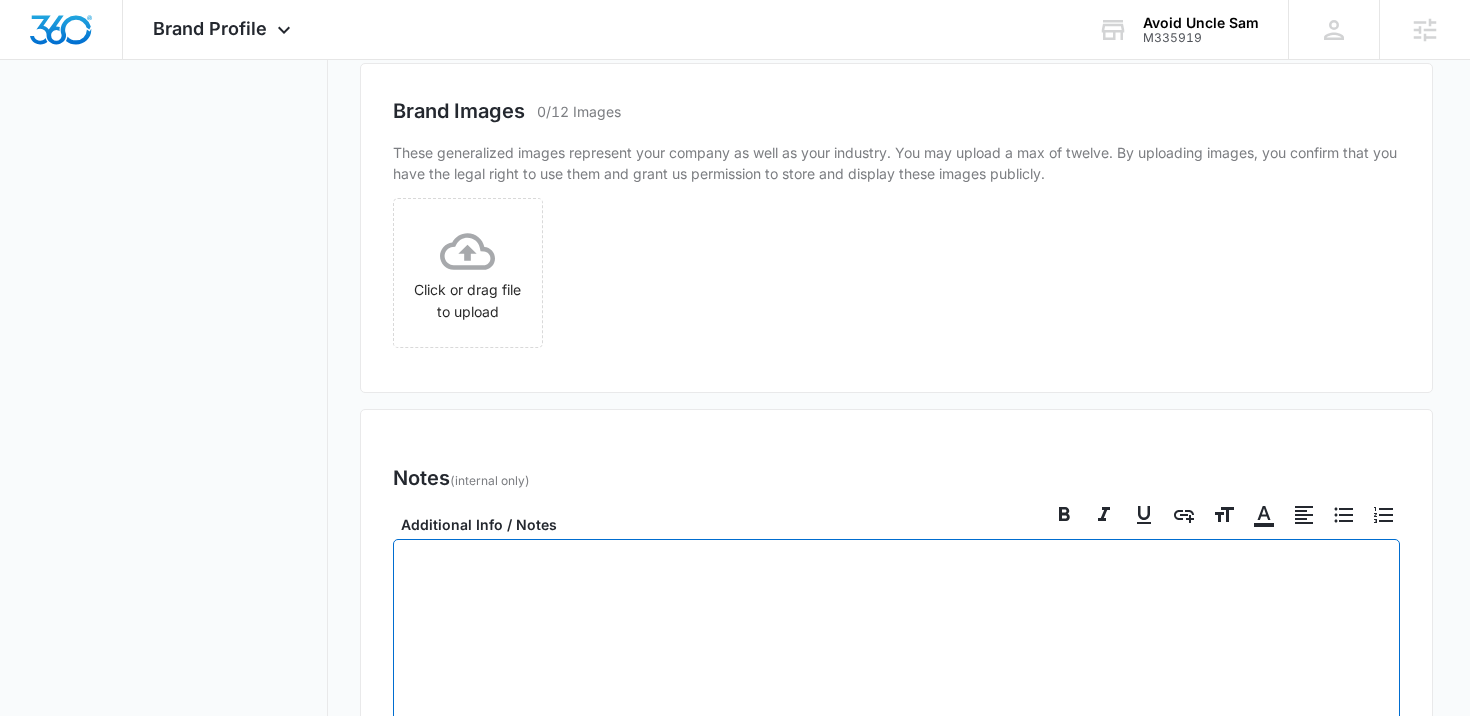 scroll, scrollTop: 1418, scrollLeft: 0, axis: vertical 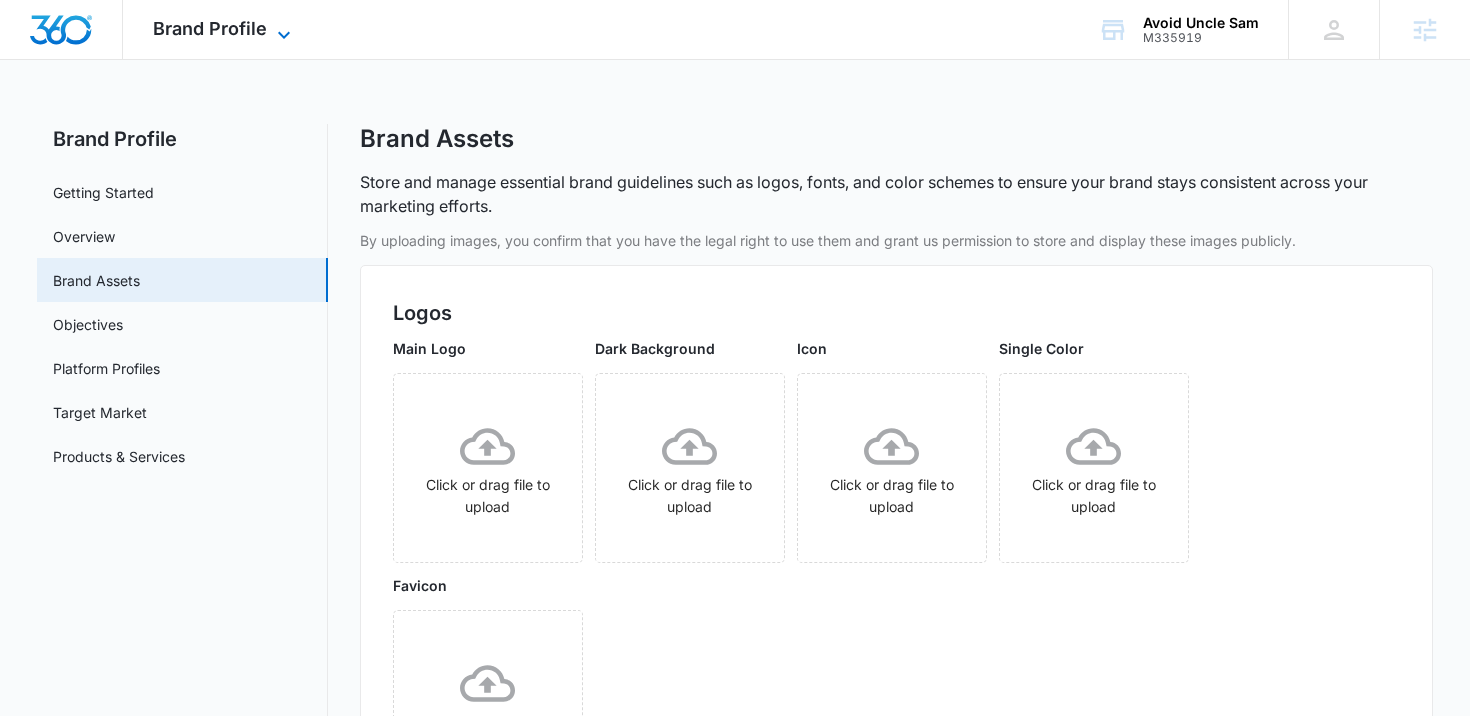 click on "Brand Profile" at bounding box center [210, 28] 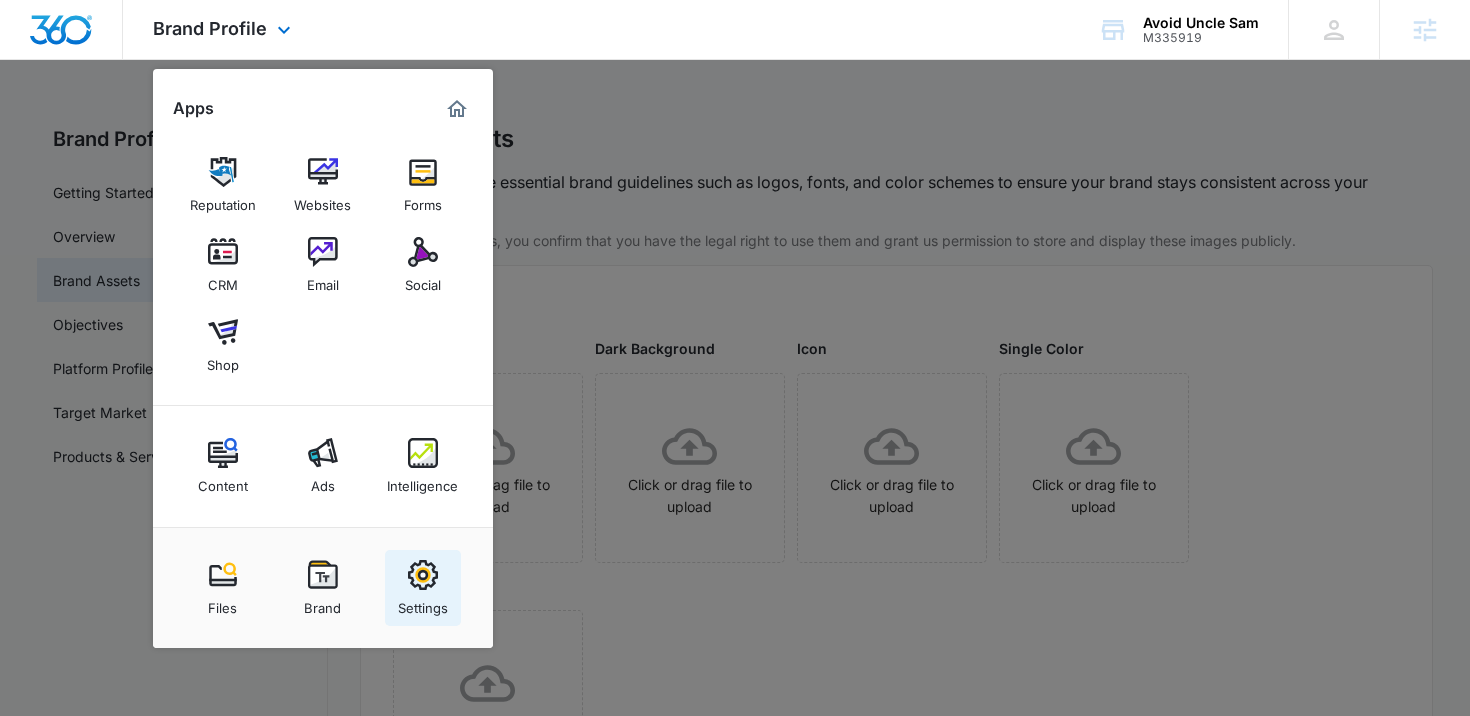 click on "Settings" at bounding box center (423, 603) 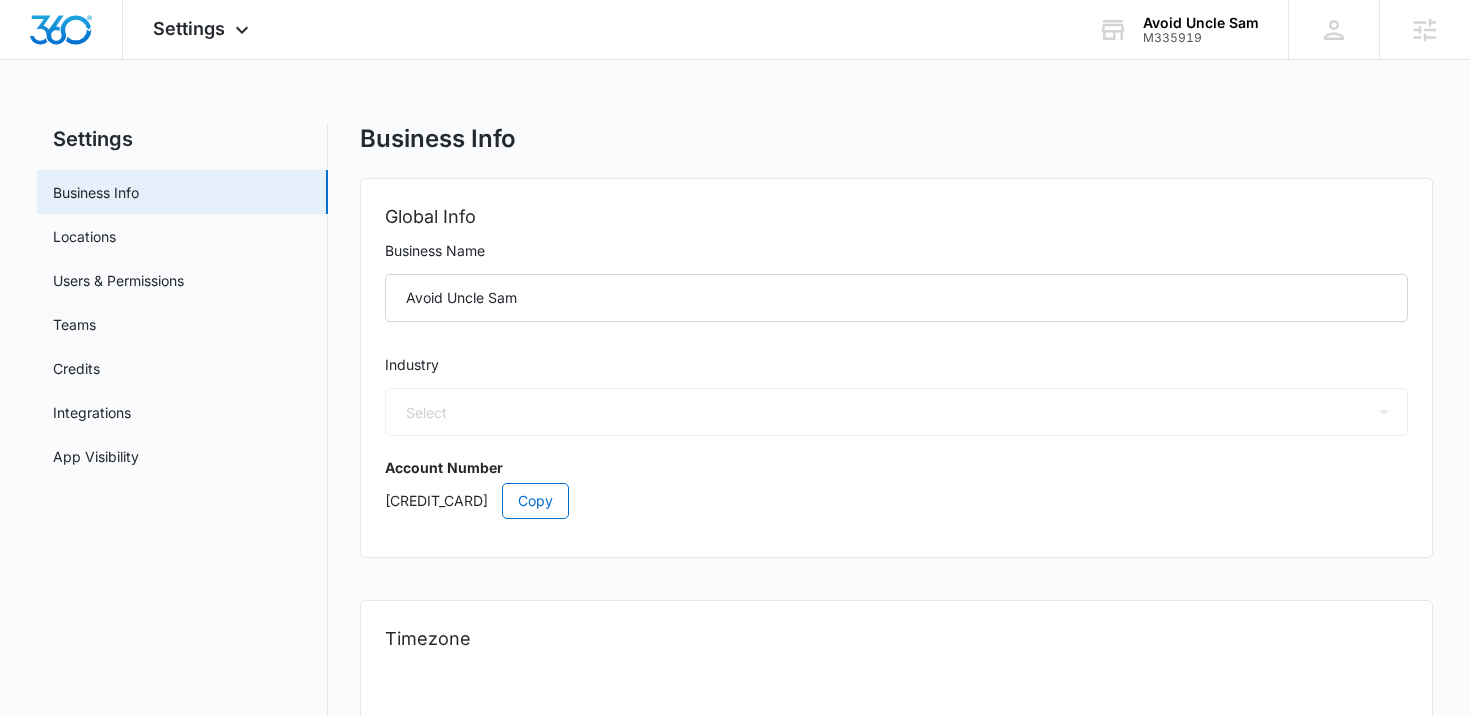 select on "54" 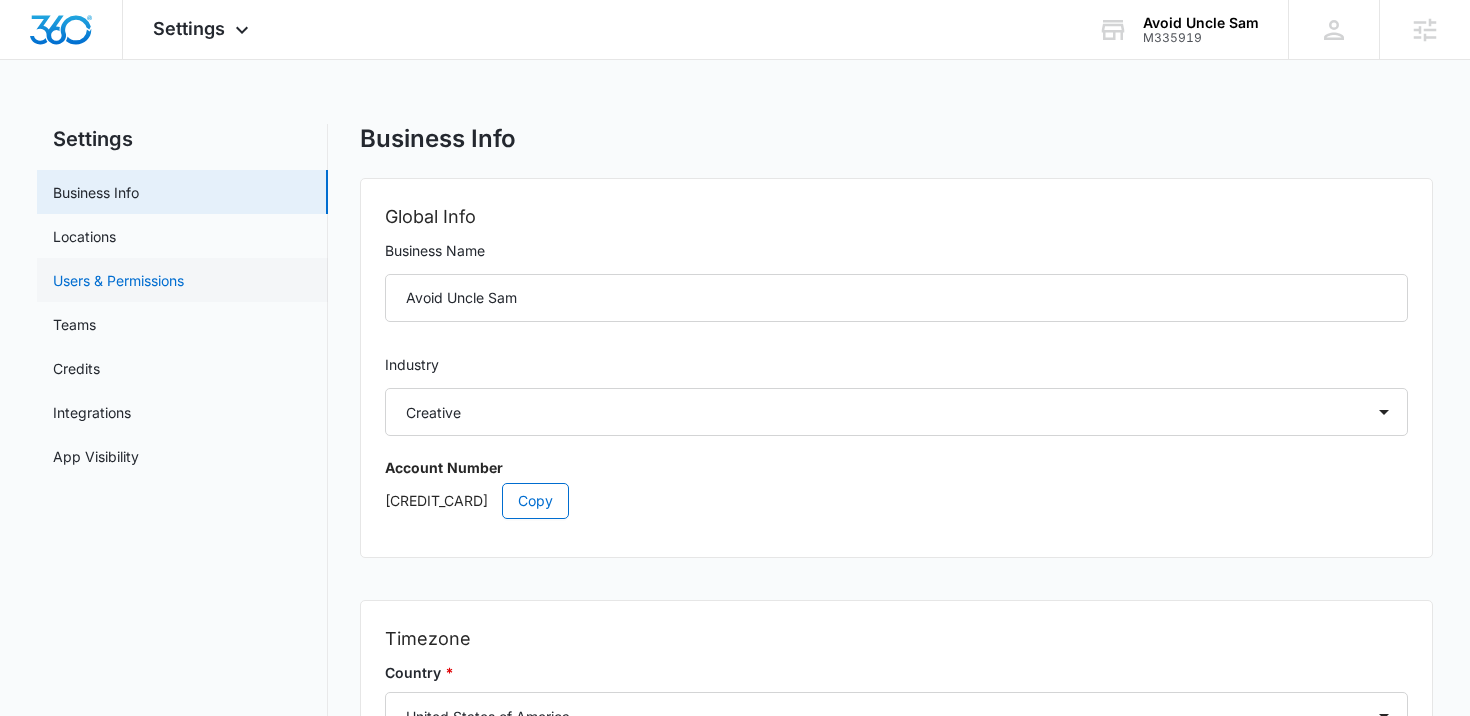 click on "Users & Permissions" at bounding box center (118, 280) 